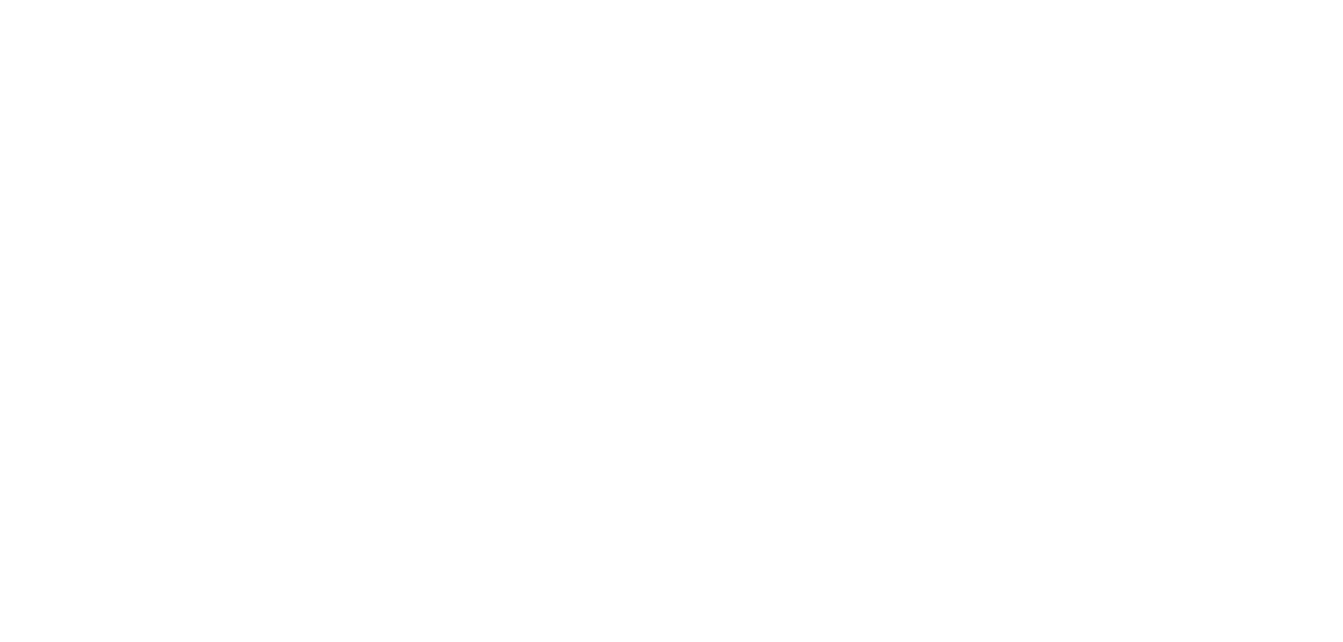 scroll, scrollTop: 0, scrollLeft: 0, axis: both 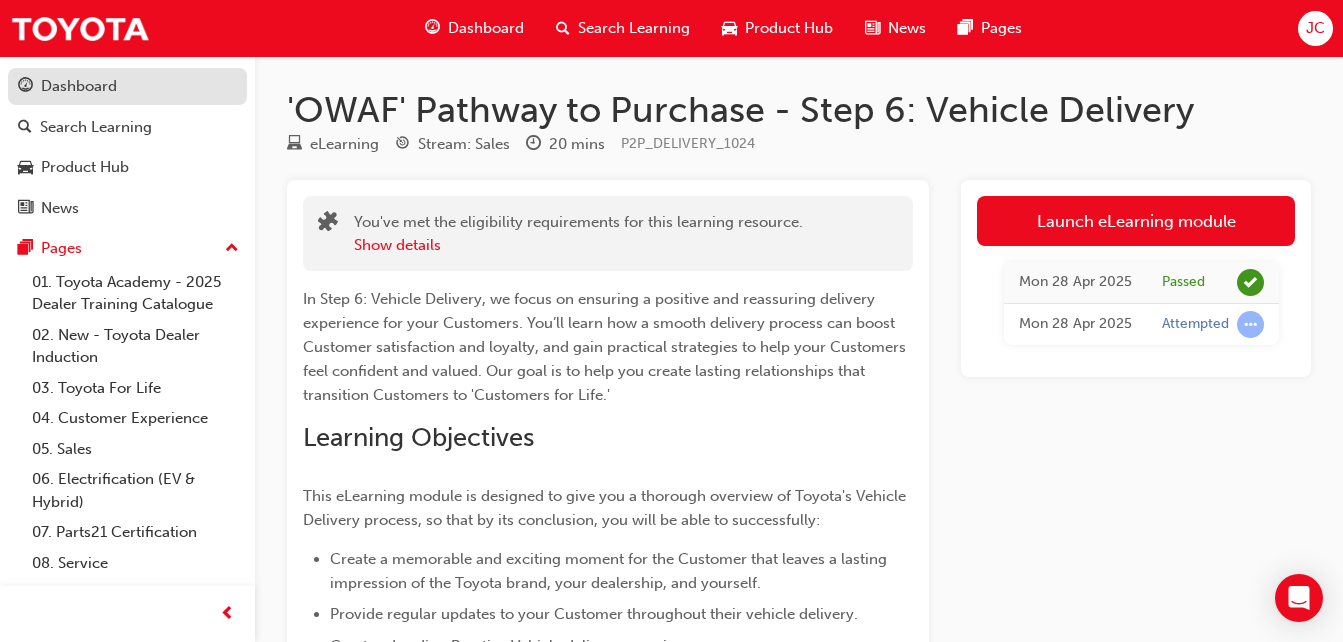 click on "Dashboard" at bounding box center [79, 86] 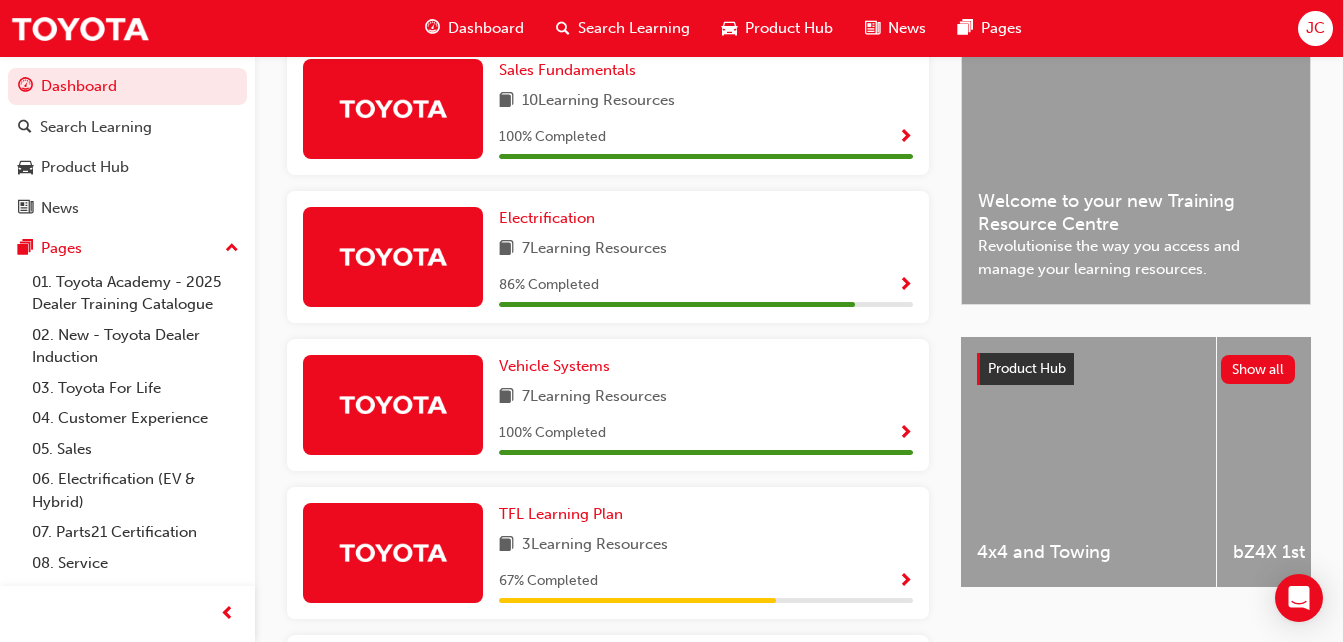scroll, scrollTop: 520, scrollLeft: 0, axis: vertical 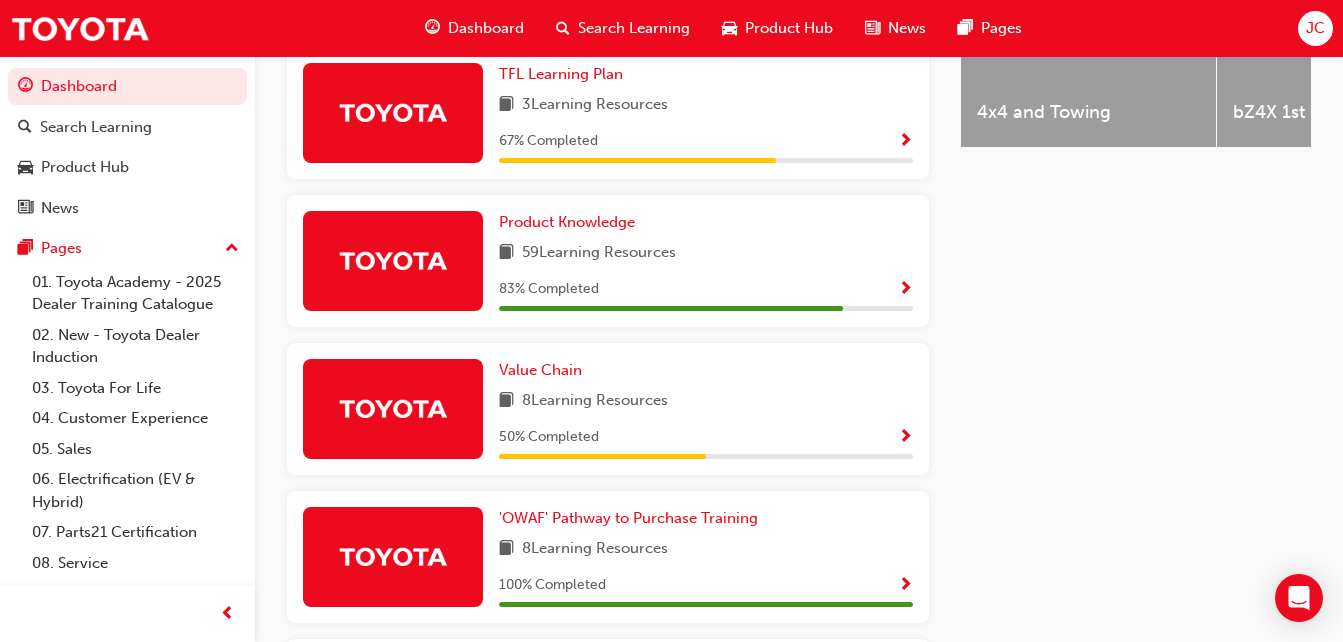 click at bounding box center (393, 260) 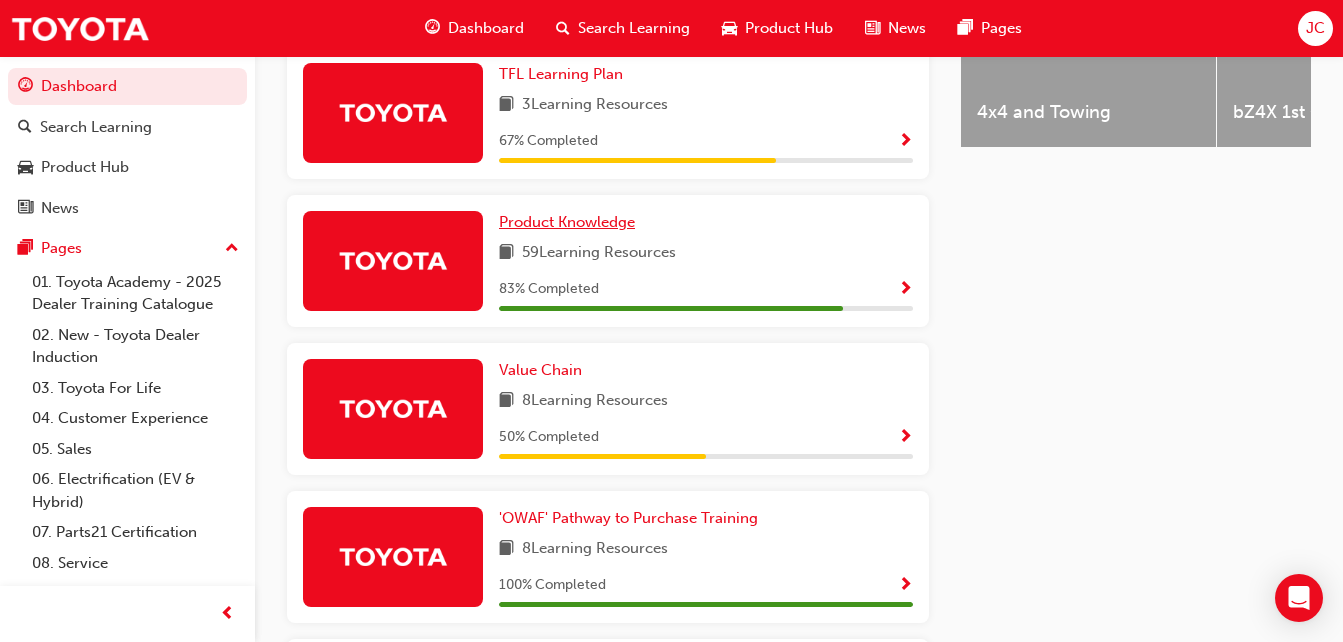 click on "Product Knowledge" at bounding box center [567, 222] 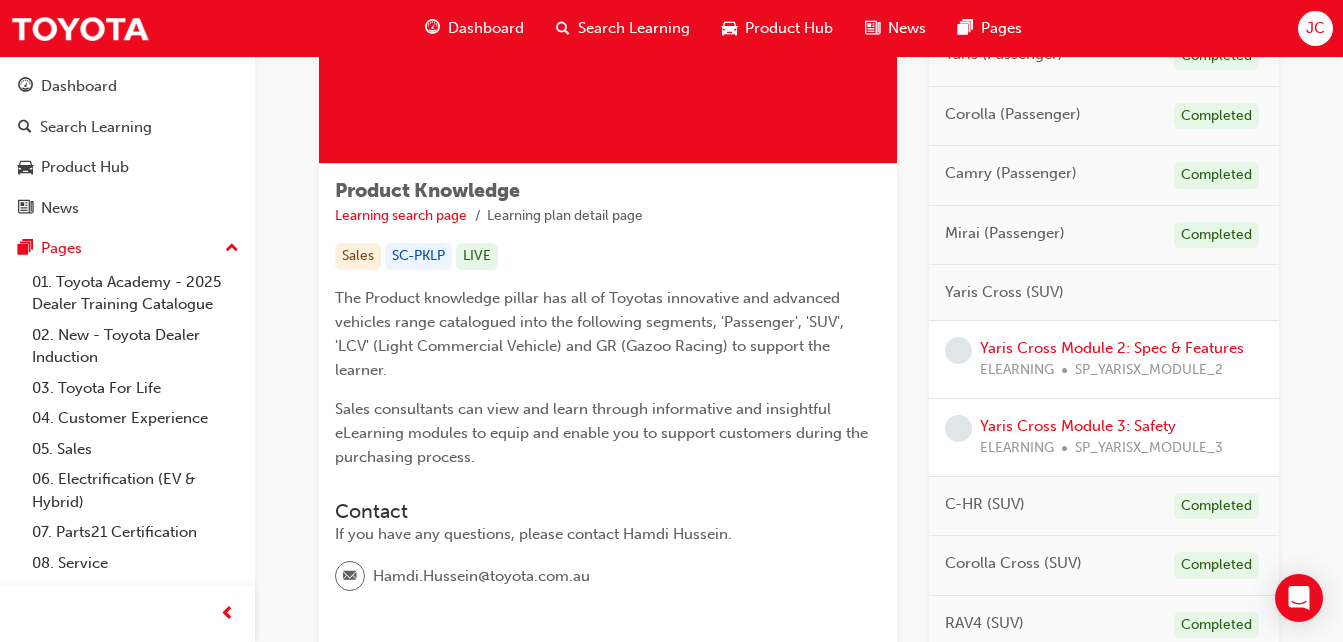 scroll, scrollTop: 333, scrollLeft: 0, axis: vertical 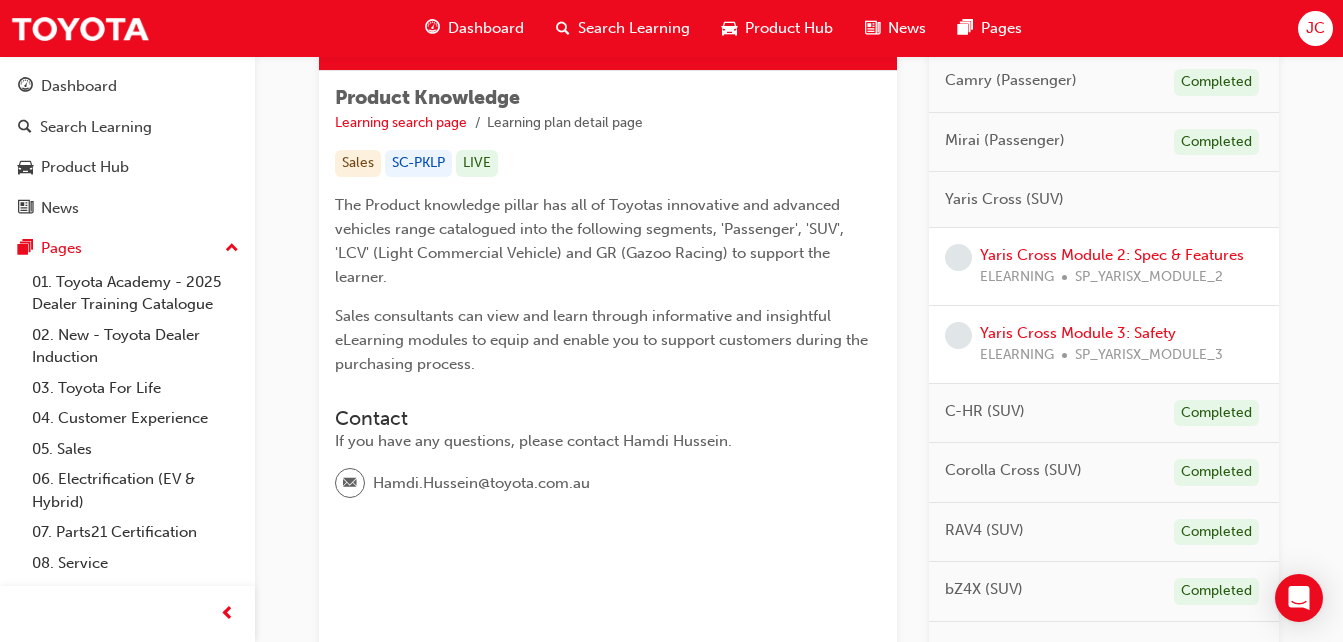 click on "ELEARNING" at bounding box center [1017, 277] 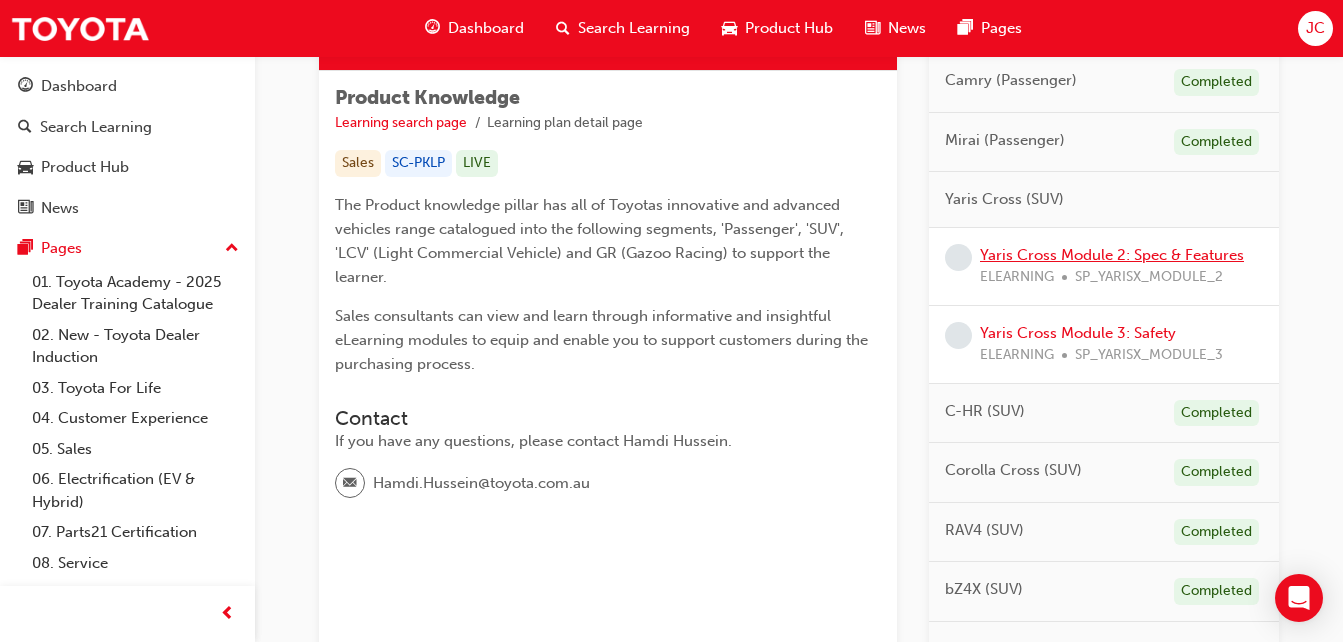 click on "Yaris Cross Module 2: Spec & Features" at bounding box center (1112, 255) 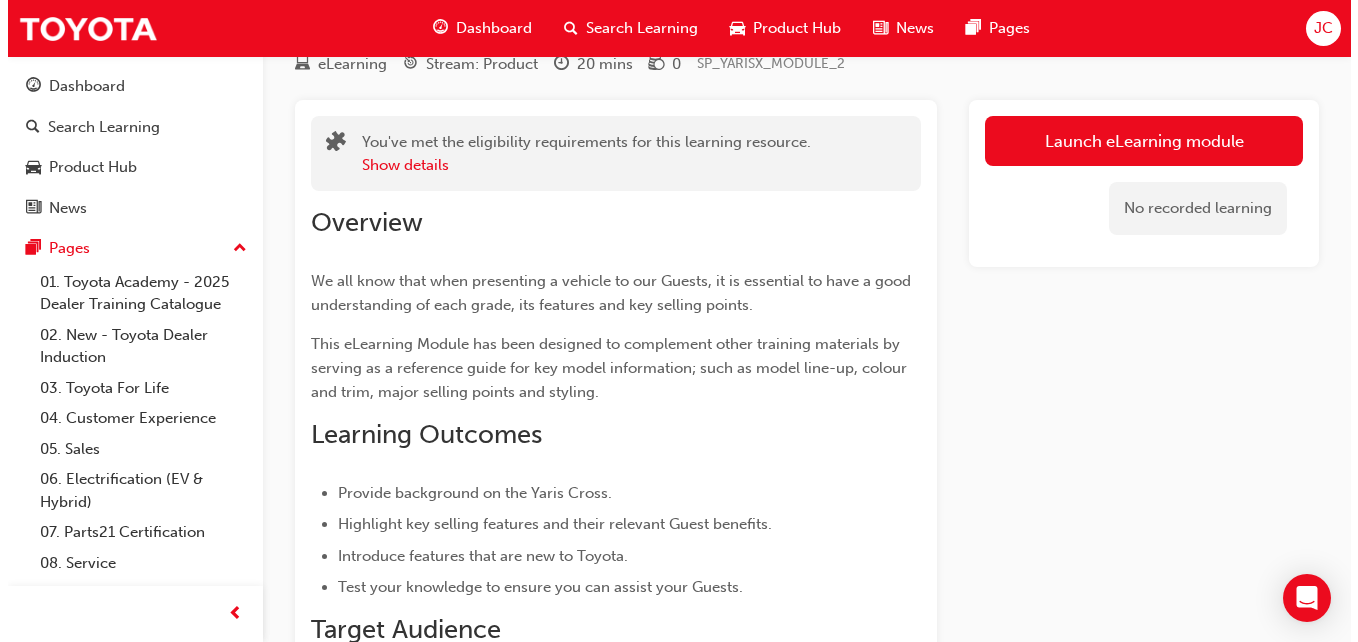 scroll, scrollTop: 0, scrollLeft: 0, axis: both 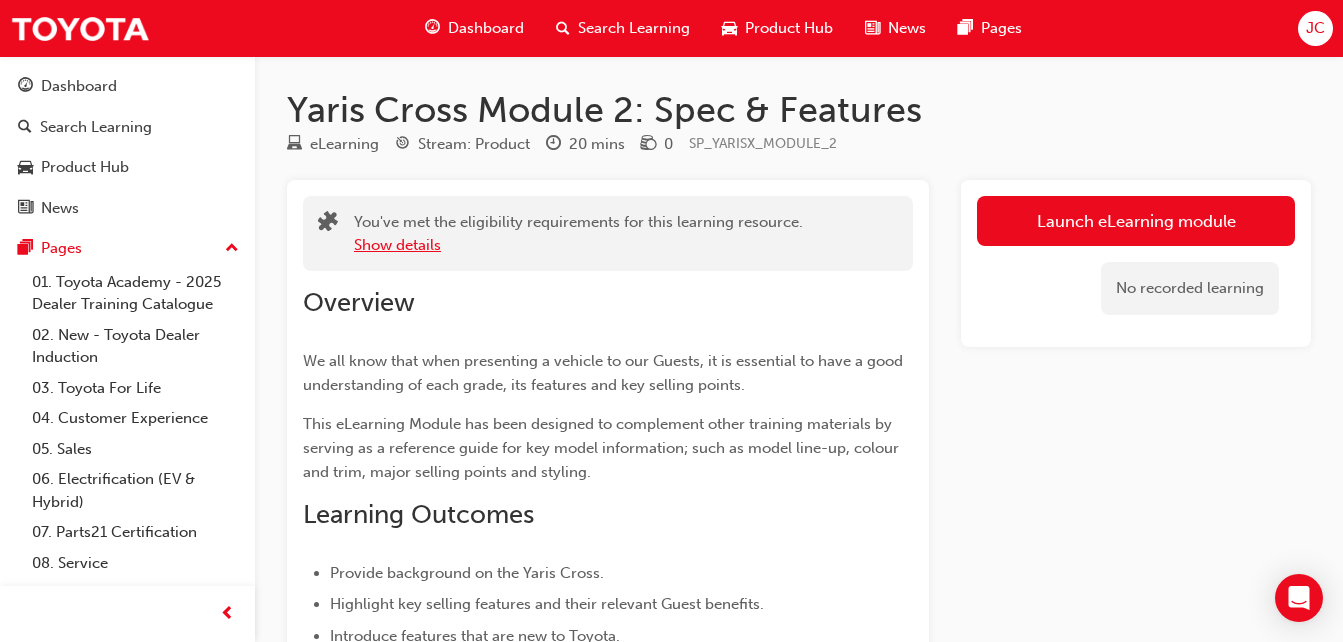 click on "Show details" at bounding box center (397, 245) 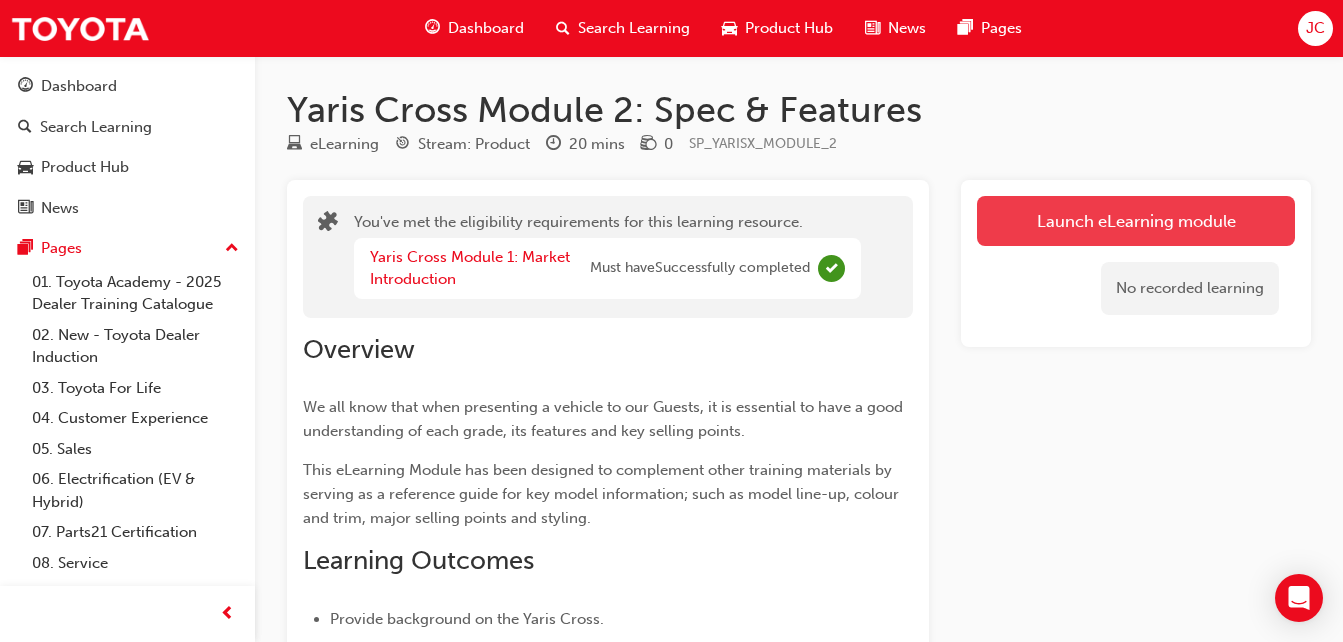 click on "Launch eLearning module" at bounding box center (1136, 221) 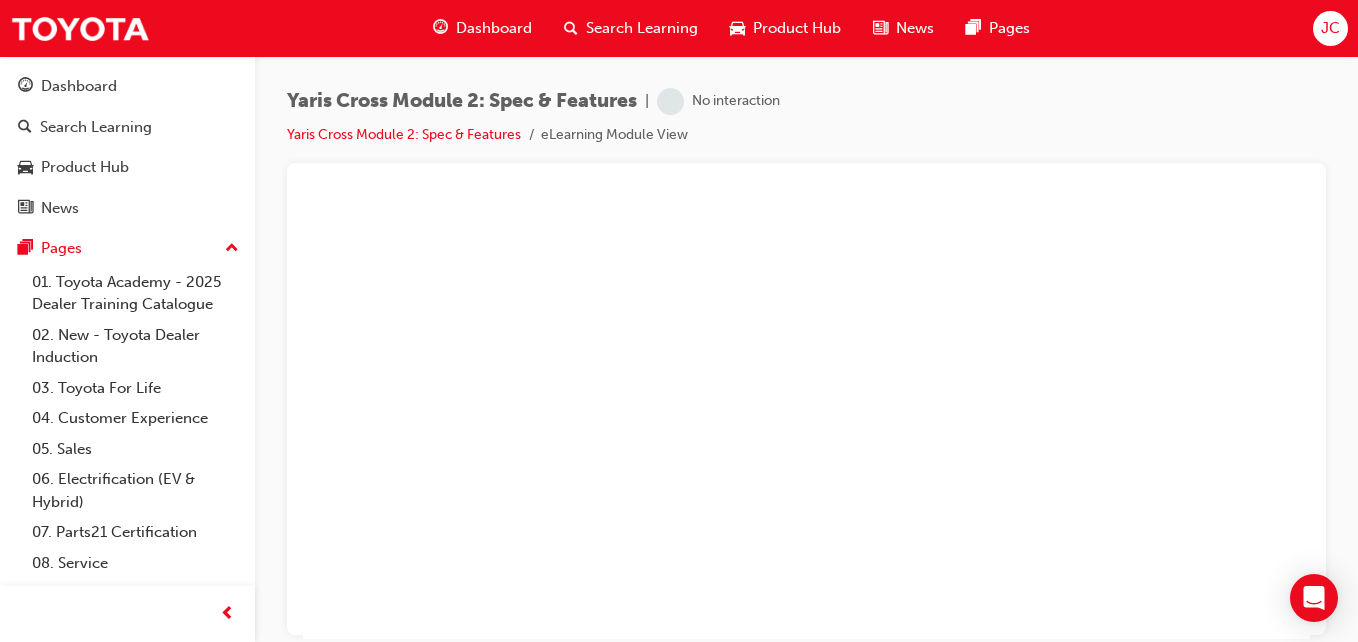 scroll, scrollTop: 0, scrollLeft: 0, axis: both 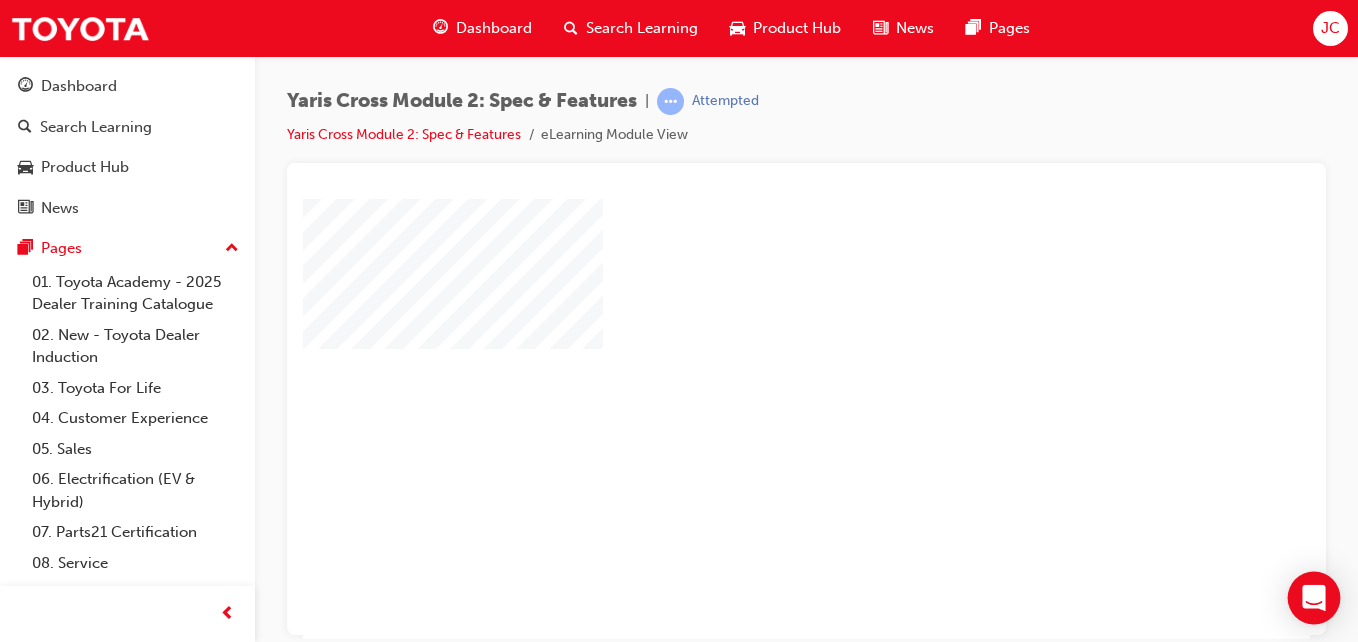 drag, startPoint x: 1311, startPoint y: 606, endPoint x: 1328, endPoint y: 596, distance: 19.723083 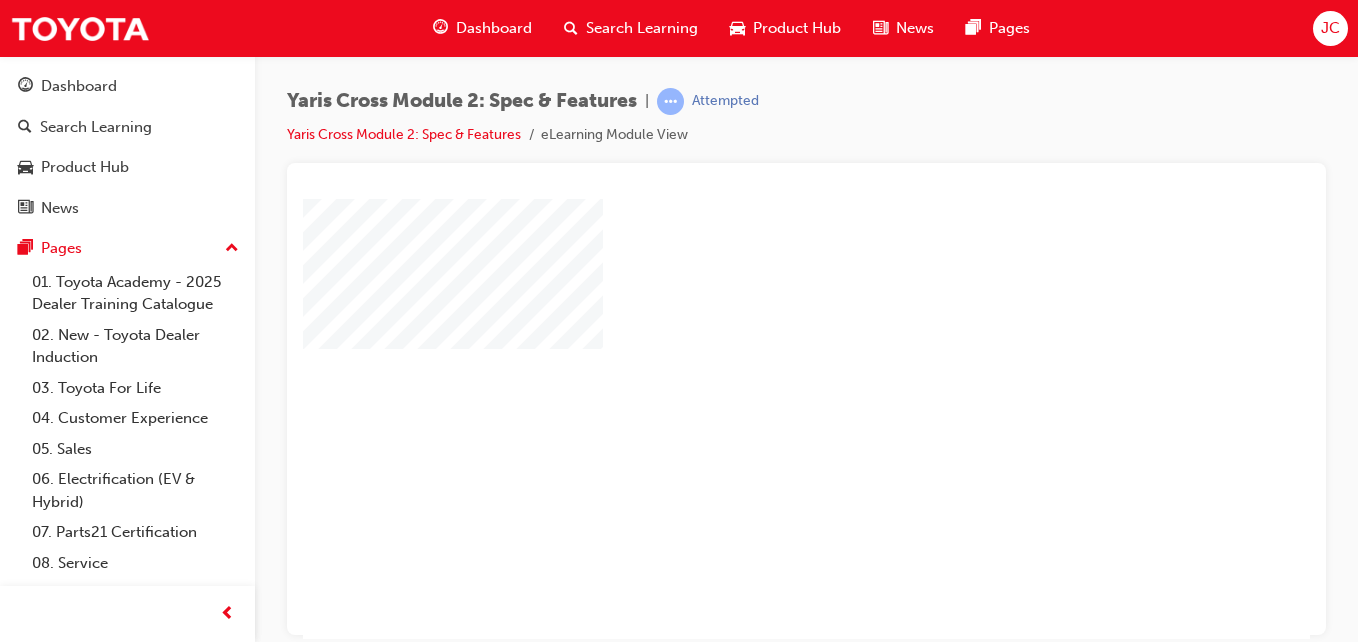 scroll, scrollTop: 0, scrollLeft: 0, axis: both 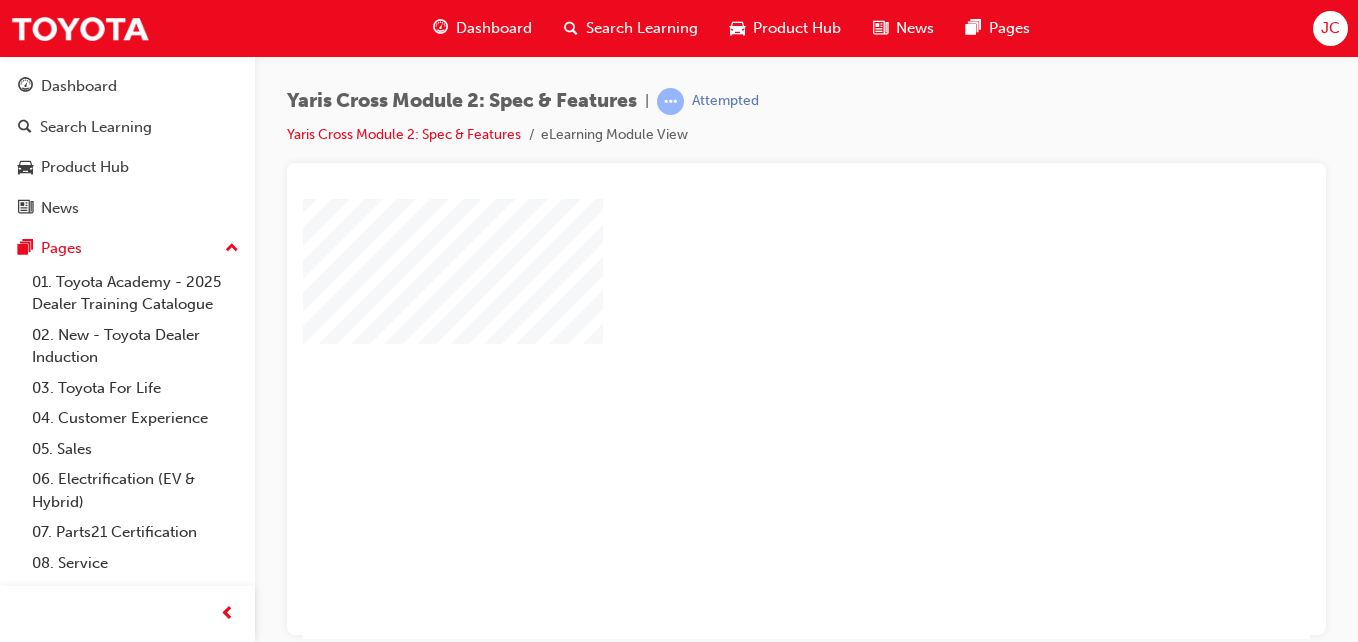 click at bounding box center [749, 355] 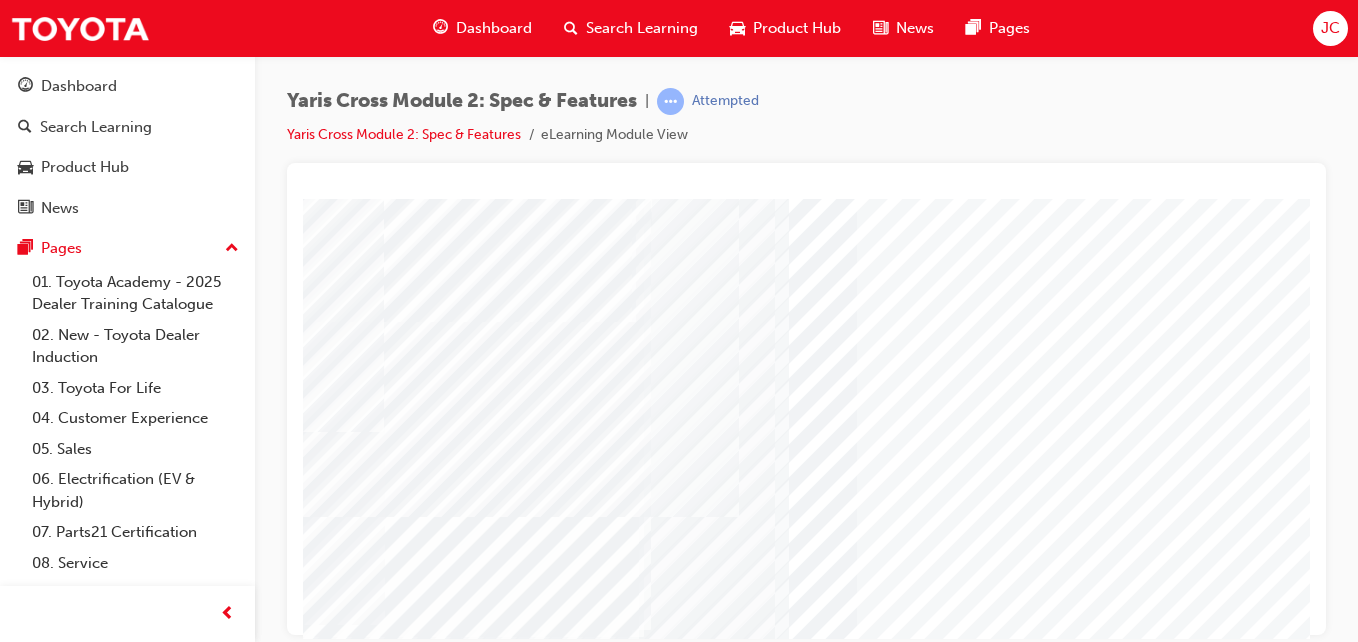 scroll, scrollTop: 200, scrollLeft: 0, axis: vertical 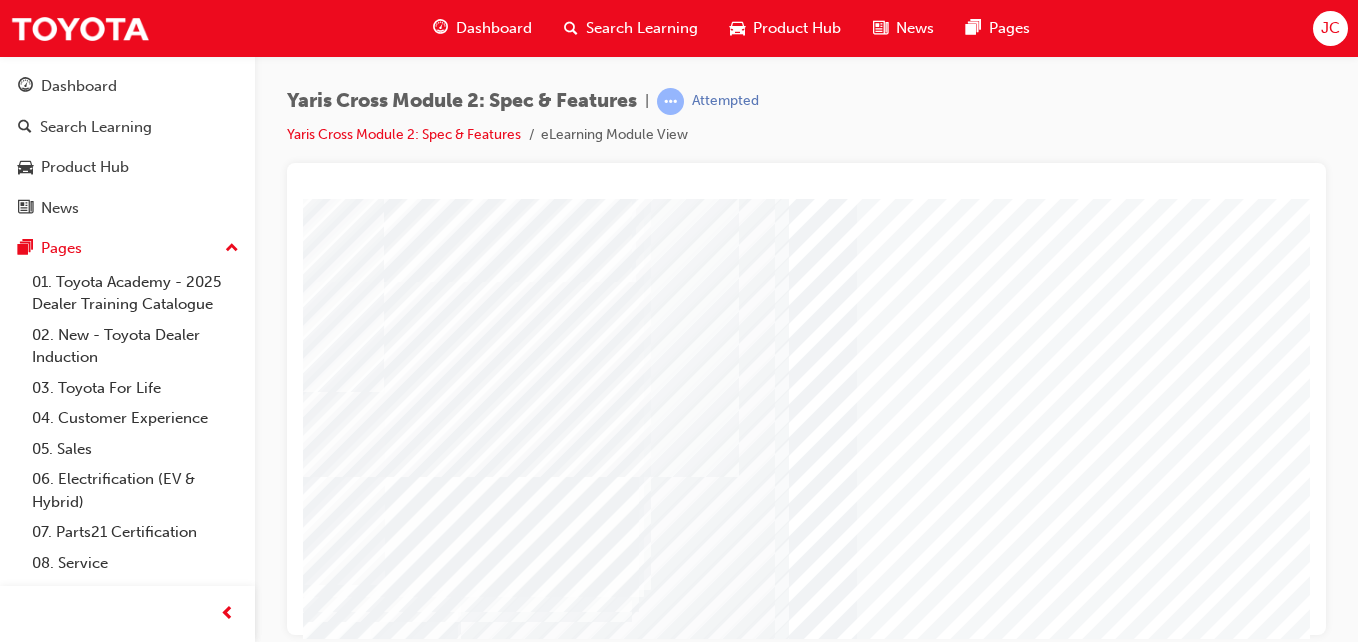 click at bounding box center (366, 2806) 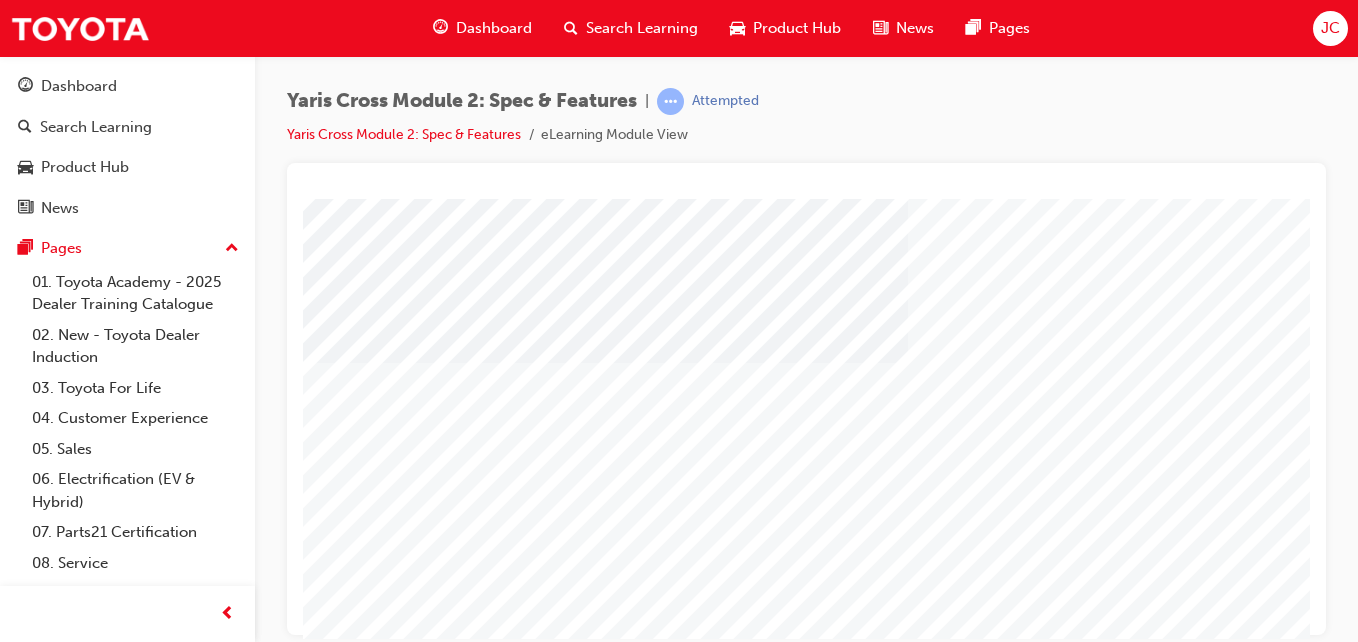 scroll, scrollTop: 240, scrollLeft: 293, axis: both 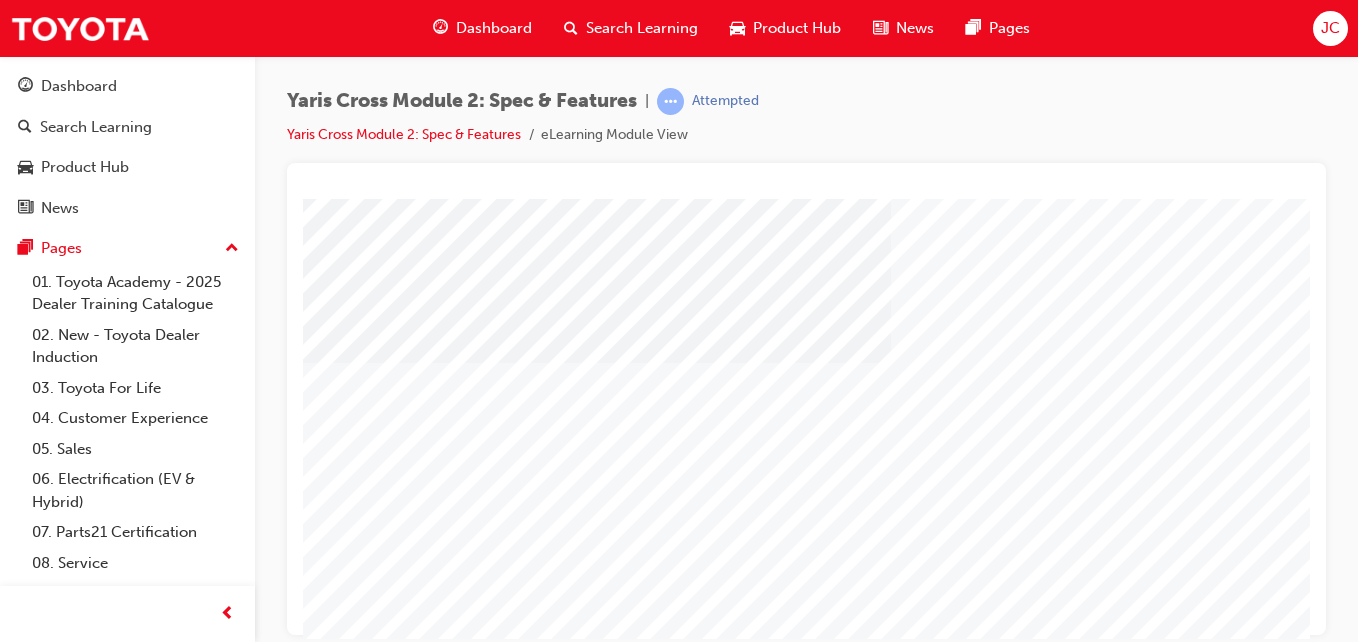 click at bounding box center (694, 1096) 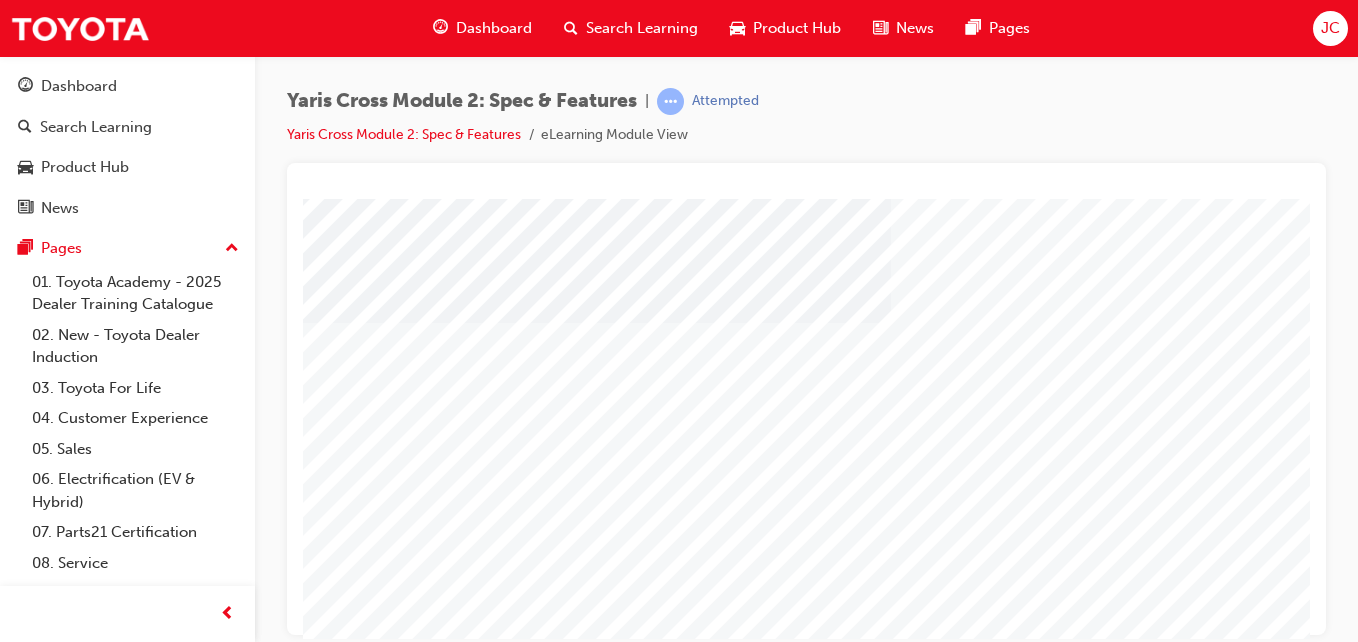scroll, scrollTop: 325, scrollLeft: 293, axis: both 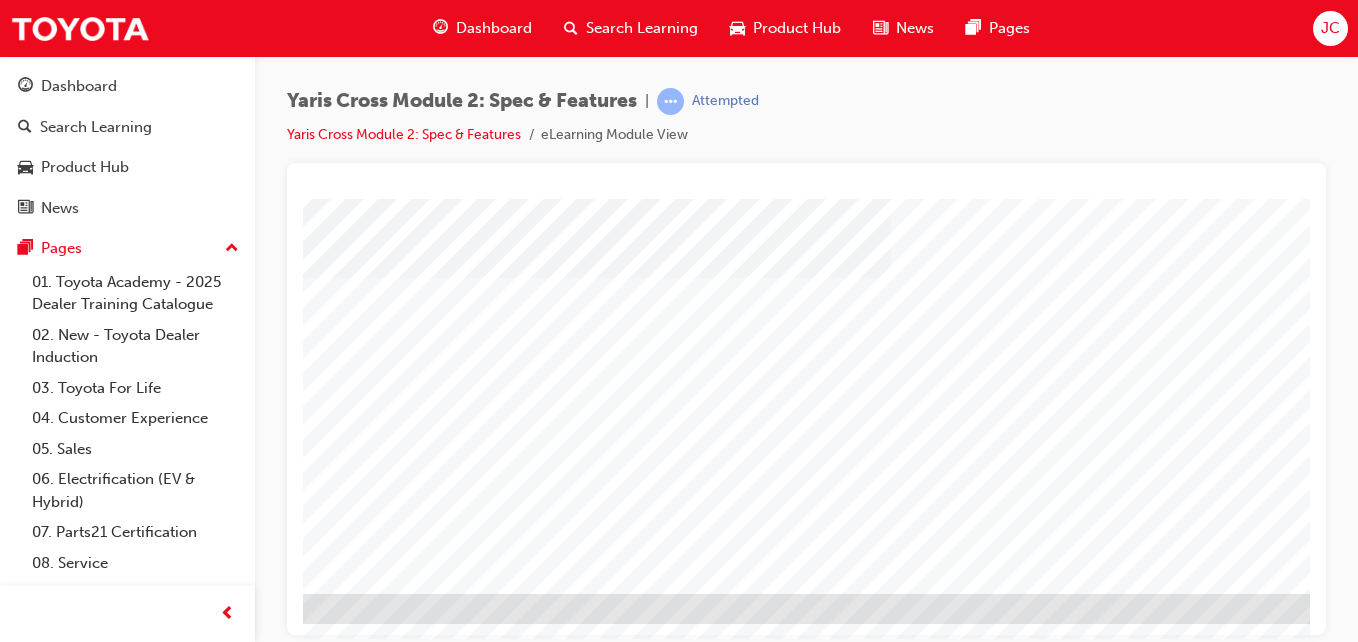 click at bounding box center (73, 1559) 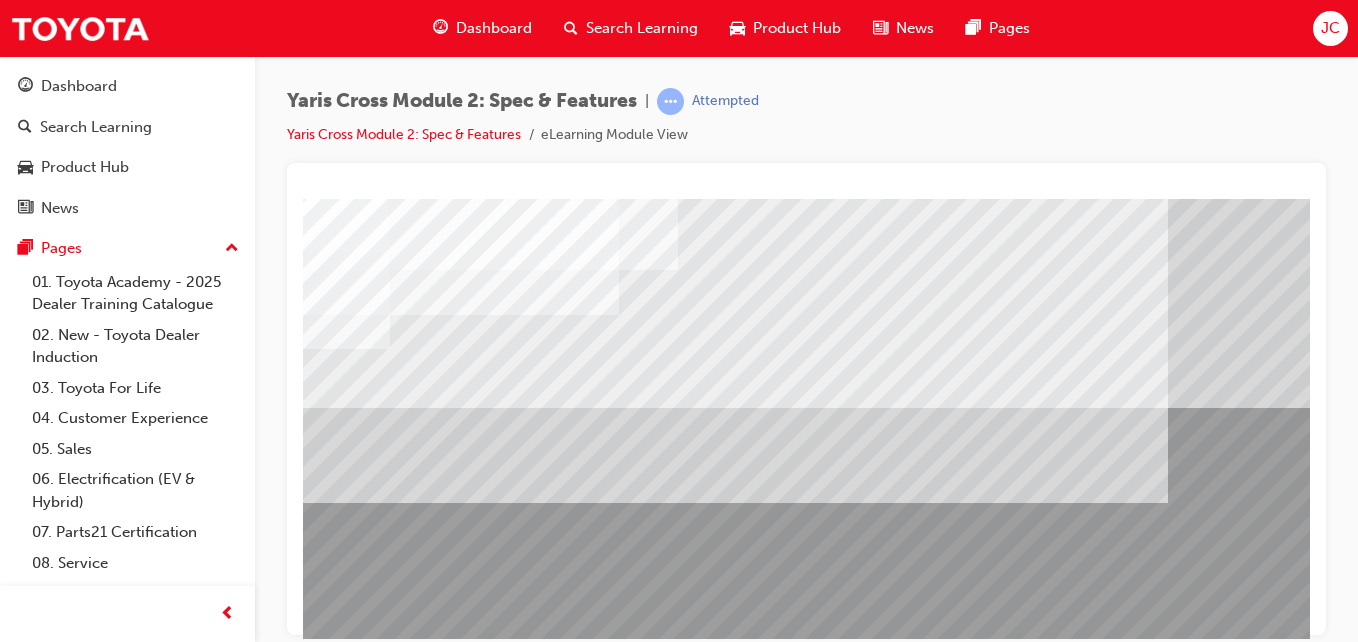 scroll, scrollTop: 0, scrollLeft: 368, axis: horizontal 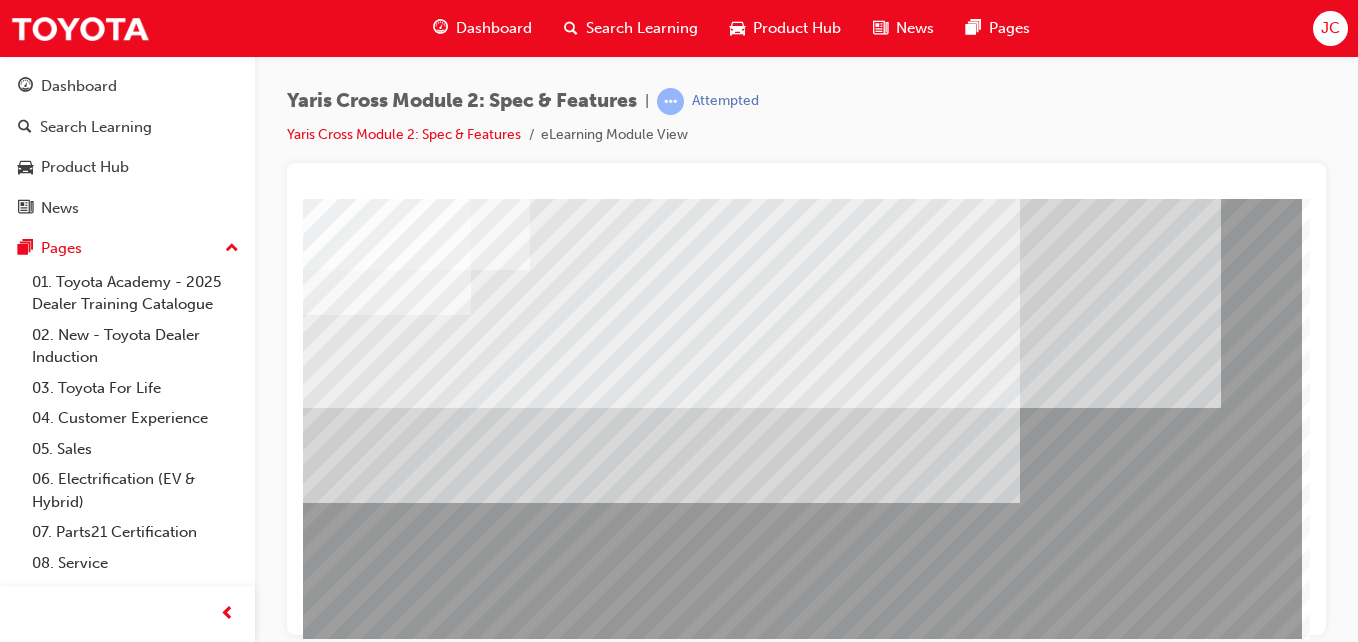 click at bounding box center (626, 1336) 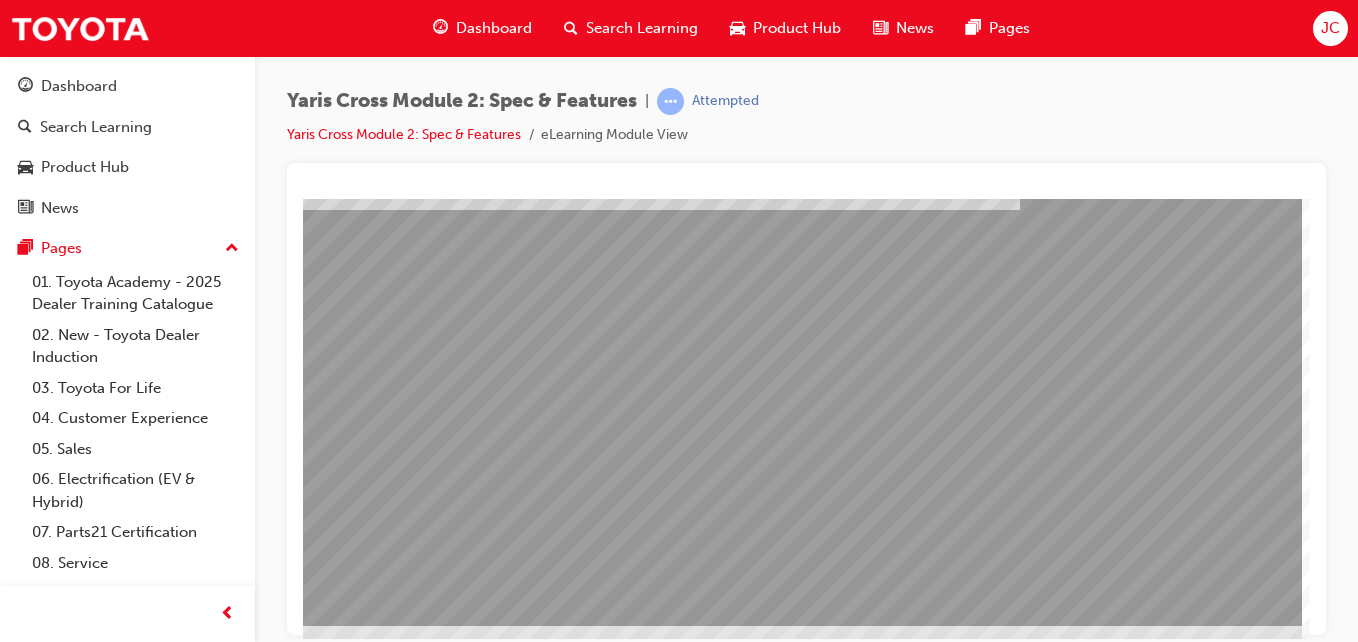 scroll, scrollTop: 325, scrollLeft: 368, axis: both 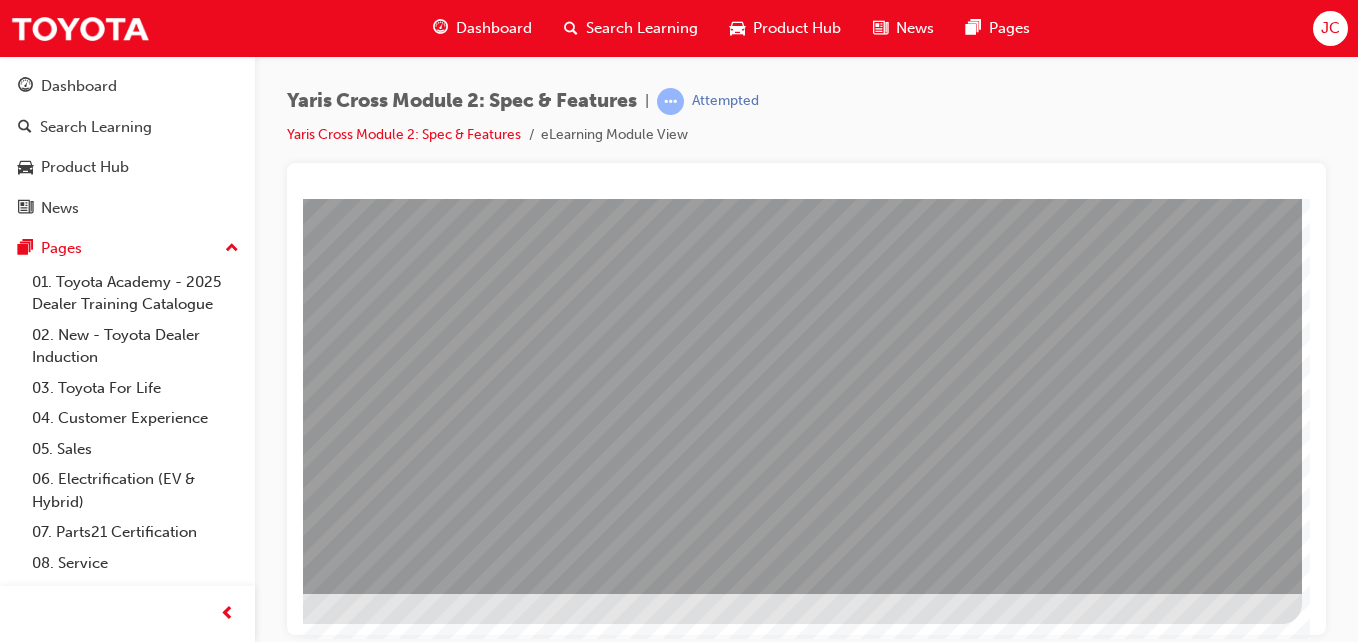 click at bounding box center [5, 2130] 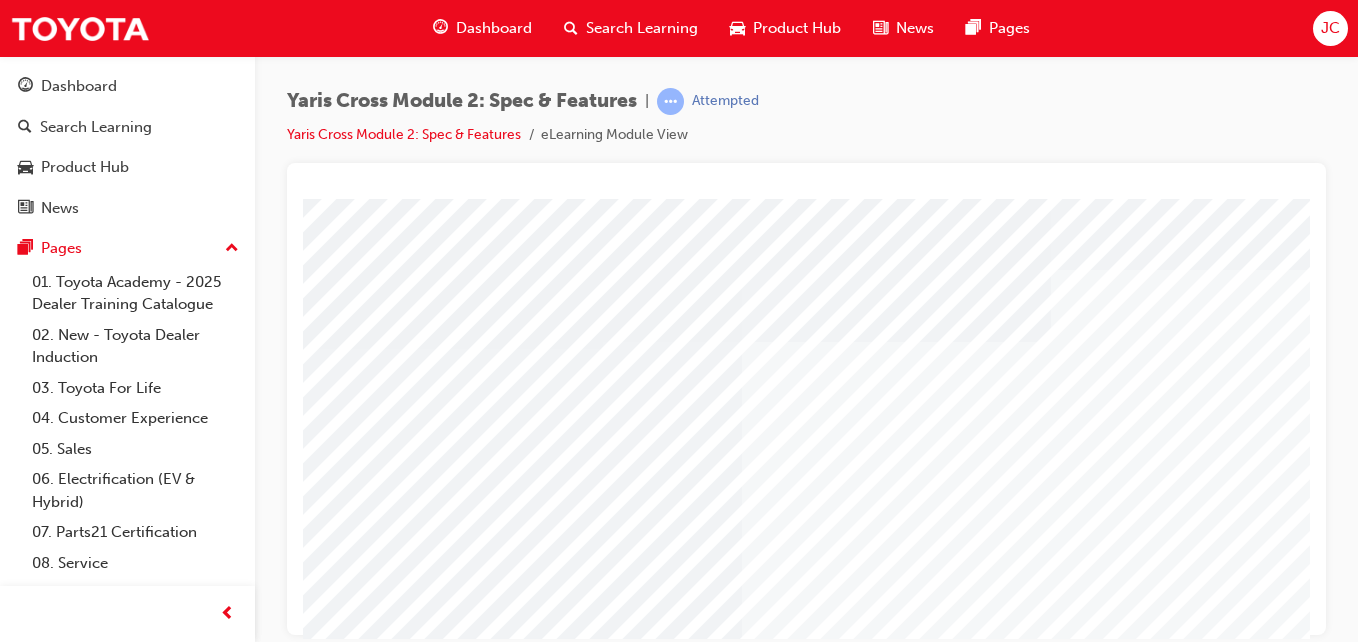 click on "Yaris Cross Module 2: Spec & Features | Attempted Yaris Cross Module 2: Spec & Features eLearning Module View" at bounding box center [806, 324] 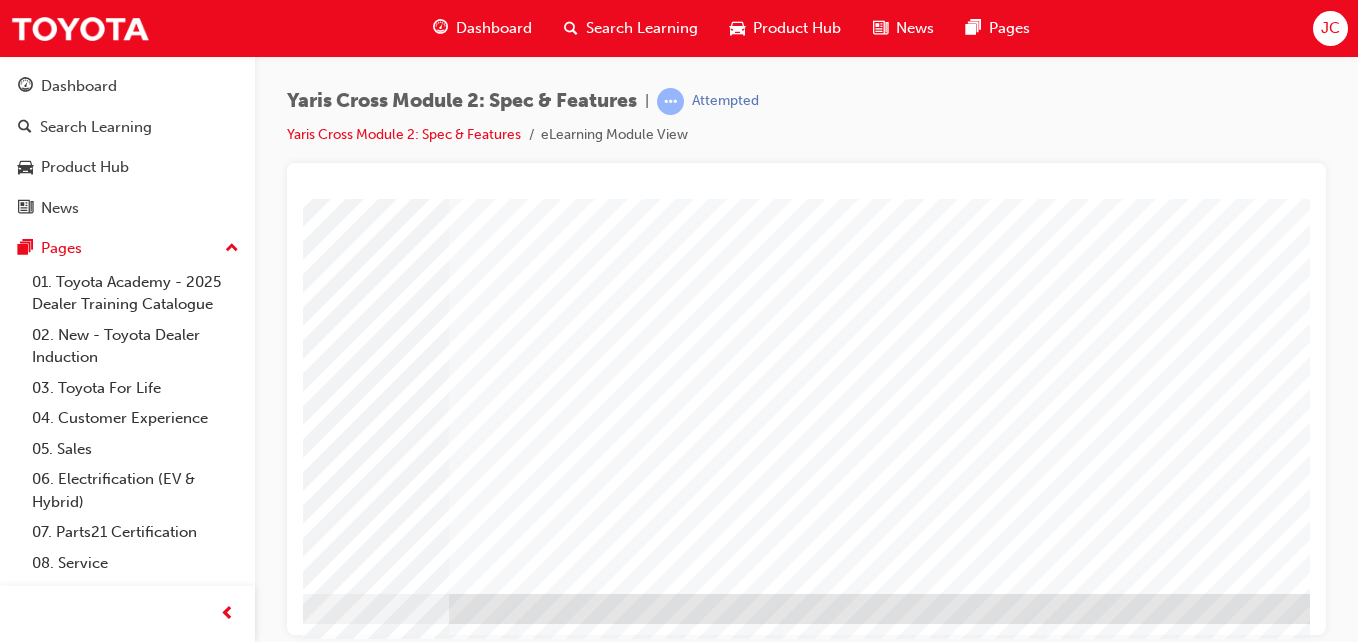 scroll, scrollTop: 325, scrollLeft: 368, axis: both 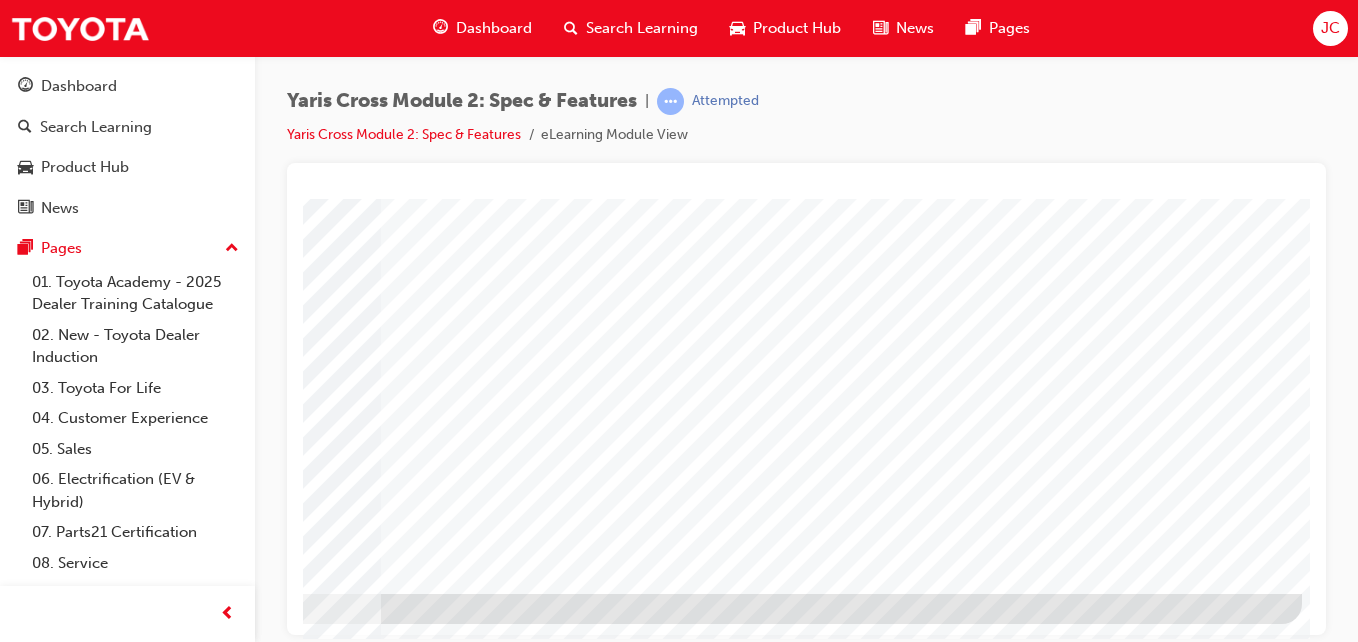 click at bounding box center [5, 2359] 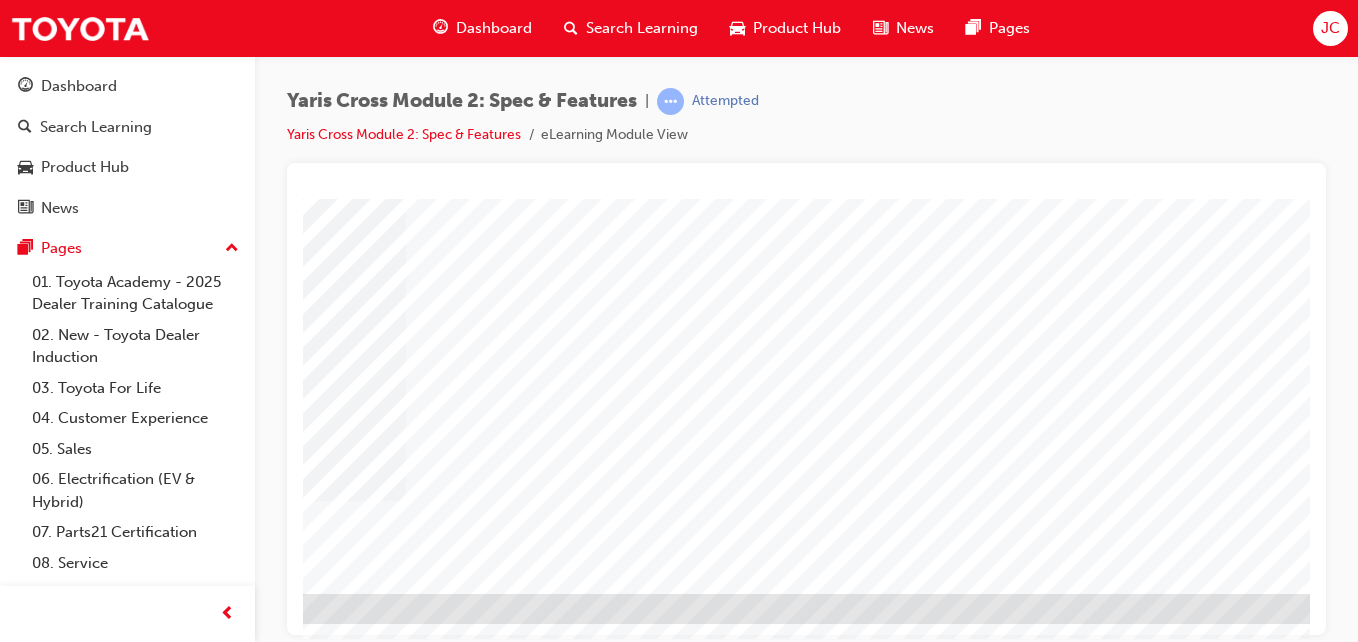 scroll, scrollTop: 325, scrollLeft: 368, axis: both 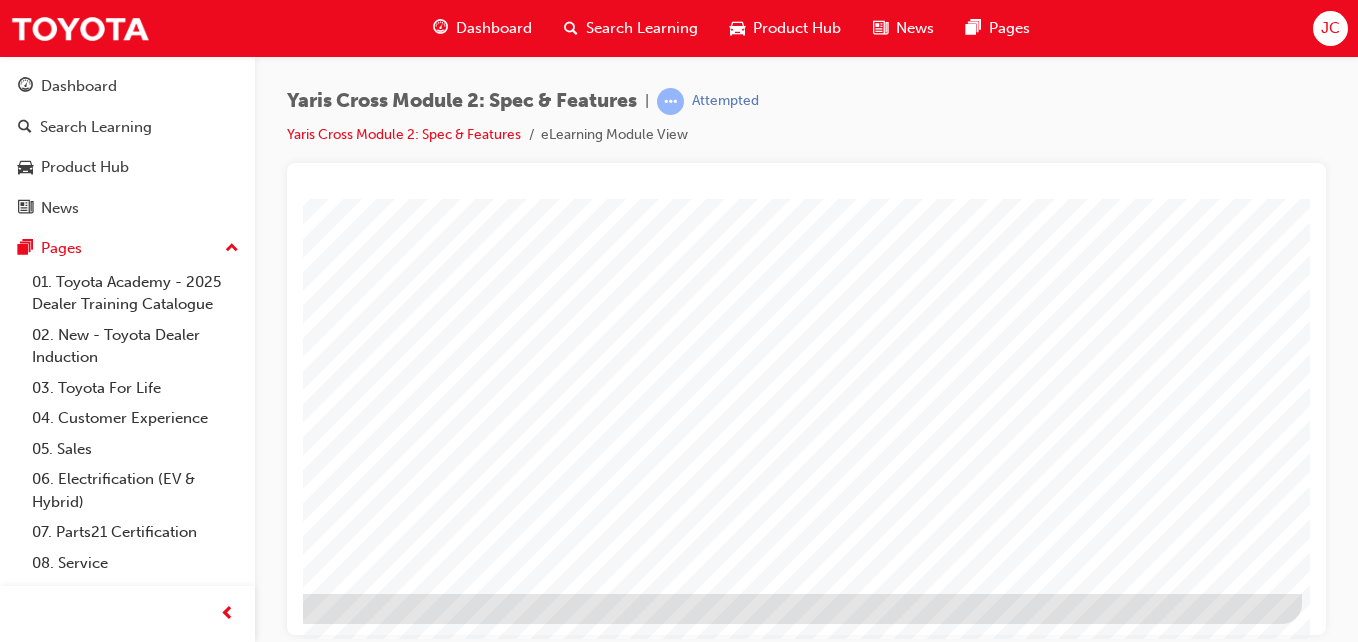 click at bounding box center [5, 2289] 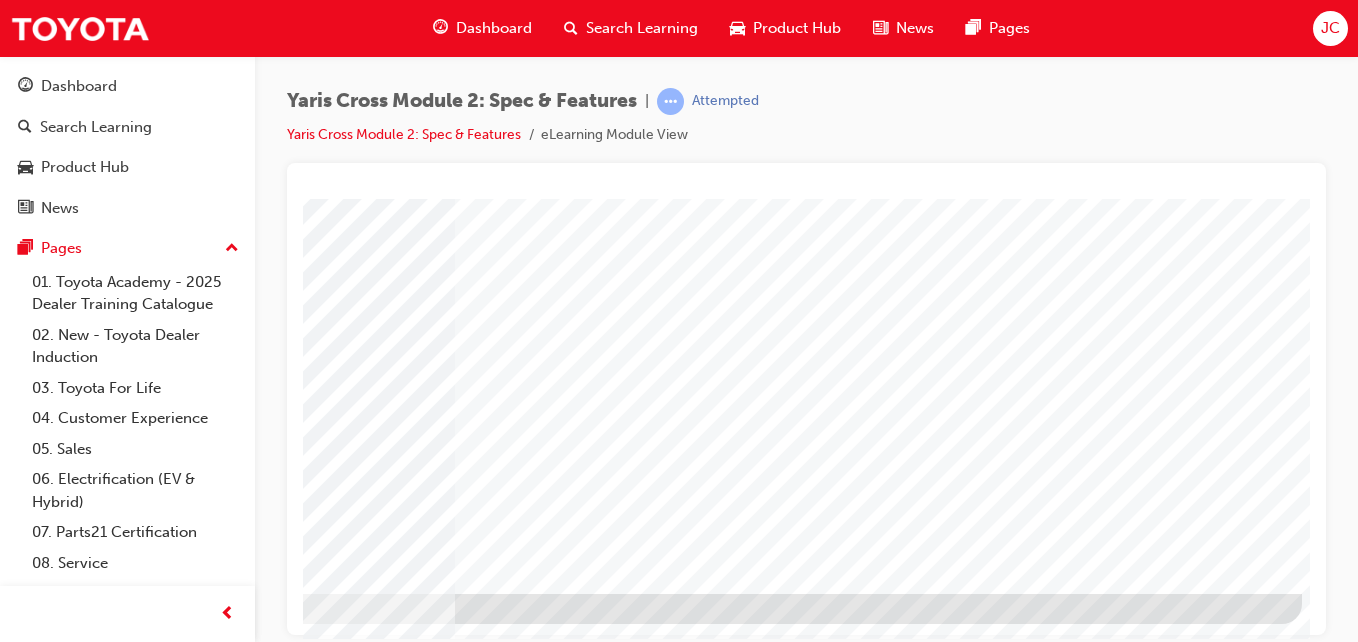 scroll, scrollTop: 0, scrollLeft: 0, axis: both 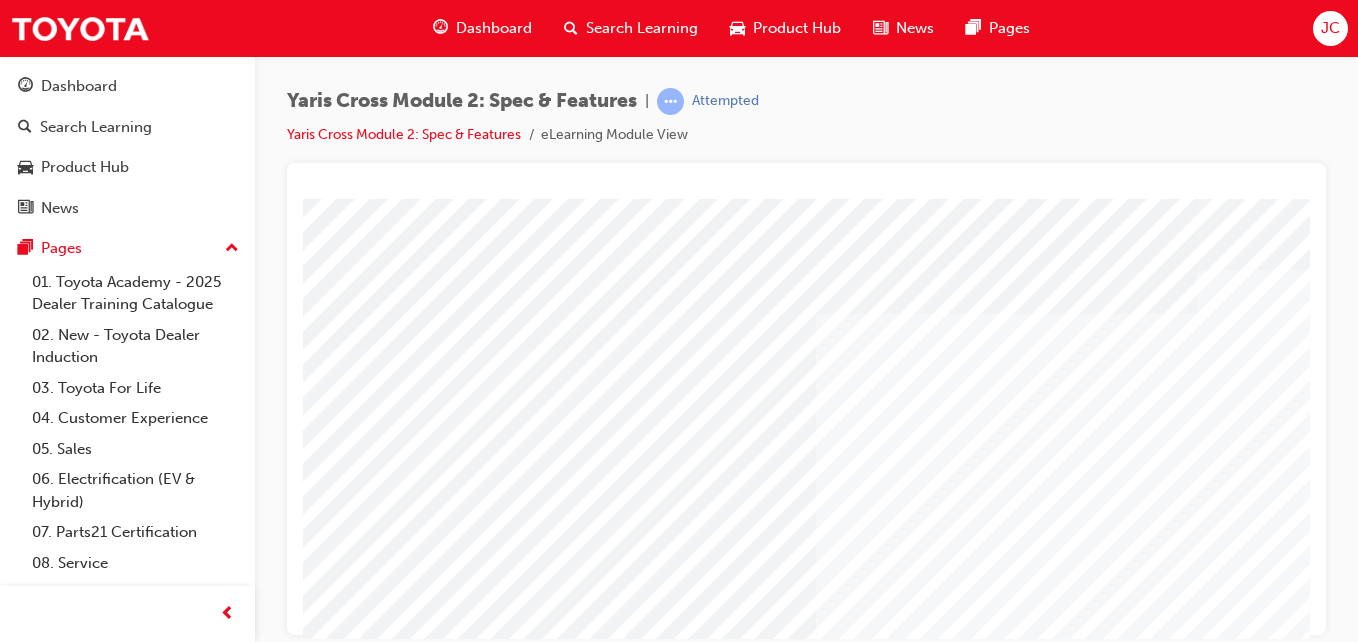 drag, startPoint x: 1293, startPoint y: 564, endPoint x: 1361, endPoint y: -75, distance: 642.608 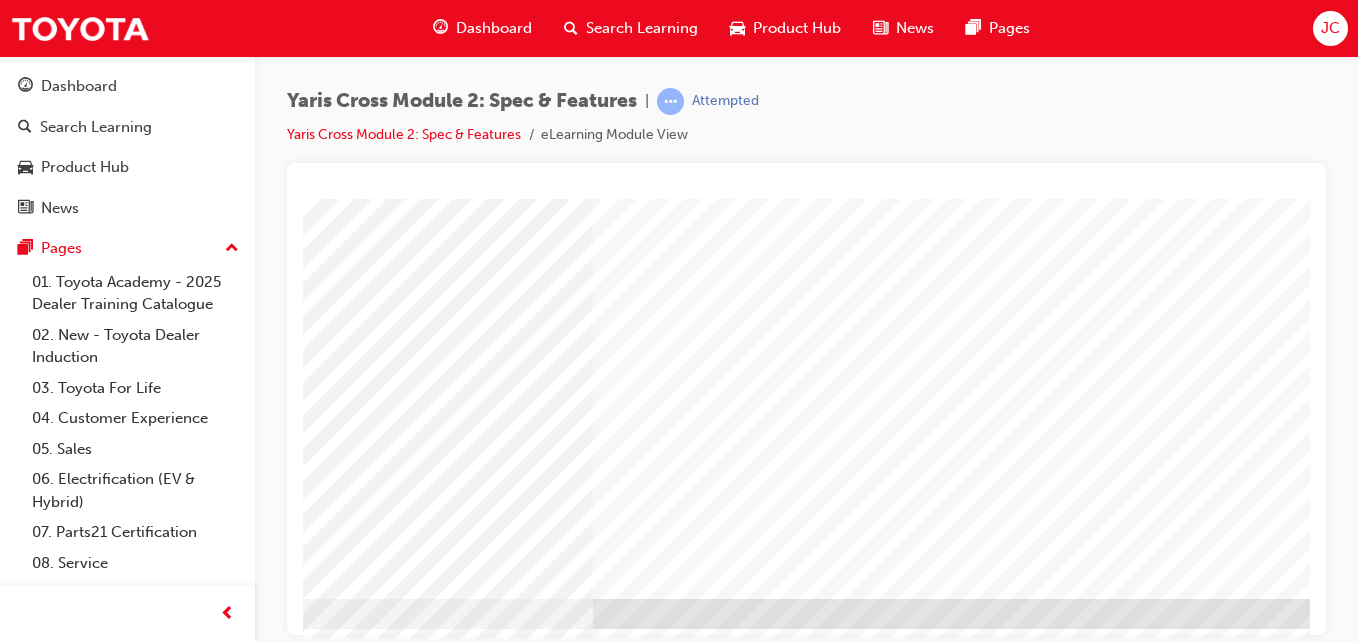 scroll, scrollTop: 320, scrollLeft: 368, axis: both 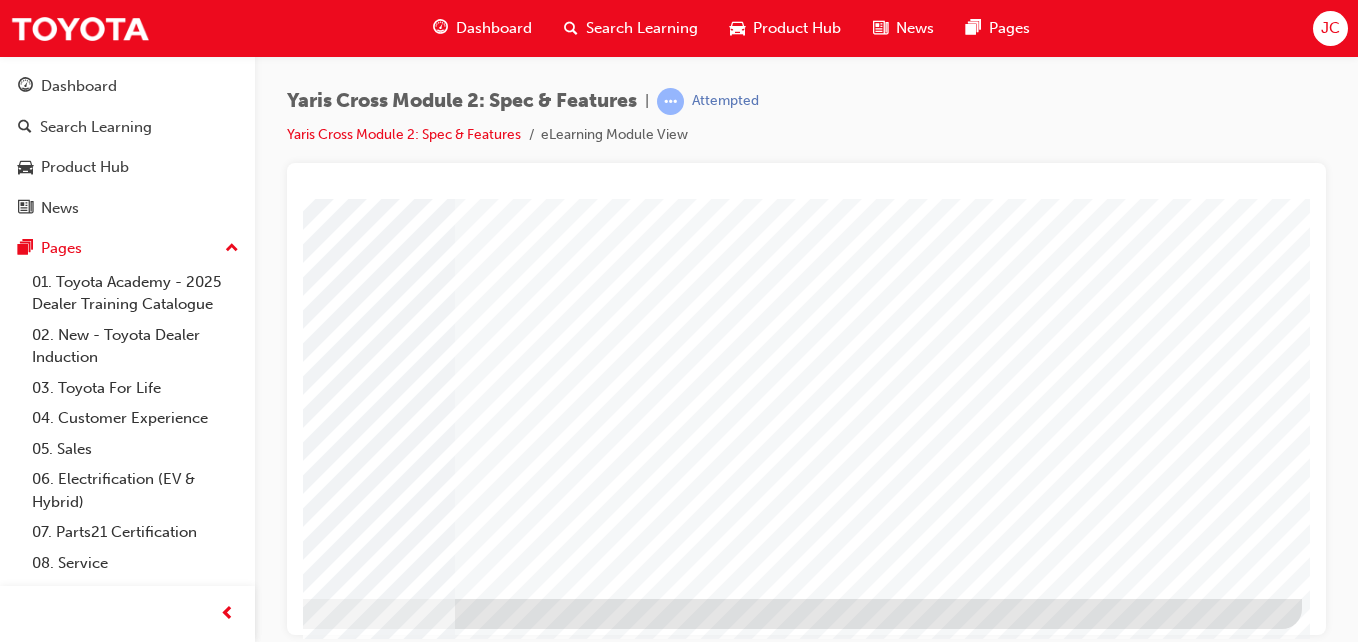 click at bounding box center (5, 3918) 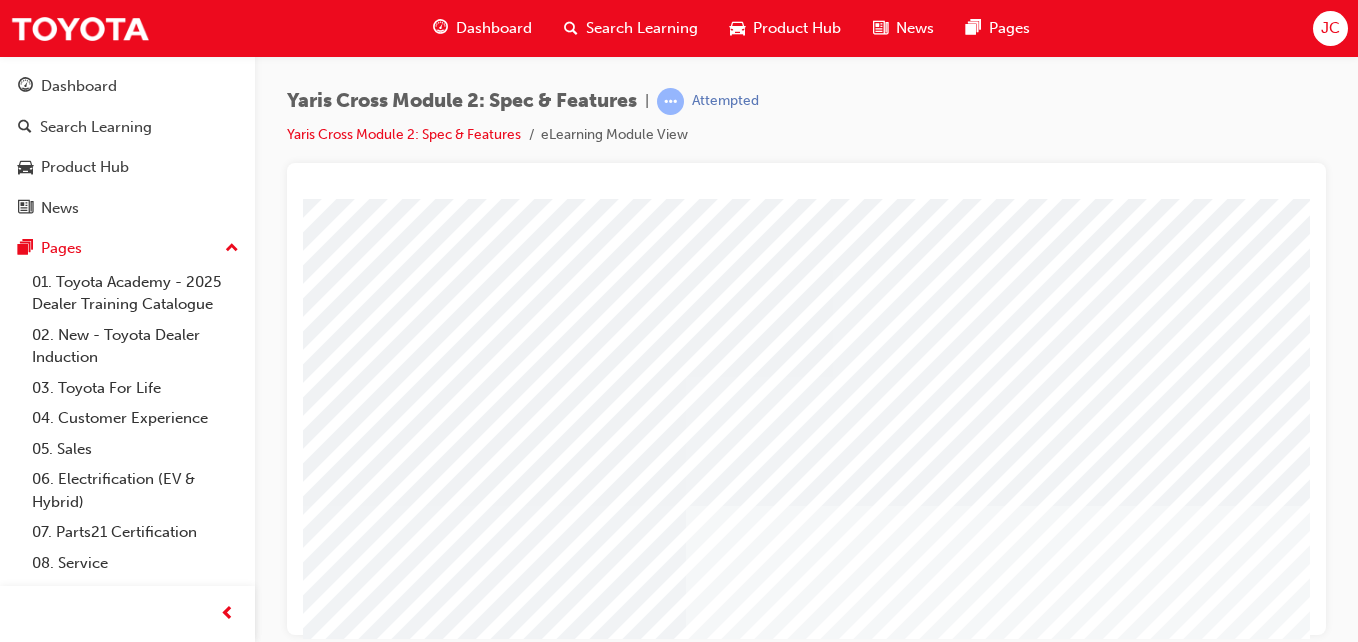 drag, startPoint x: 940, startPoint y: 619, endPoint x: 1044, endPoint y: 650, distance: 108.52189 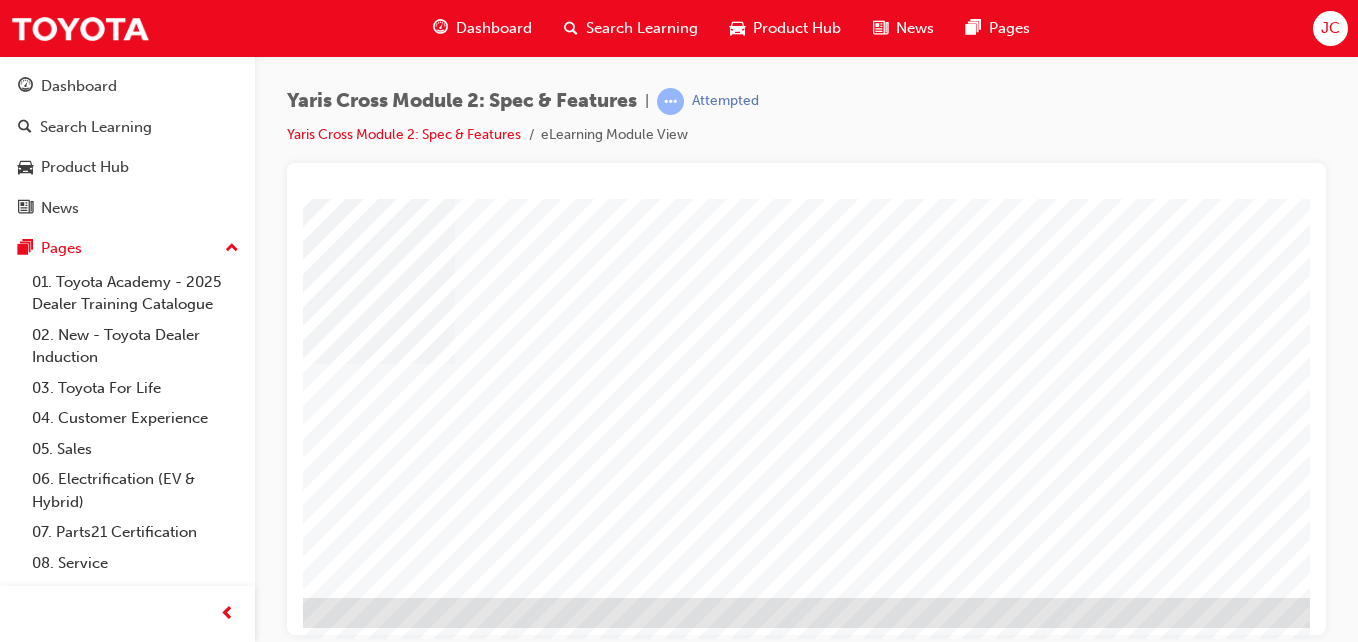 scroll, scrollTop: 325, scrollLeft: 231, axis: both 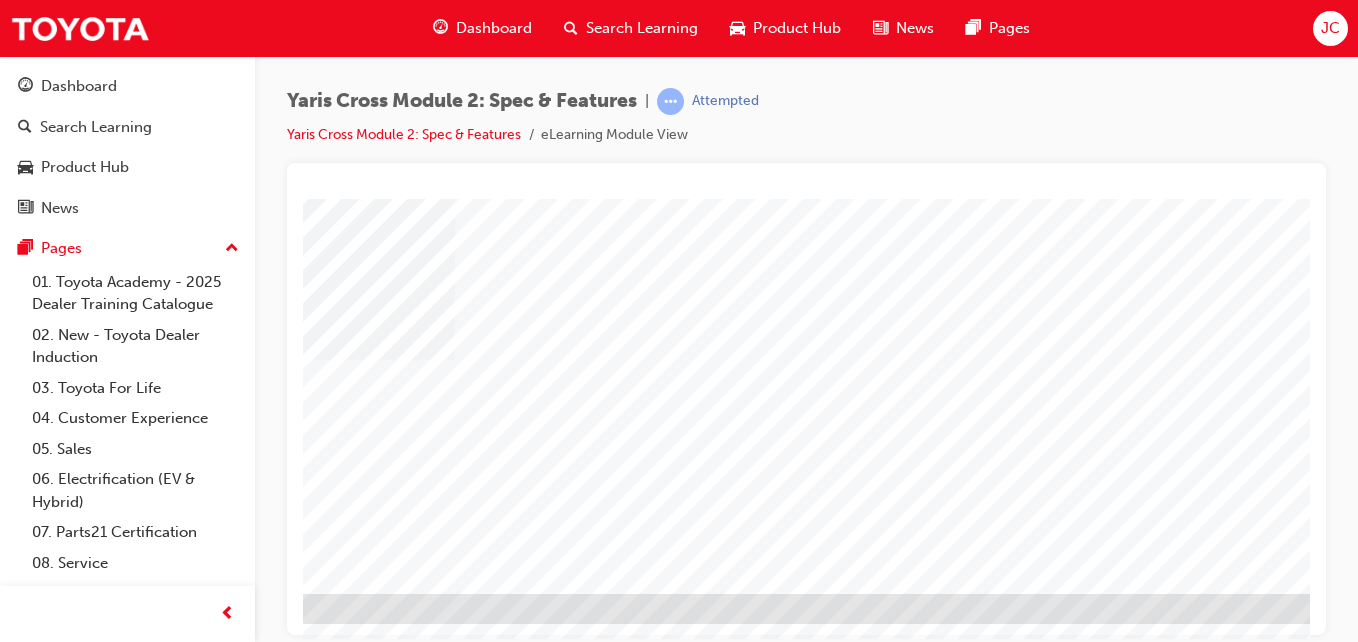 click at bounding box center [135, 2462] 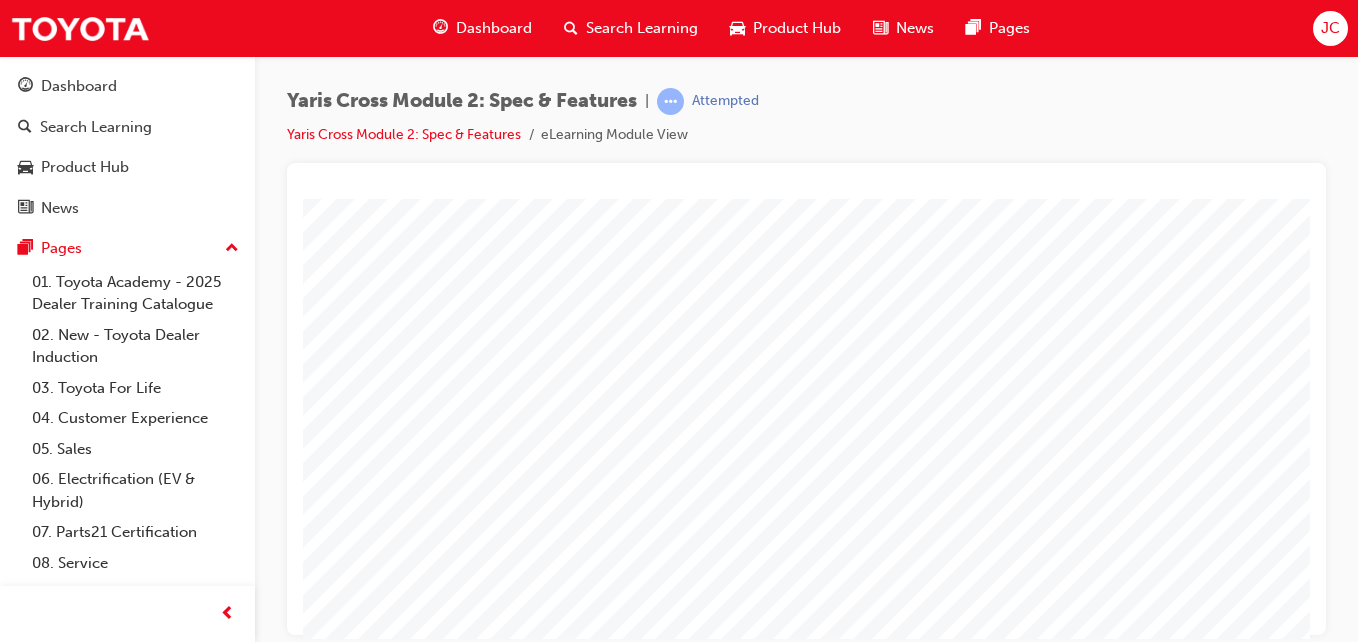 scroll, scrollTop: 200, scrollLeft: 0, axis: vertical 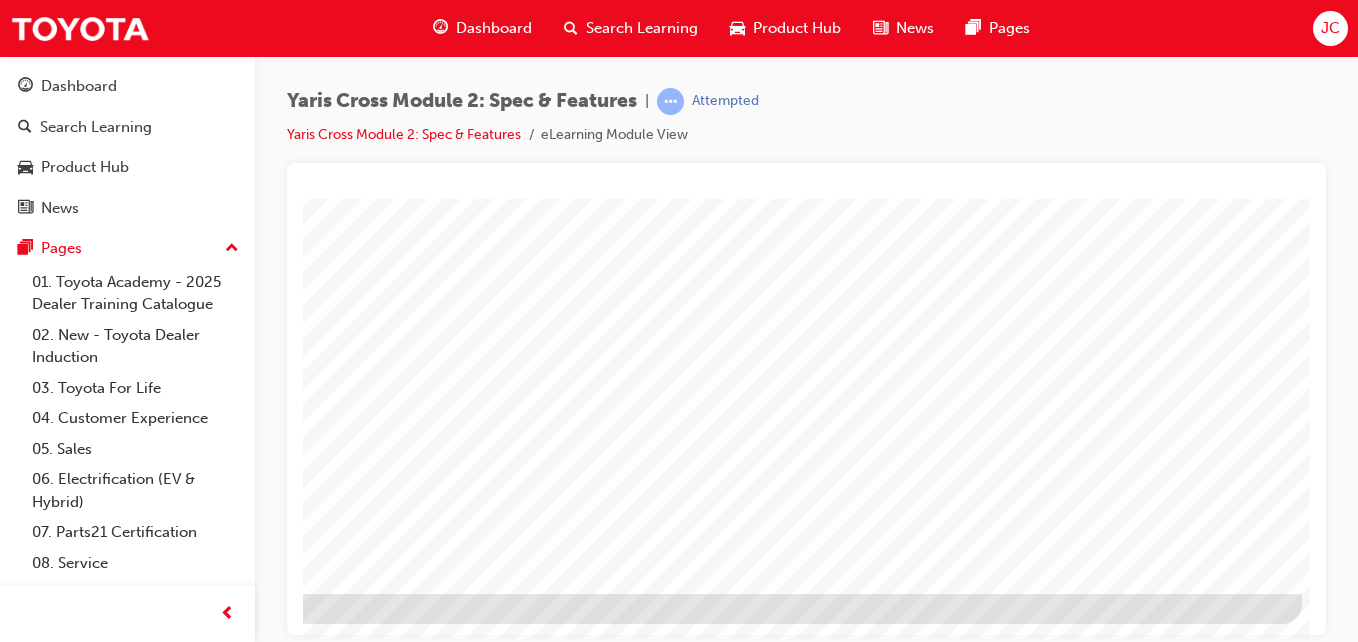 click at bounding box center (5, 1749) 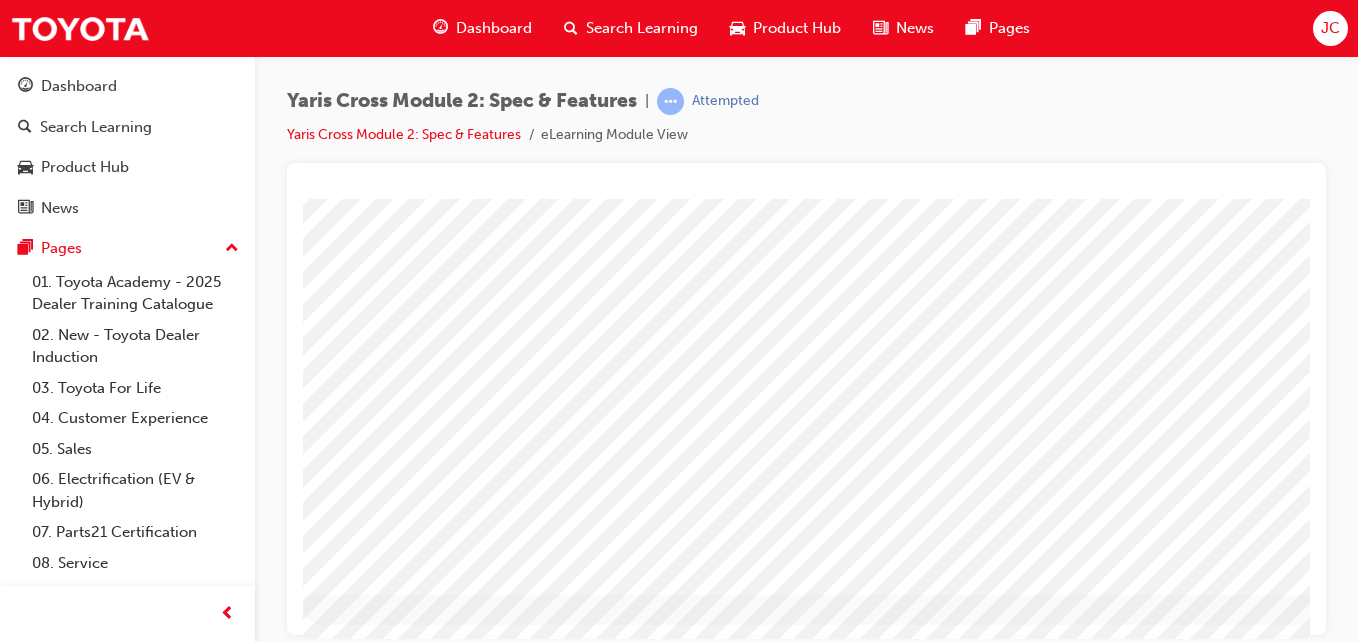 scroll, scrollTop: 325, scrollLeft: 0, axis: vertical 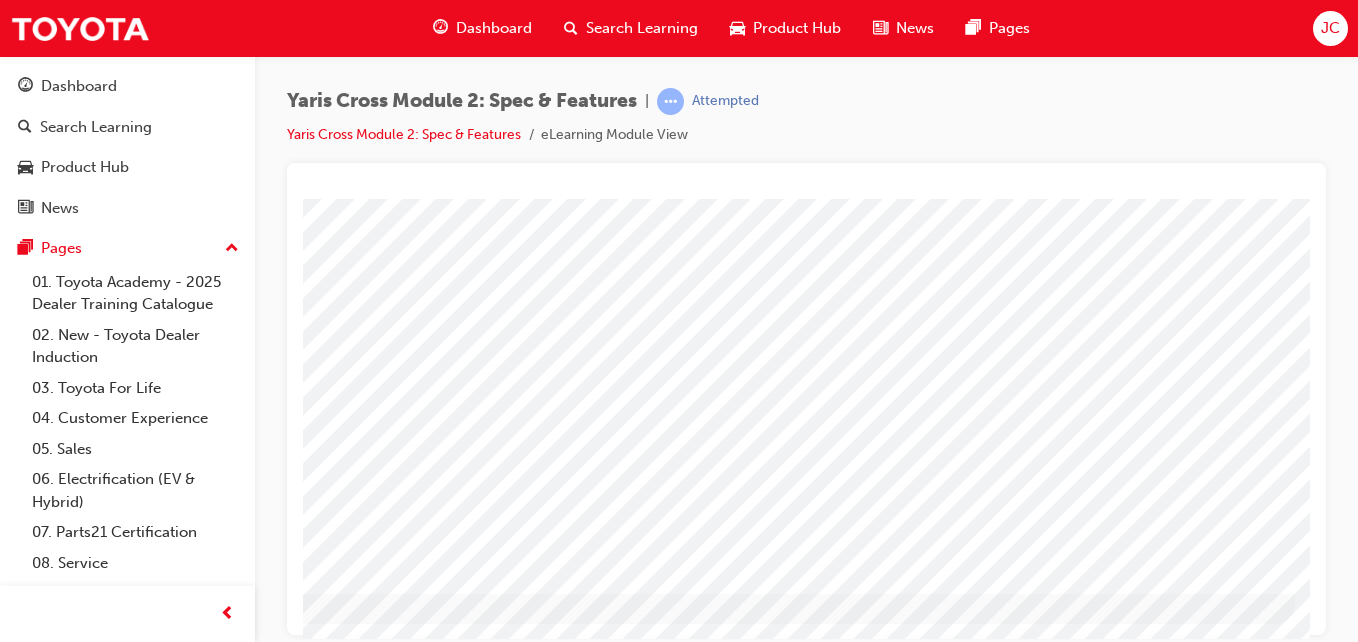 click at bounding box center (-2, 5018) 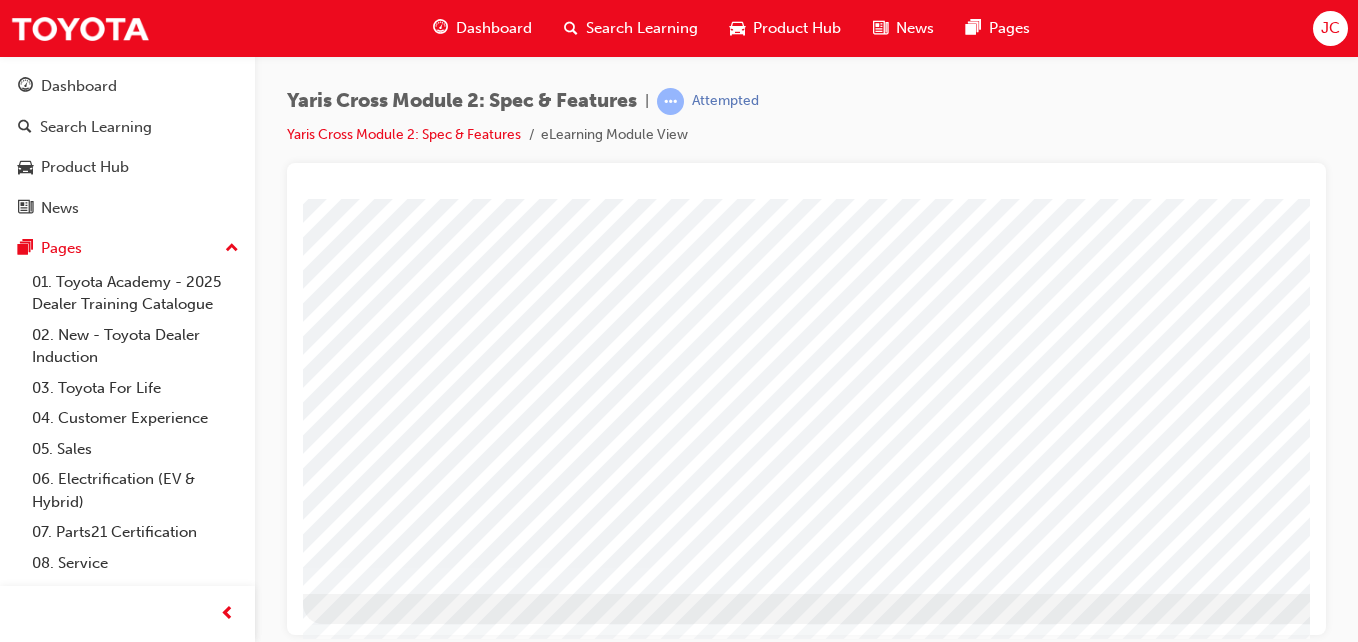 scroll, scrollTop: 225, scrollLeft: 0, axis: vertical 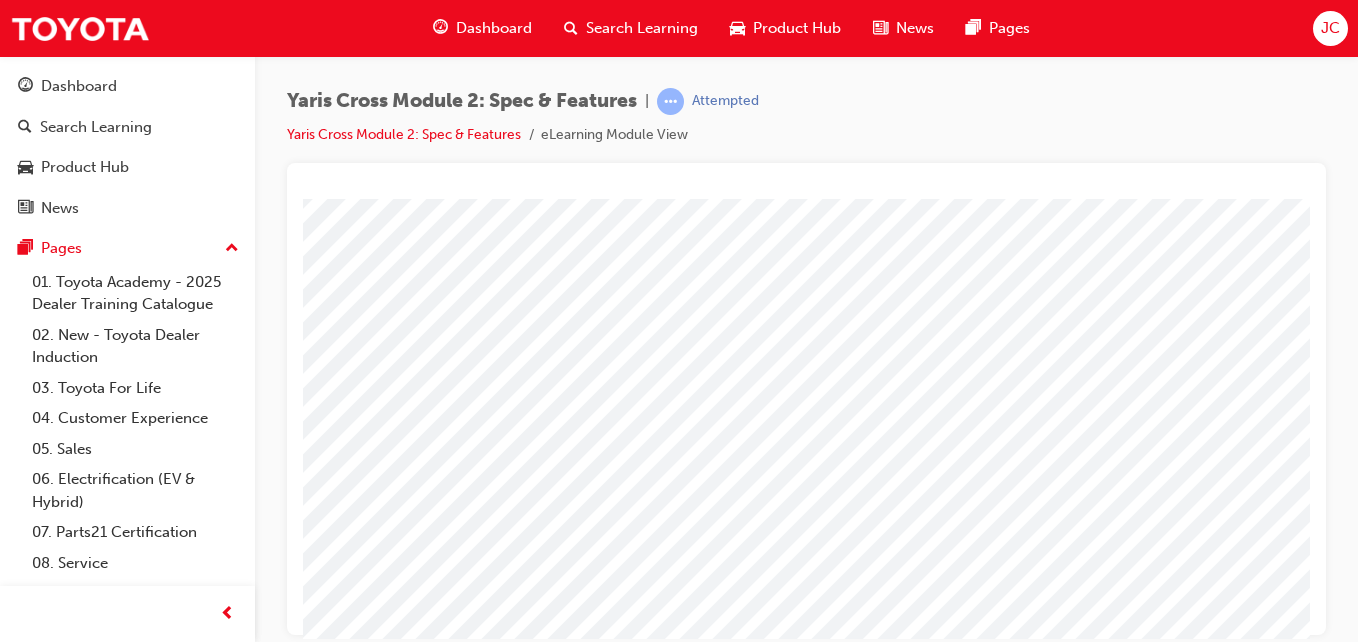 drag, startPoint x: 697, startPoint y: 289, endPoint x: 708, endPoint y: 216, distance: 73.82411 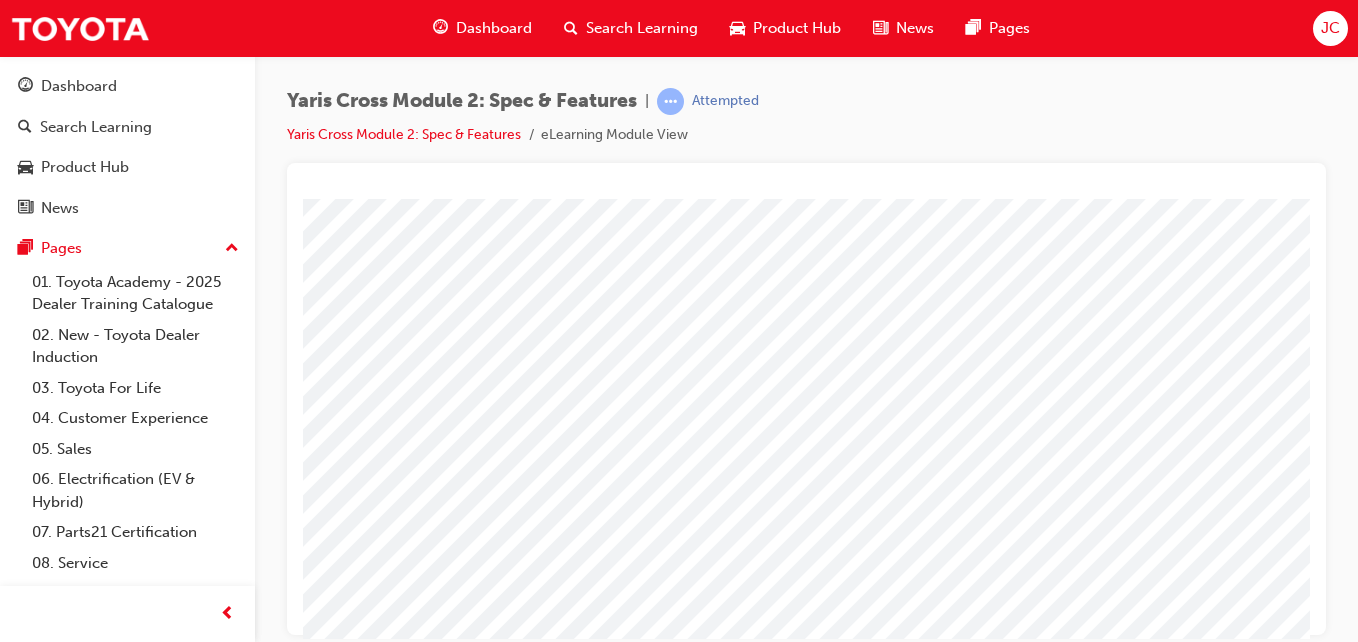 scroll, scrollTop: 325, scrollLeft: 40, axis: both 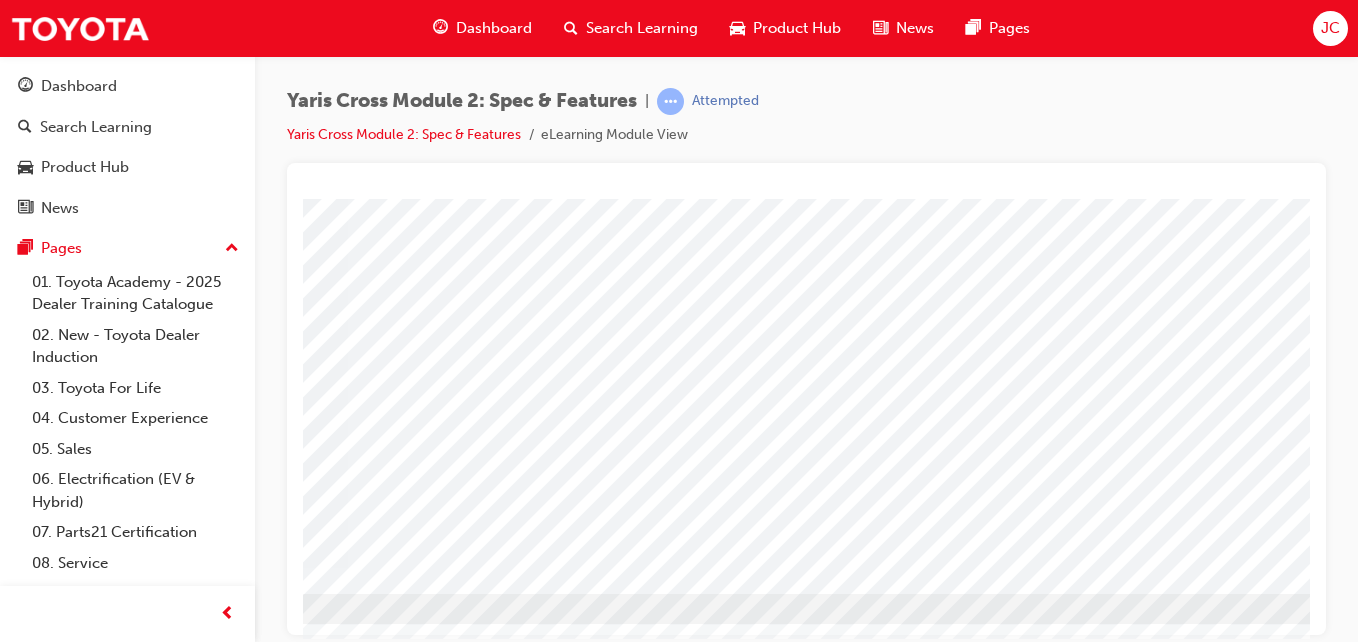 click at bounding box center [64, 2272] 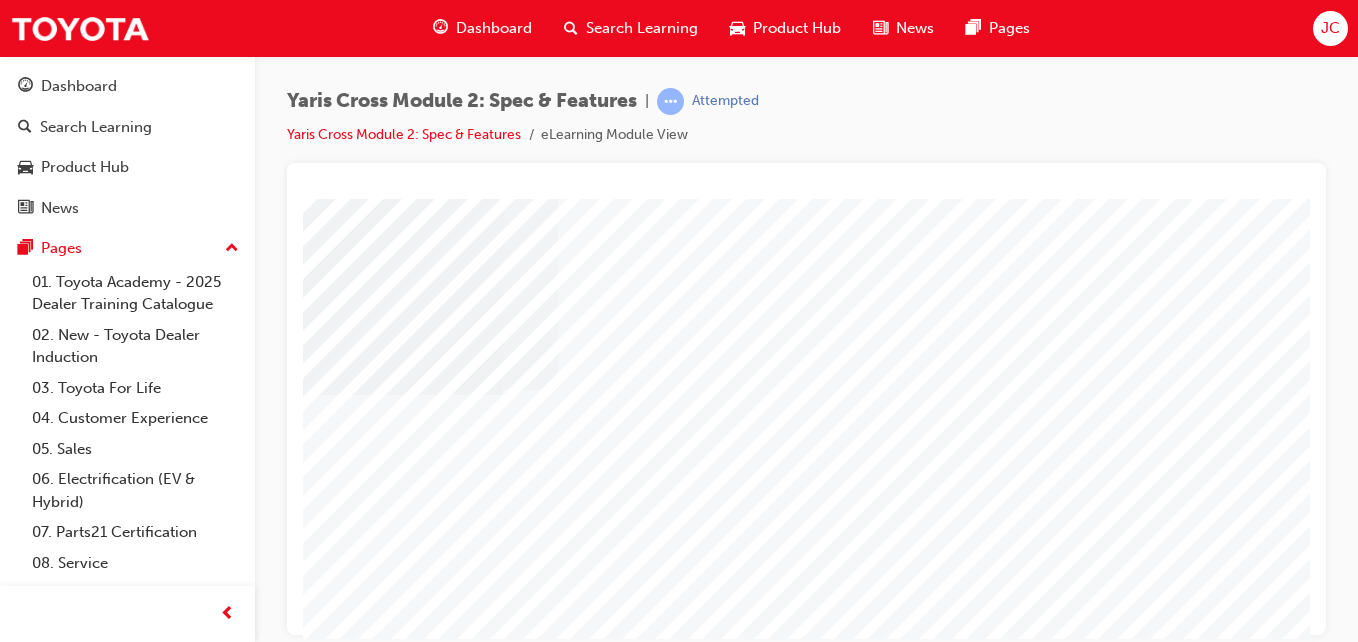 scroll, scrollTop: 200, scrollLeft: 0, axis: vertical 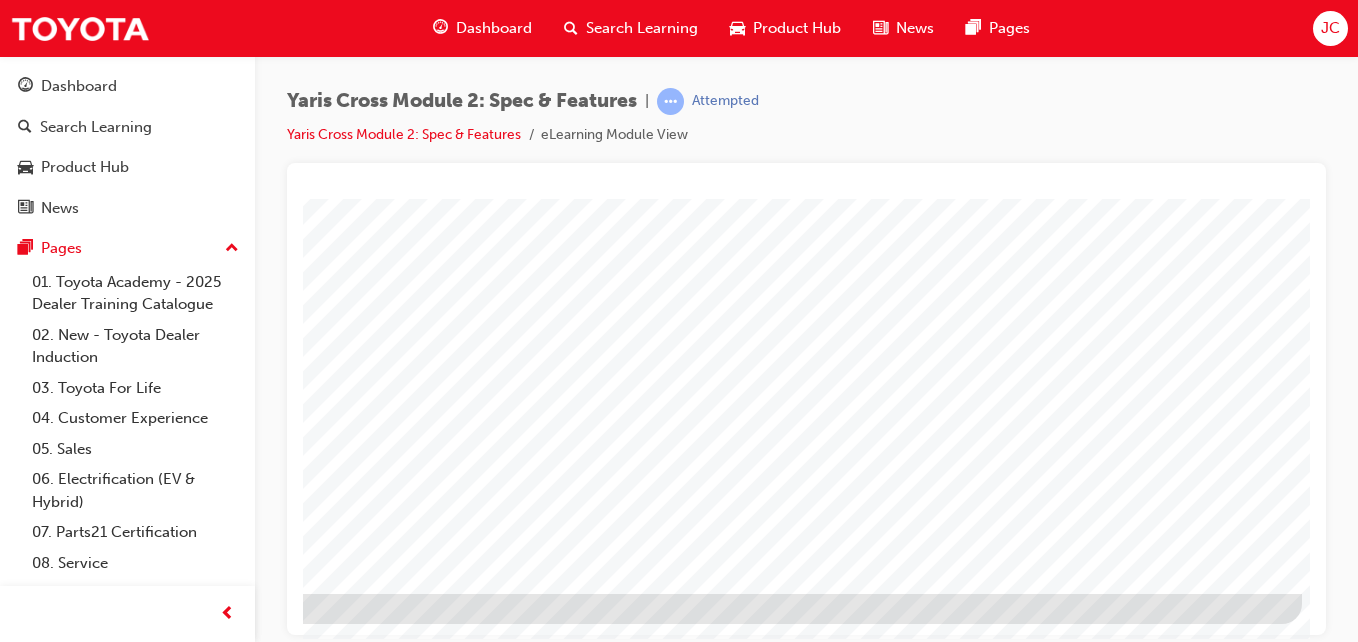 click at bounding box center (5, 1555) 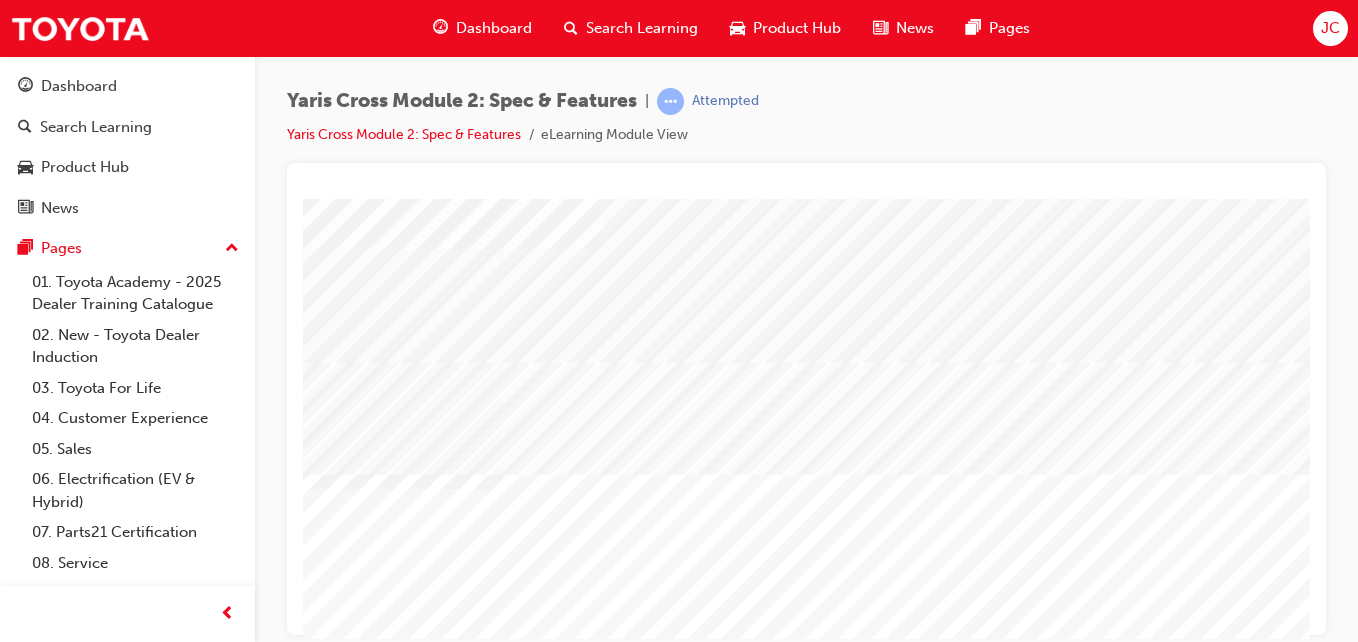 scroll, scrollTop: 200, scrollLeft: 0, axis: vertical 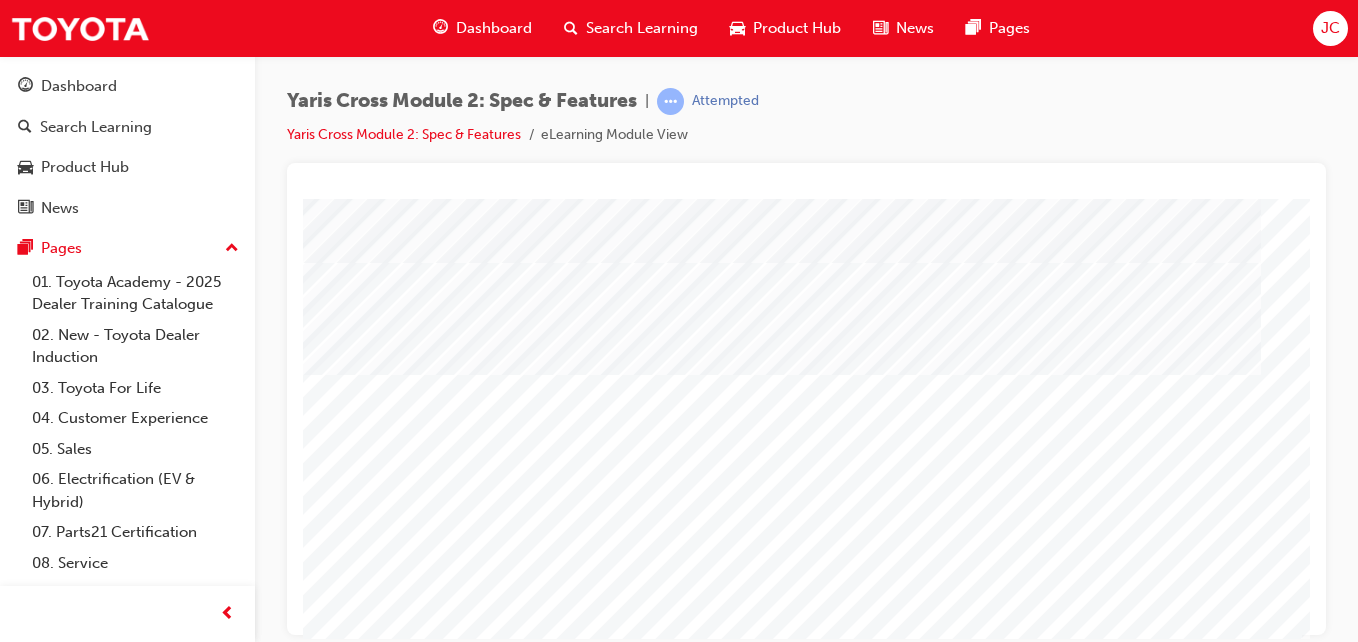 drag, startPoint x: 1010, startPoint y: 634, endPoint x: 1450, endPoint y: 837, distance: 484.57095 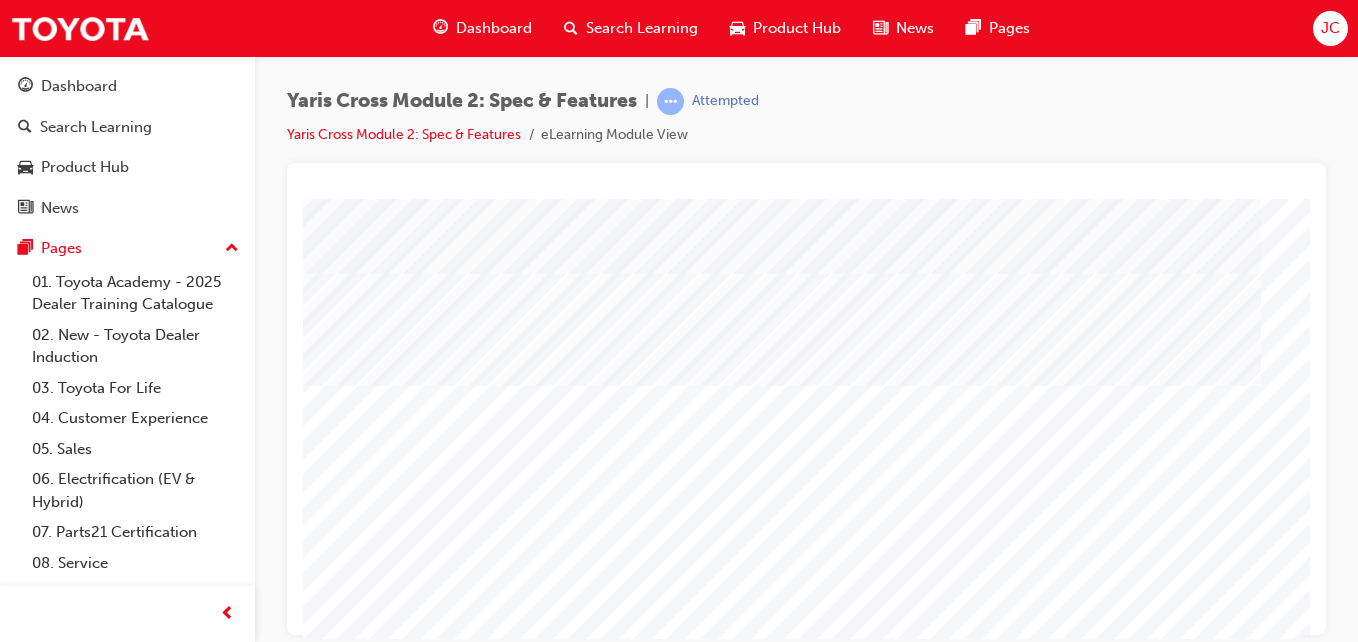 scroll, scrollTop: 225, scrollLeft: 368, axis: both 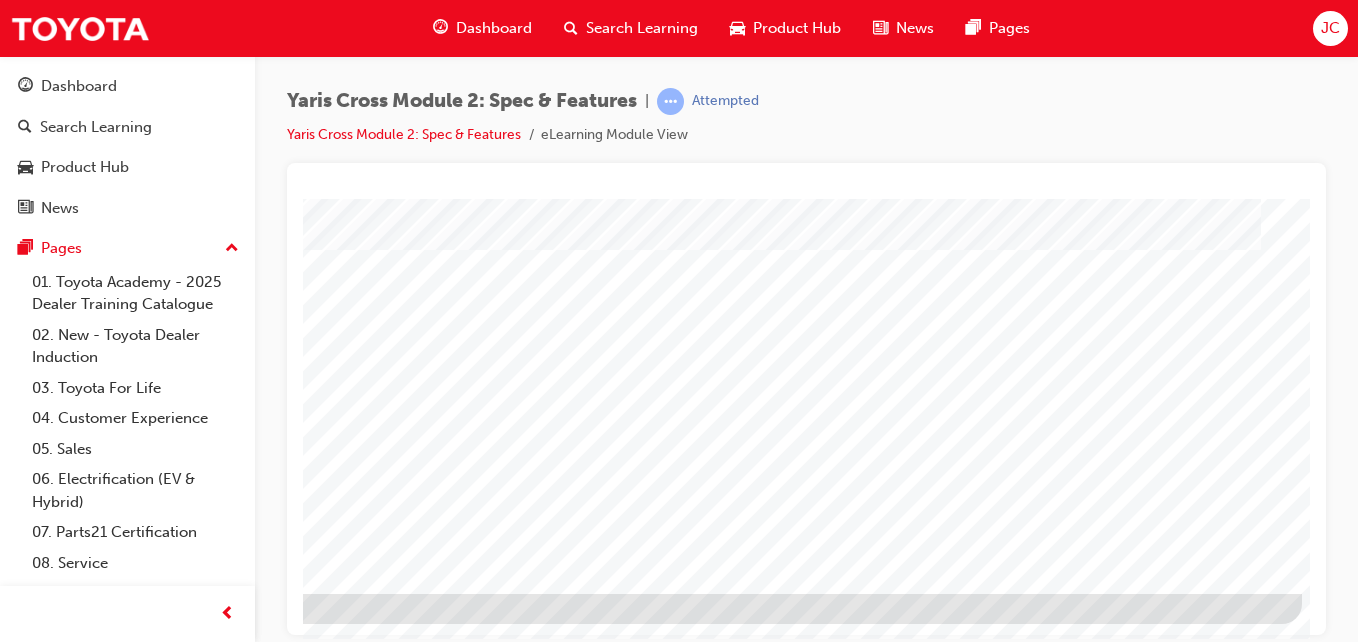 click at bounding box center (5, 1555) 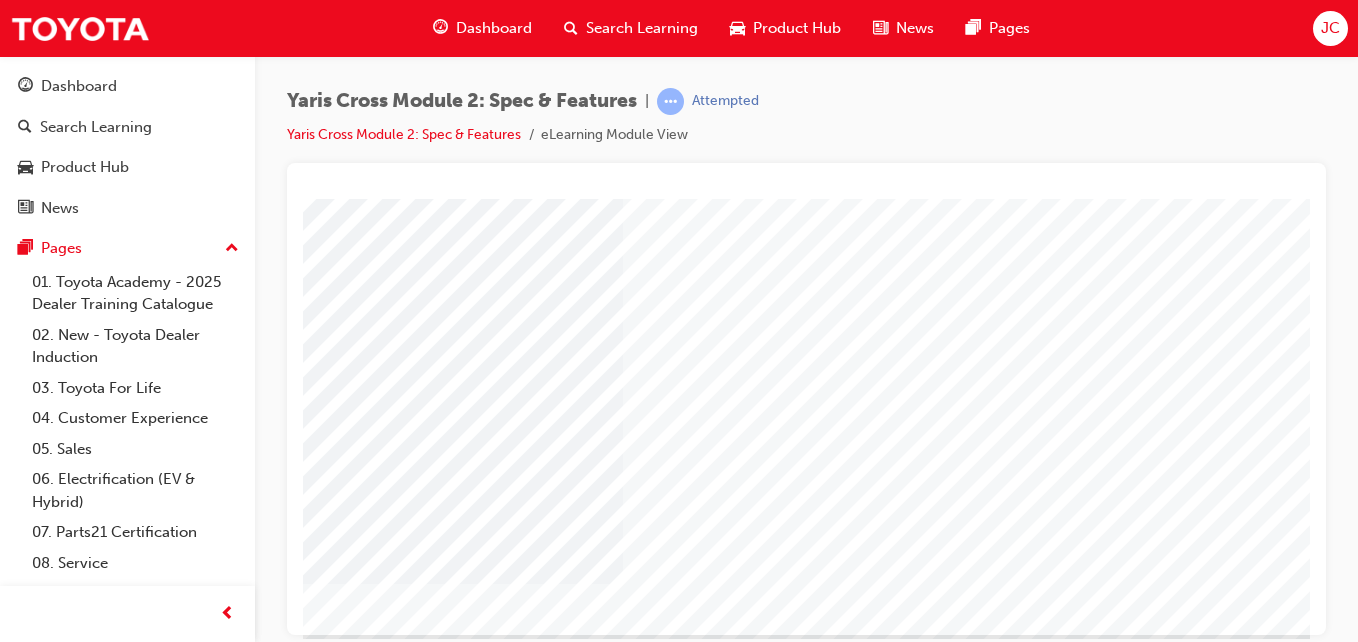 scroll, scrollTop: 300, scrollLeft: 0, axis: vertical 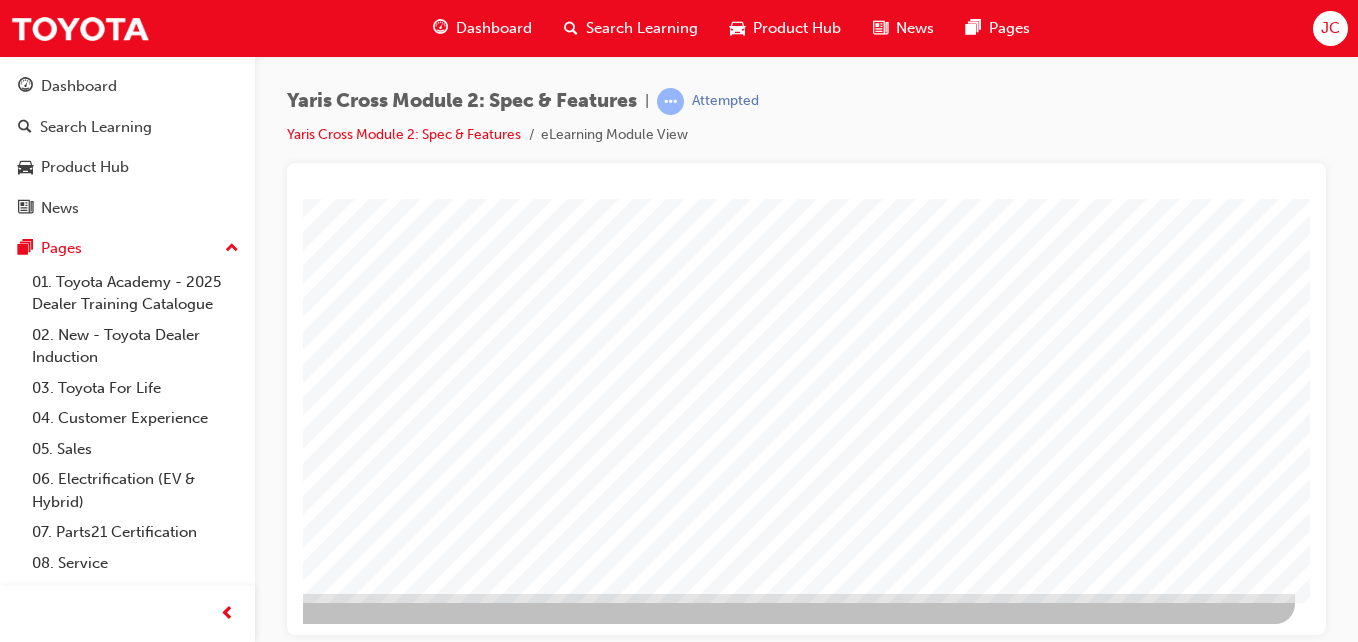 click at bounding box center (-2, 1696) 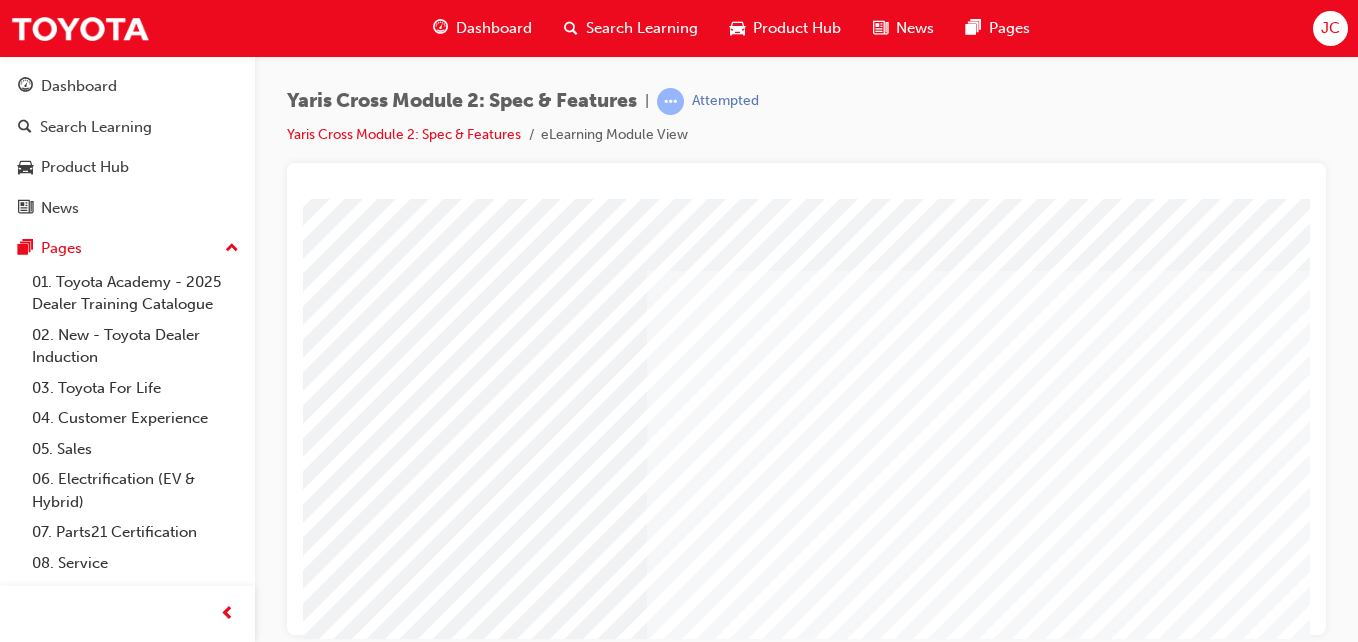 scroll, scrollTop: 0, scrollLeft: 213, axis: horizontal 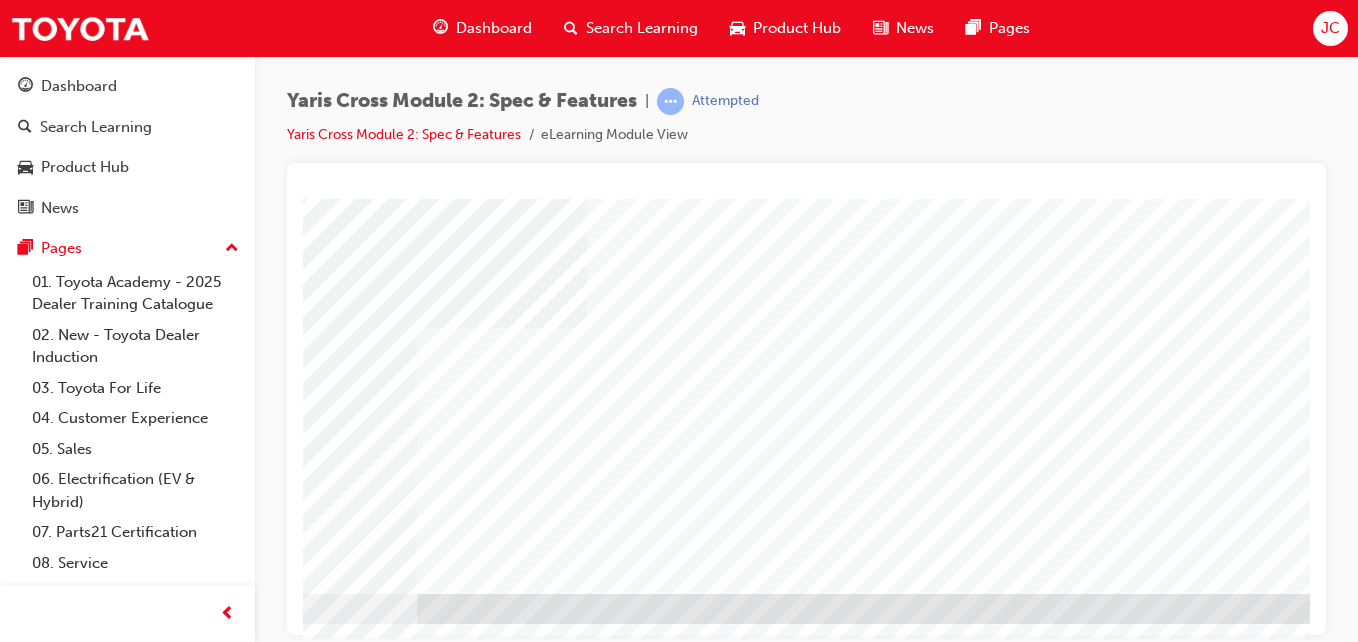 click at bounding box center [50, 1555] 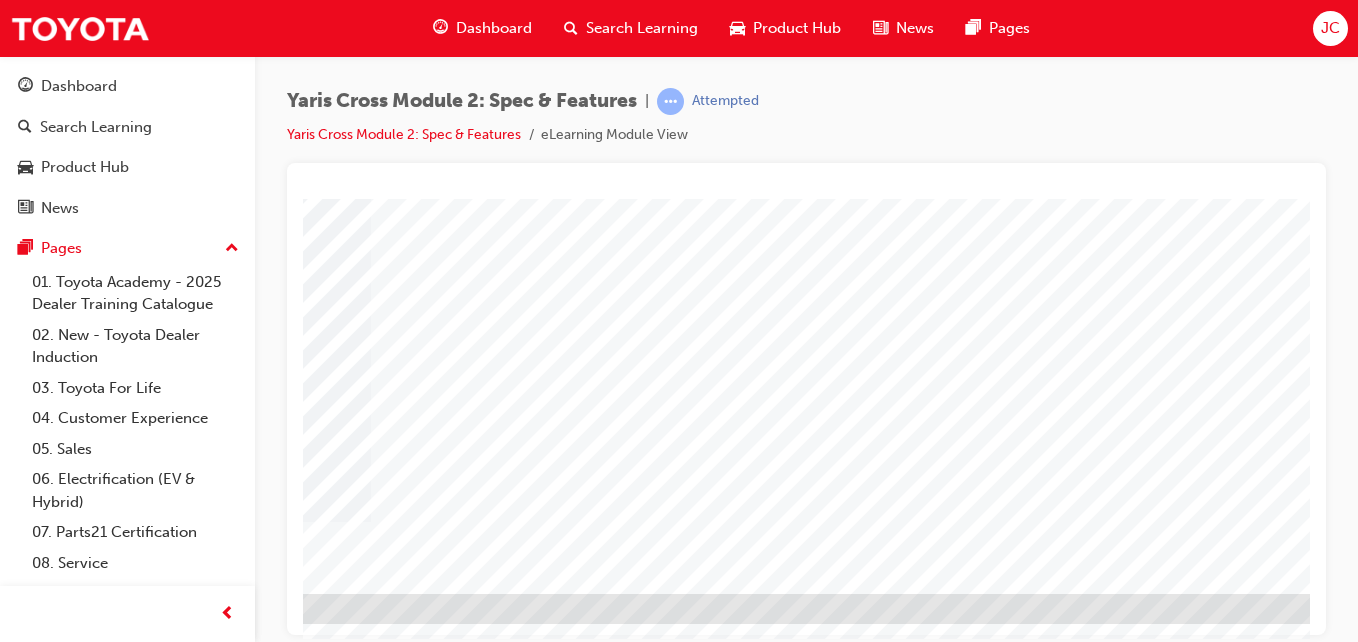 scroll, scrollTop: 0, scrollLeft: 0, axis: both 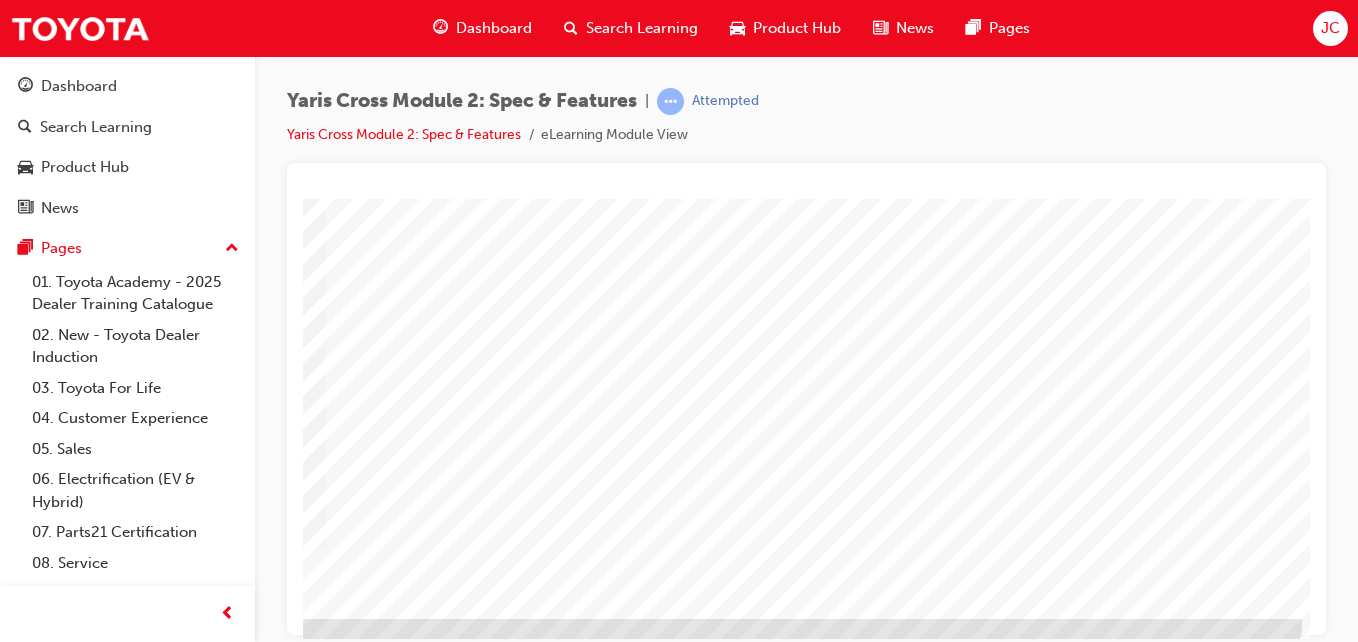 drag, startPoint x: 663, startPoint y: 414, endPoint x: 1117, endPoint y: 419, distance: 454.02753 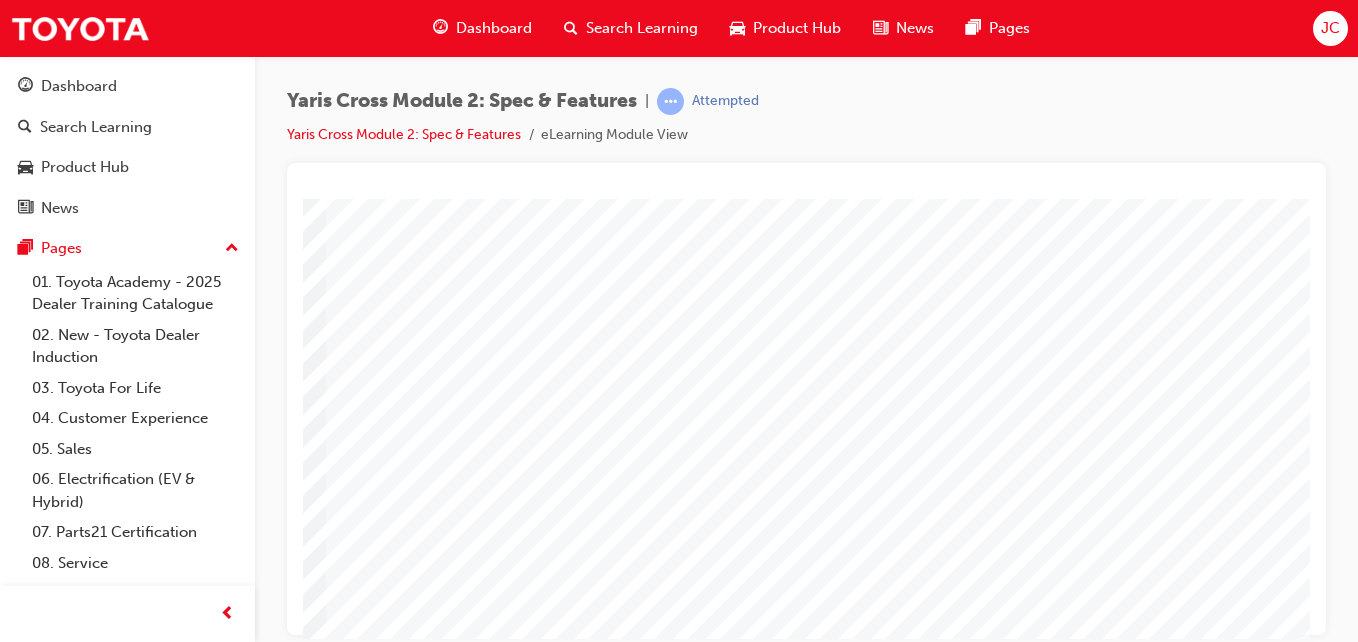 scroll, scrollTop: 100, scrollLeft: 368, axis: both 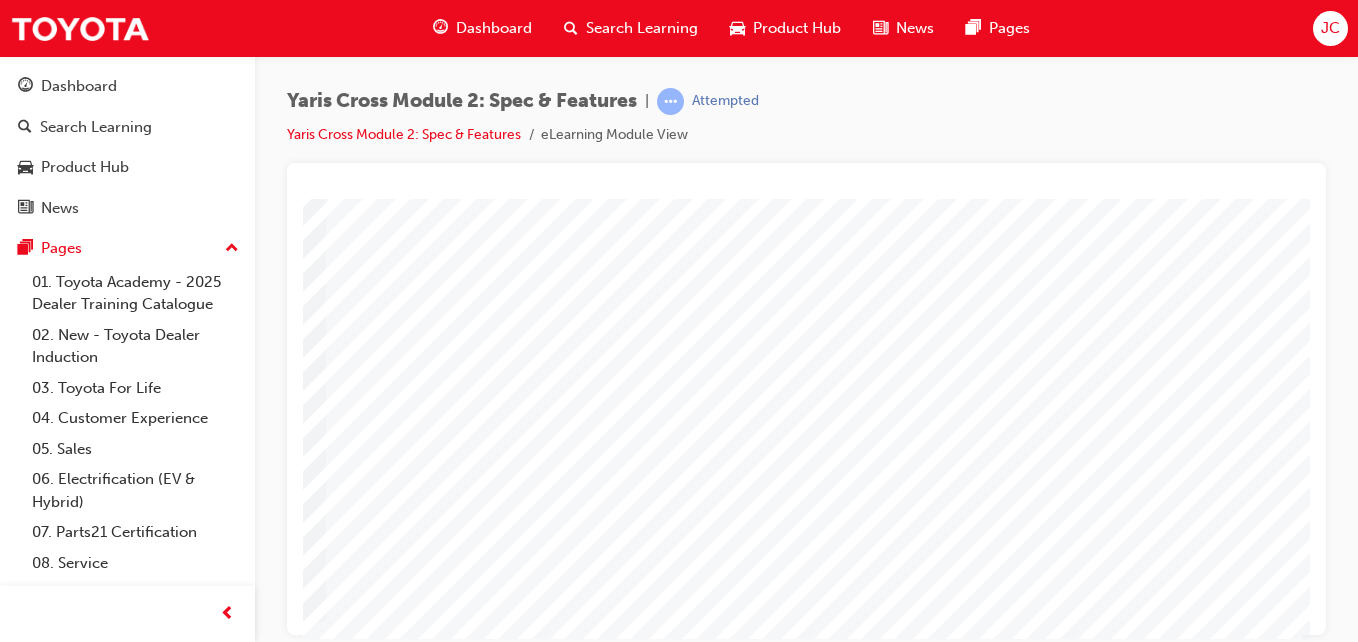 drag, startPoint x: 1488, startPoint y: 392, endPoint x: 990, endPoint y: 224, distance: 525.574 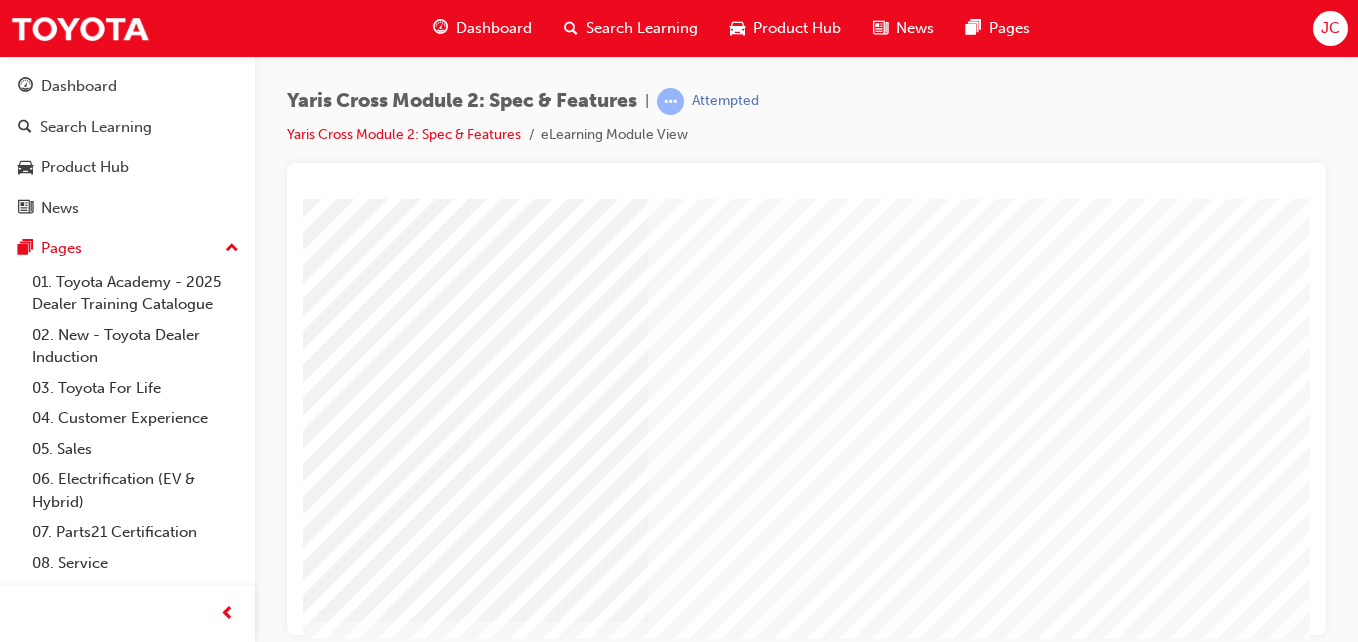 scroll, scrollTop: 225, scrollLeft: 0, axis: vertical 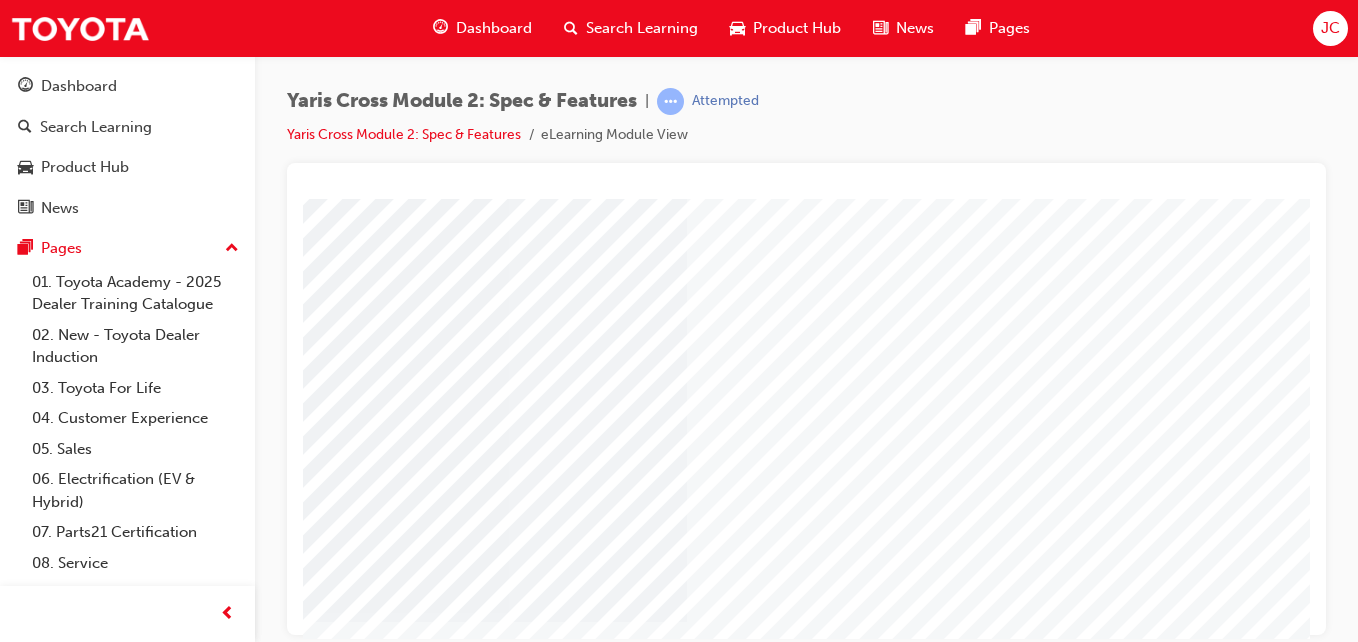 drag, startPoint x: 620, startPoint y: 628, endPoint x: 544, endPoint y: 760, distance: 152.31546 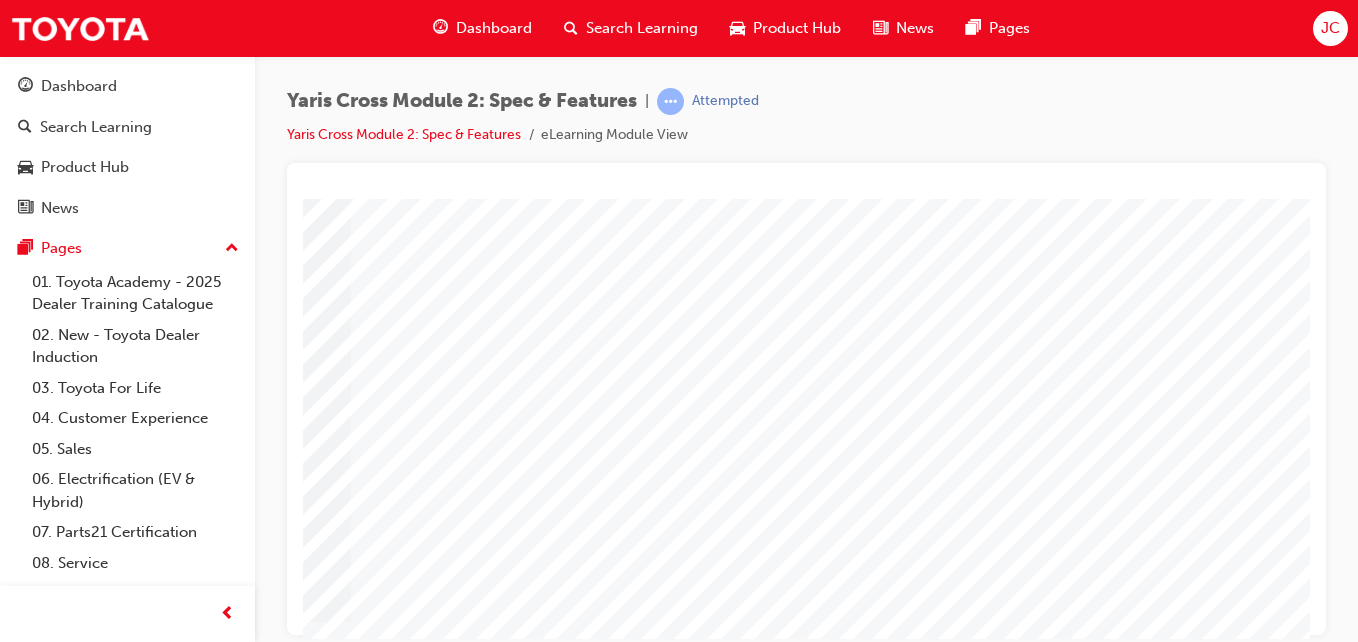 scroll, scrollTop: 225, scrollLeft: 368, axis: both 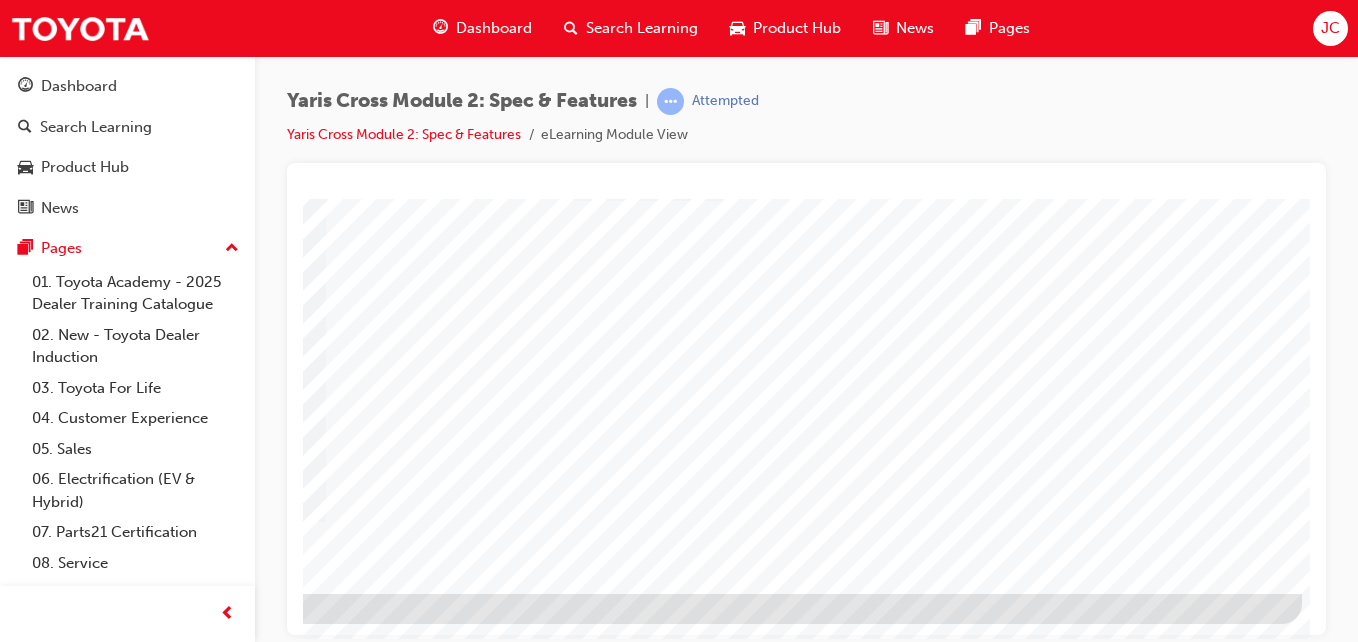 drag, startPoint x: 1197, startPoint y: 486, endPoint x: 657, endPoint y: 143, distance: 639.7257 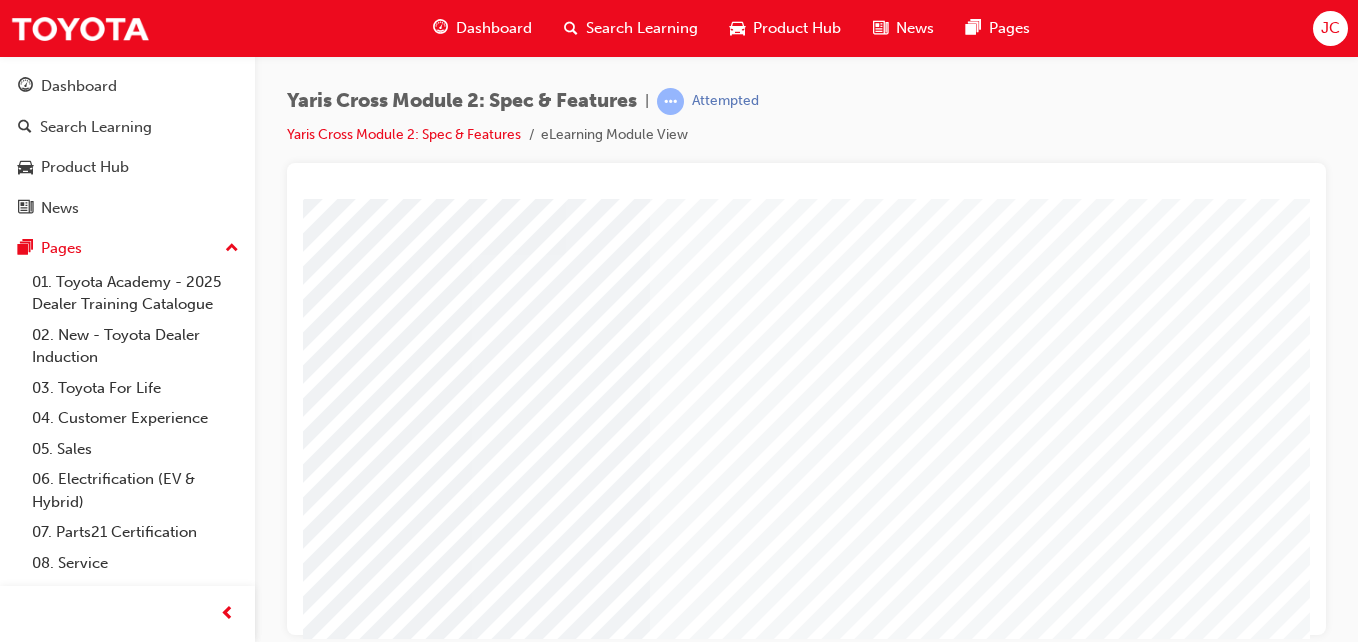 scroll, scrollTop: 25, scrollLeft: 37, axis: both 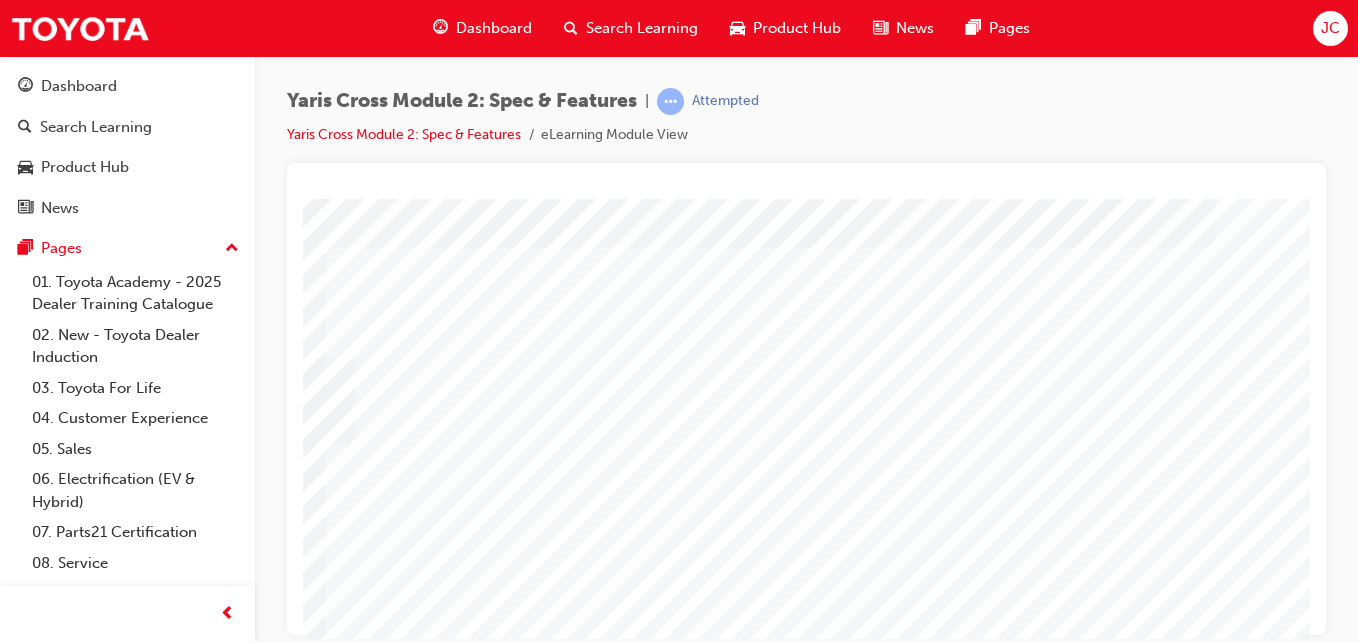 drag, startPoint x: 1182, startPoint y: 223, endPoint x: 253, endPoint y: 393, distance: 944.4263 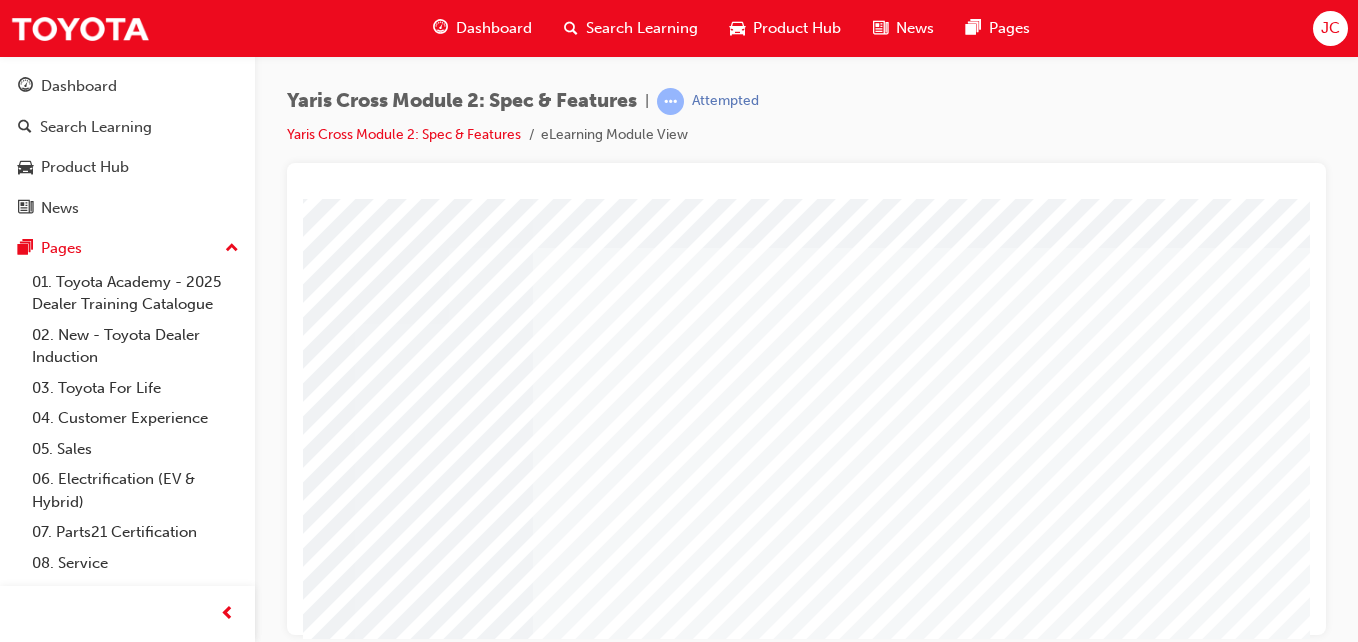 scroll, scrollTop: 25, scrollLeft: 45, axis: both 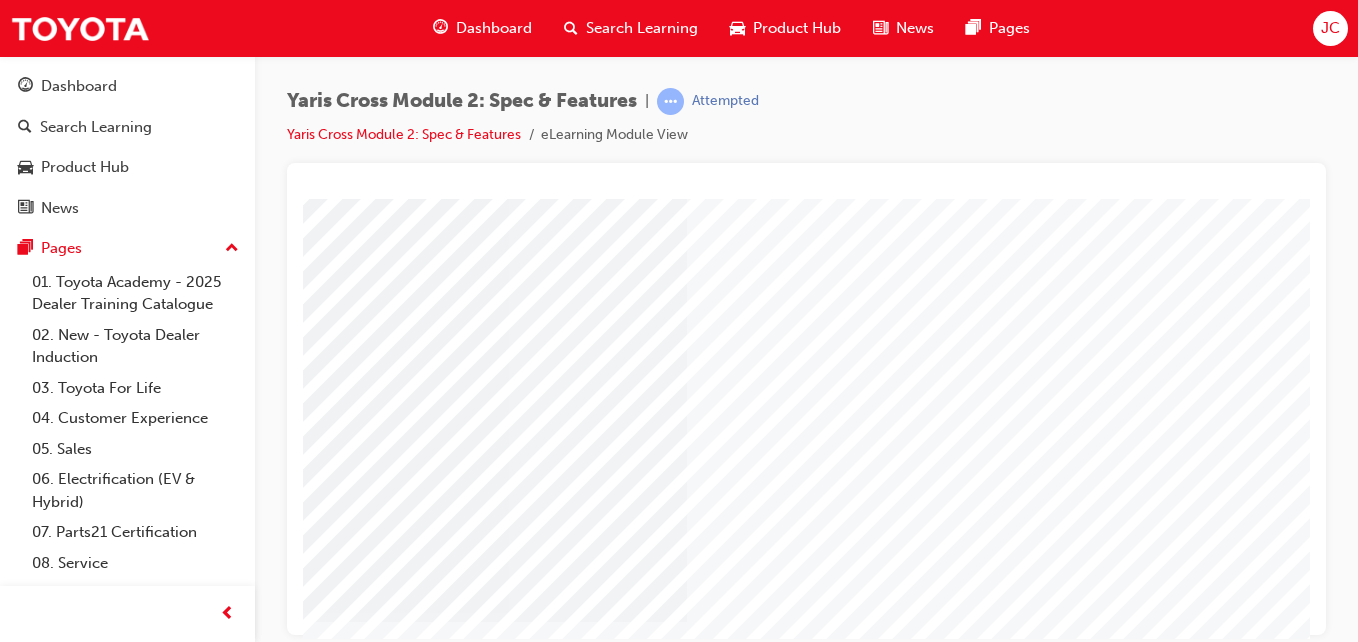 drag, startPoint x: 923, startPoint y: 393, endPoint x: 599, endPoint y: 252, distance: 353.3511 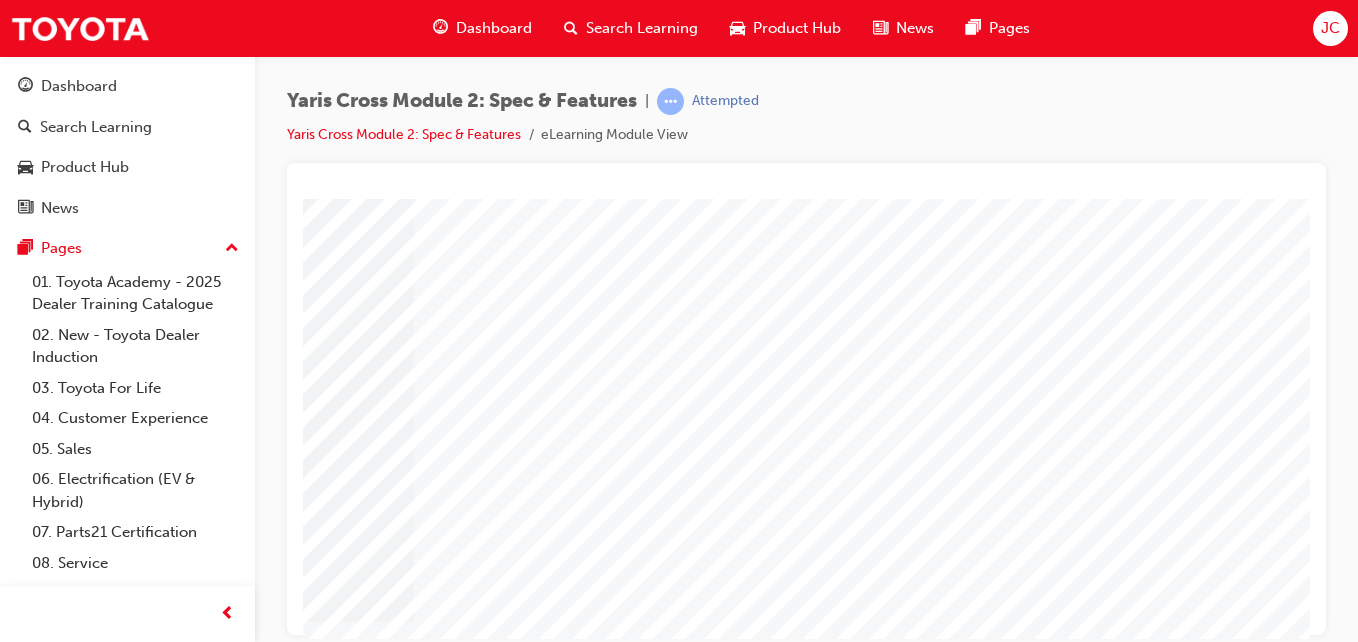 scroll, scrollTop: 225, scrollLeft: 277, axis: both 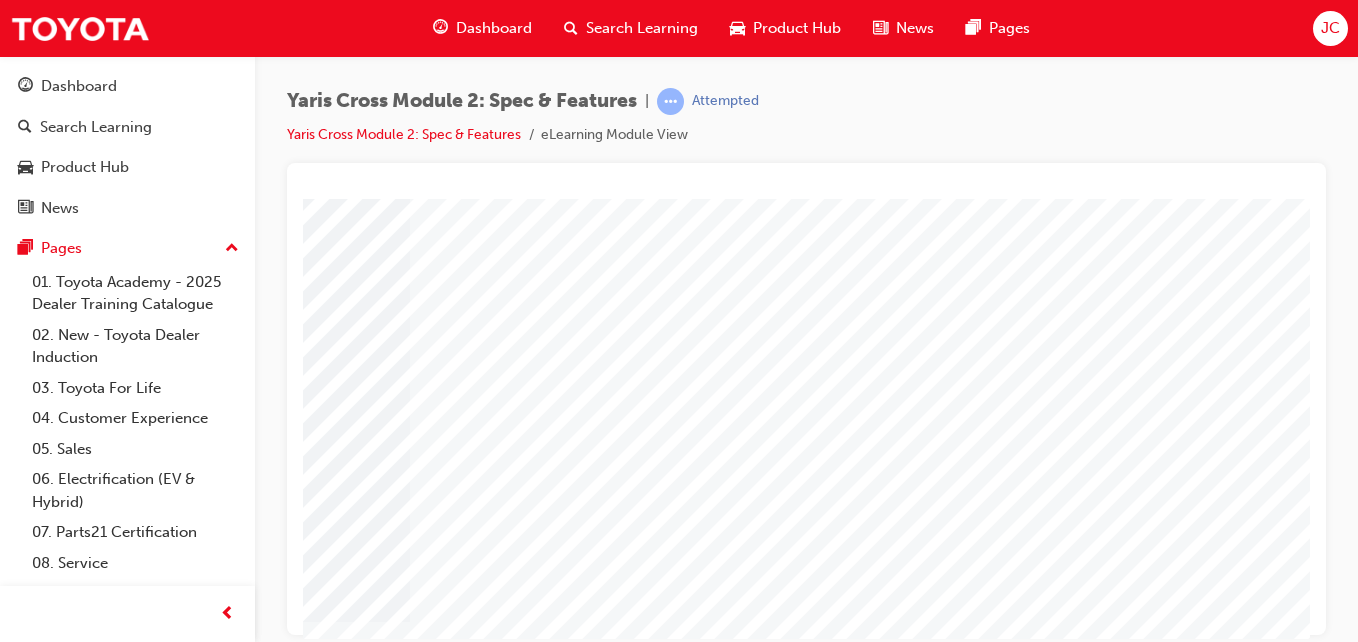 click at bounding box center (129, 5991) 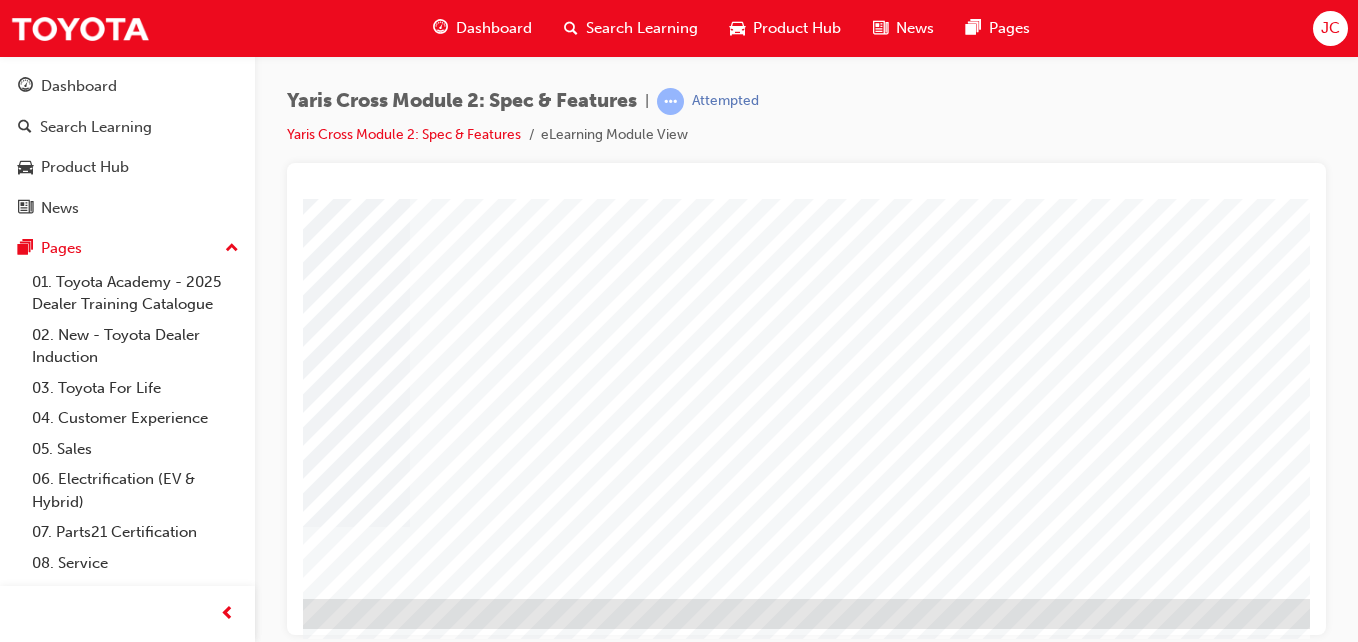 scroll, scrollTop: 325, scrollLeft: 277, axis: both 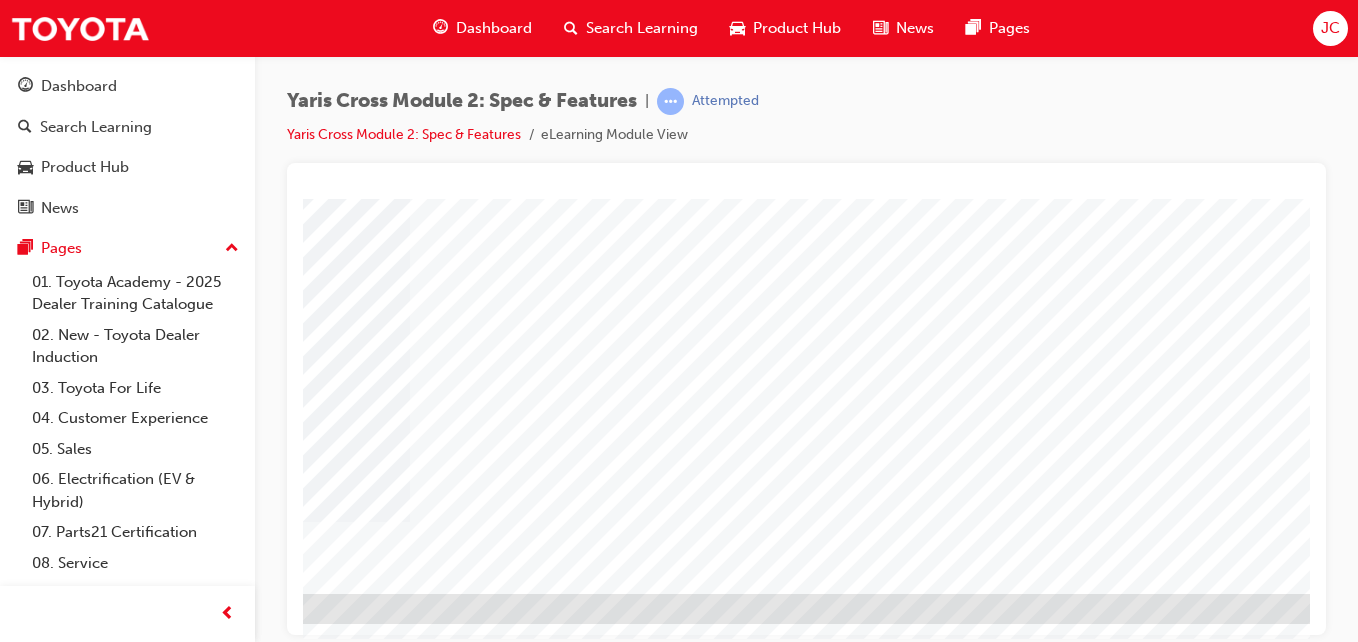 click at bounding box center [89, 5603] 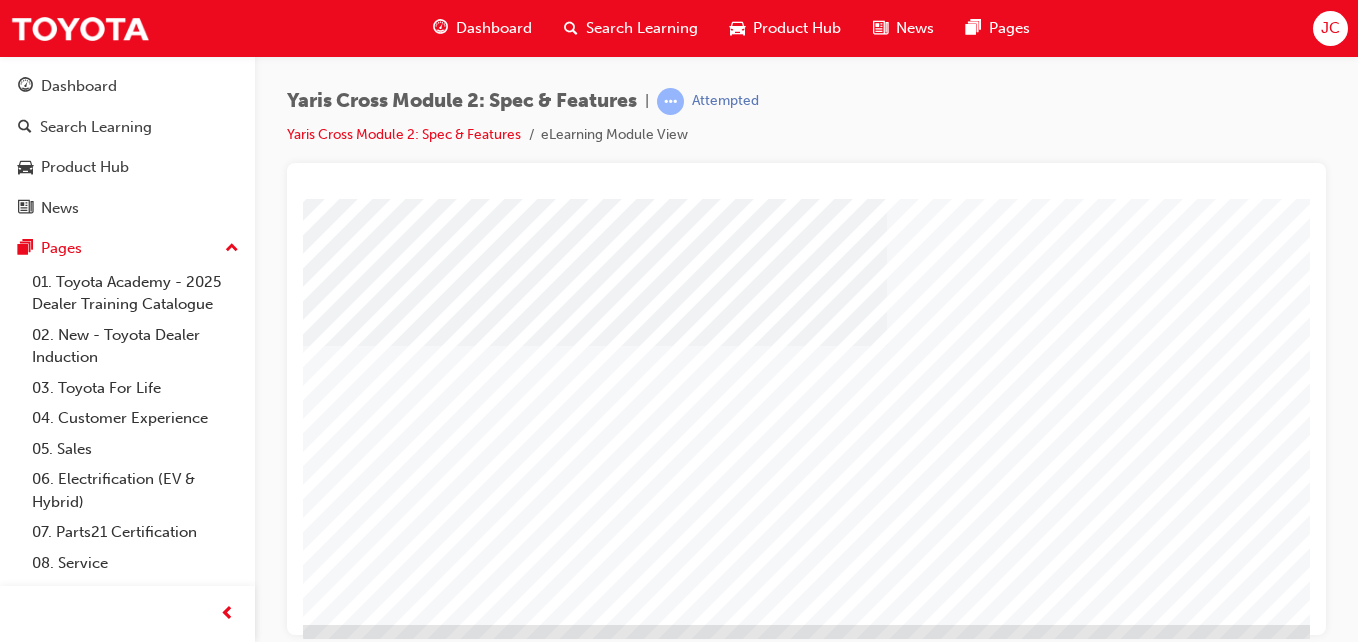 scroll, scrollTop: 300, scrollLeft: 0, axis: vertical 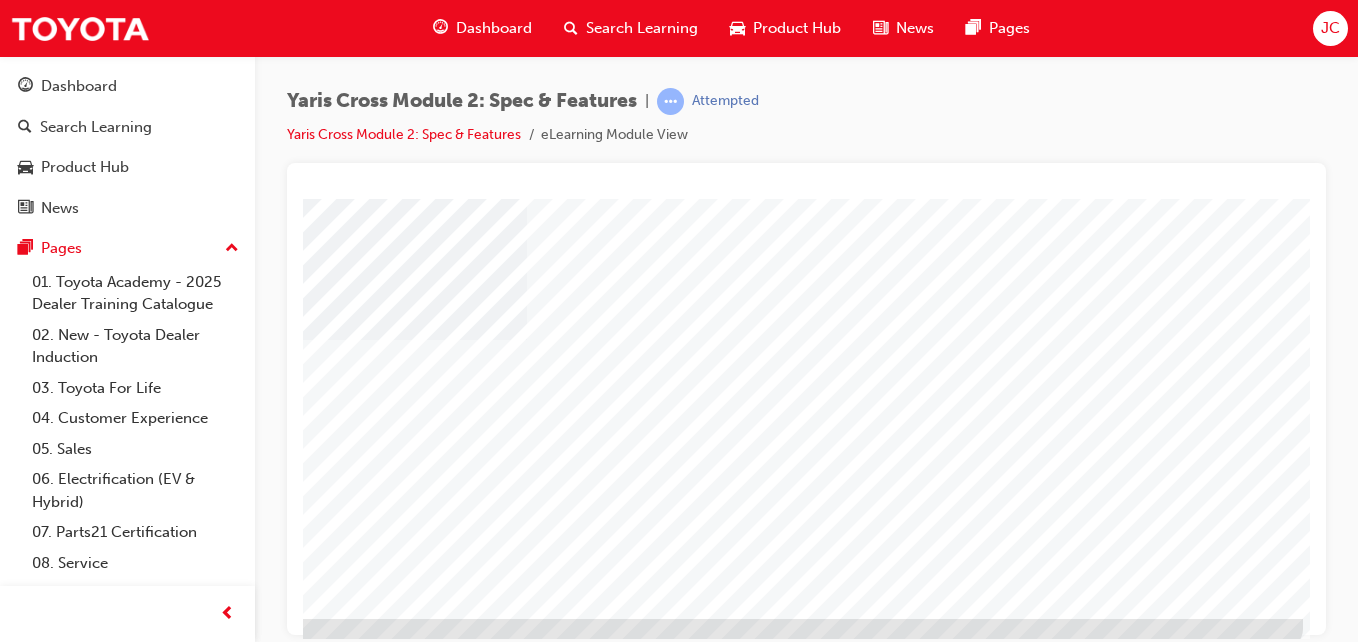 drag, startPoint x: 766, startPoint y: 633, endPoint x: 1319, endPoint y: 839, distance: 590.12286 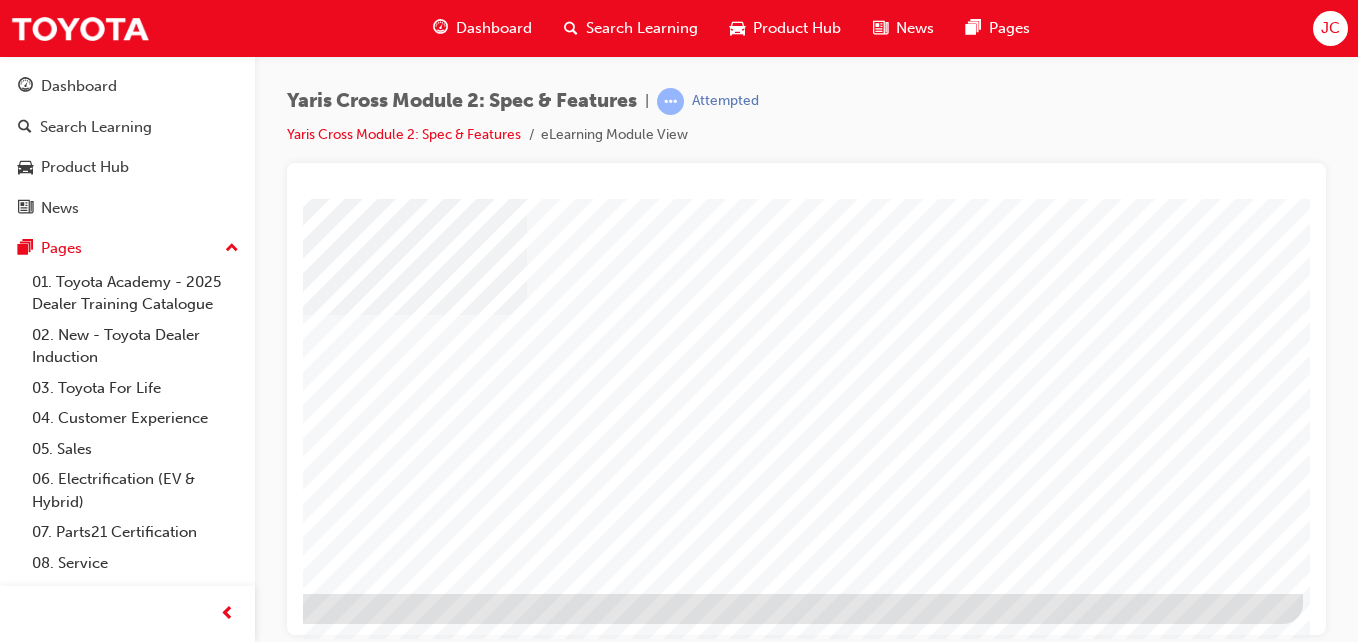 click at bounding box center (6, 1521) 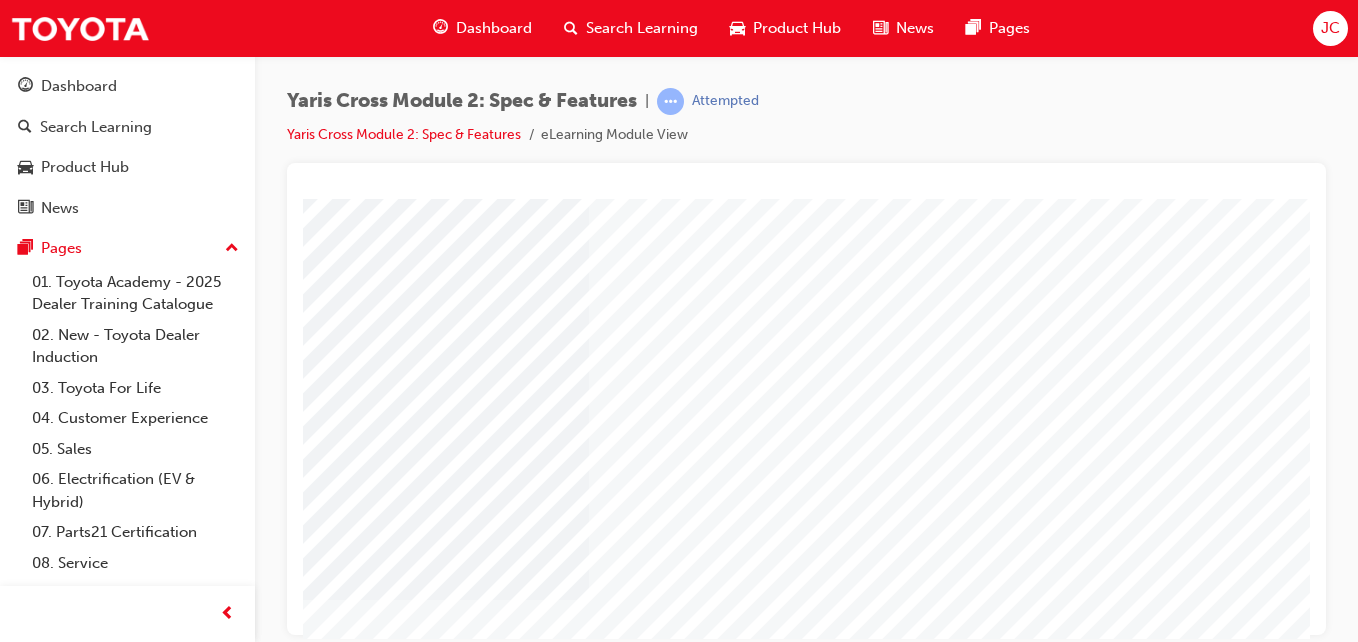 scroll, scrollTop: 300, scrollLeft: 0, axis: vertical 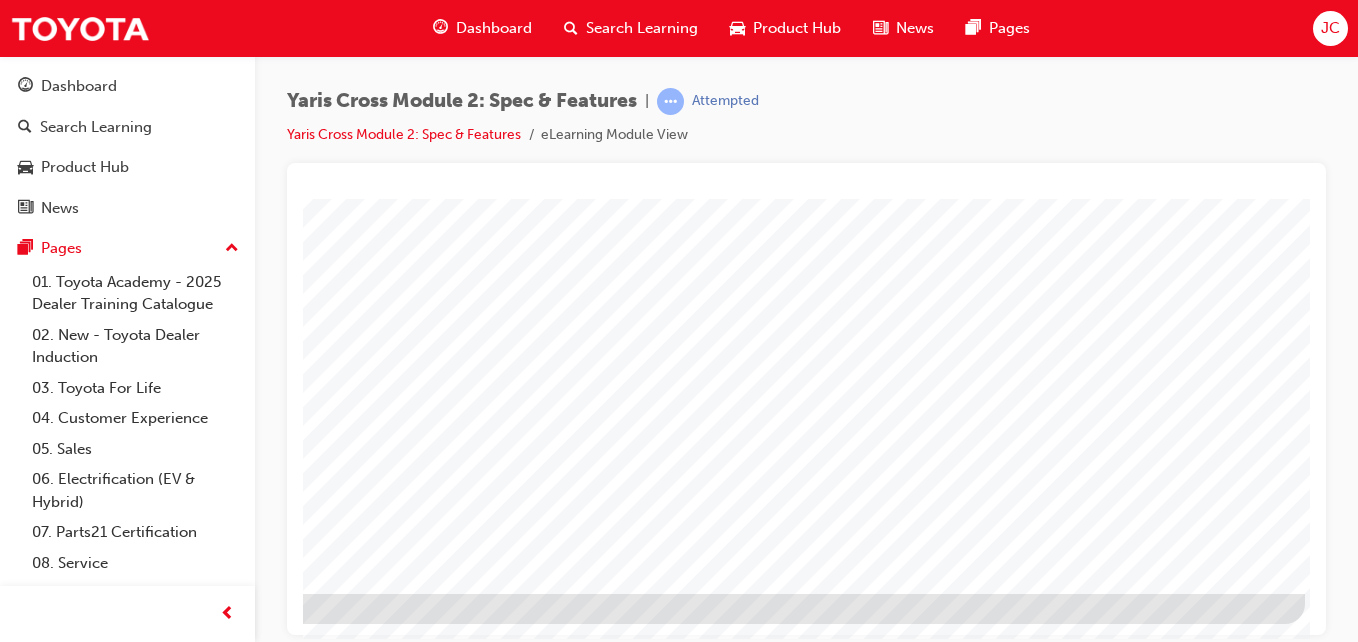 click at bounding box center [8, 1703] 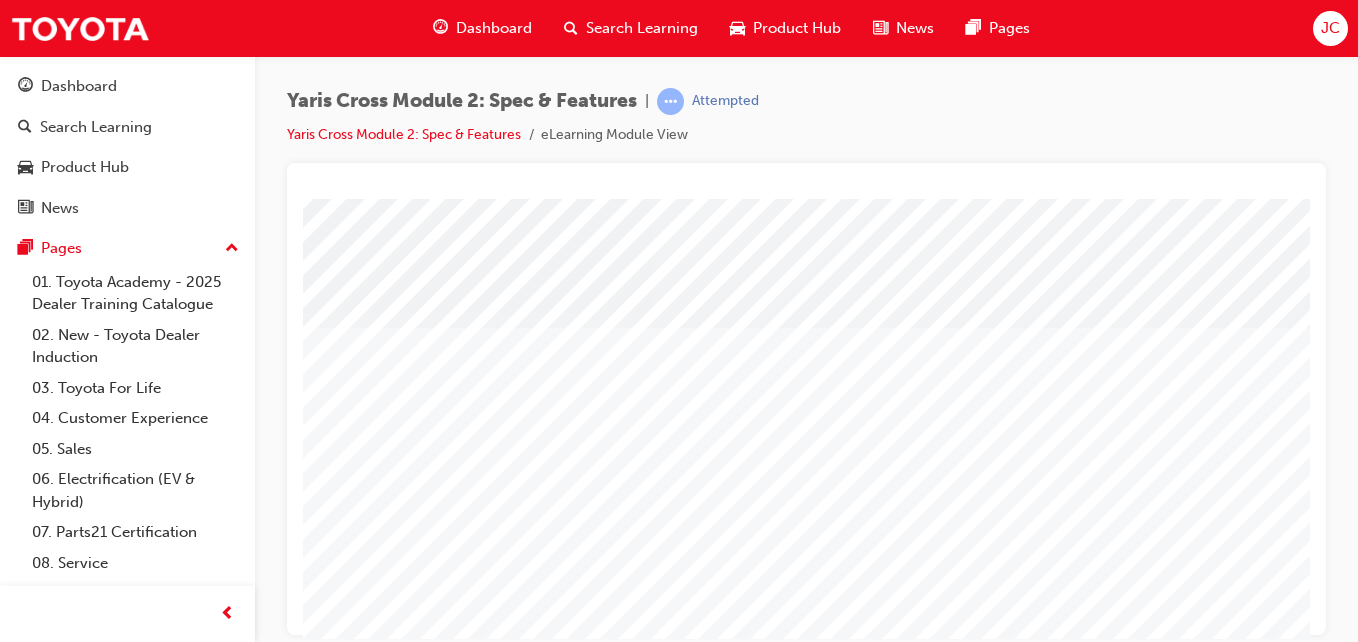 scroll, scrollTop: 200, scrollLeft: 0, axis: vertical 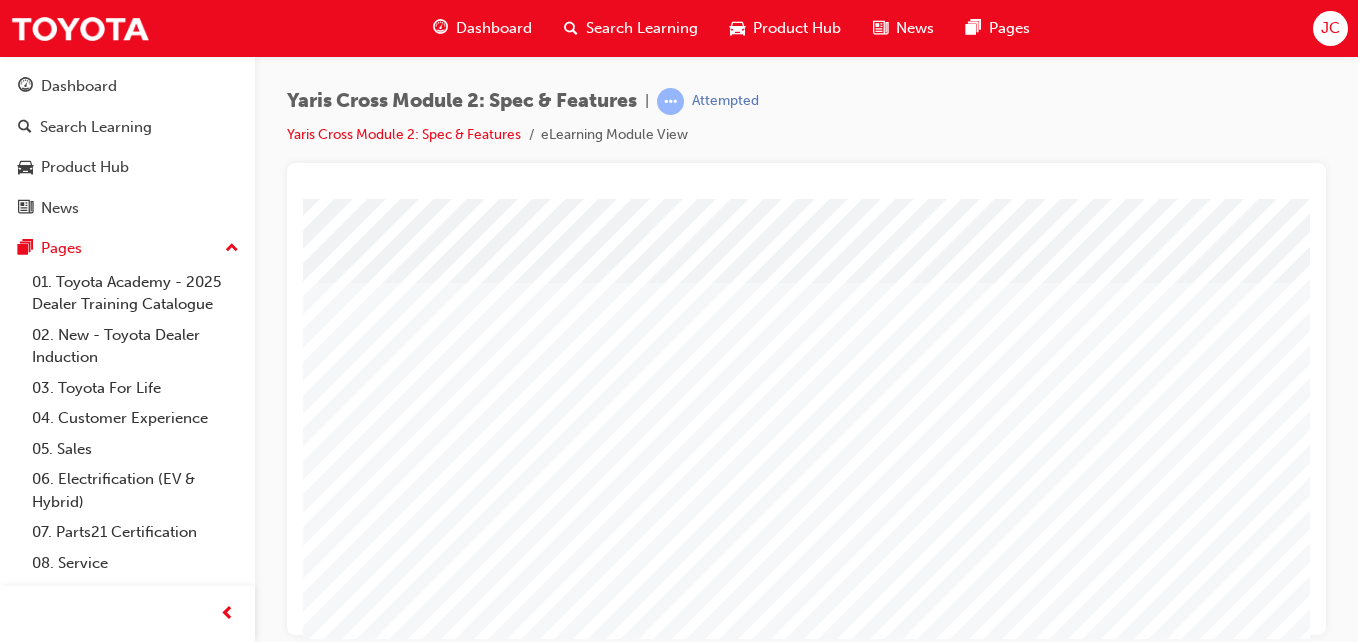 drag, startPoint x: 786, startPoint y: 637, endPoint x: 669, endPoint y: 555, distance: 142.87407 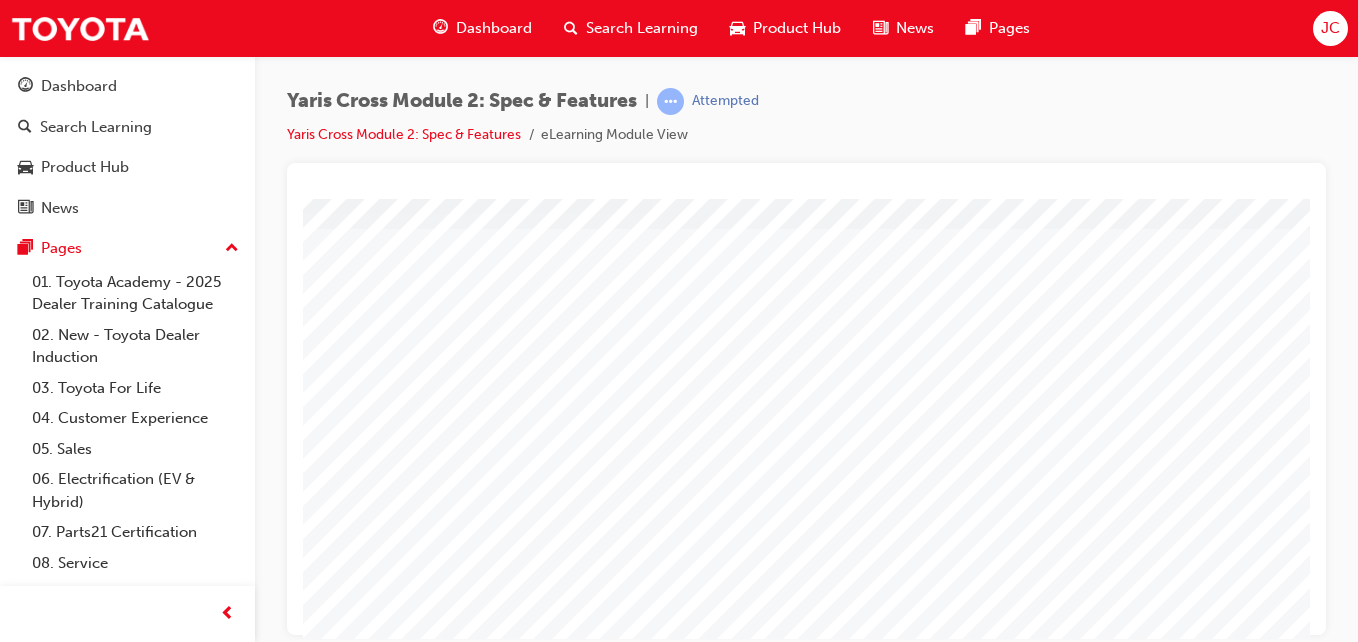 scroll, scrollTop: 325, scrollLeft: 0, axis: vertical 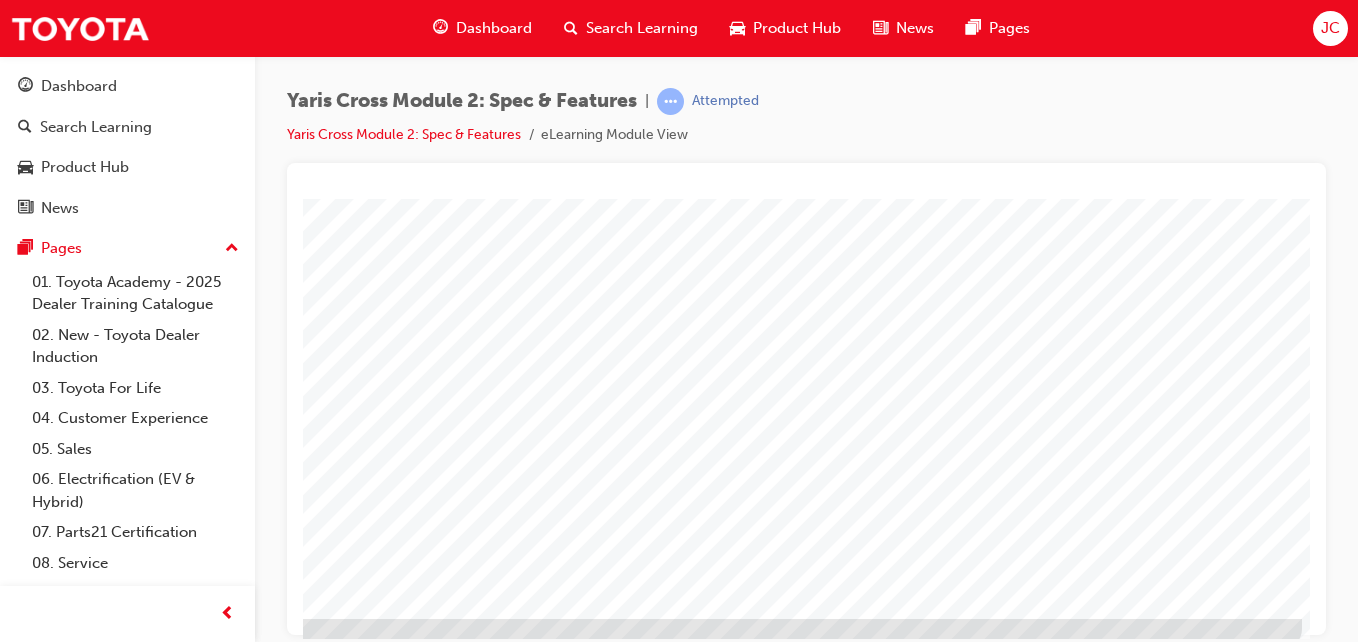 click at bounding box center [5, 1830] 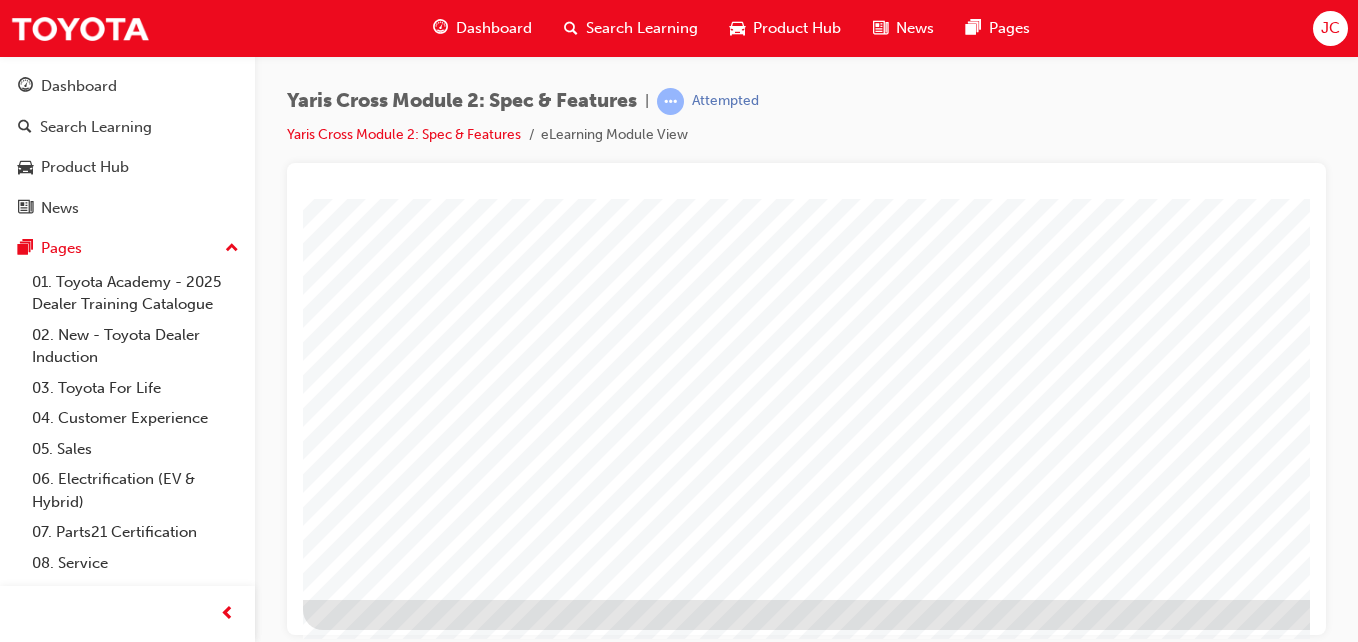 scroll, scrollTop: 325, scrollLeft: 0, axis: vertical 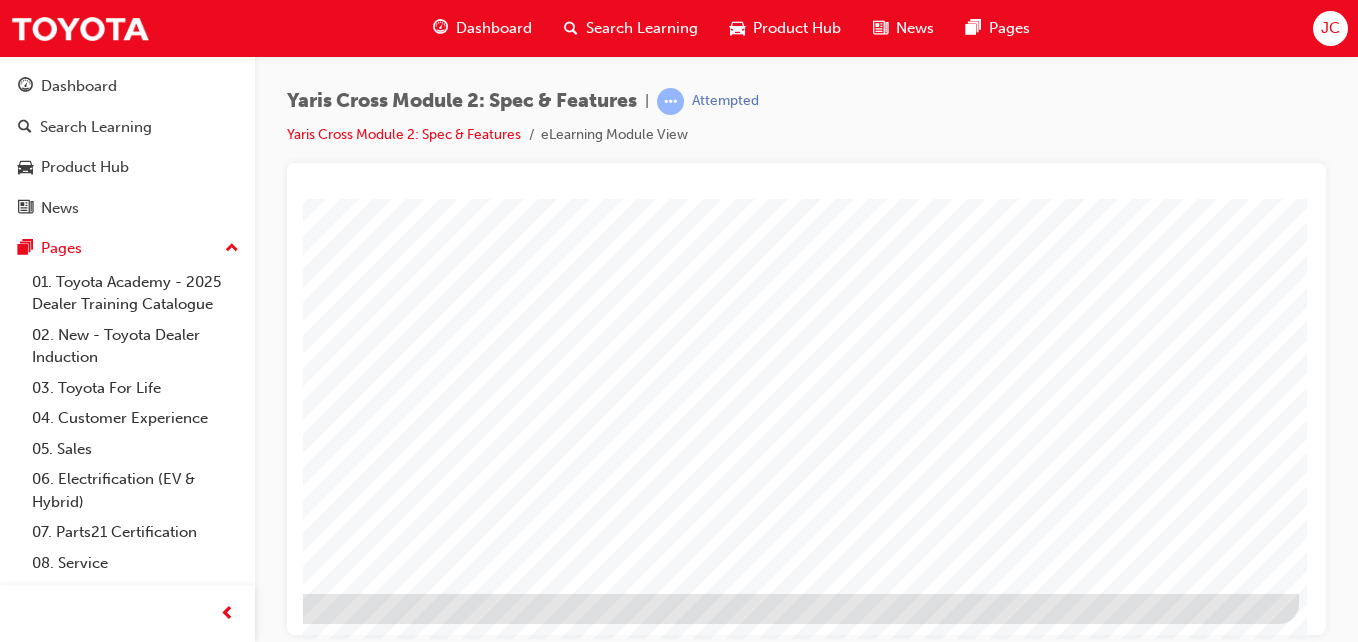 click at bounding box center [2, 1521] 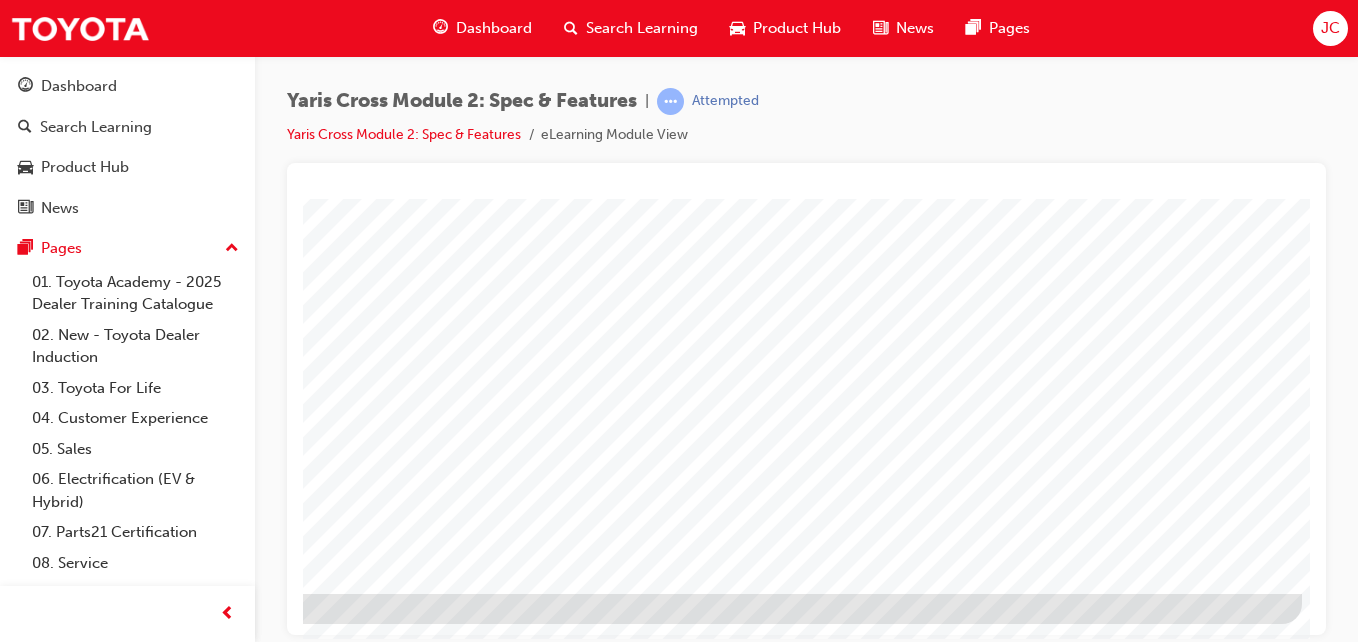 scroll, scrollTop: 0, scrollLeft: 0, axis: both 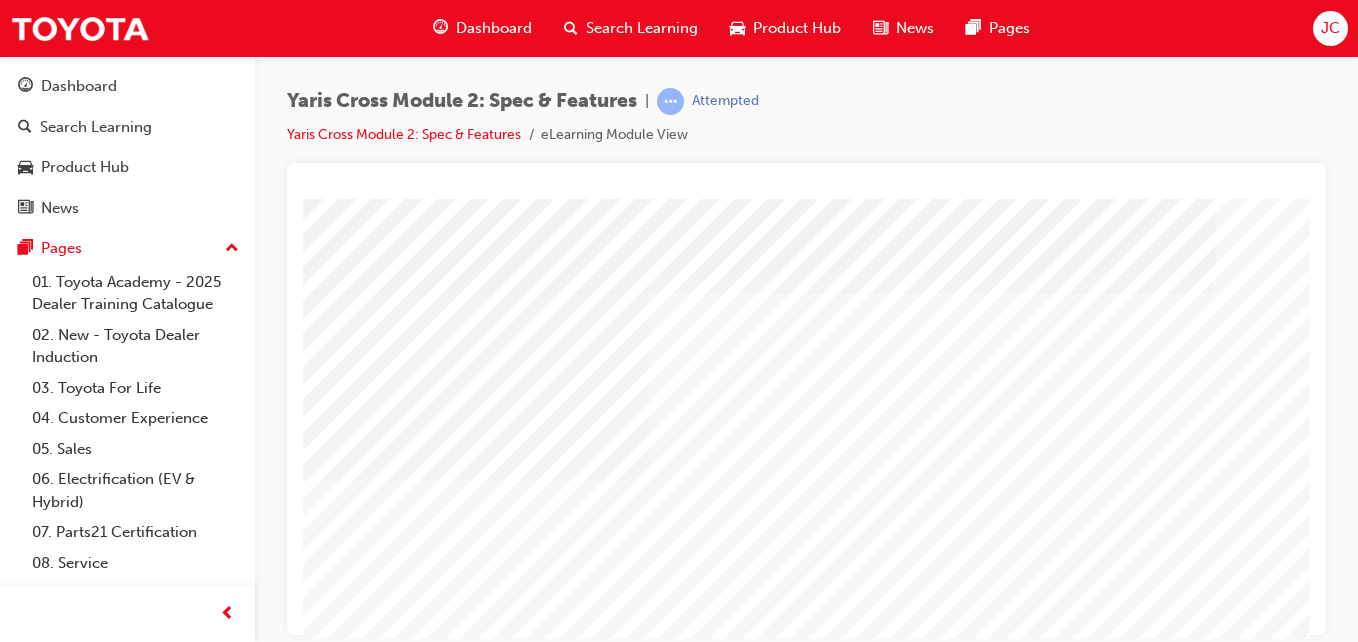 drag, startPoint x: 751, startPoint y: 631, endPoint x: 1396, endPoint y: 838, distance: 677.4024 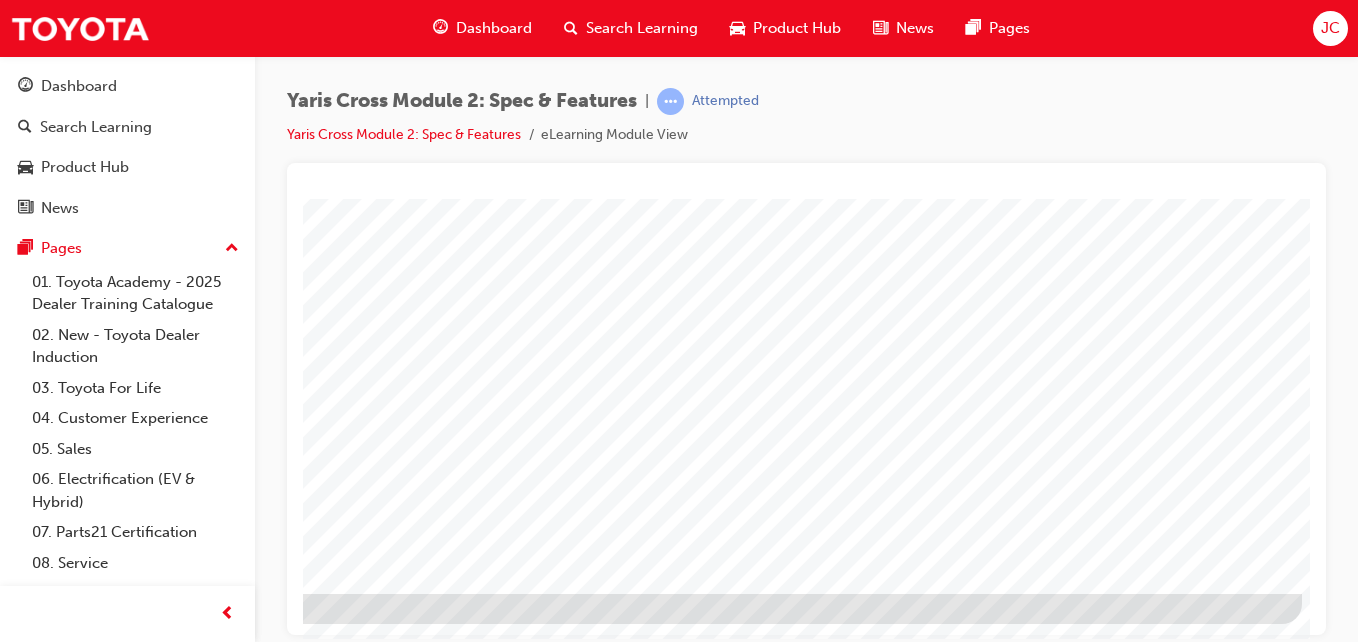 click at bounding box center [5, 1521] 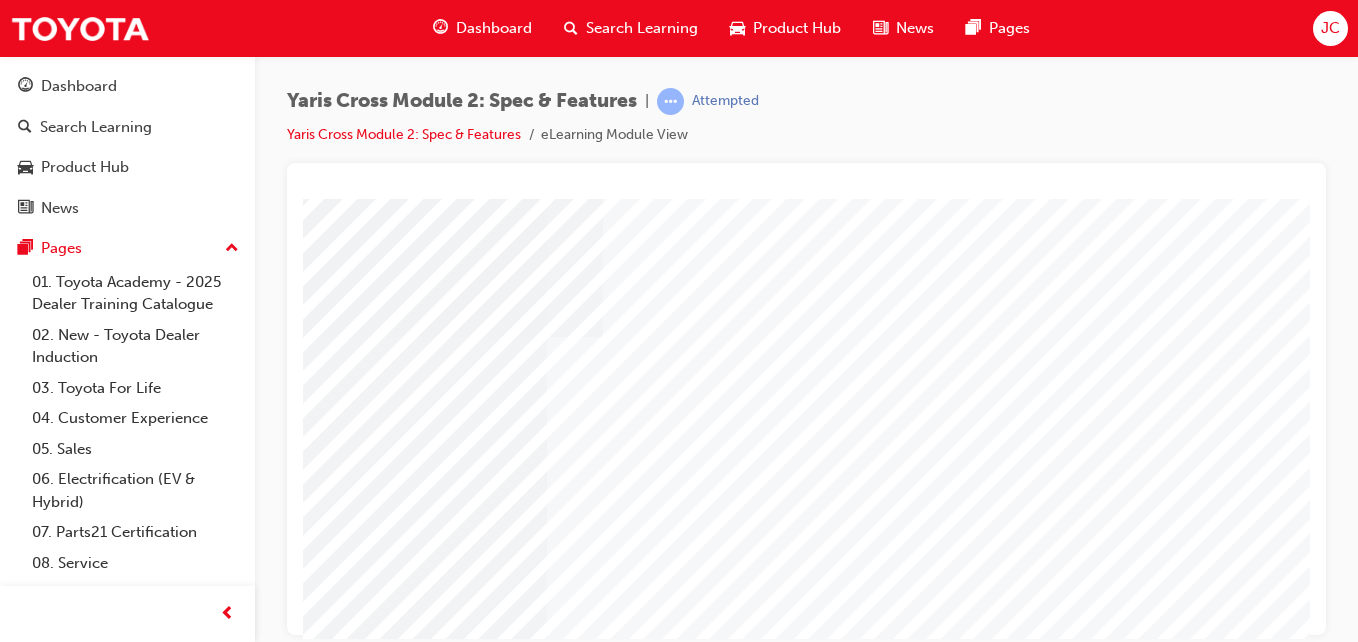 scroll, scrollTop: 0, scrollLeft: 0, axis: both 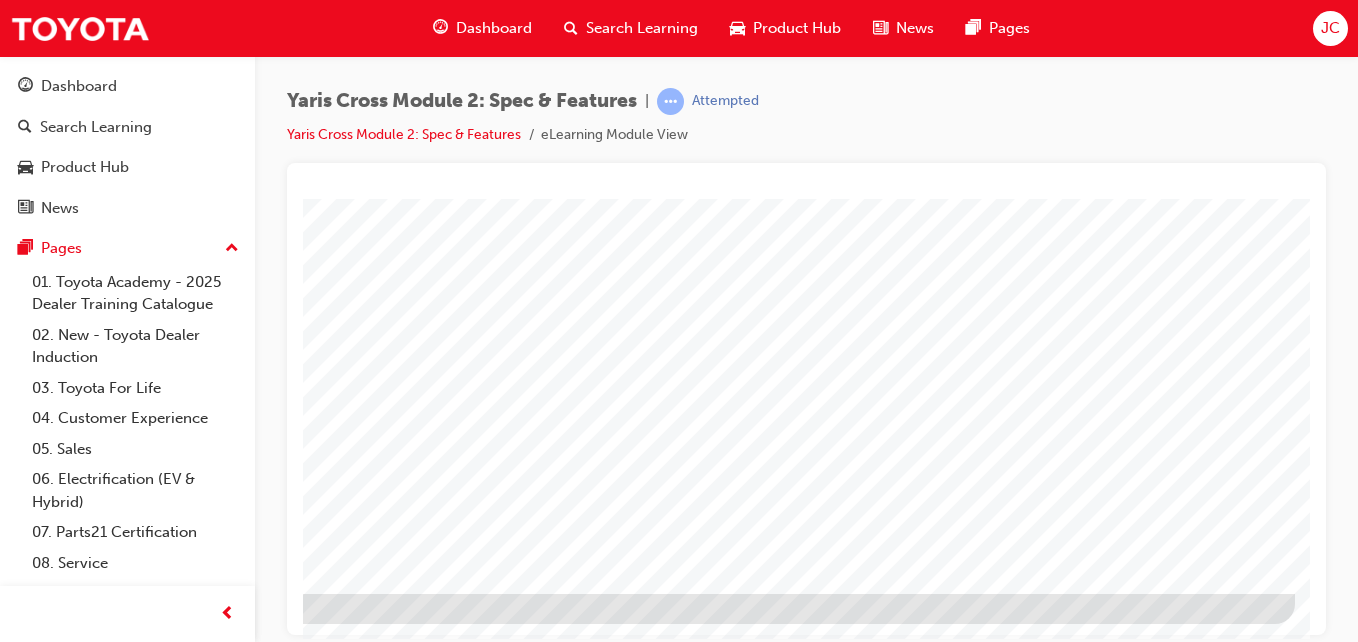 click at bounding box center (-2, 1678) 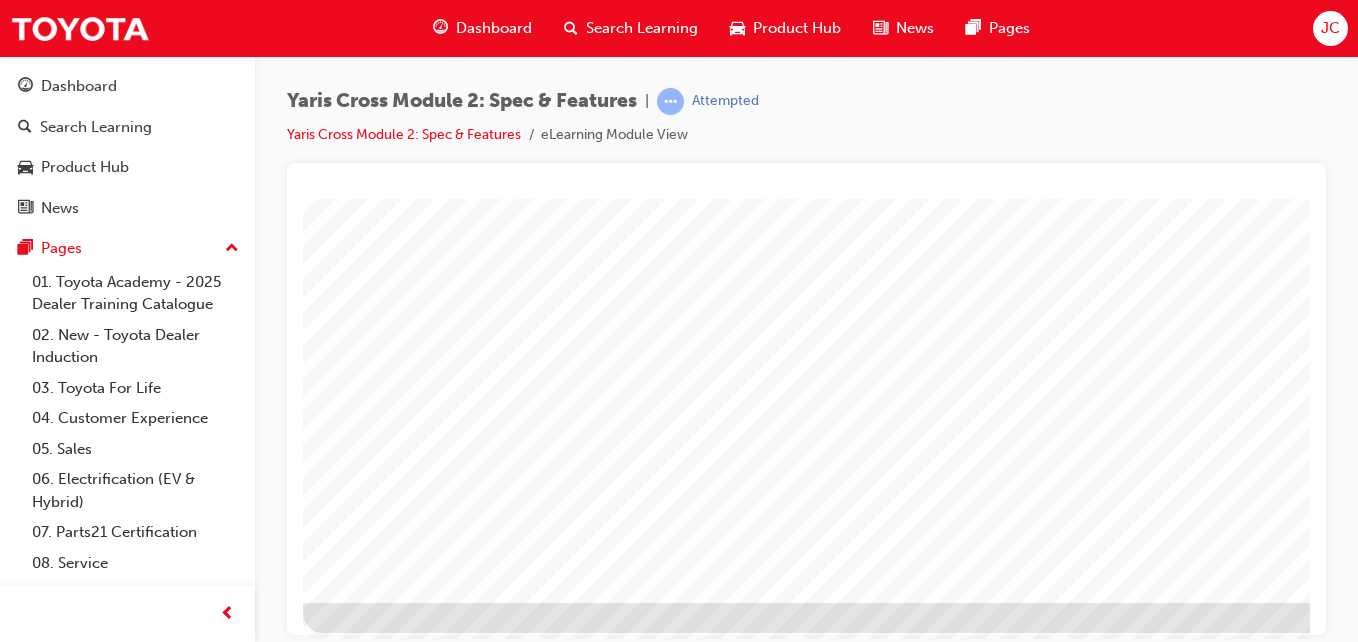 scroll, scrollTop: 325, scrollLeft: 0, axis: vertical 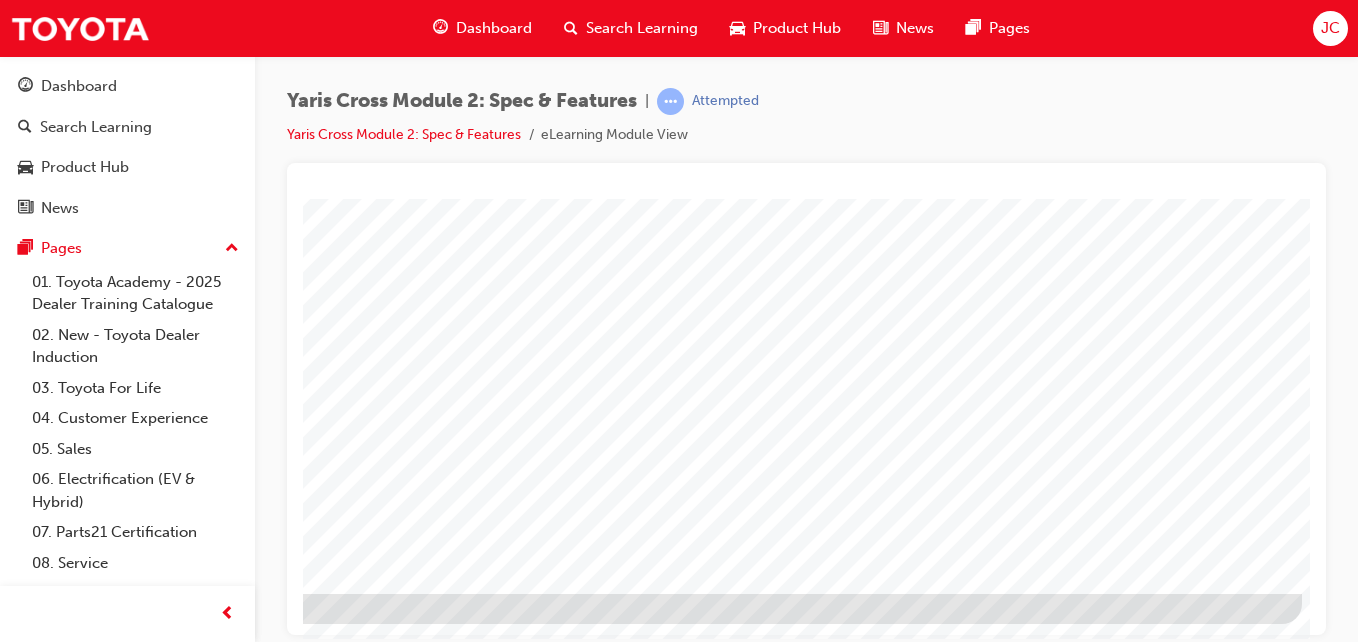 click at bounding box center (622, 233) 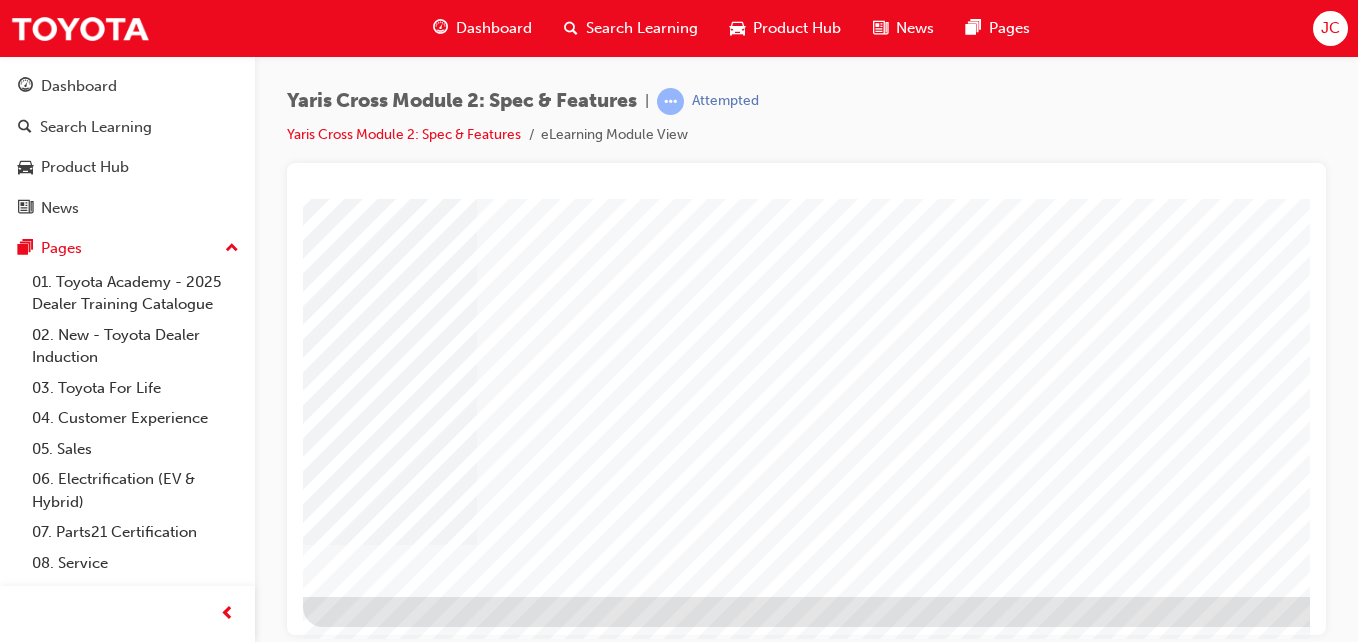 scroll, scrollTop: 325, scrollLeft: 0, axis: vertical 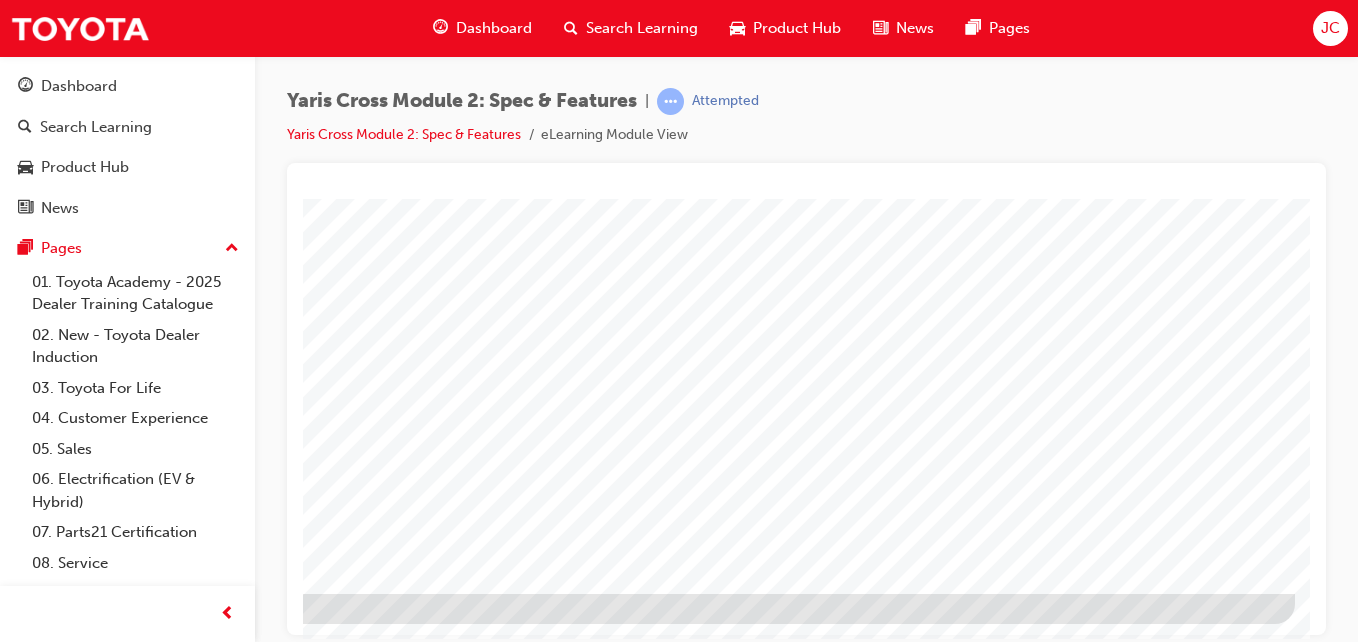 click at bounding box center (-2, 1546) 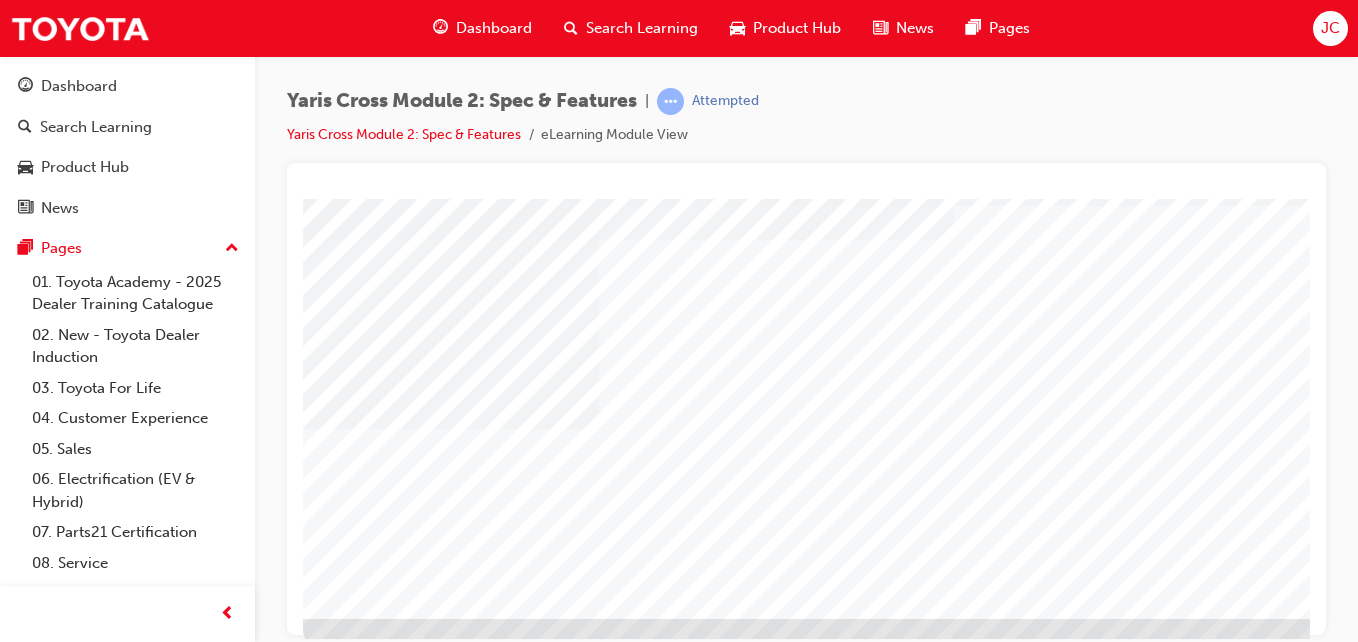 scroll, scrollTop: 325, scrollLeft: 0, axis: vertical 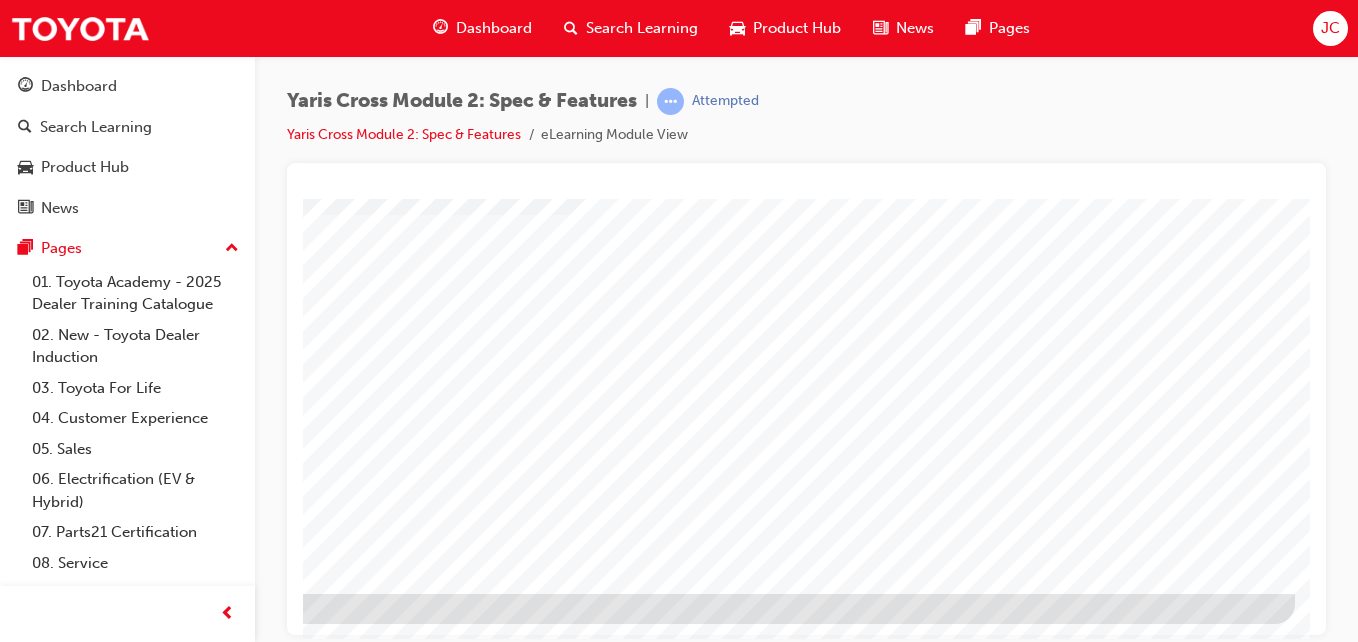 click at bounding box center (624, 1078) 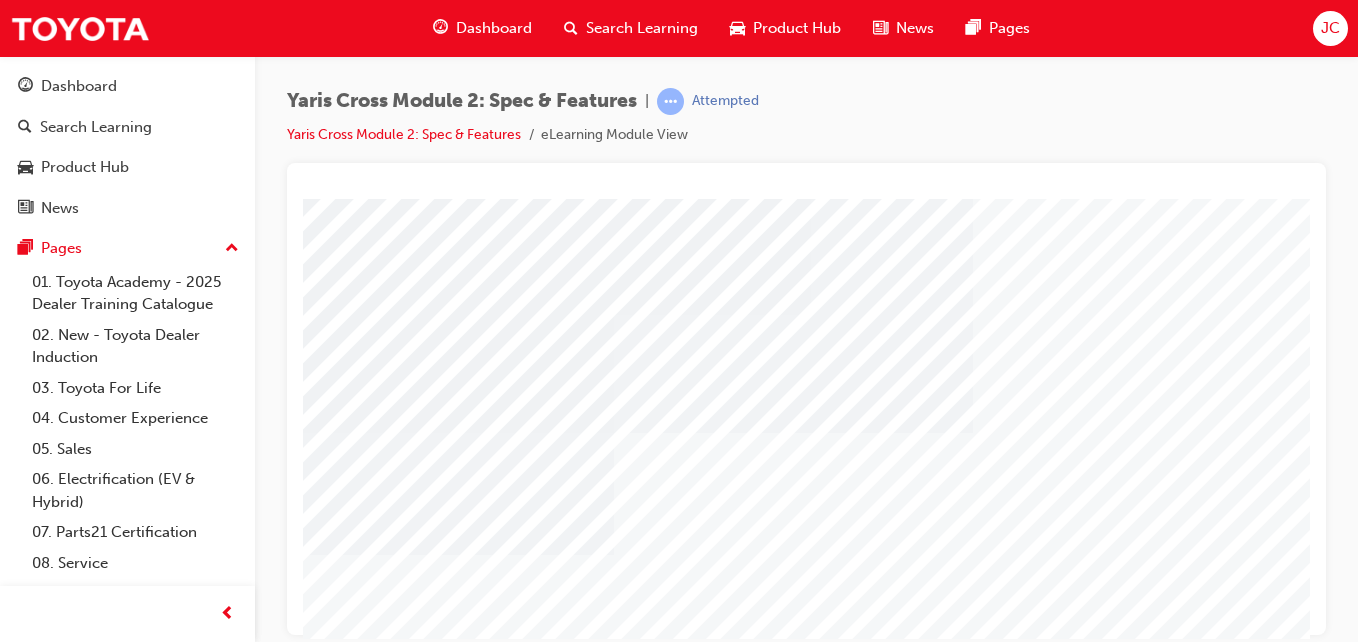 scroll, scrollTop: 300, scrollLeft: 0, axis: vertical 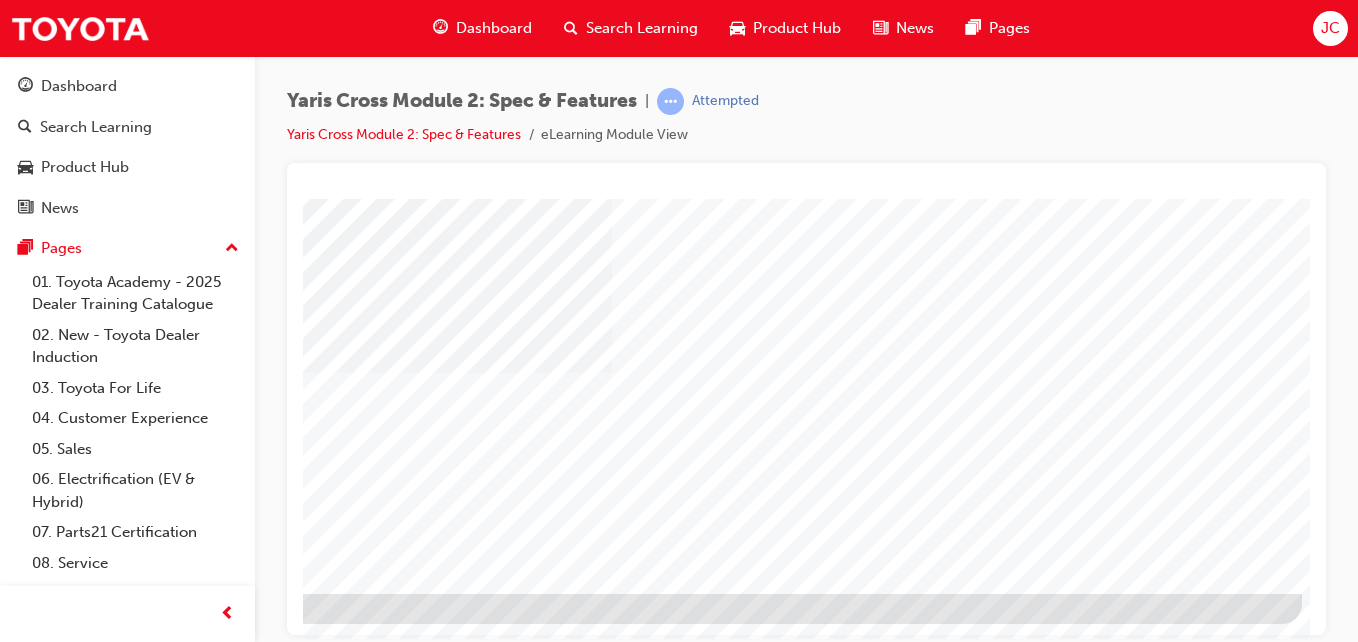 click at bounding box center (5, 1555) 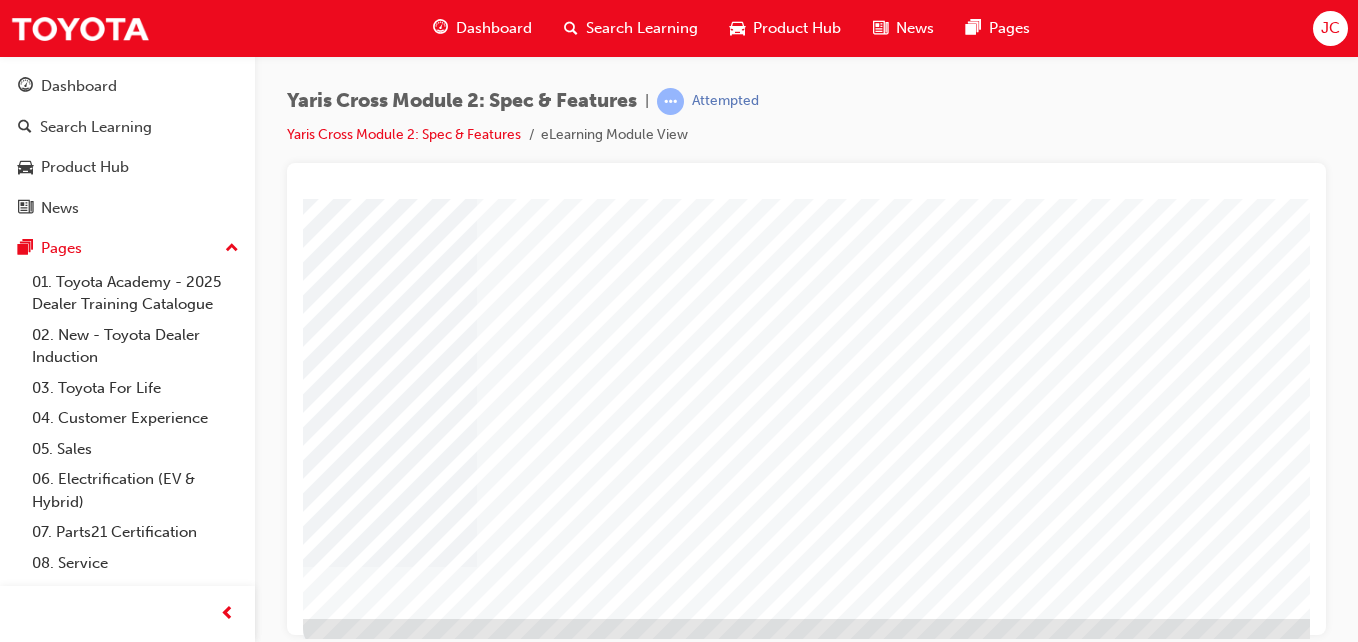 scroll, scrollTop: 325, scrollLeft: 0, axis: vertical 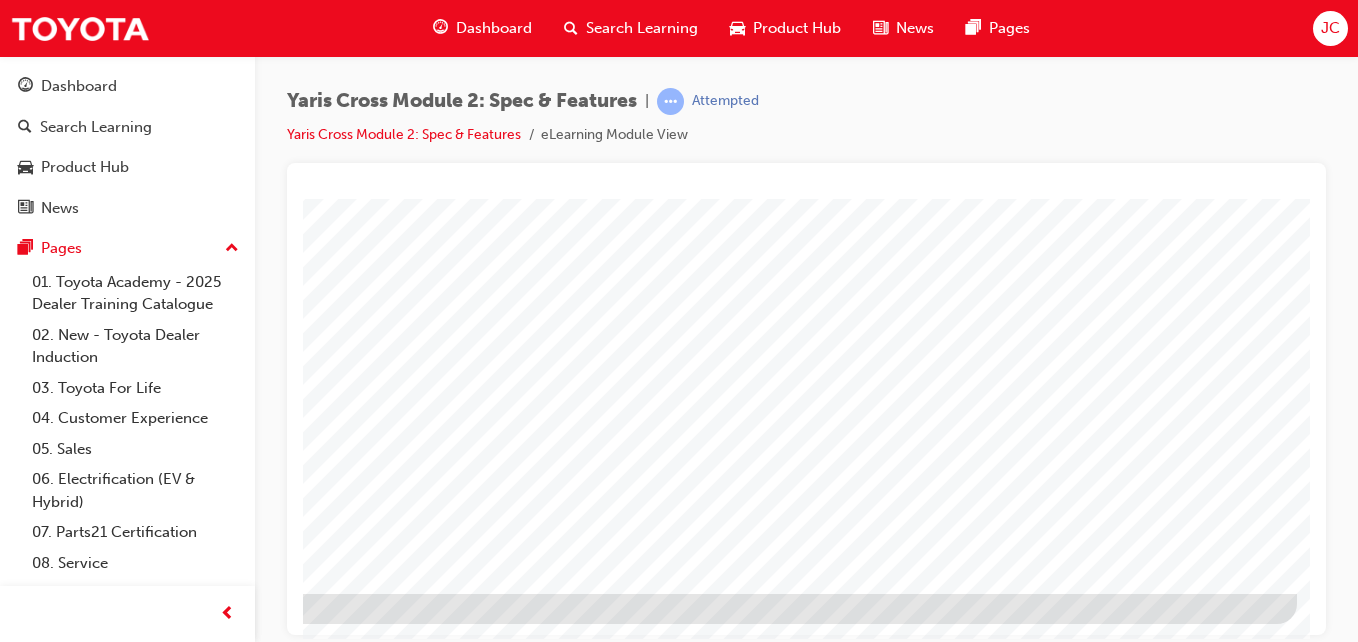 click at bounding box center [0, 1379] 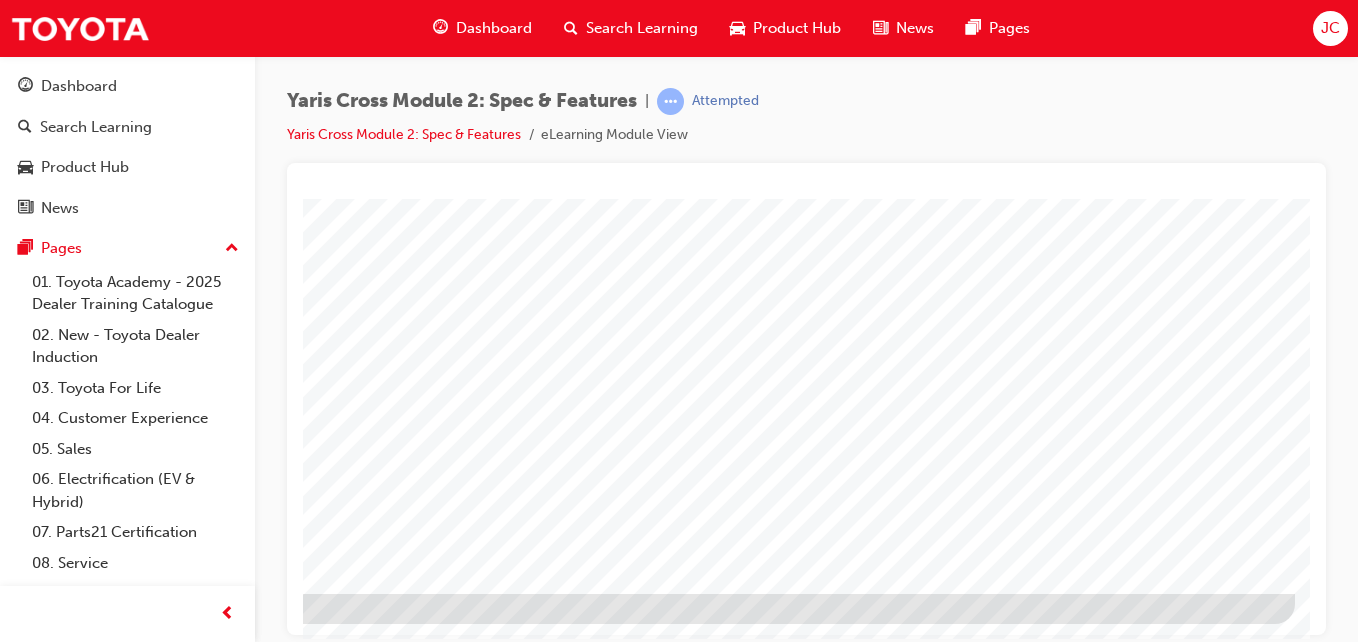 scroll, scrollTop: 0, scrollLeft: 0, axis: both 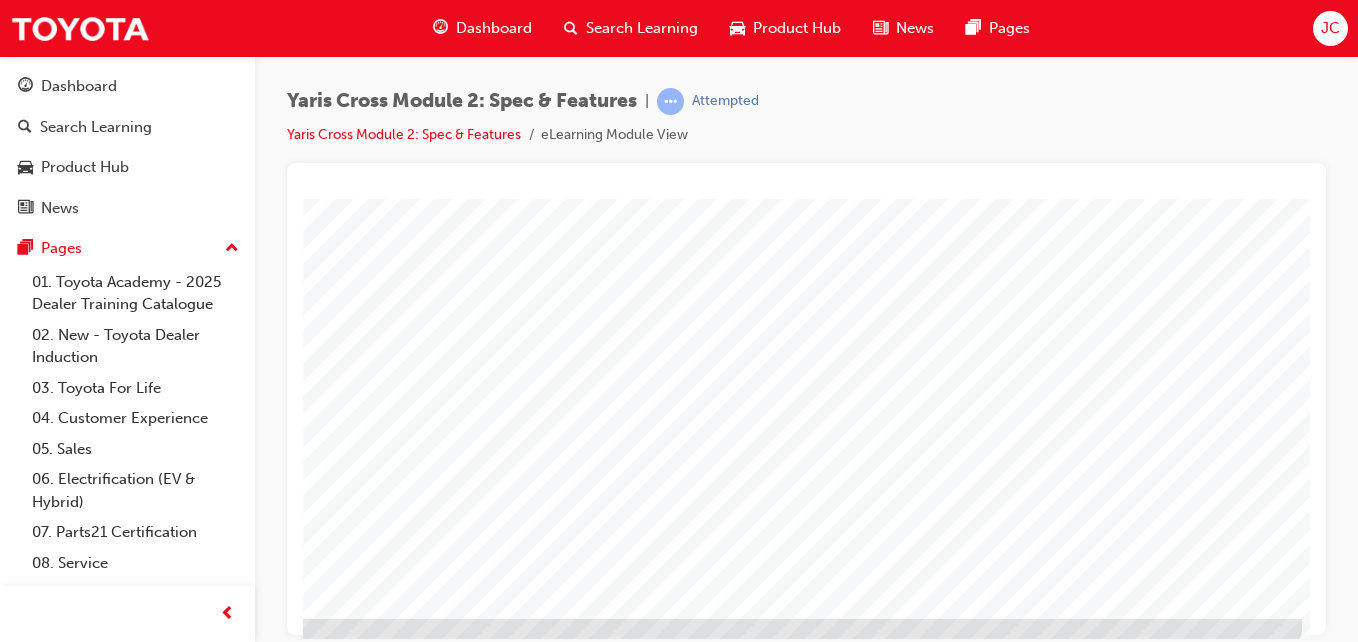 click at bounding box center [5, 1580] 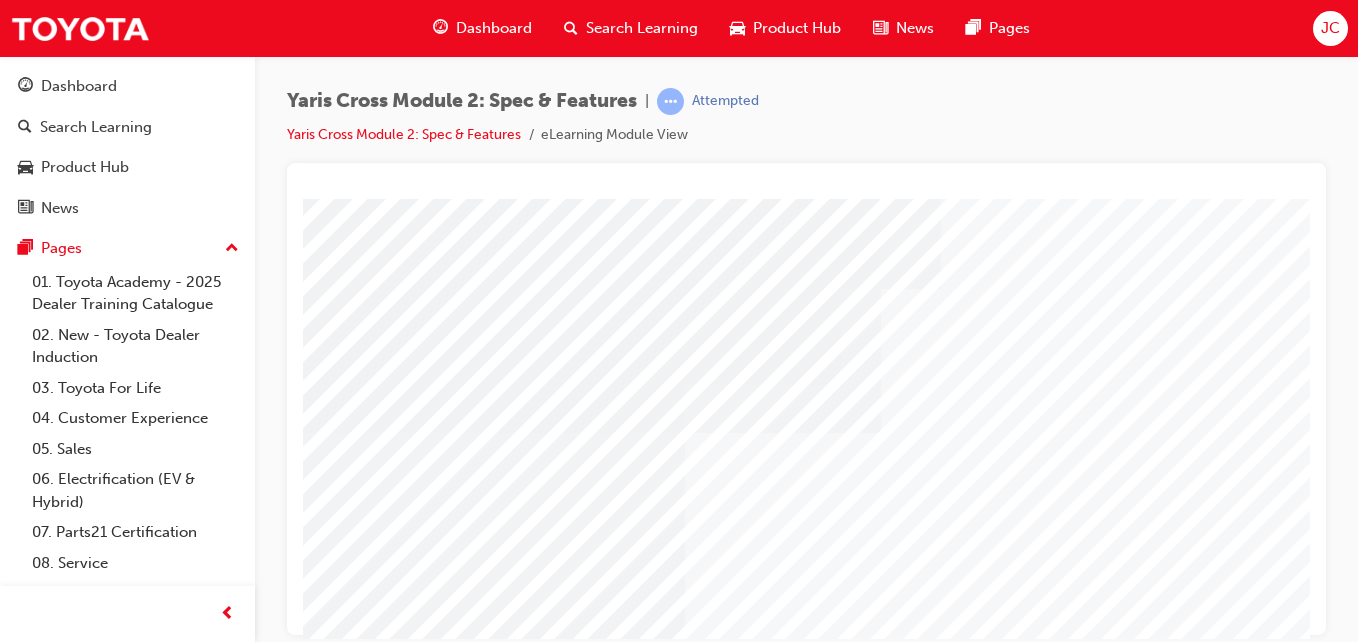scroll, scrollTop: 300, scrollLeft: 0, axis: vertical 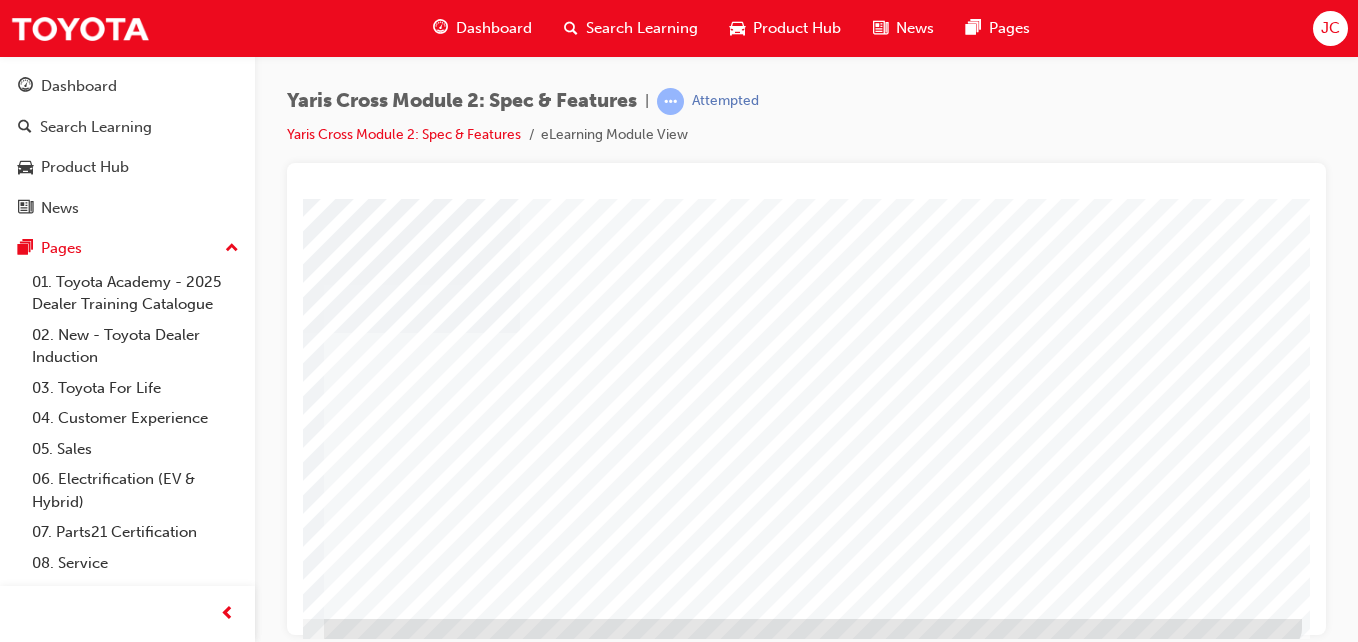click at bounding box center (5, 3770) 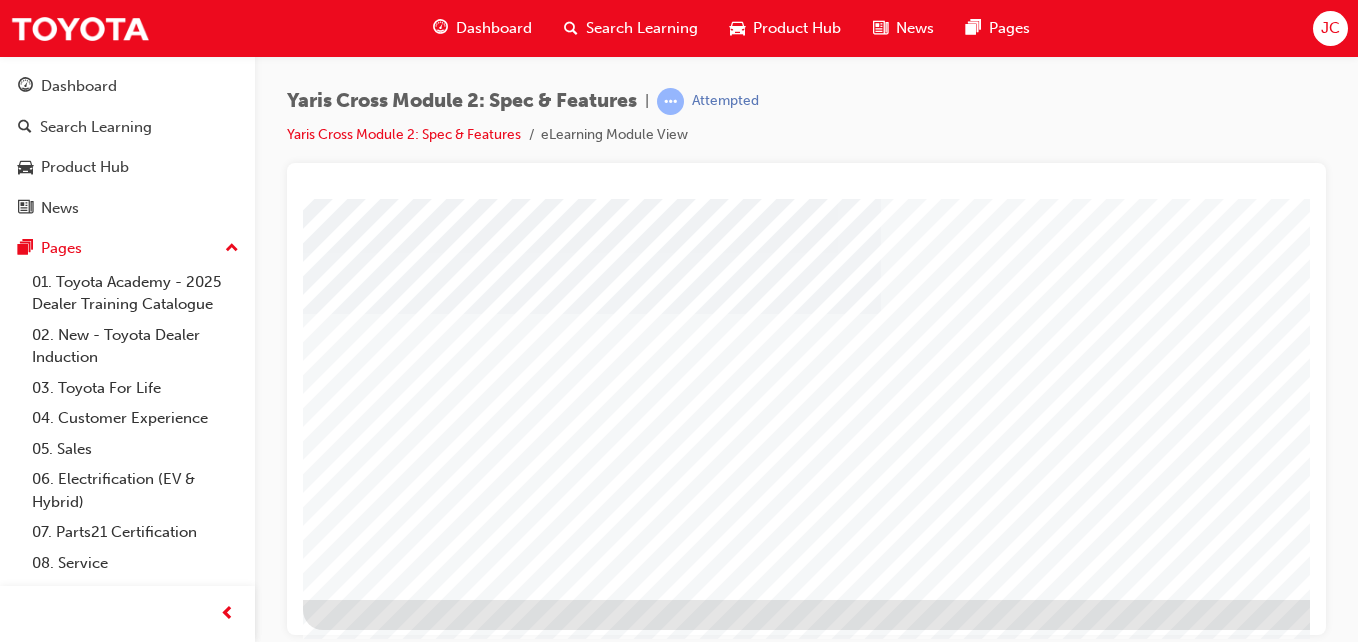 scroll, scrollTop: 325, scrollLeft: 0, axis: vertical 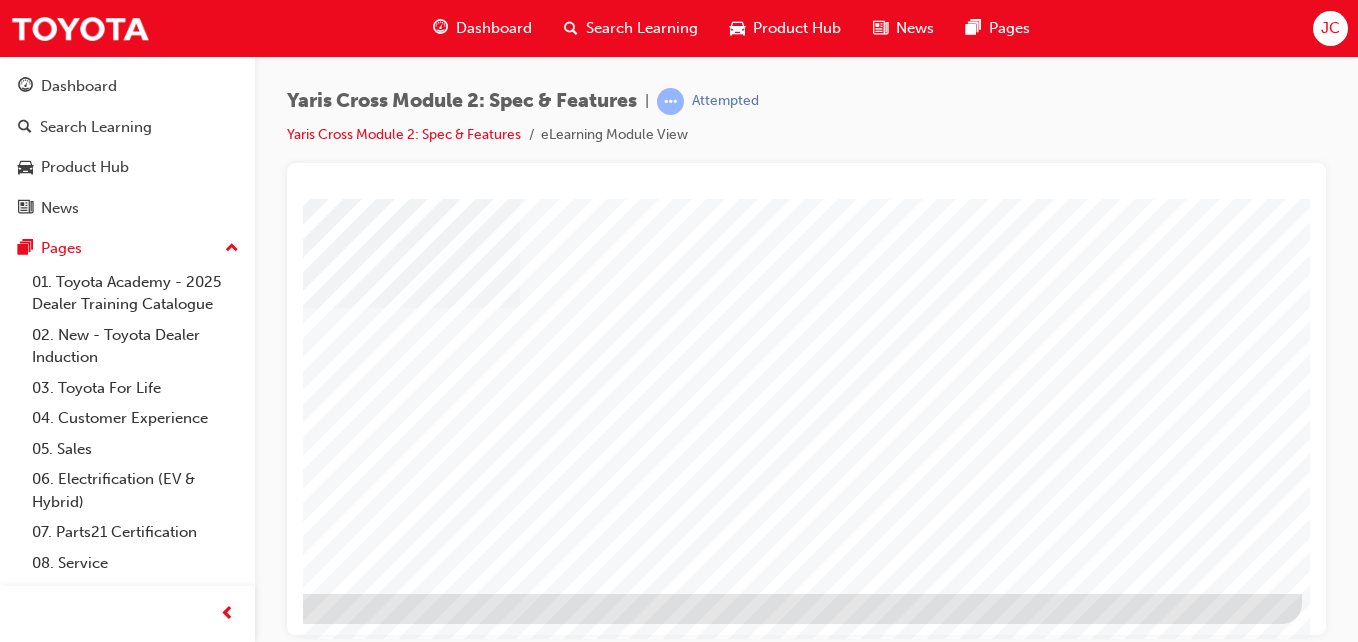 click at bounding box center [5, 1555] 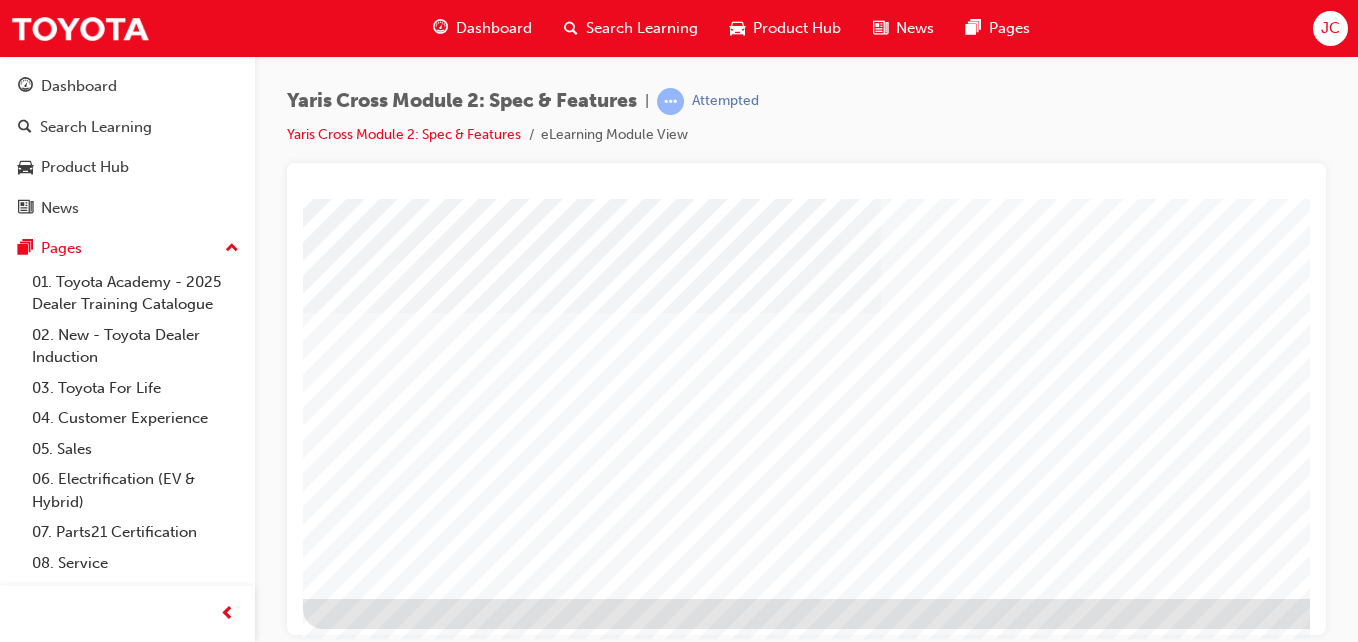 scroll, scrollTop: 325, scrollLeft: 0, axis: vertical 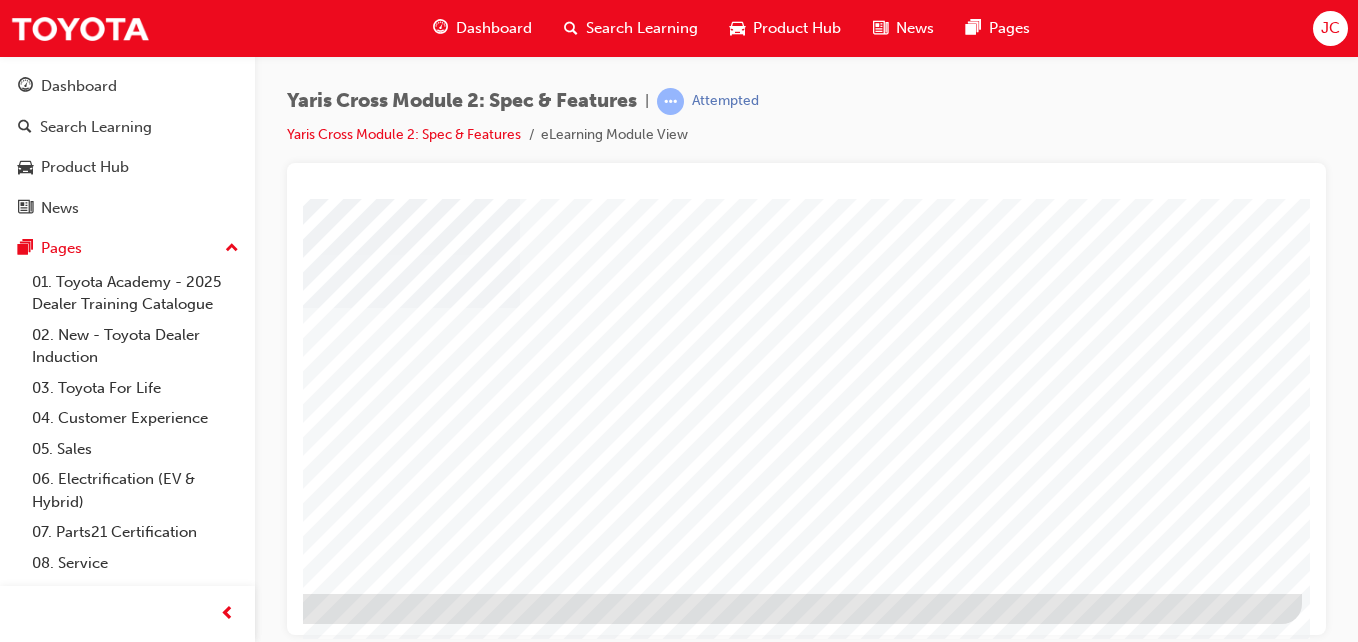 click at bounding box center (5, 1555) 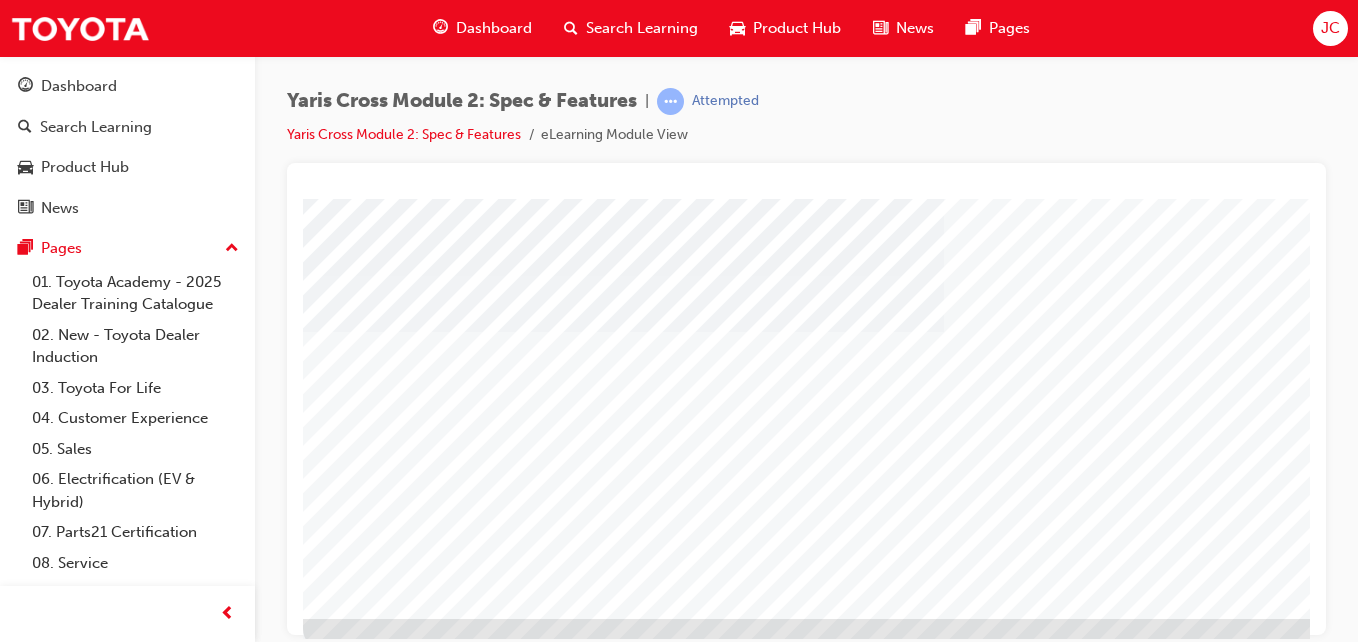 scroll, scrollTop: 325, scrollLeft: 0, axis: vertical 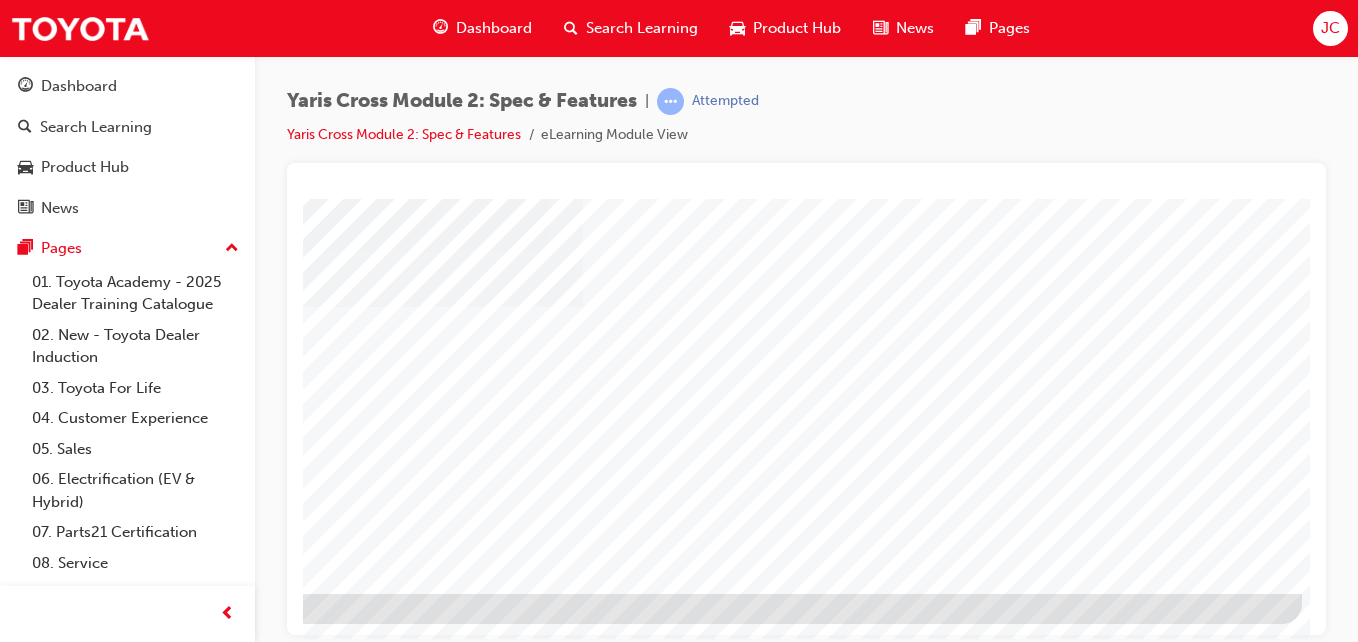 click at bounding box center [5, 1555] 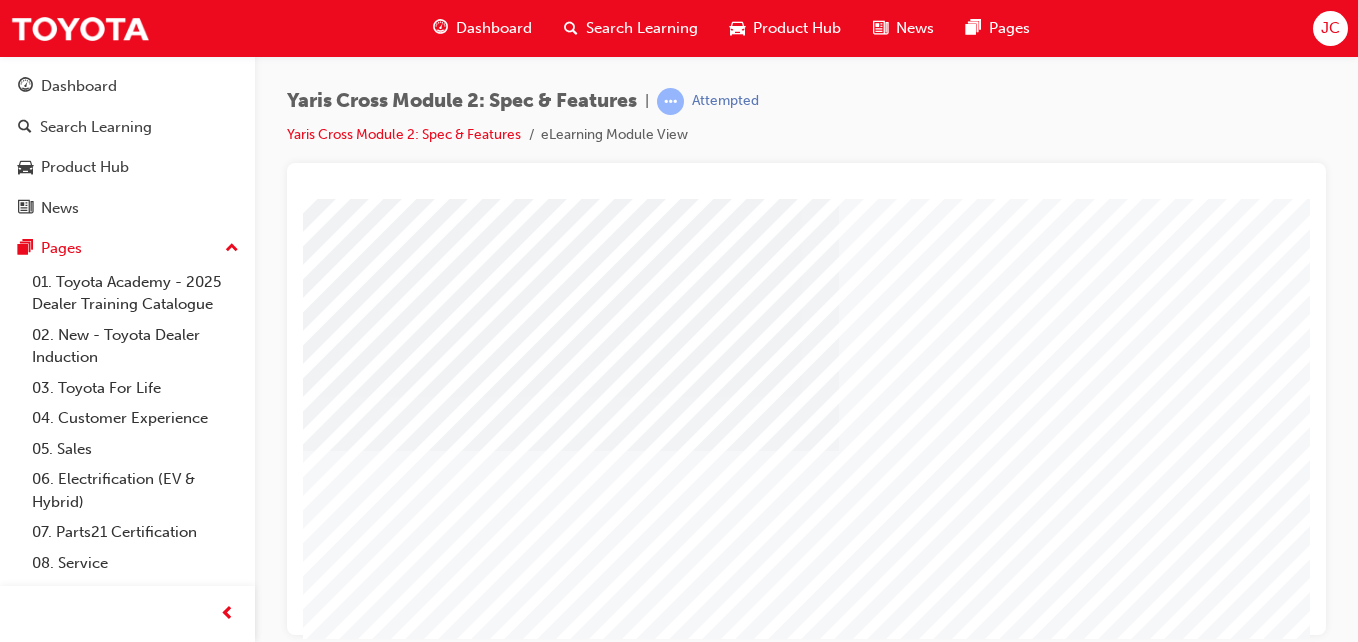 scroll, scrollTop: 200, scrollLeft: 0, axis: vertical 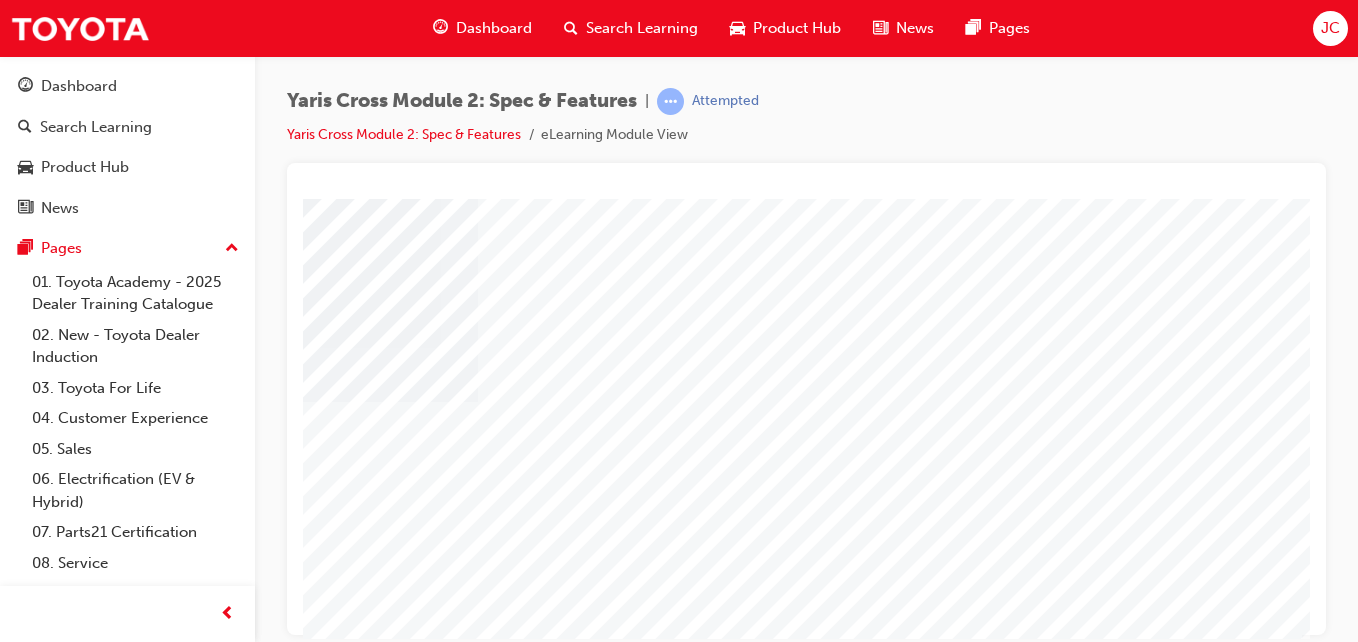 drag, startPoint x: 963, startPoint y: 624, endPoint x: 1637, endPoint y: 828, distance: 704.196 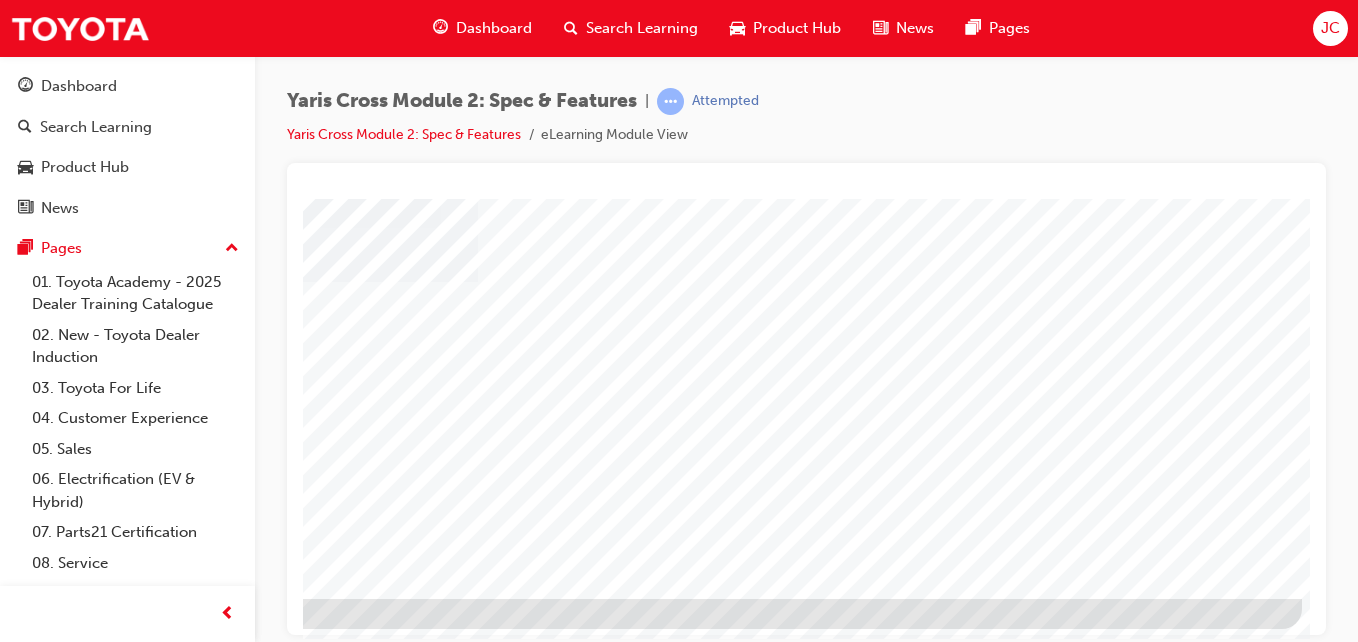 scroll, scrollTop: 325, scrollLeft: 368, axis: both 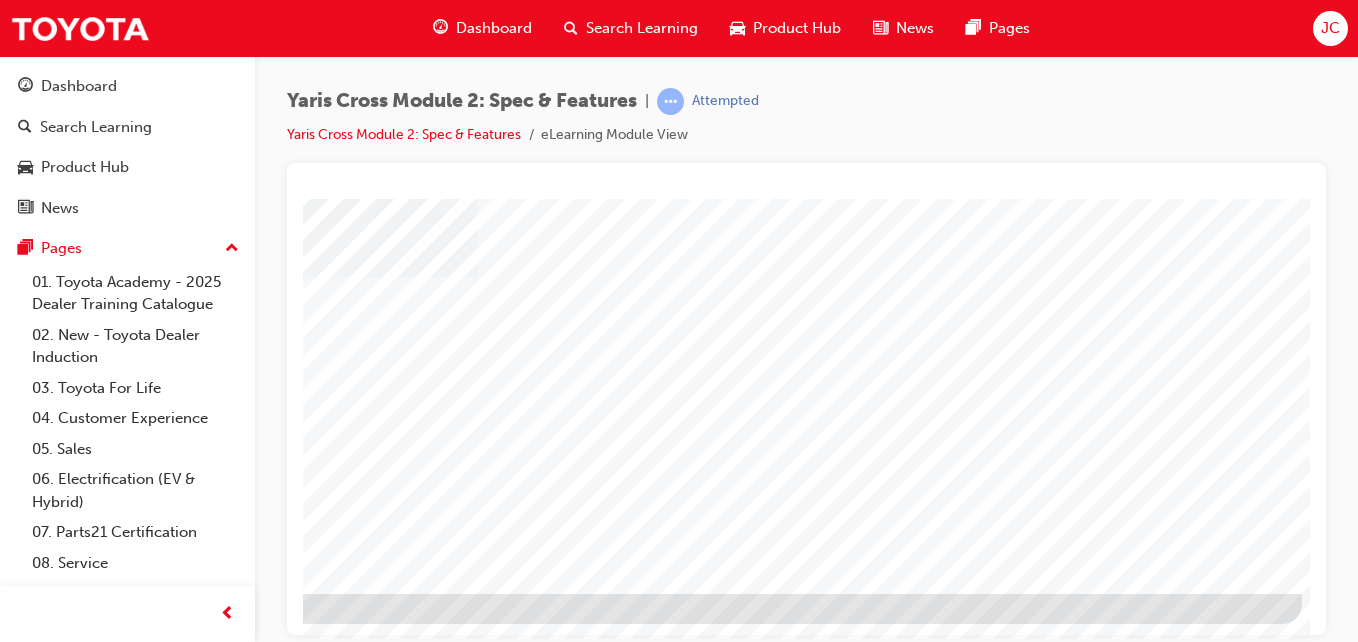 click at bounding box center [5, 1555] 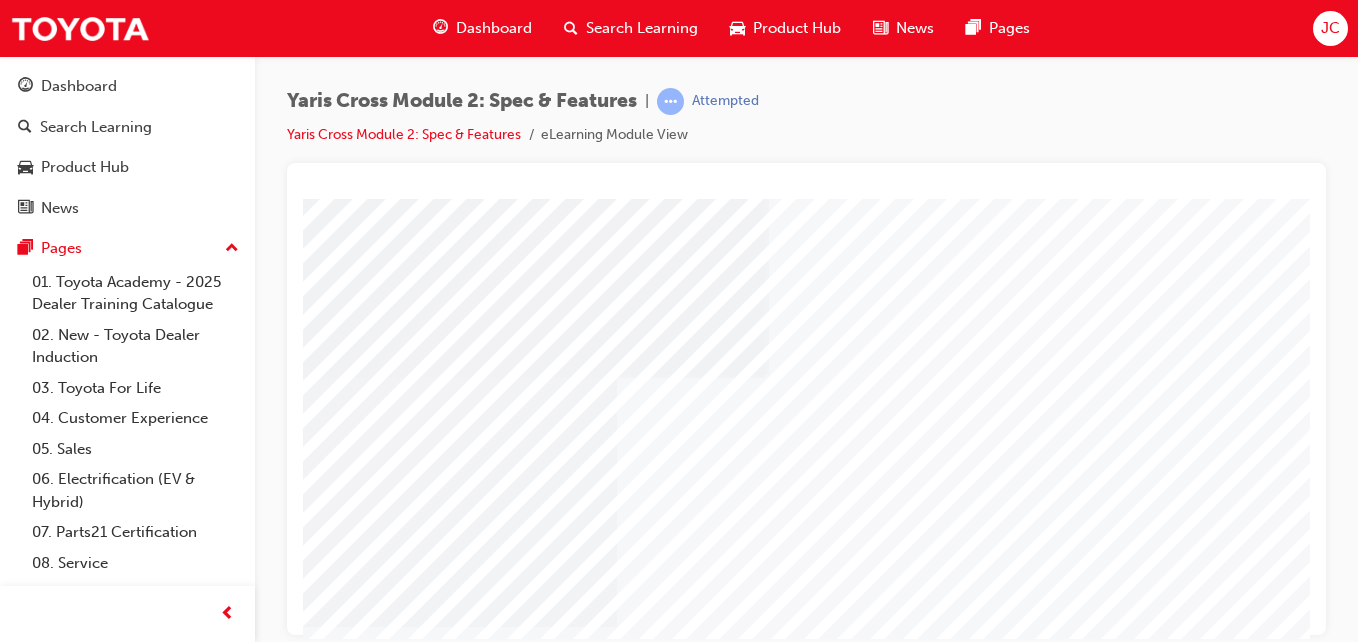 scroll, scrollTop: 300, scrollLeft: 0, axis: vertical 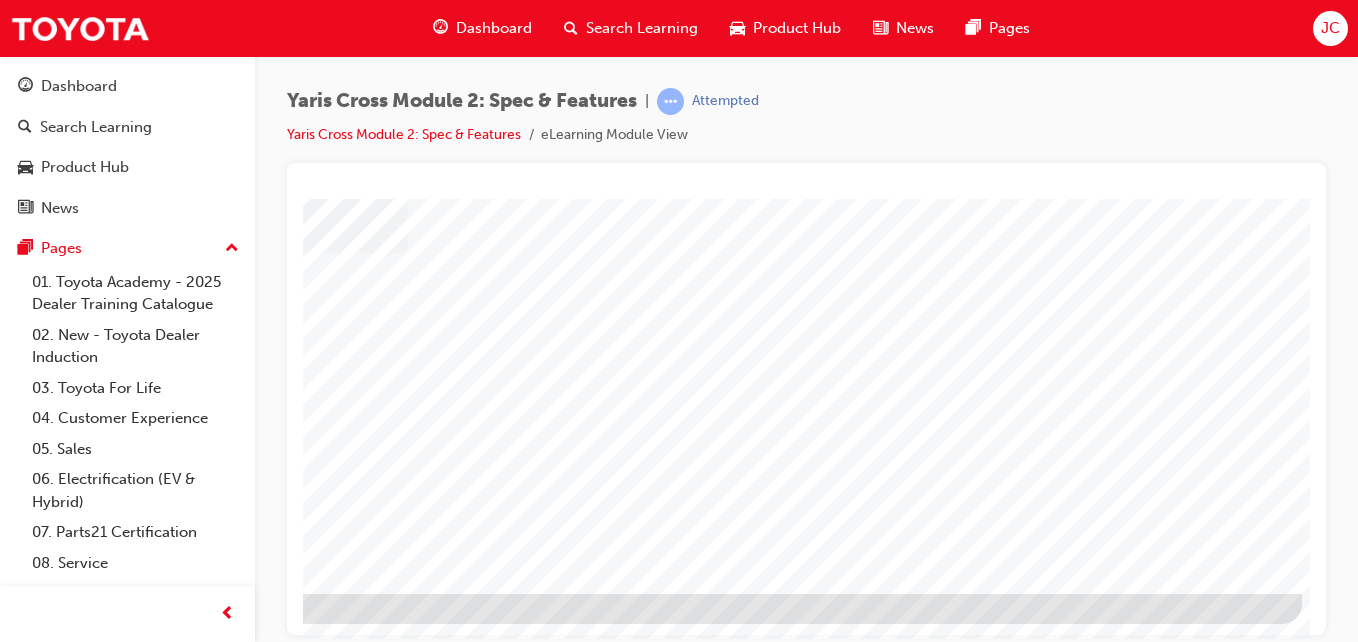 click at bounding box center [626, 1011] 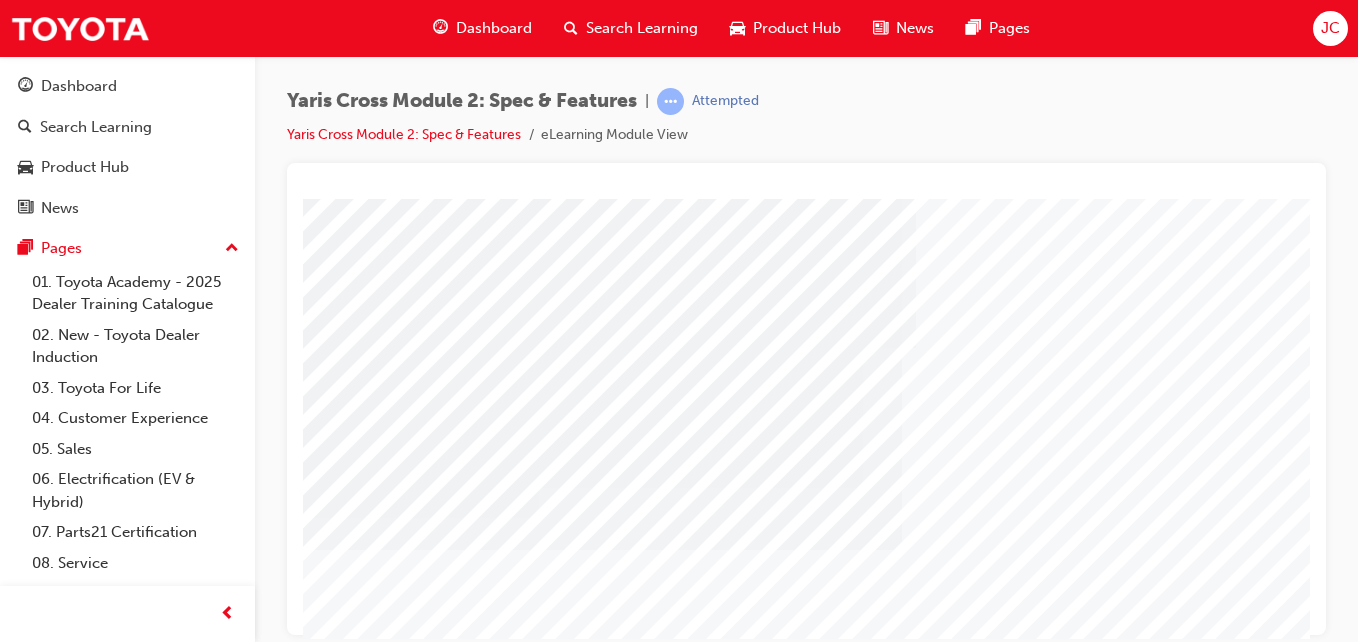 scroll, scrollTop: 200, scrollLeft: 0, axis: vertical 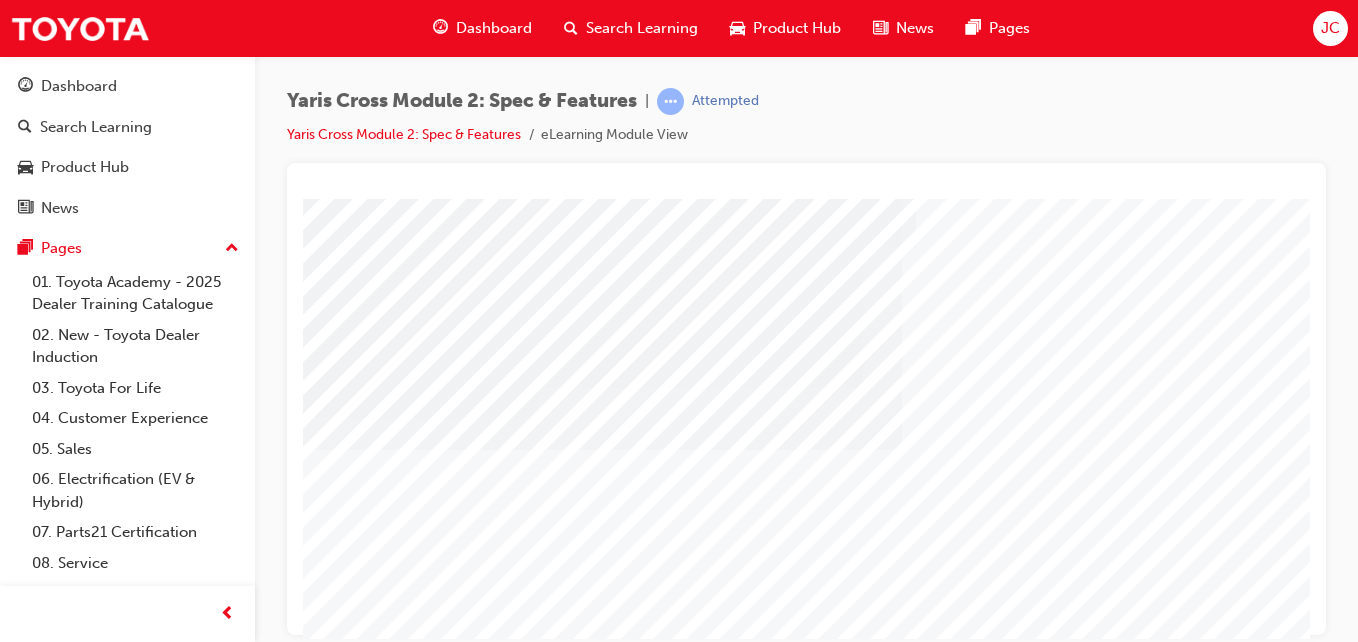 drag, startPoint x: 798, startPoint y: 639, endPoint x: 1114, endPoint y: 693, distance: 320.58072 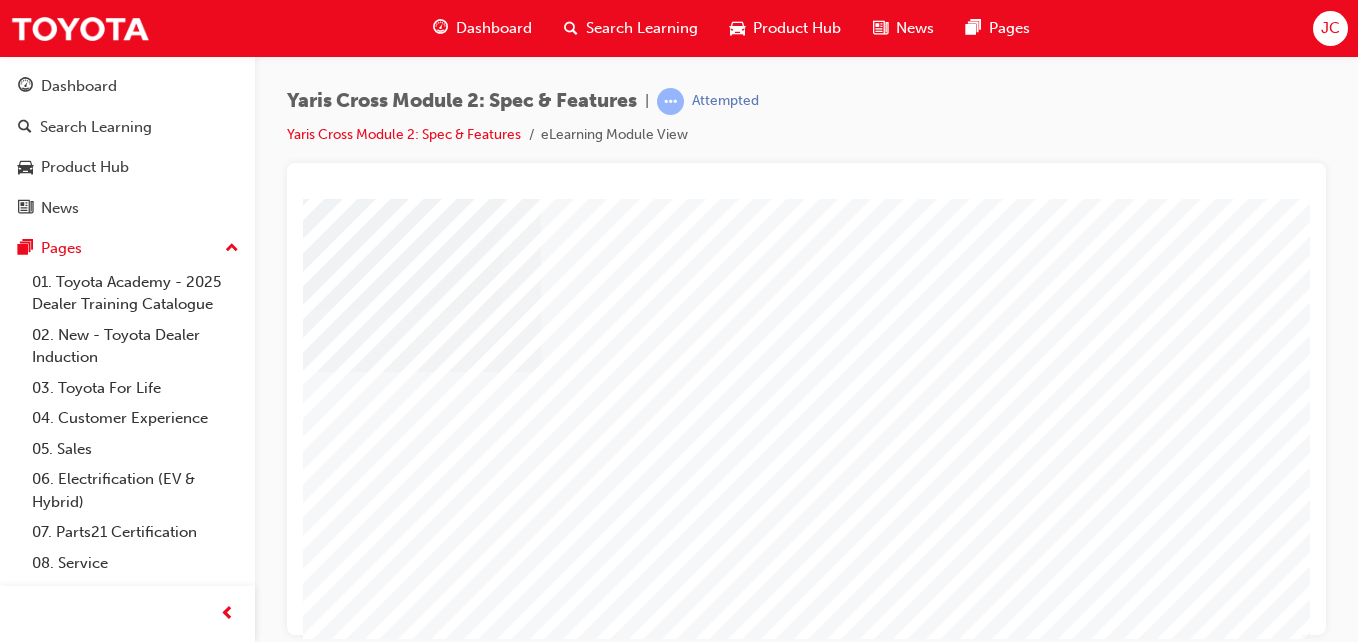 scroll, scrollTop: 325, scrollLeft: 368, axis: both 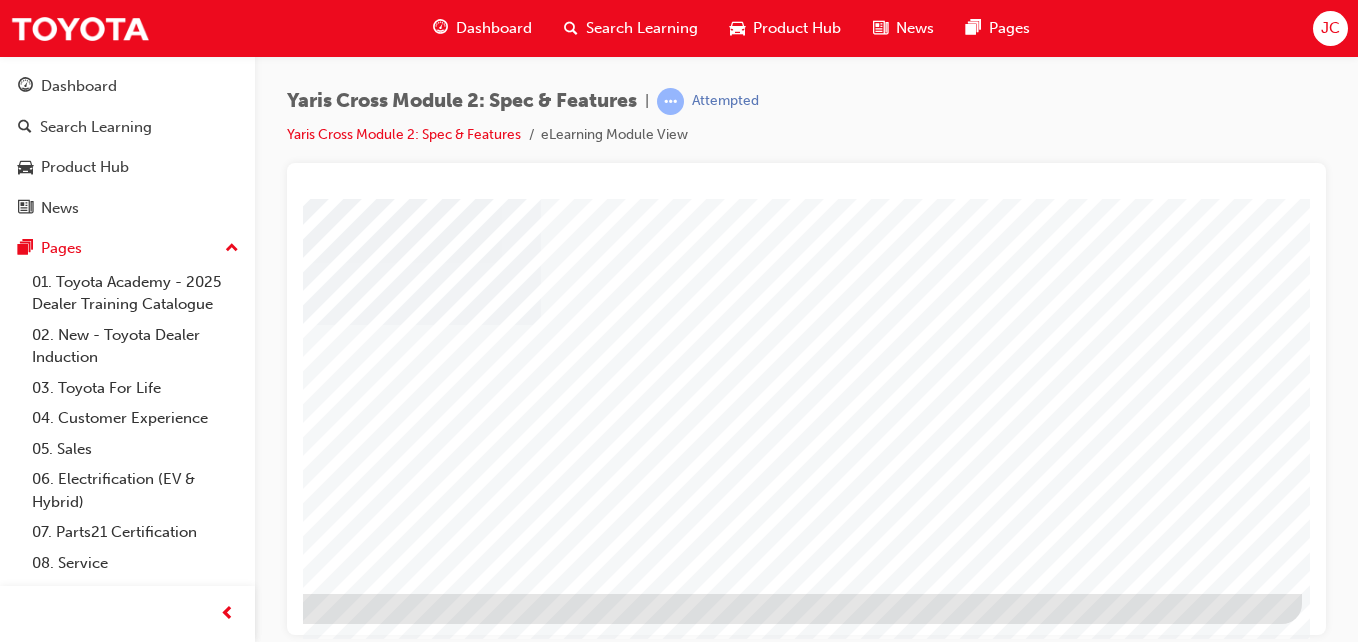 click at bounding box center (5, 1650) 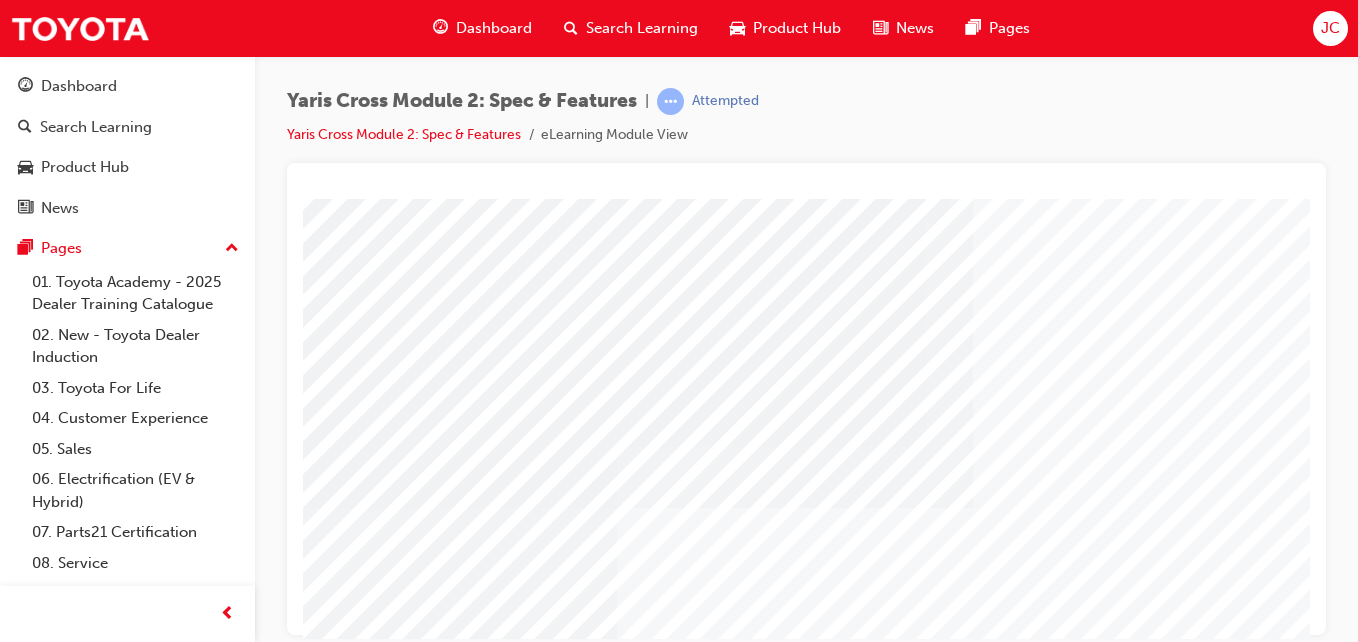 scroll, scrollTop: 200, scrollLeft: 0, axis: vertical 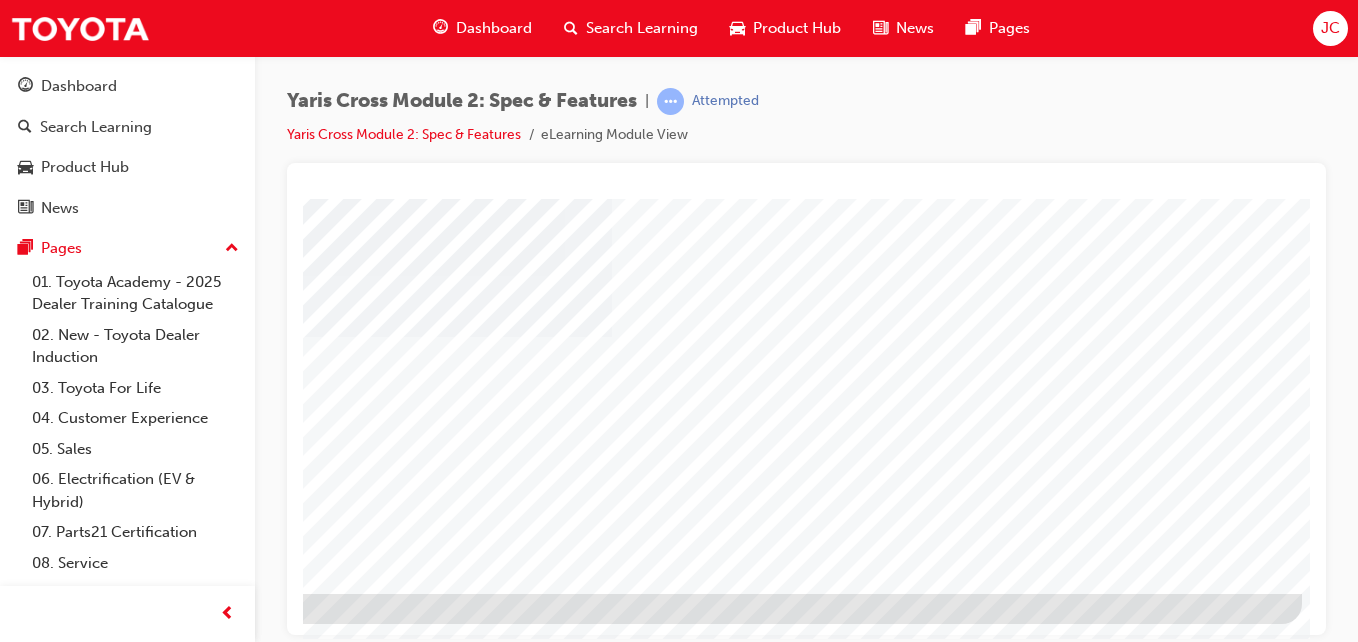 click at bounding box center [5, 1555] 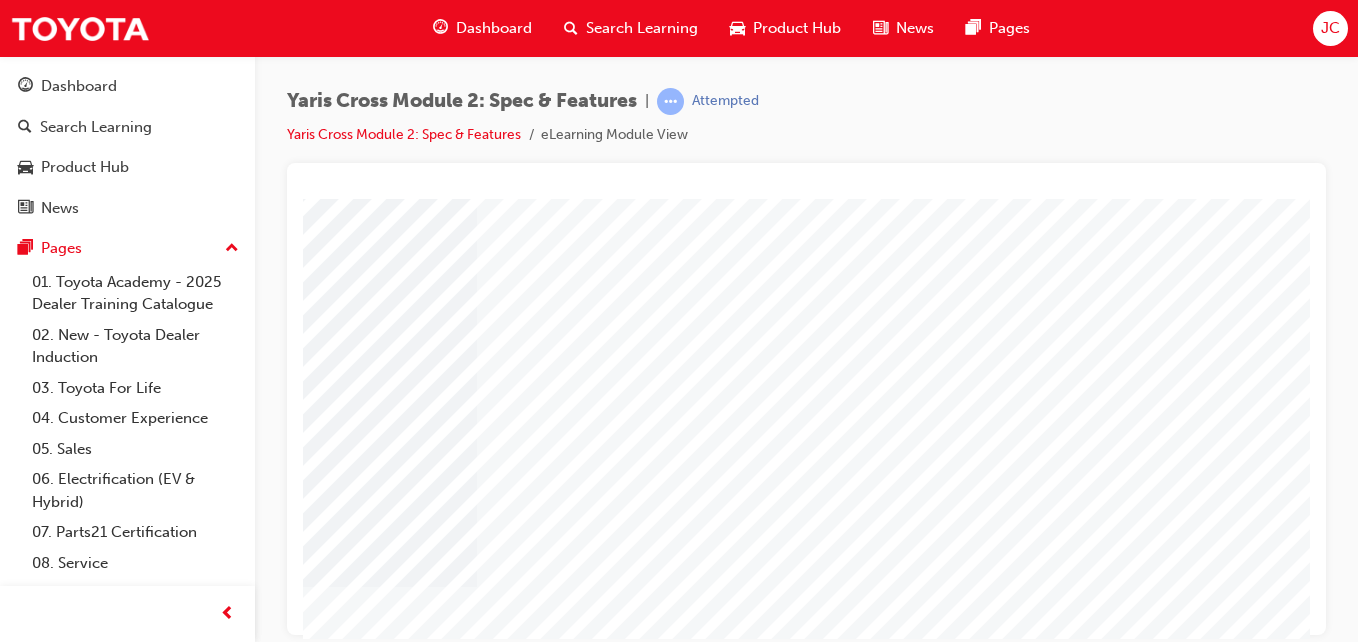 scroll, scrollTop: 325, scrollLeft: 0, axis: vertical 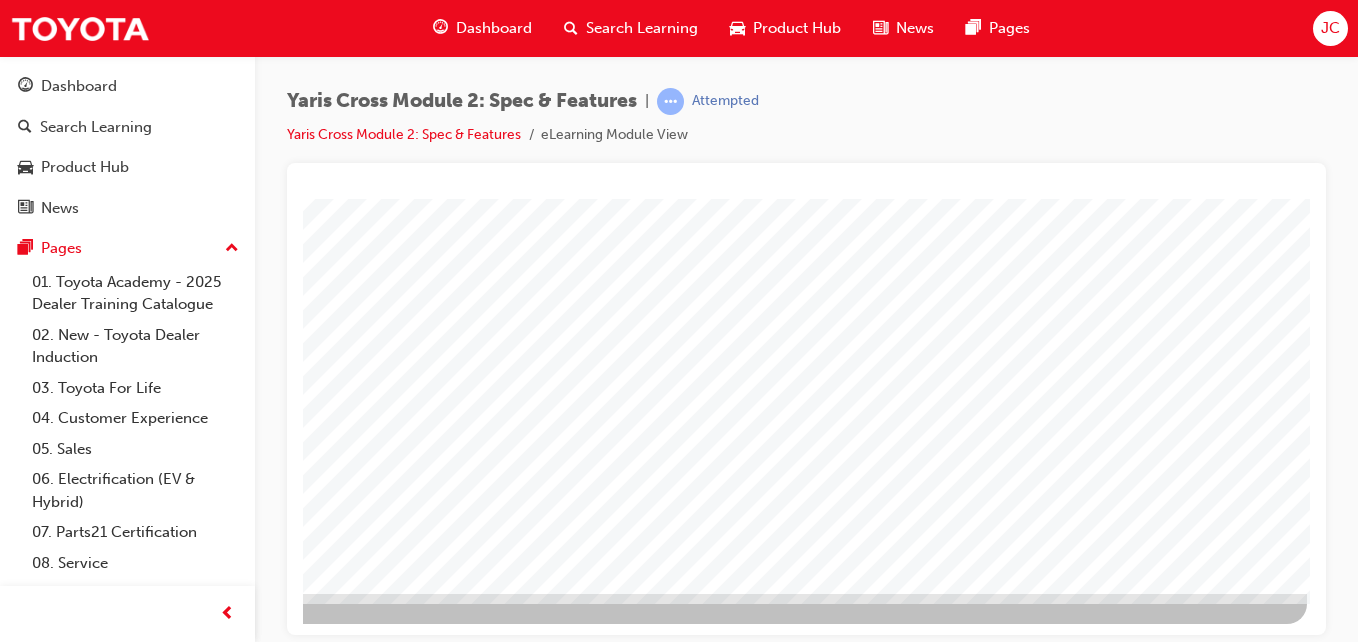 click at bounding box center [10, 1341] 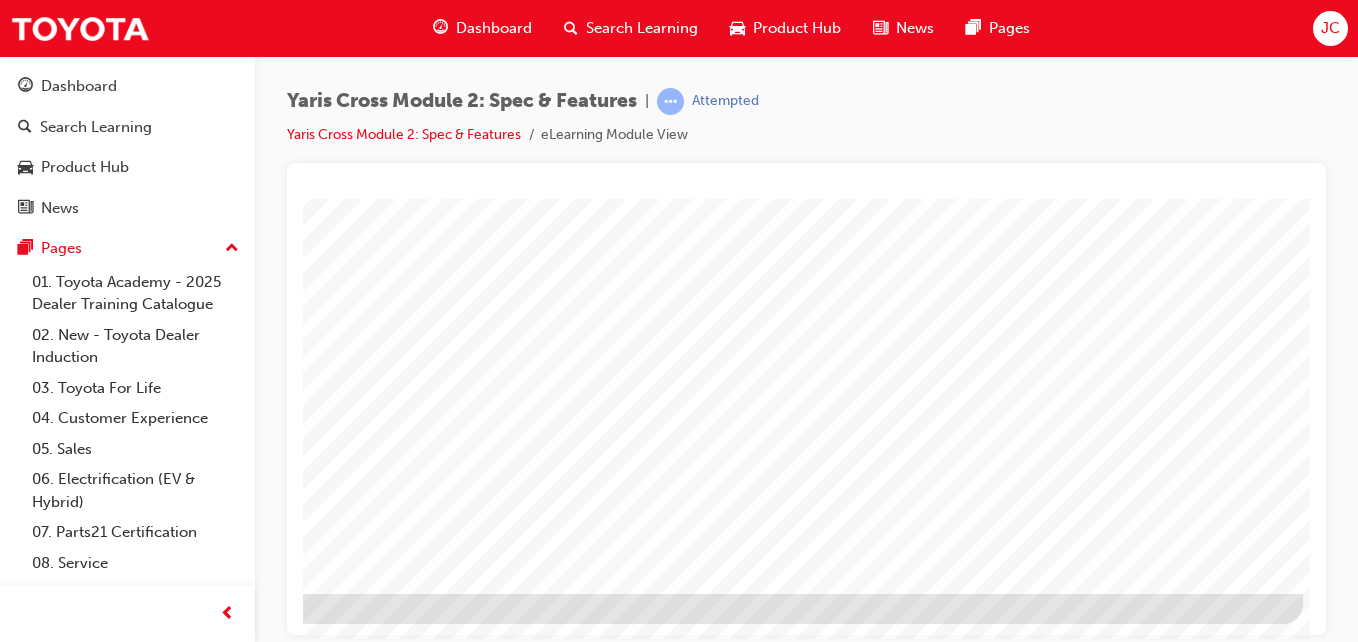 scroll, scrollTop: 325, scrollLeft: 368, axis: both 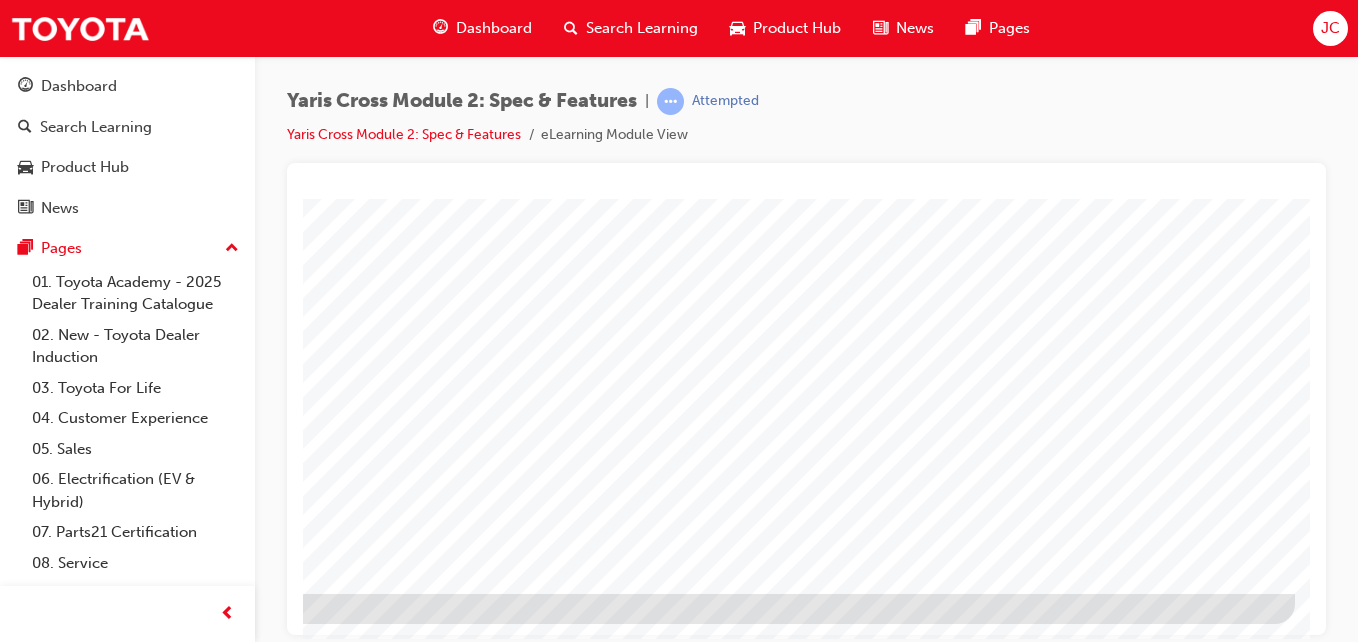 click at bounding box center [-2, 2045] 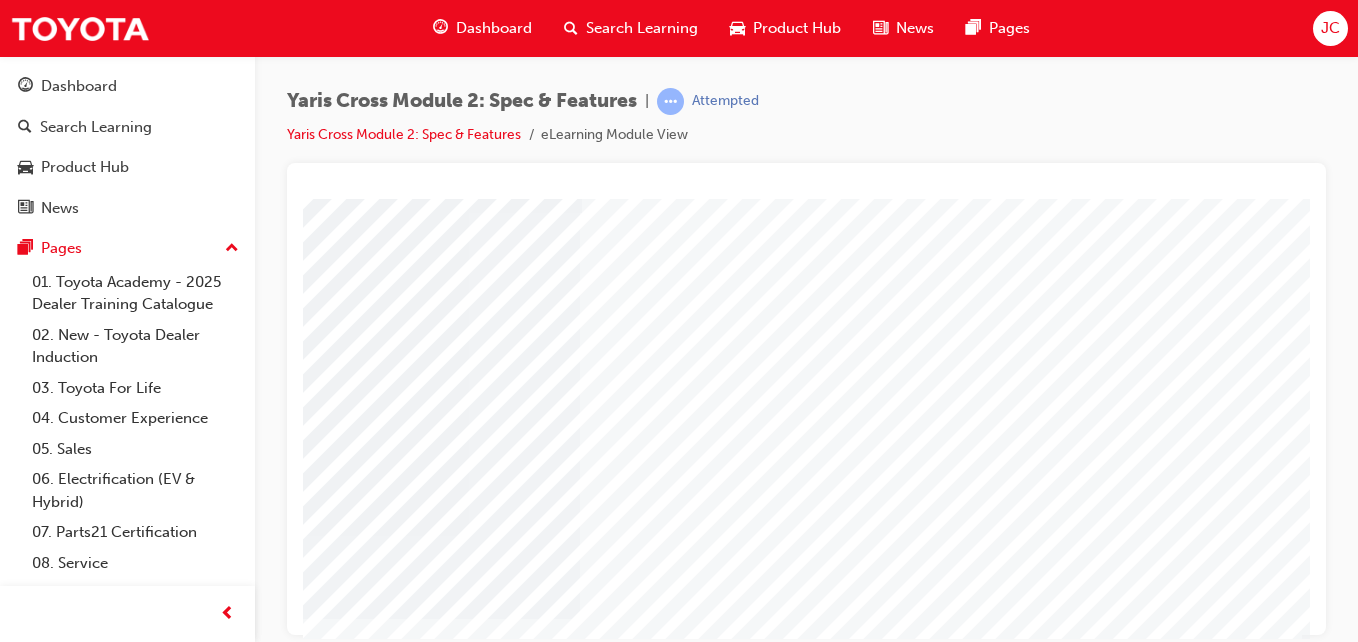 scroll, scrollTop: 0, scrollLeft: 368, axis: horizontal 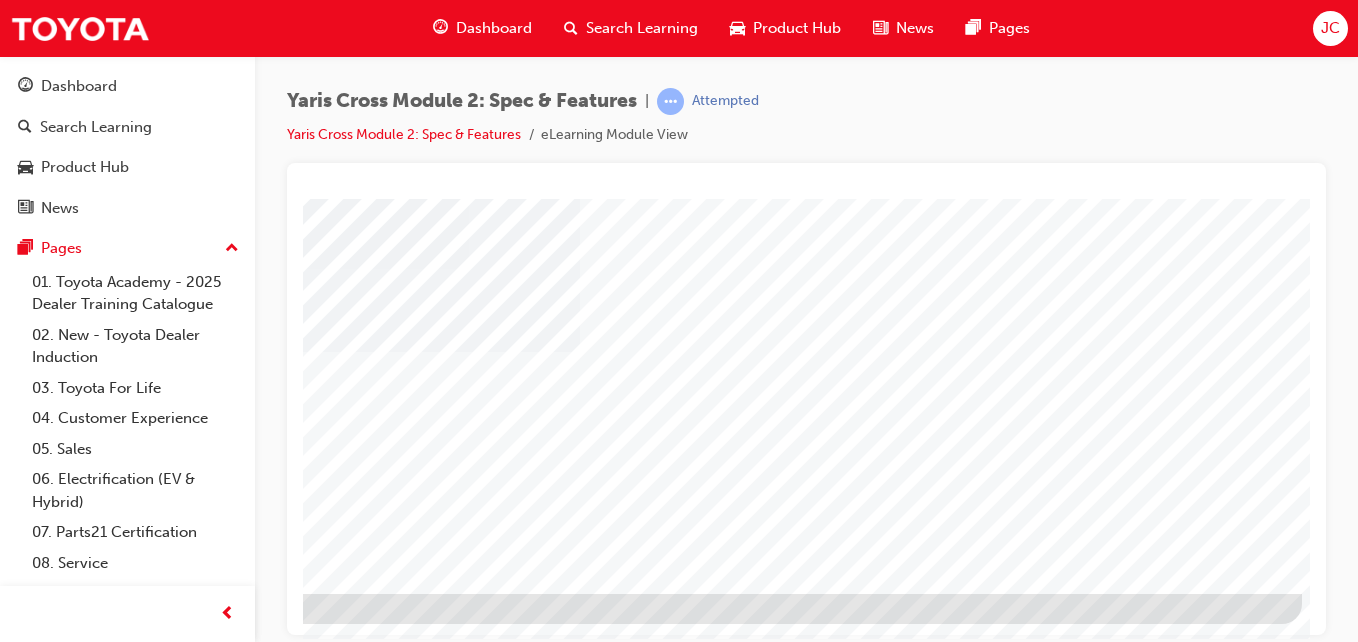 click at bounding box center (5, 1555) 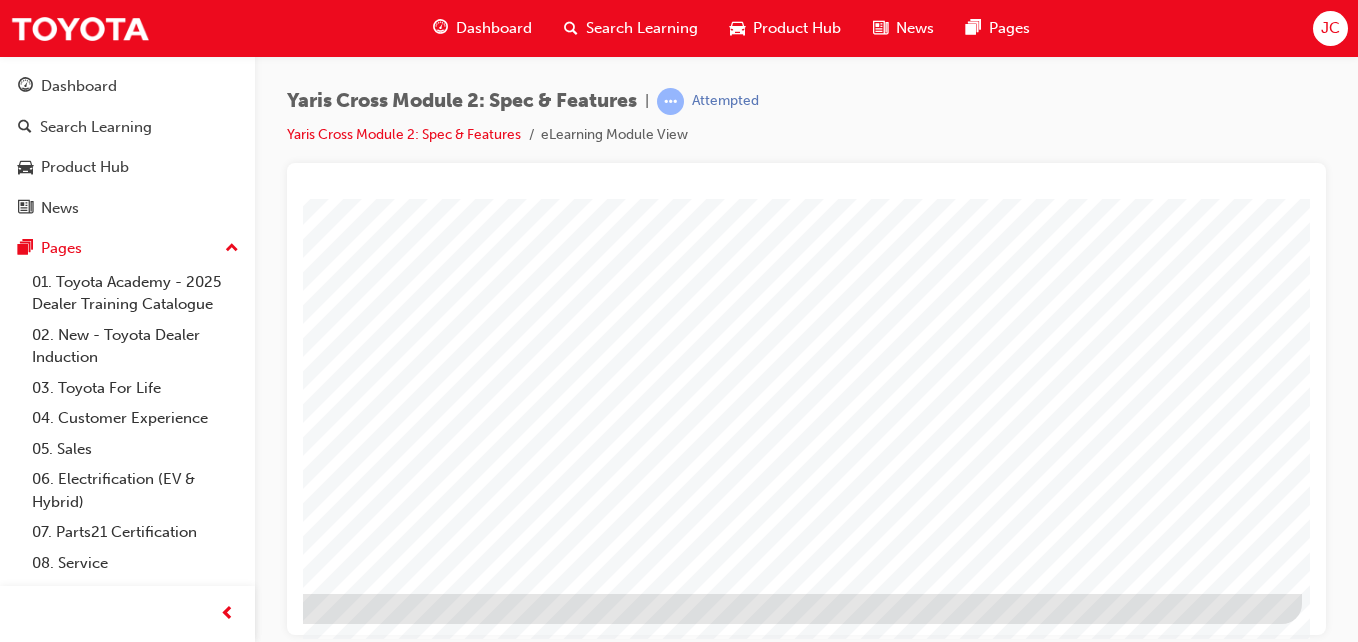 scroll, scrollTop: 0, scrollLeft: 0, axis: both 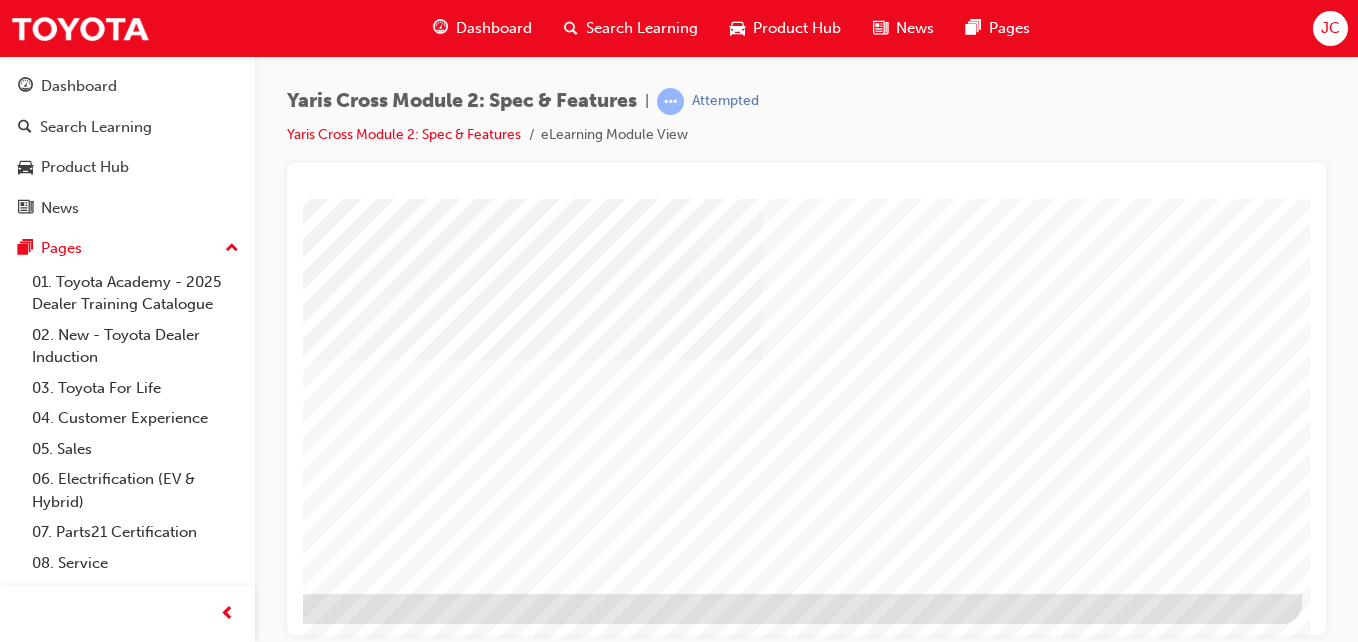 click at bounding box center (5, 1555) 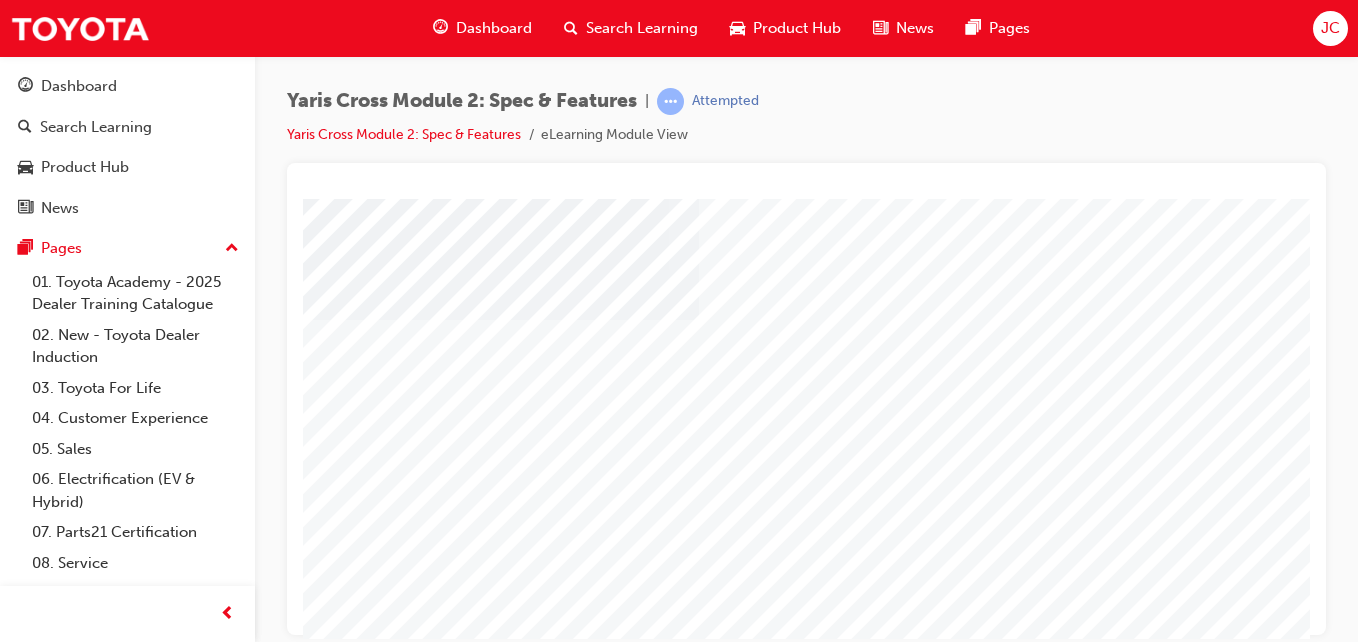 scroll, scrollTop: 240, scrollLeft: 0, axis: vertical 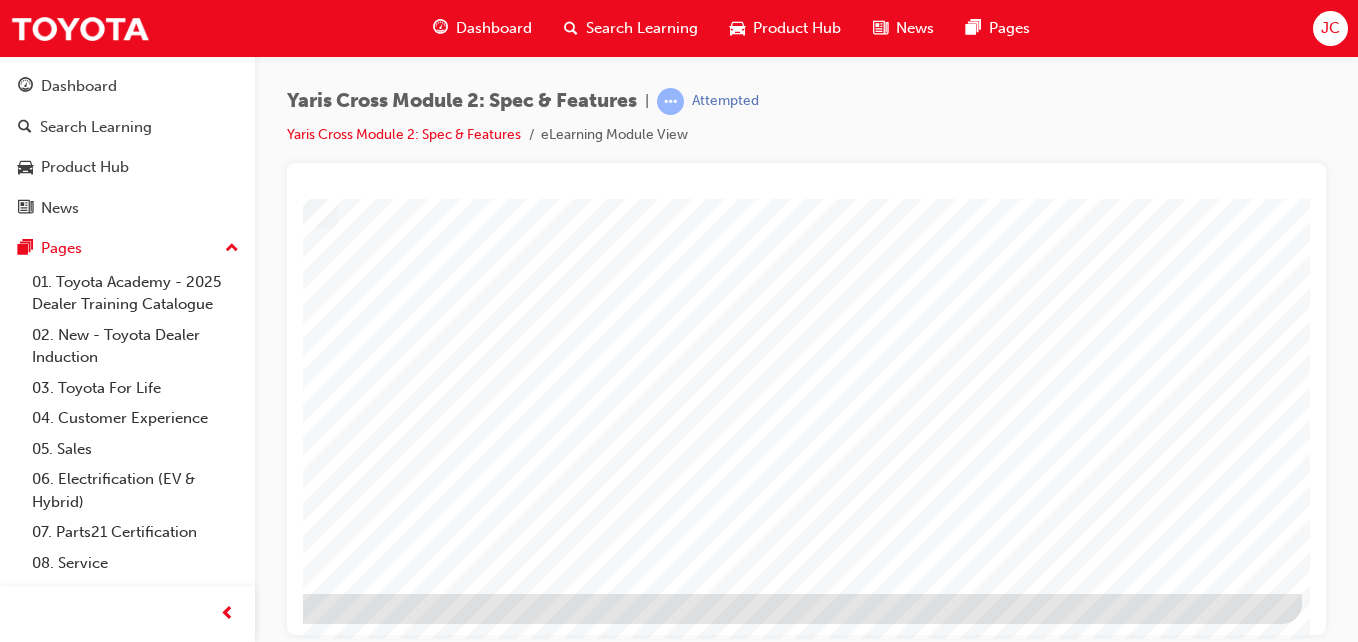 click at bounding box center [5, 1555] 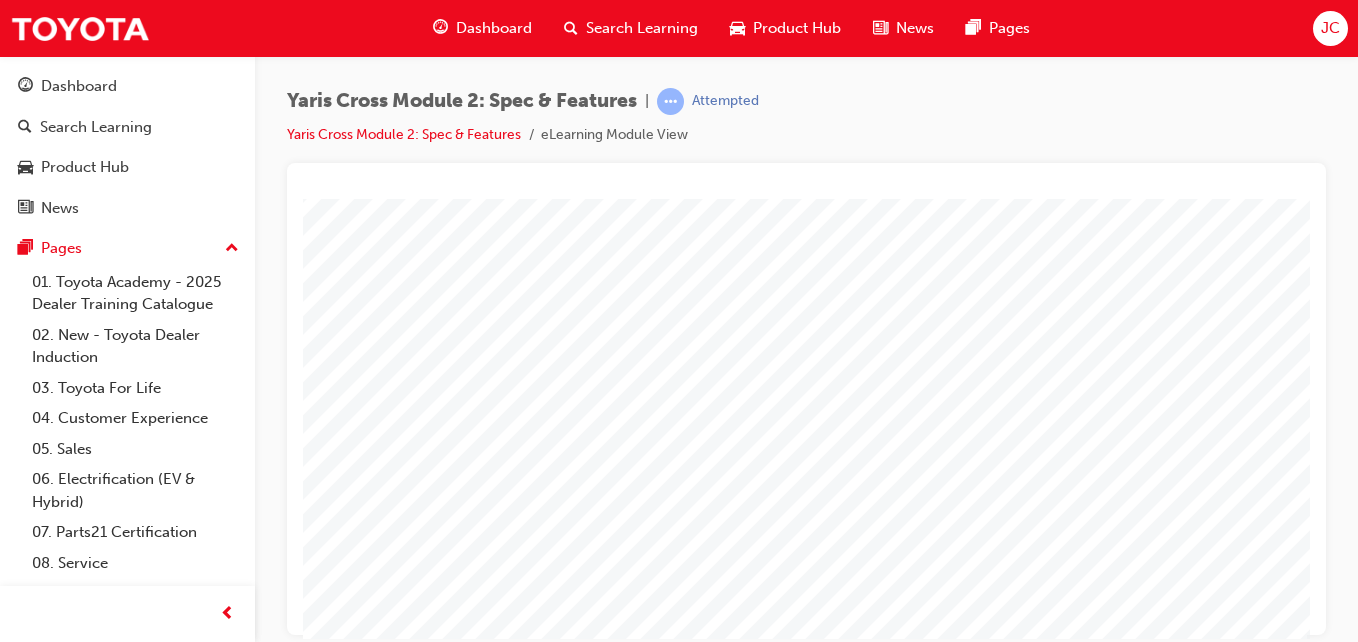 scroll, scrollTop: 293, scrollLeft: 368, axis: both 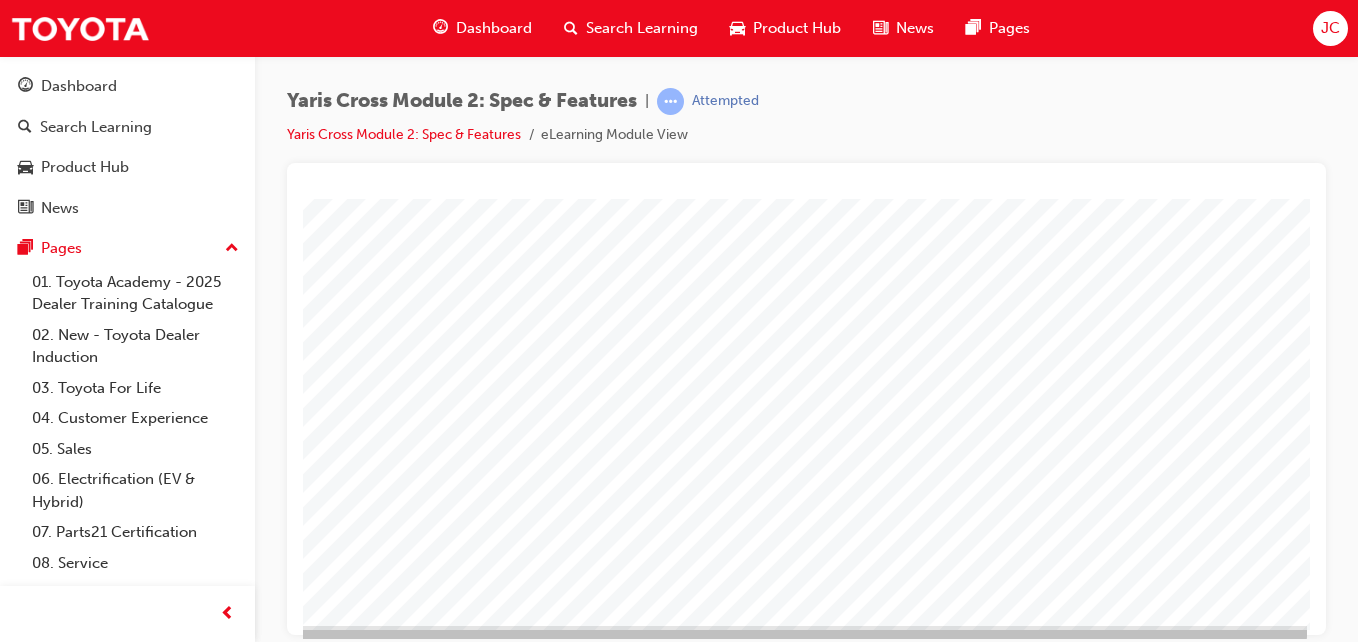 click at bounding box center (10, 1367) 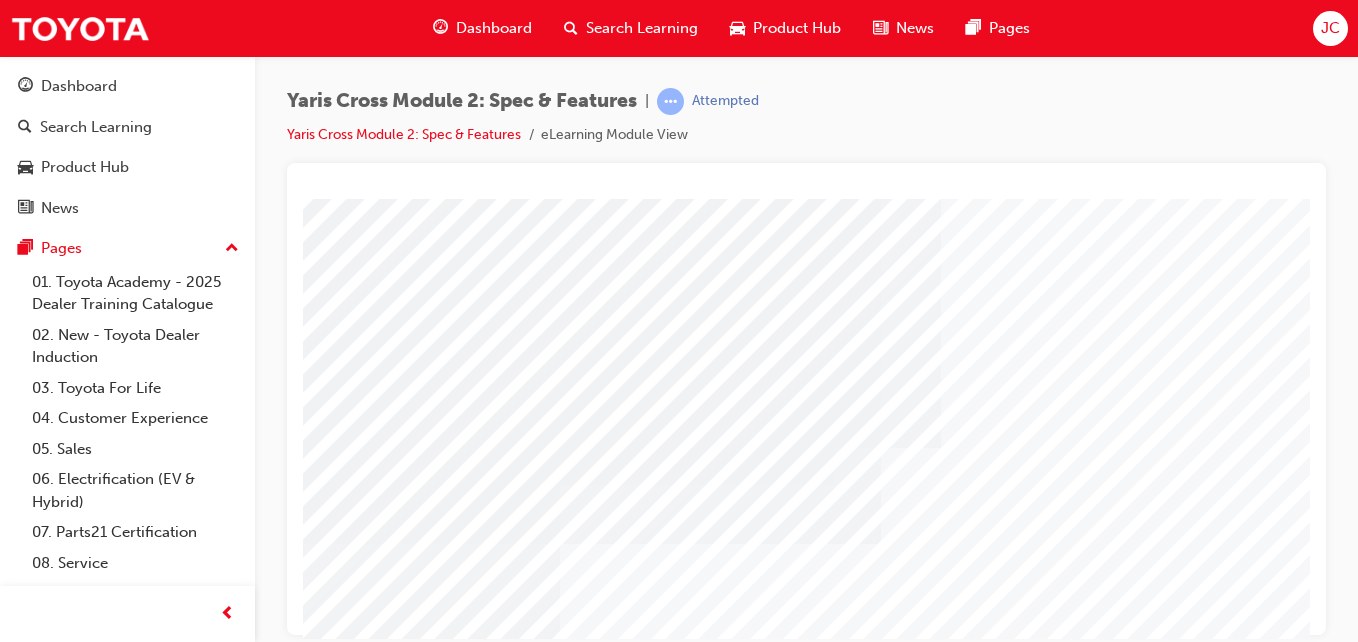 scroll, scrollTop: 94, scrollLeft: 0, axis: vertical 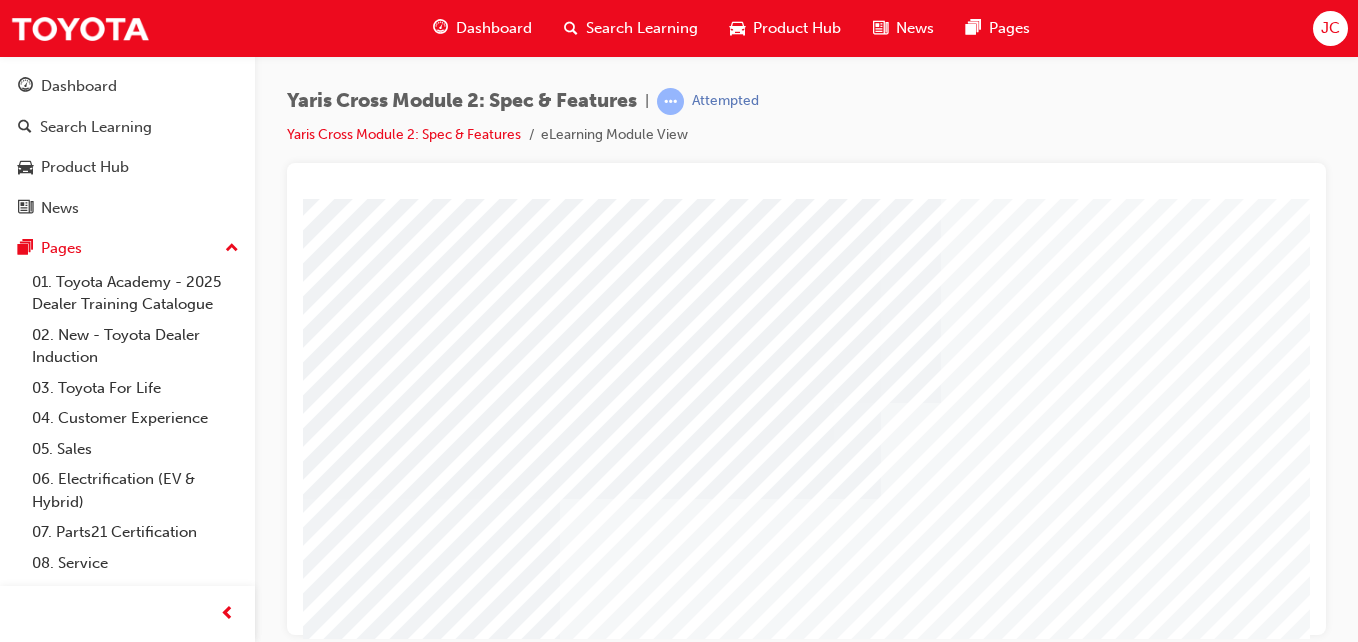 click at bounding box center [568, 3433] 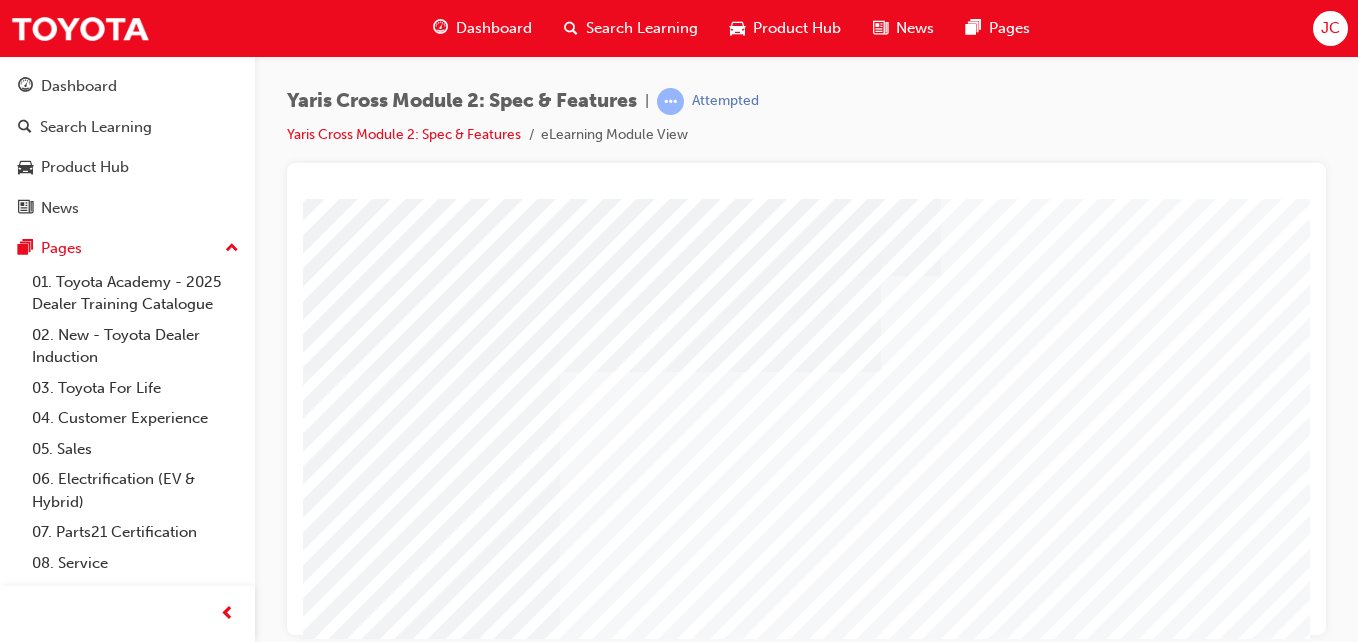 scroll, scrollTop: 267, scrollLeft: 0, axis: vertical 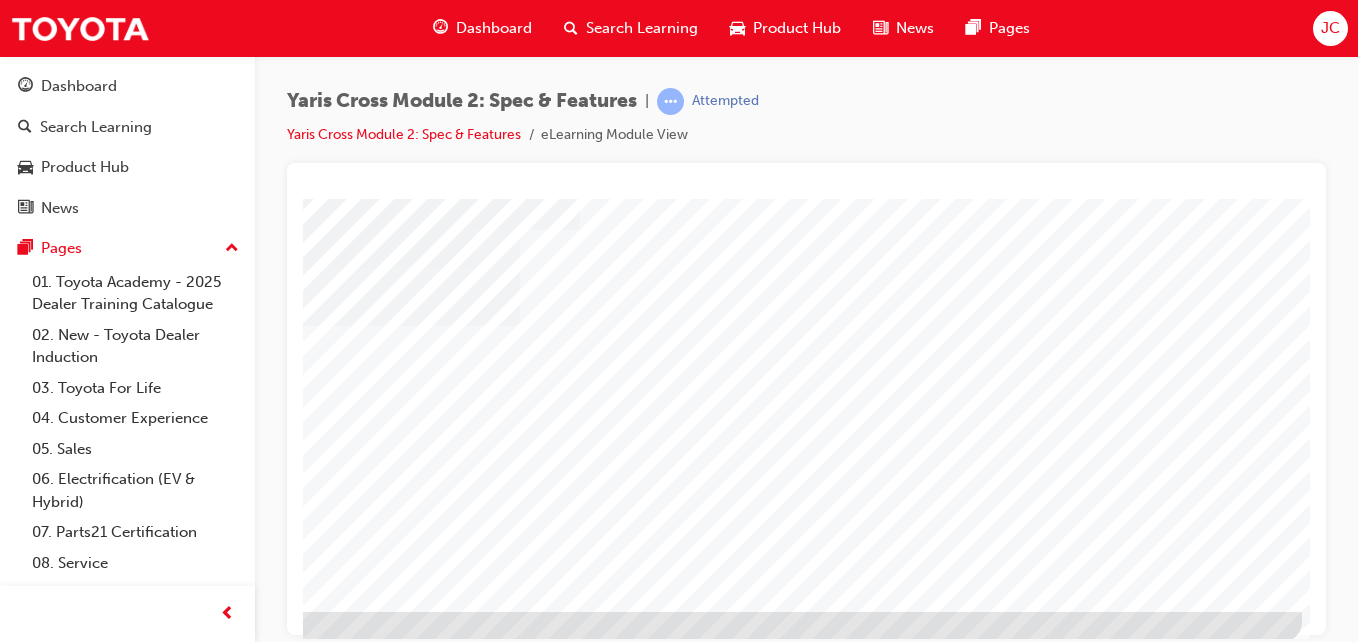 click at bounding box center (5, 1573) 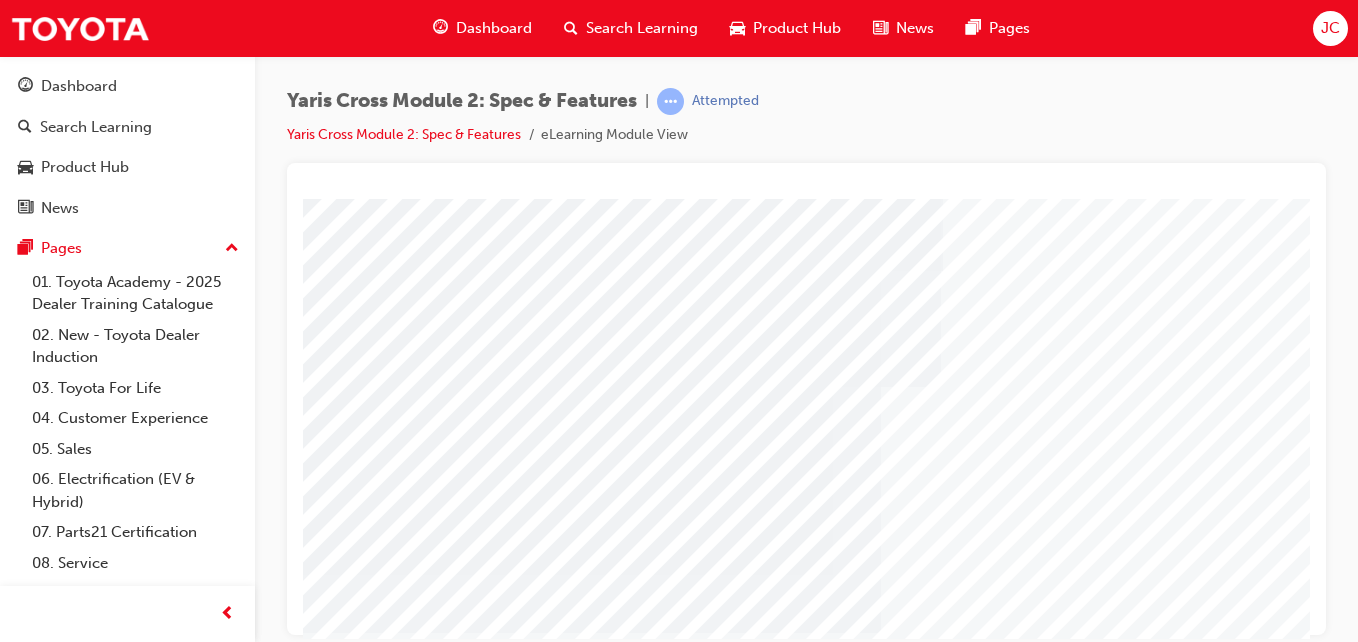 scroll, scrollTop: 0, scrollLeft: 40, axis: horizontal 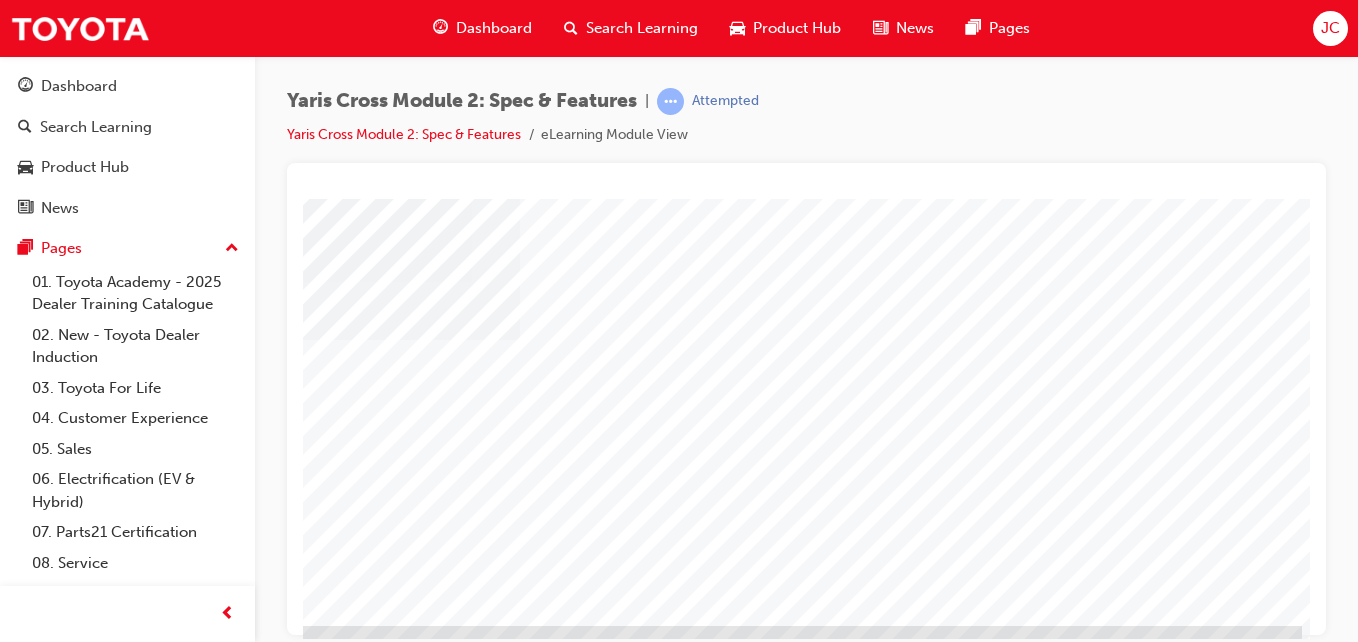 click at bounding box center (5, 1587) 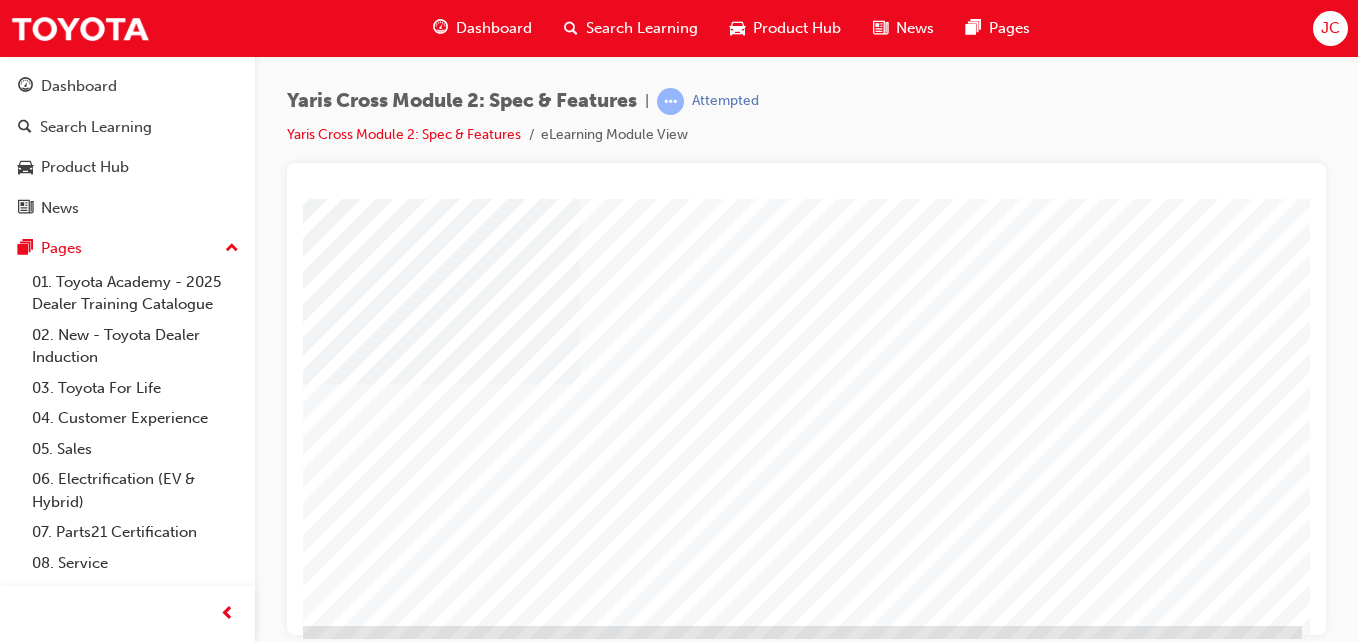 scroll, scrollTop: 0, scrollLeft: 0, axis: both 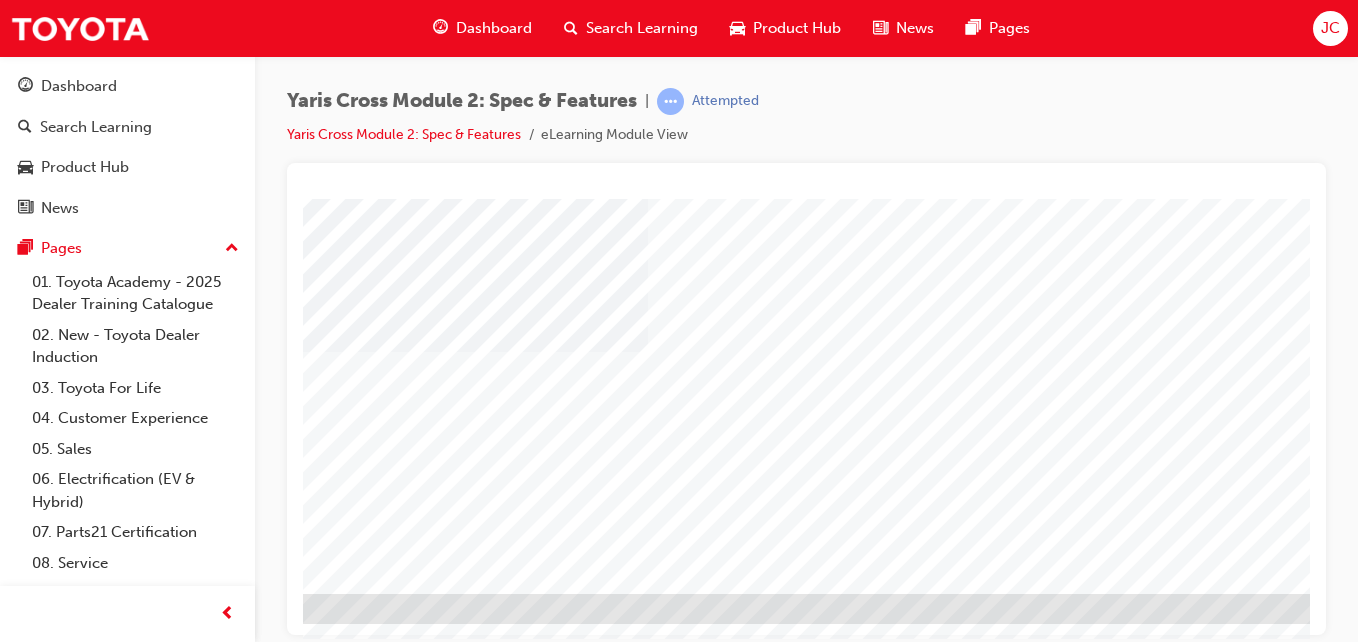 click at bounding box center (73, 1555) 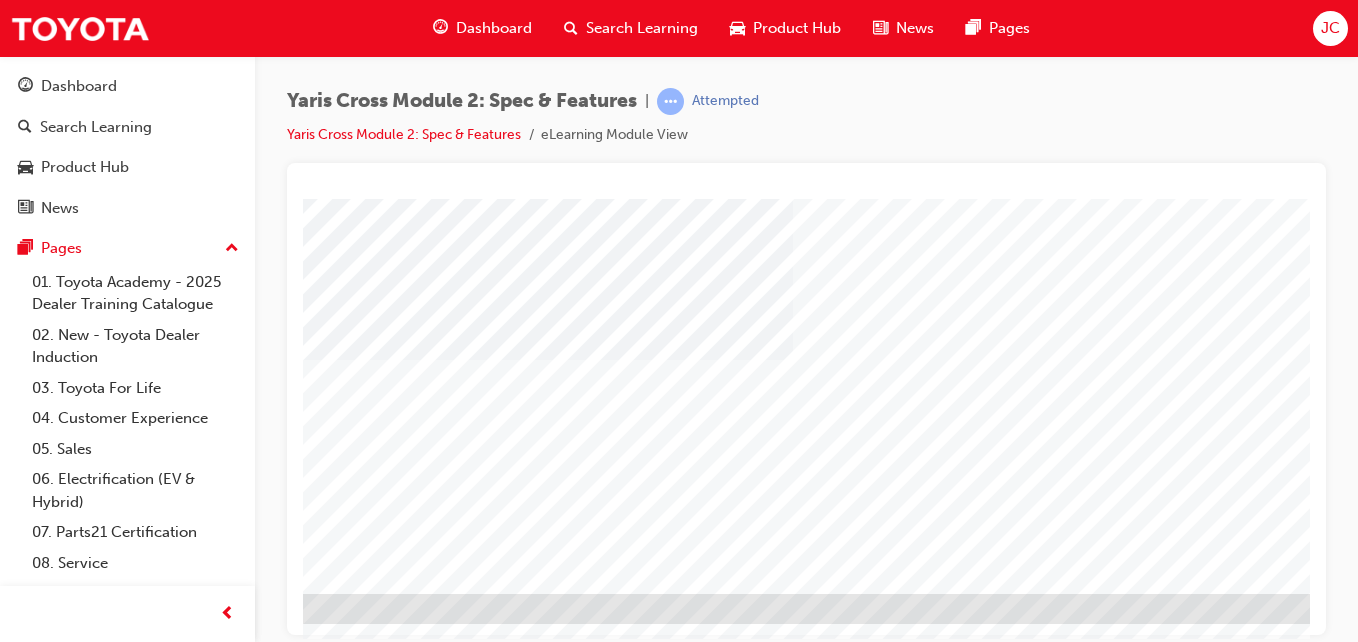 scroll, scrollTop: 325, scrollLeft: 293, axis: both 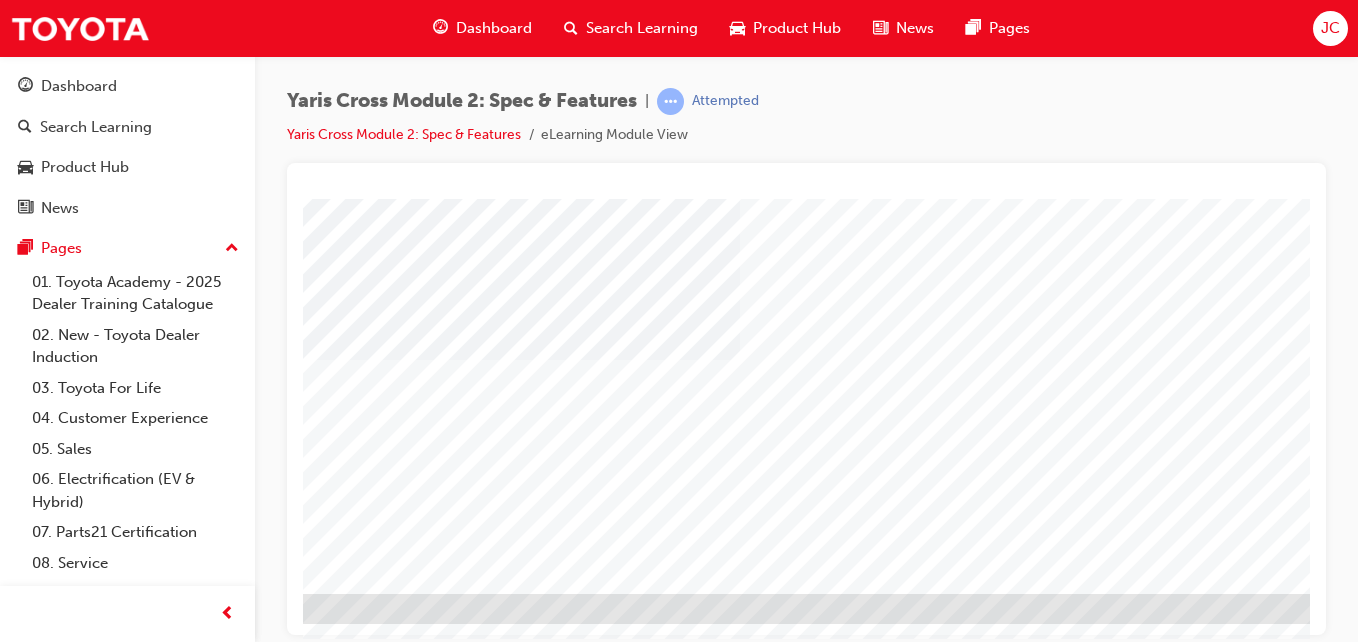click at bounding box center (73, 1555) 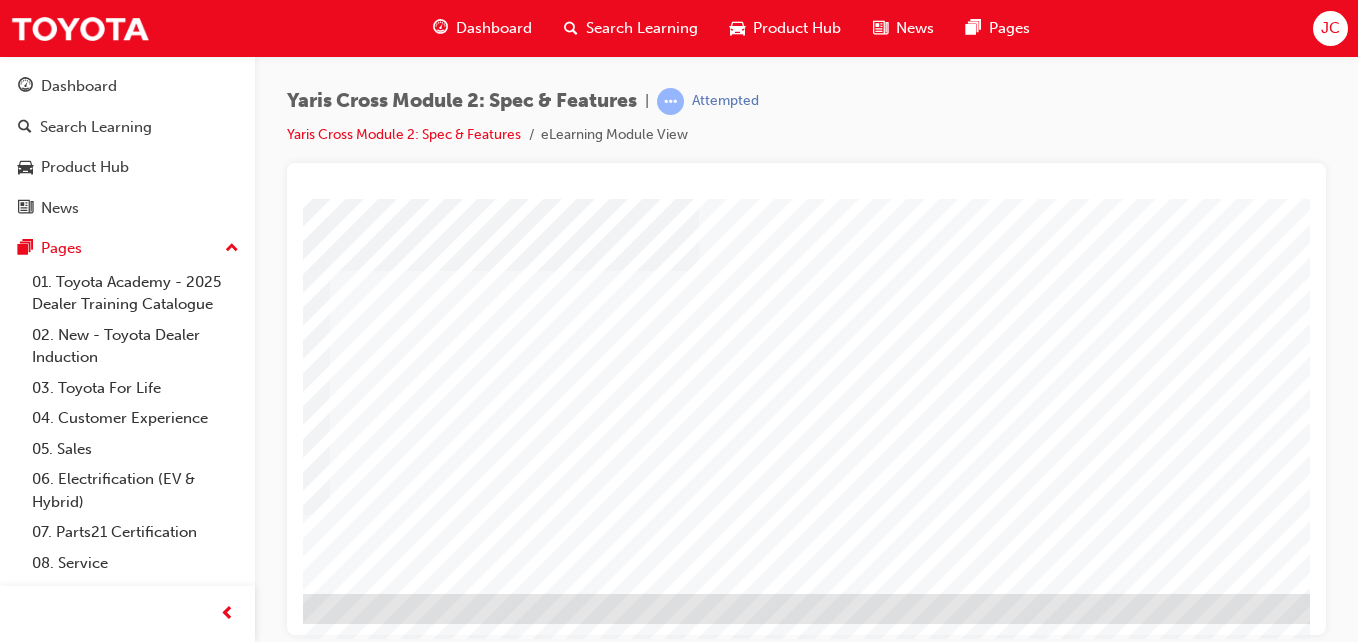 scroll, scrollTop: 0, scrollLeft: 0, axis: both 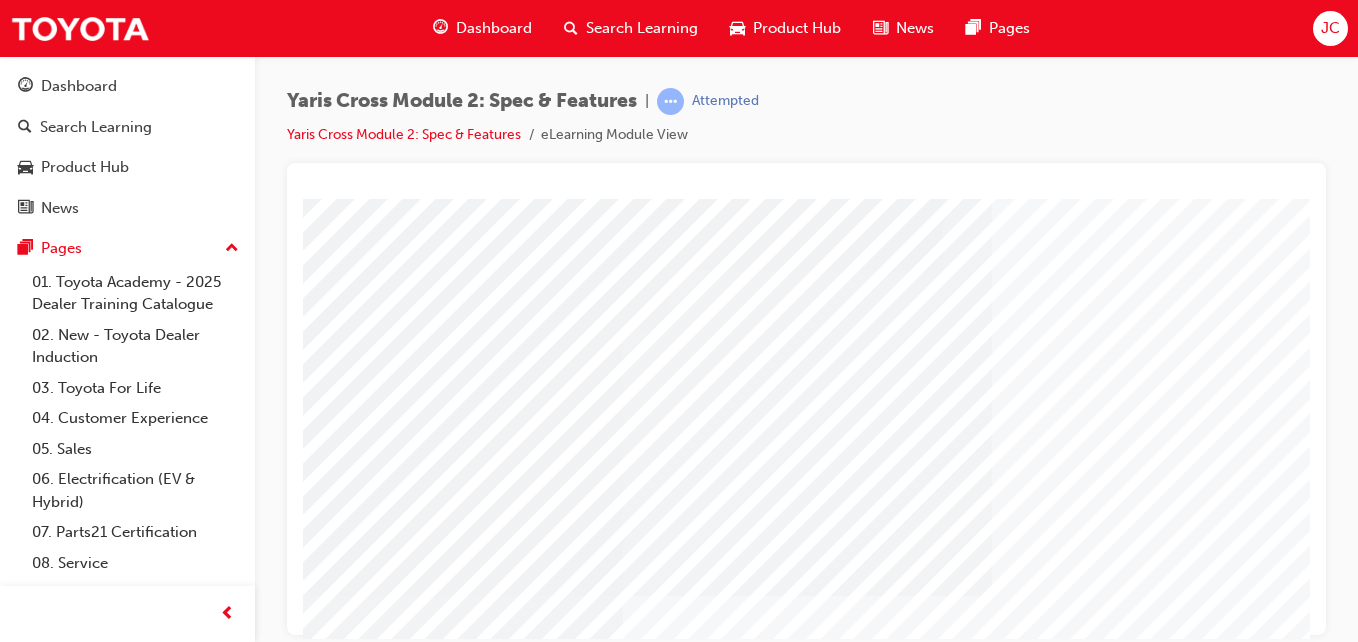 click at bounding box center [463, 2525] 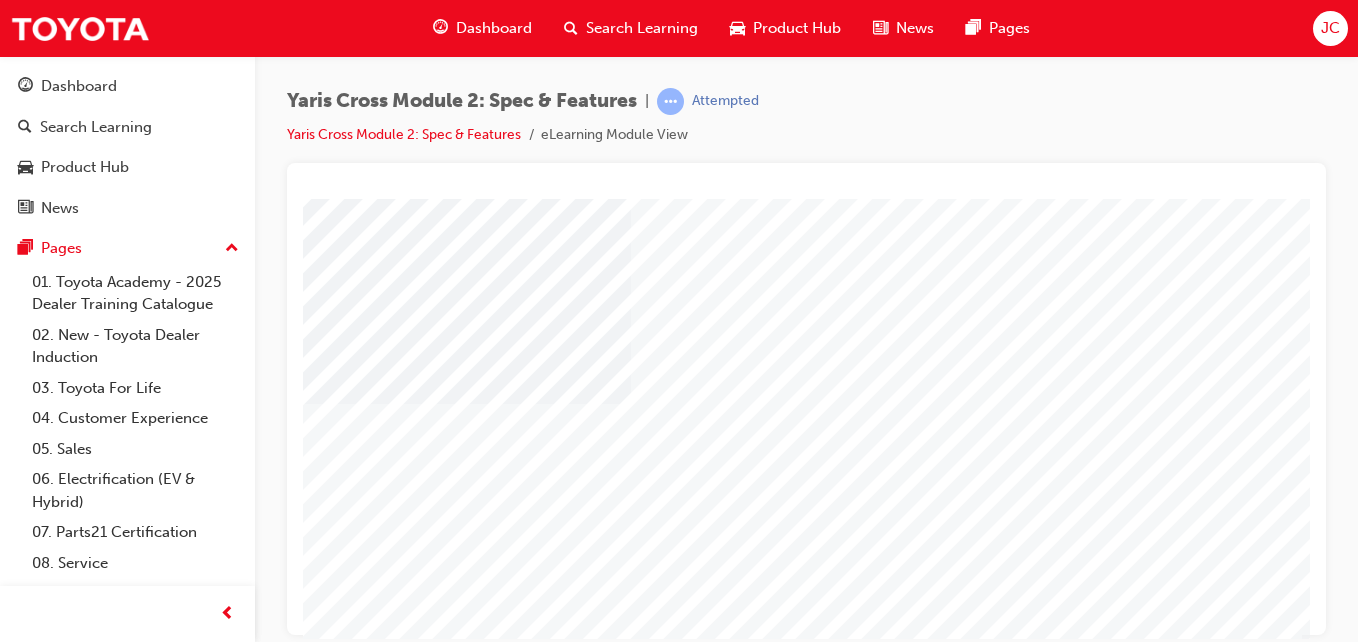 scroll, scrollTop: 174, scrollLeft: 368, axis: both 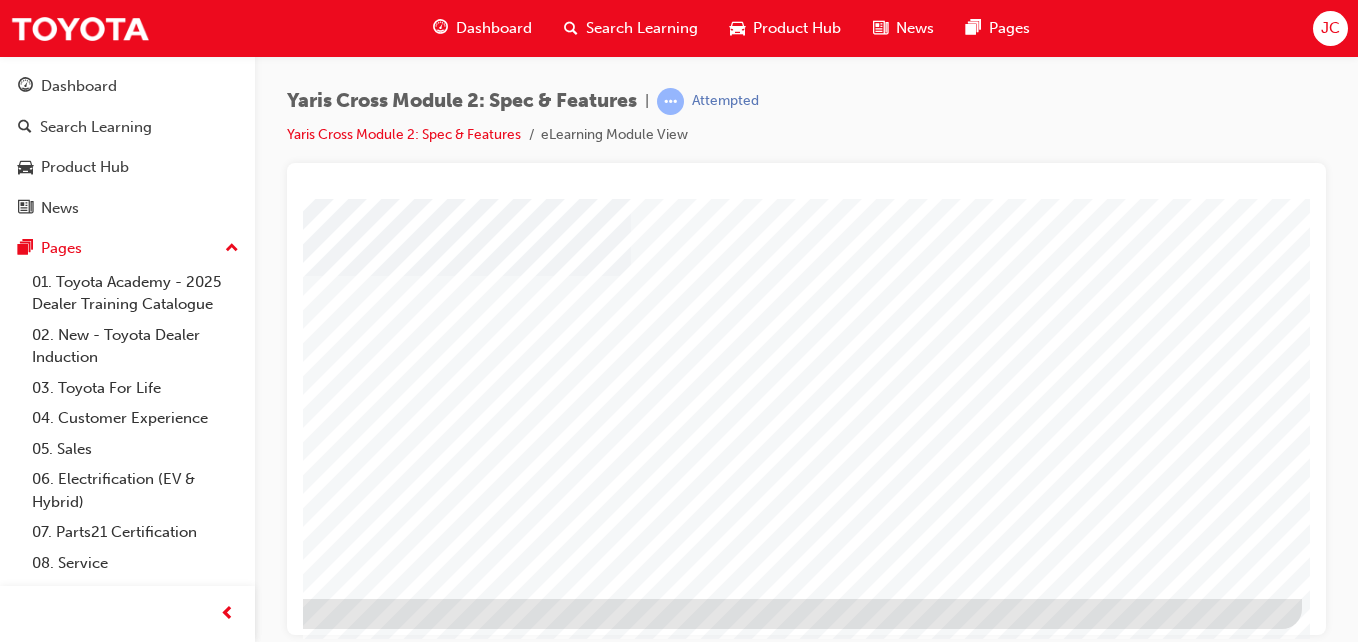 click at bounding box center [5, 1560] 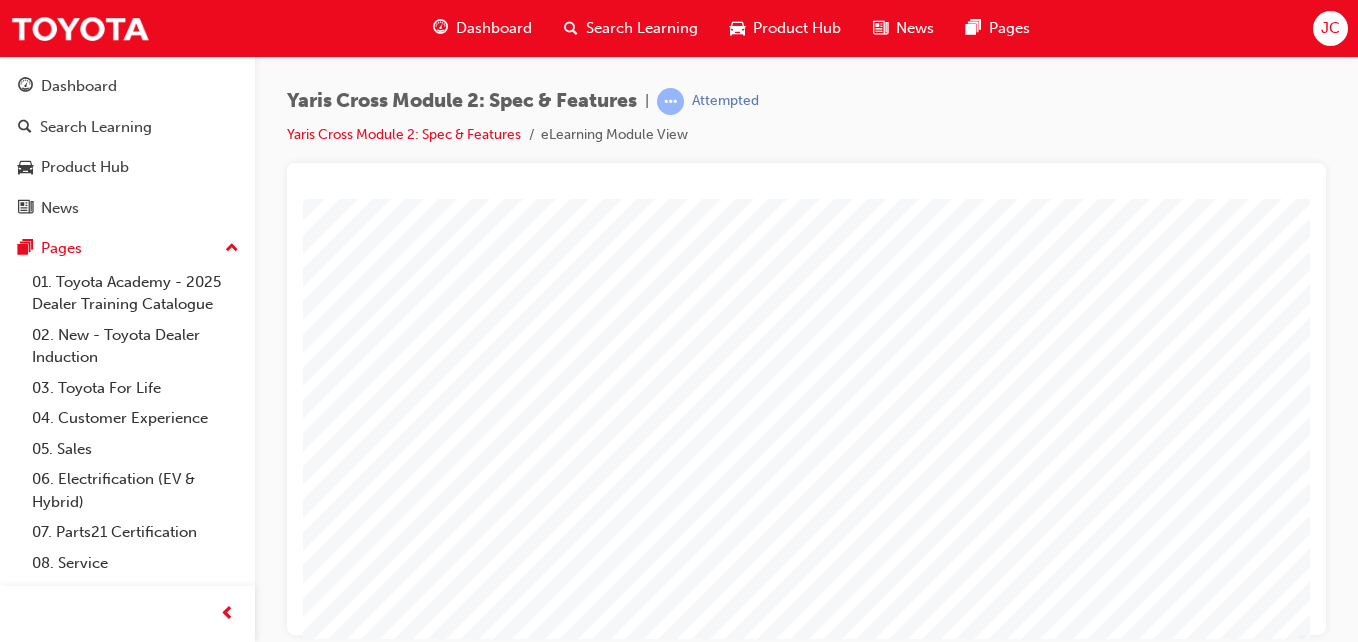 scroll, scrollTop: 321, scrollLeft: 368, axis: both 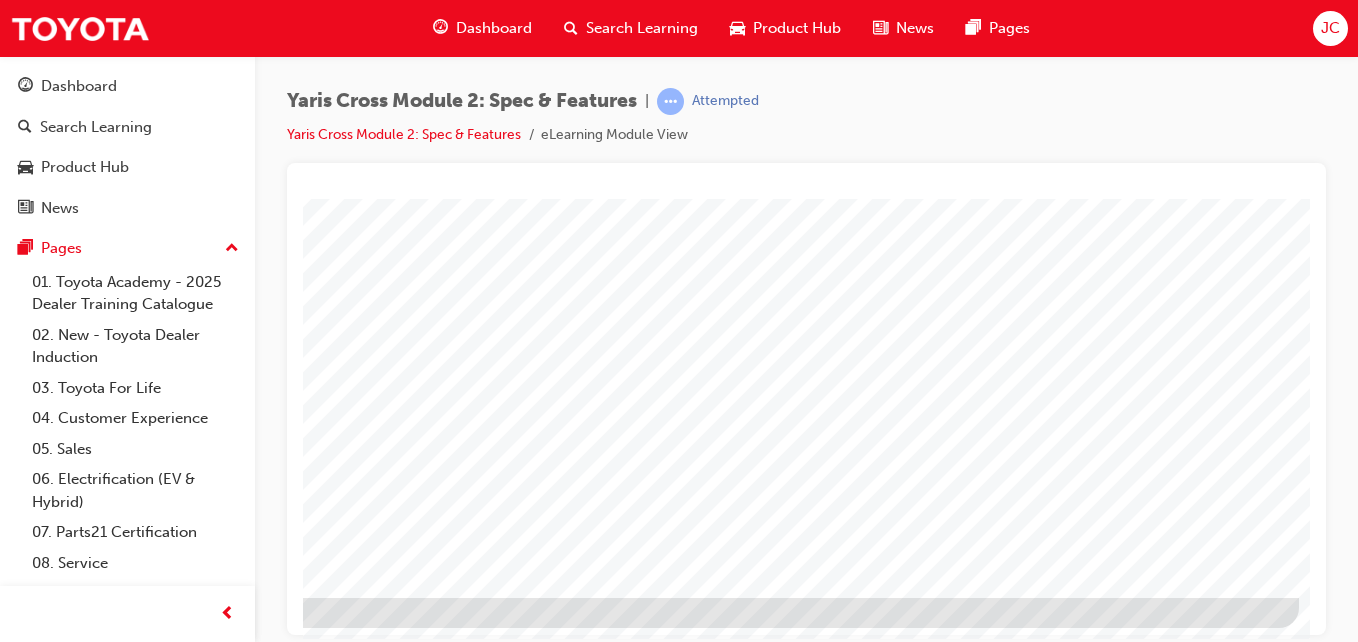 click at bounding box center [2, 1545] 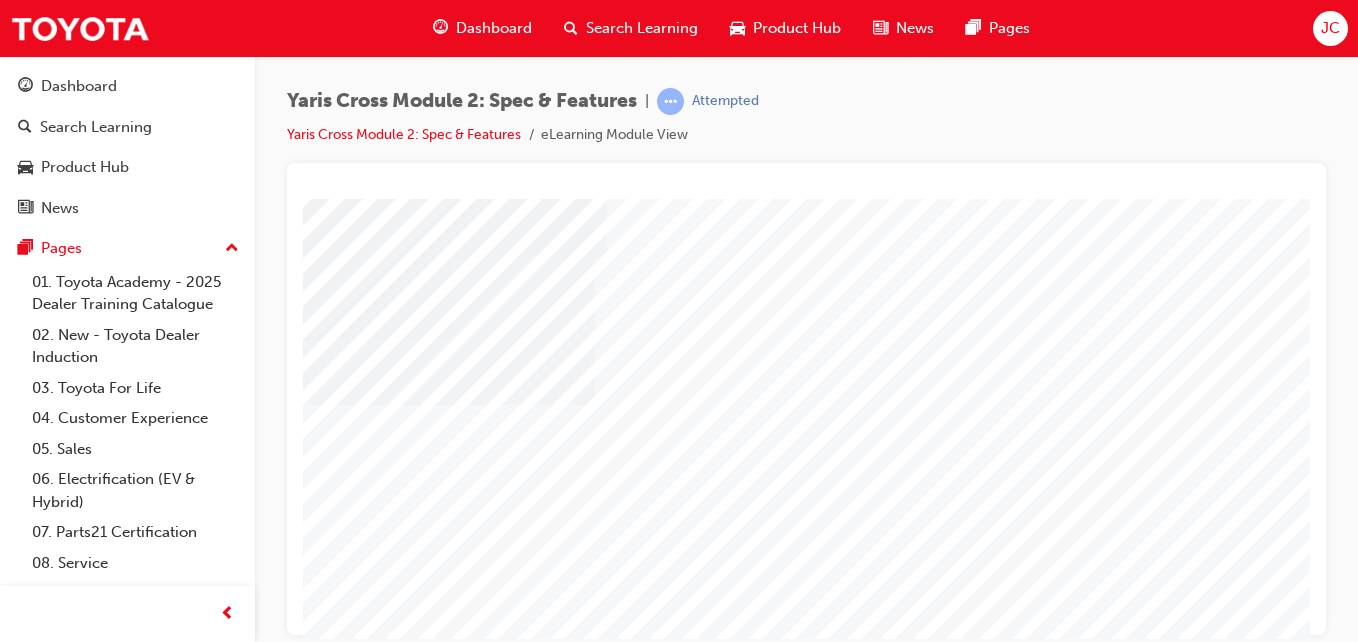 scroll, scrollTop: 120, scrollLeft: 368, axis: both 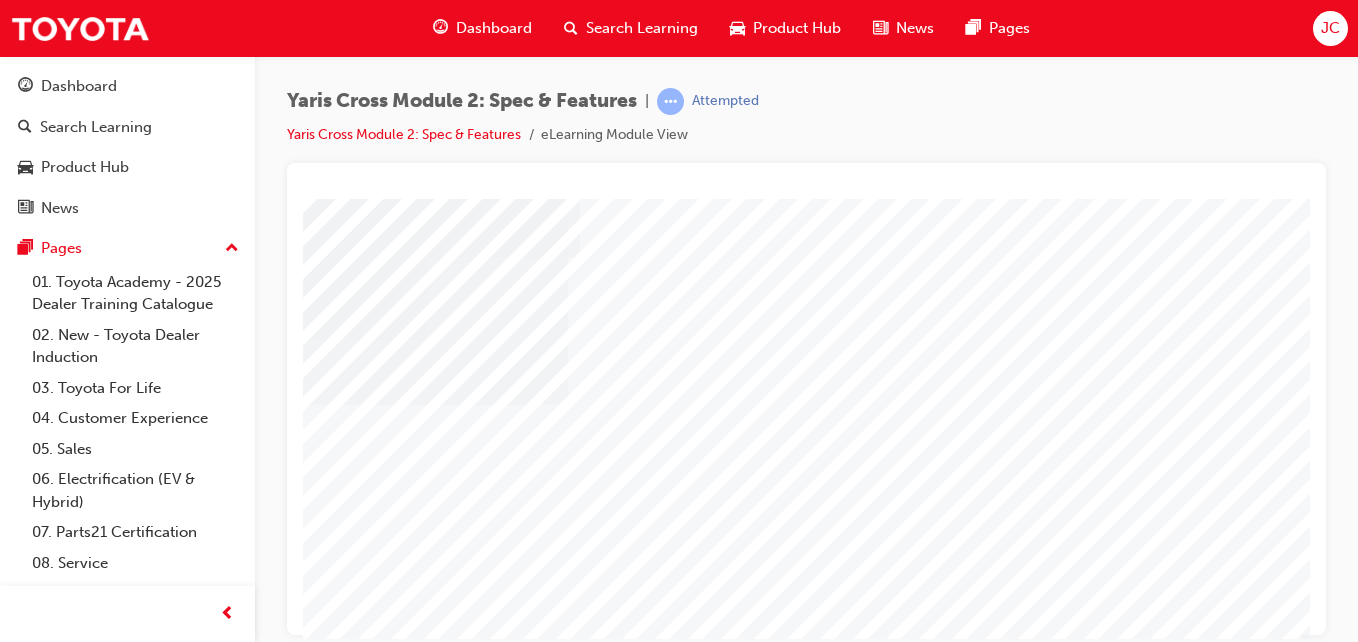 click at bounding box center [806, 399] 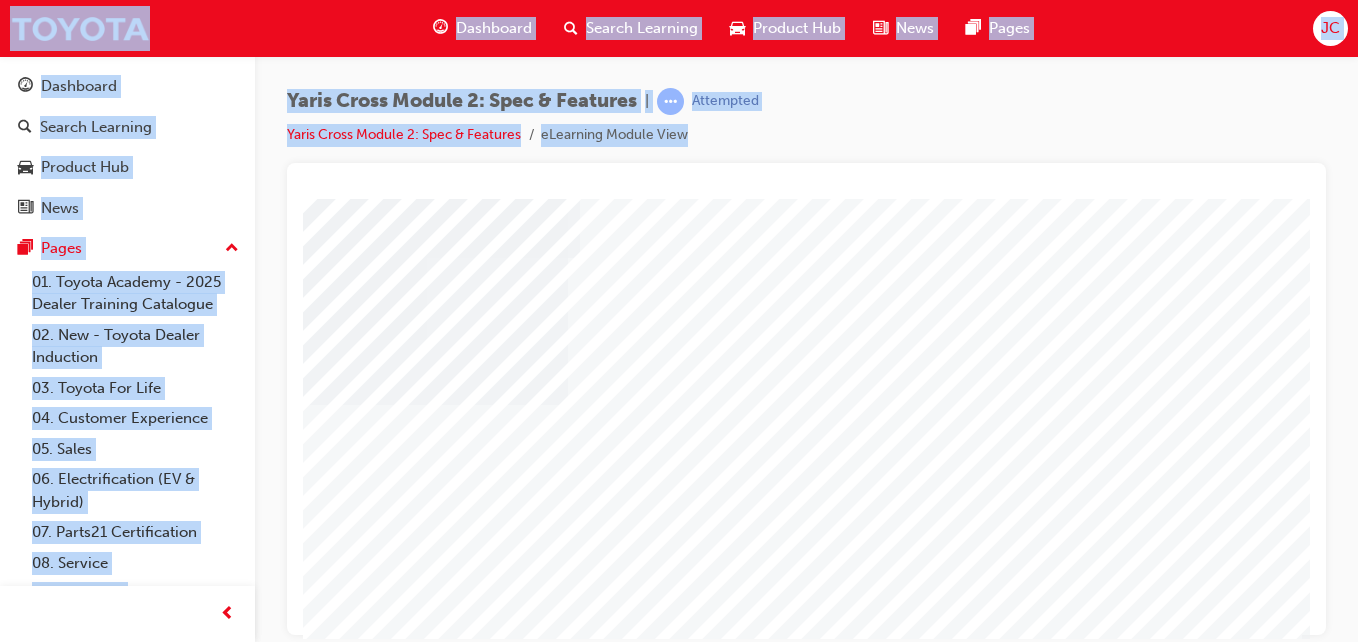 click at bounding box center [806, 399] 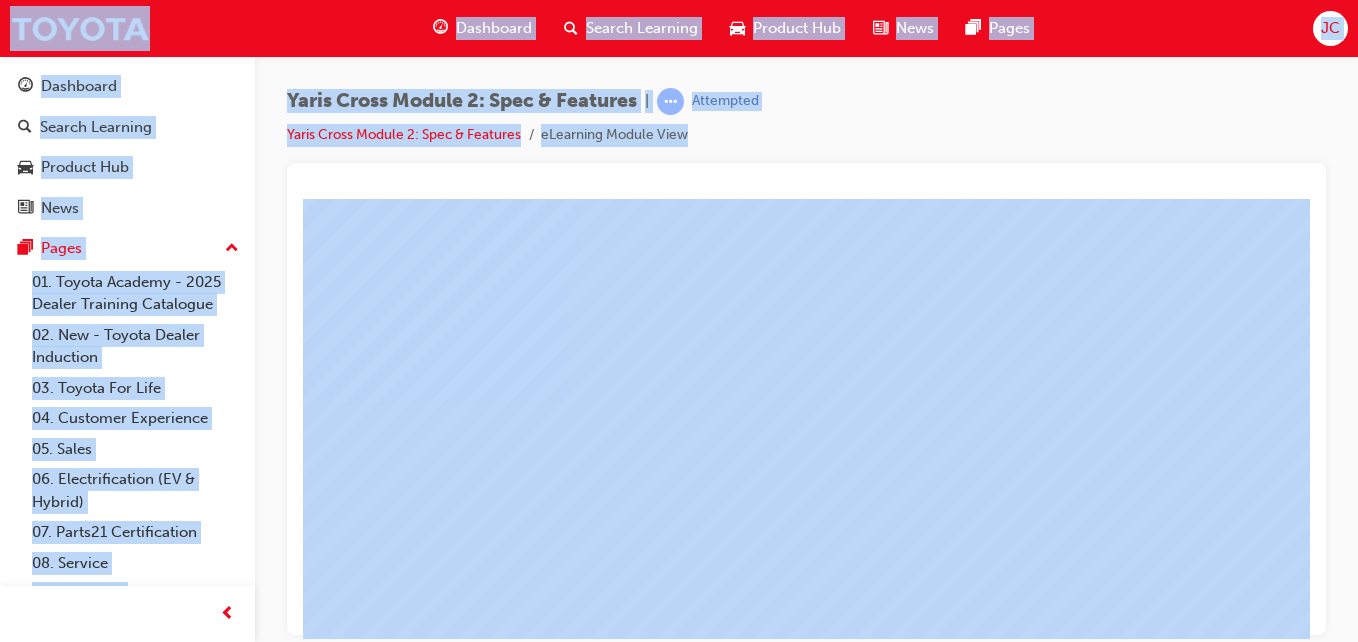 click at bounding box center (806, 399) 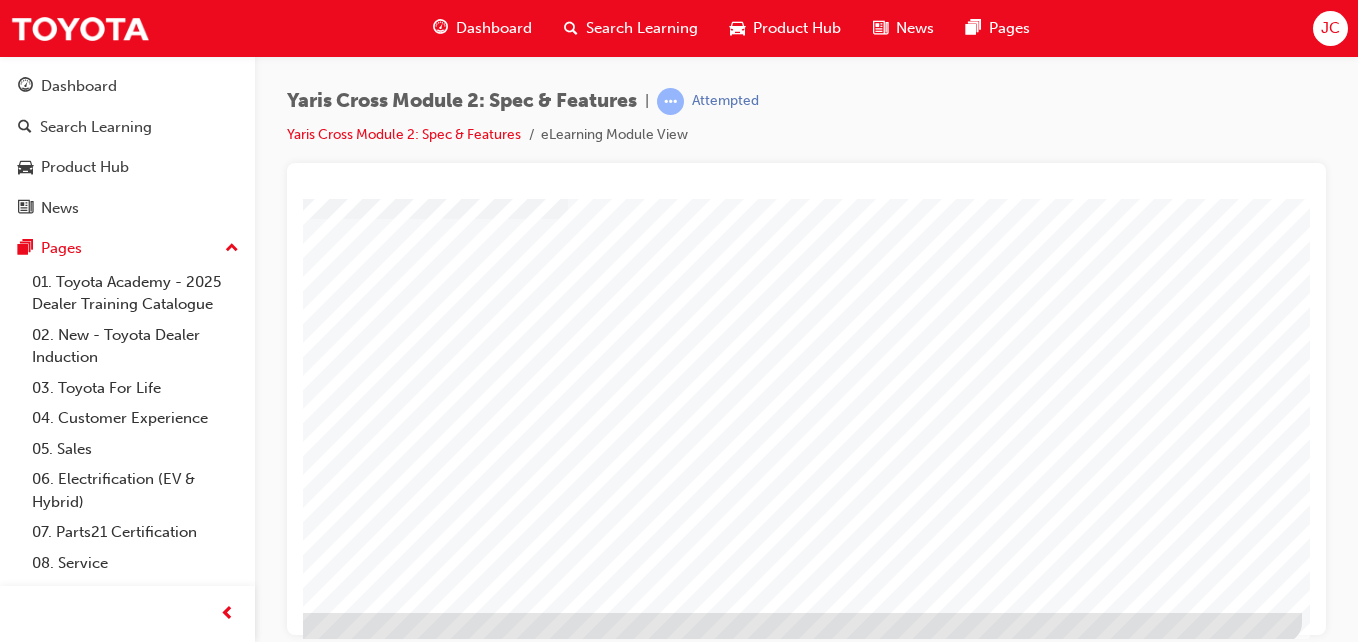scroll, scrollTop: 325, scrollLeft: 368, axis: both 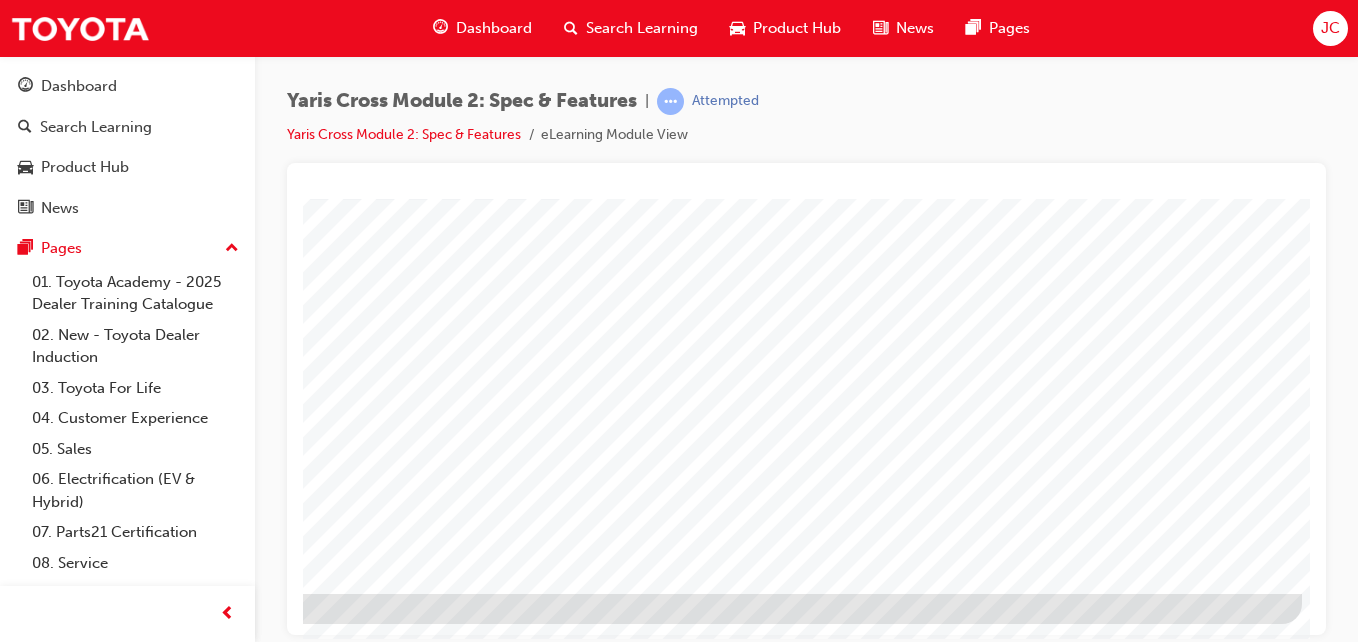 click at bounding box center [5, 1555] 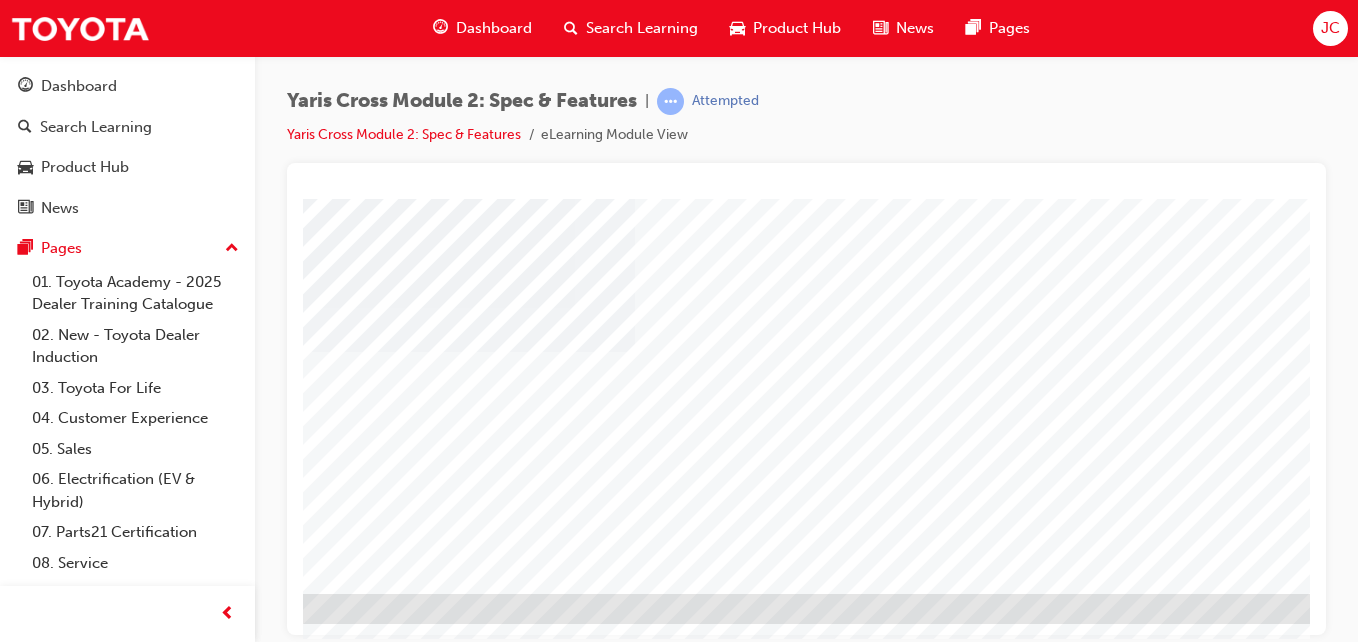 scroll, scrollTop: 325, scrollLeft: 368, axis: both 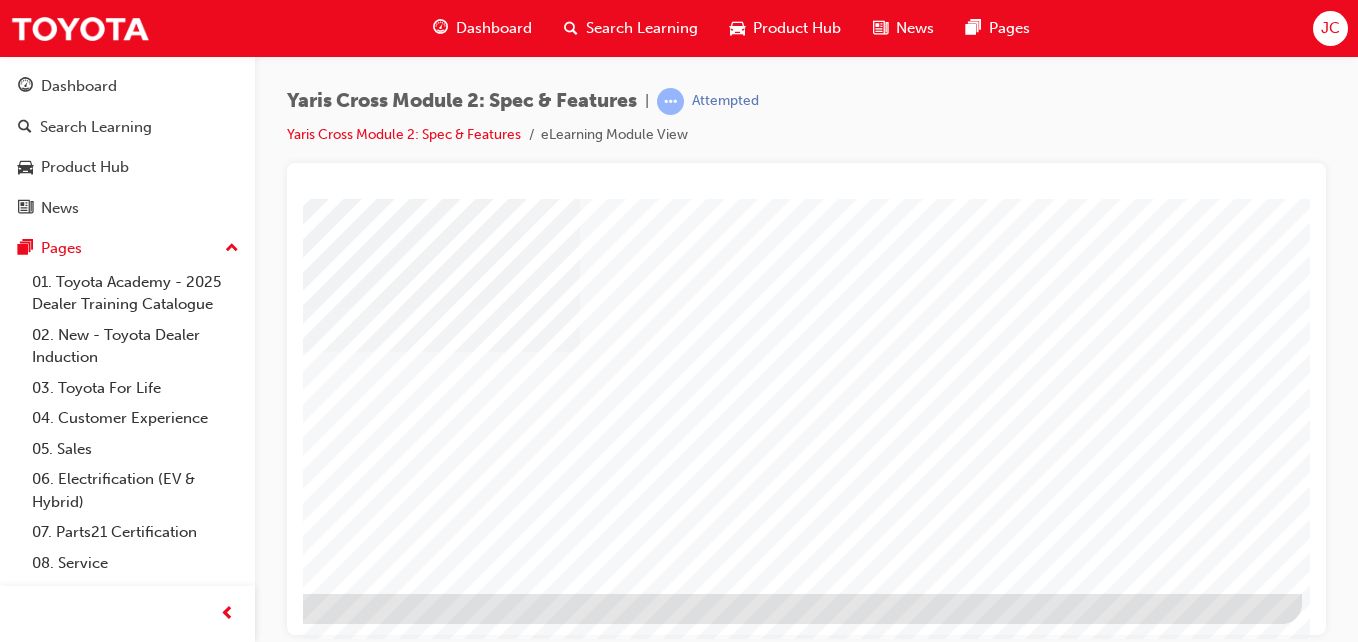 click at bounding box center (5, 1555) 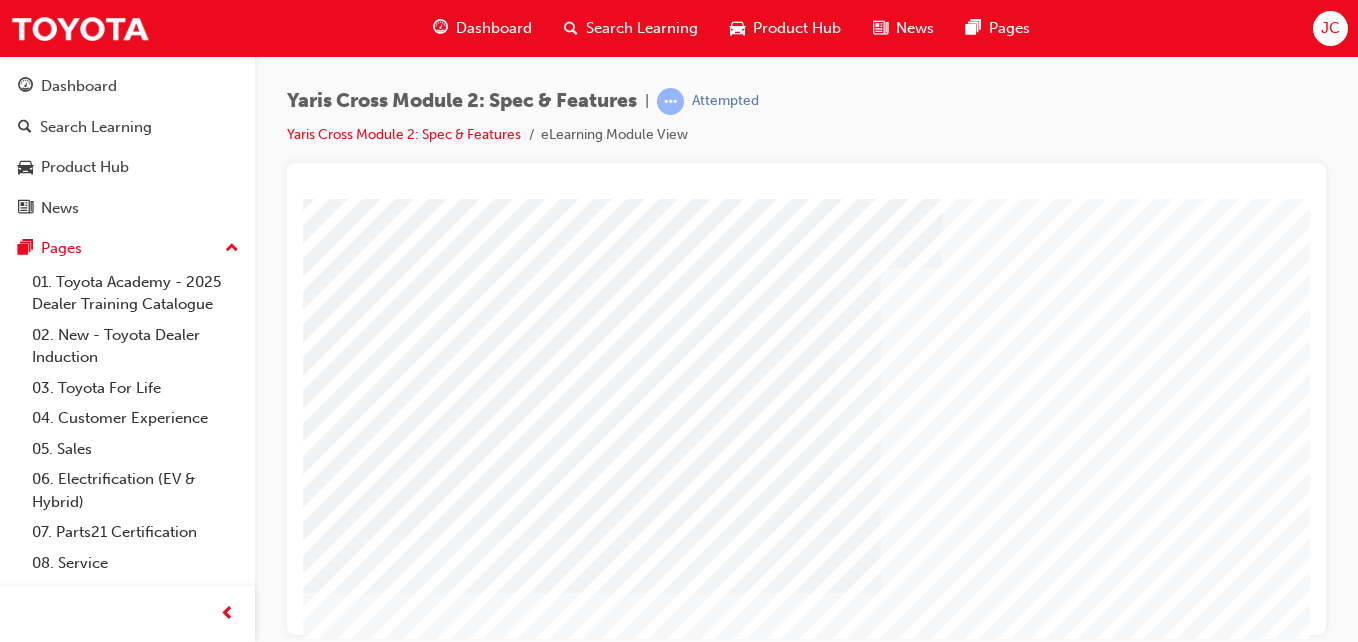 scroll, scrollTop: 80, scrollLeft: 0, axis: vertical 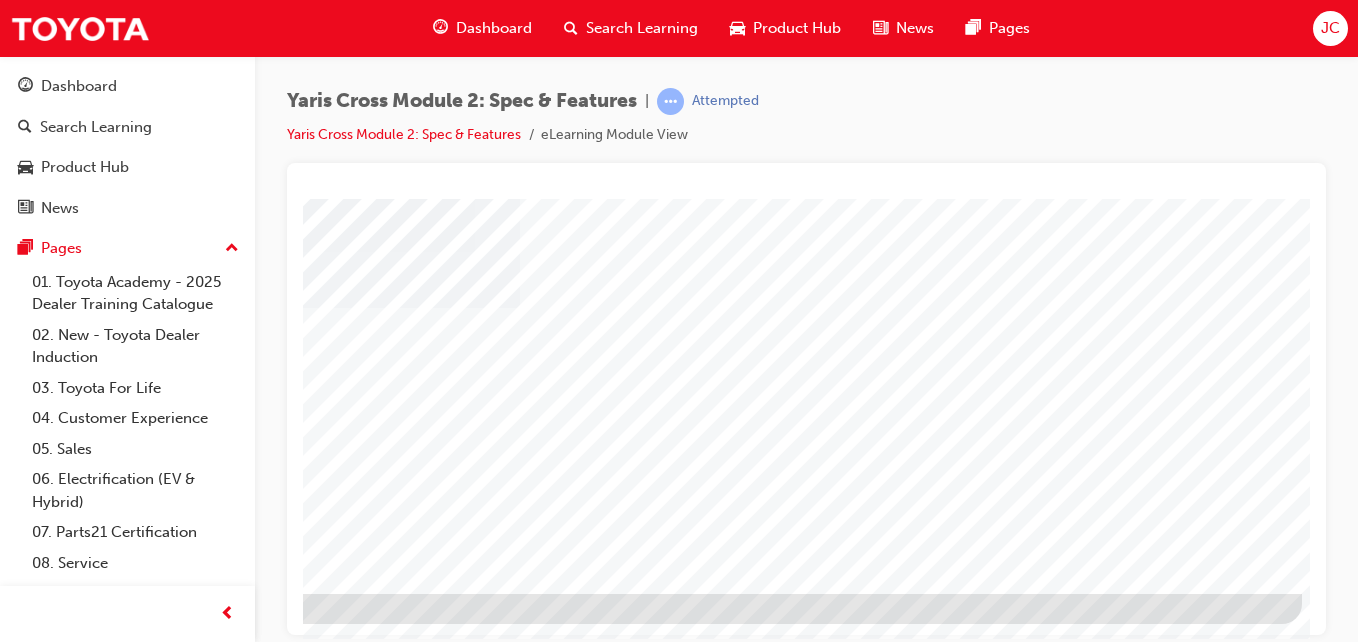 click at bounding box center [5, 1555] 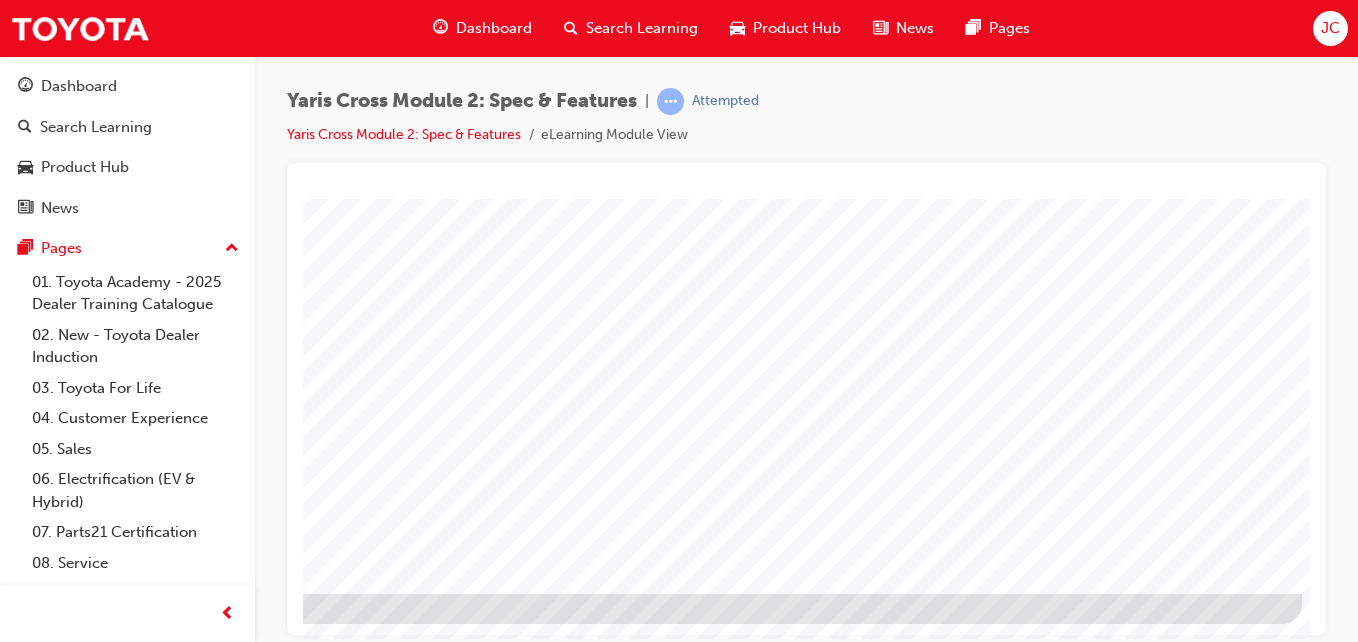 scroll, scrollTop: 0, scrollLeft: 0, axis: both 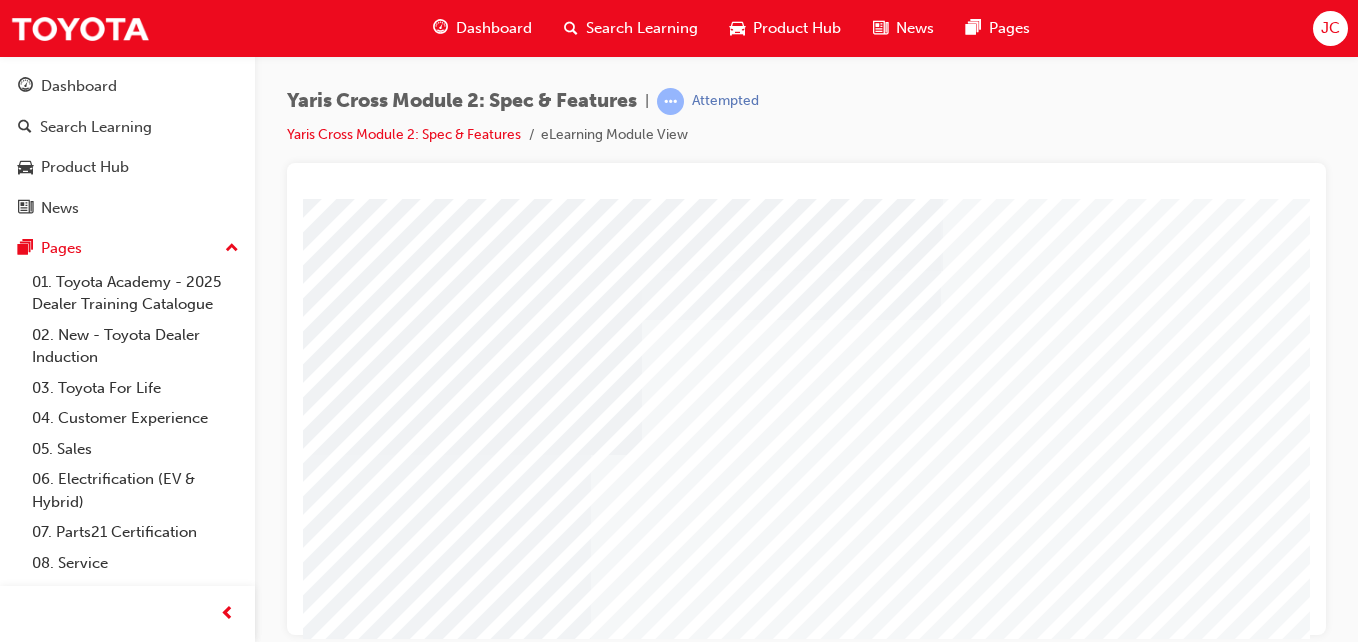 click at bounding box center [472, 3560] 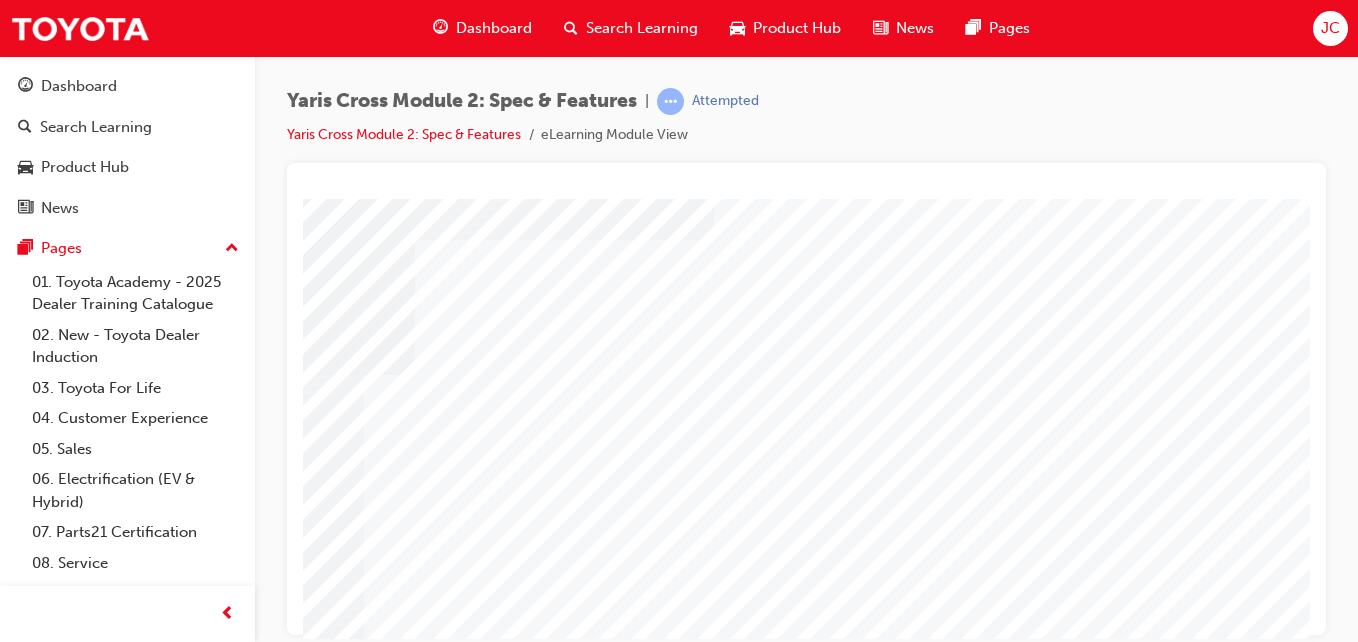 scroll, scrollTop: 80, scrollLeft: 320, axis: both 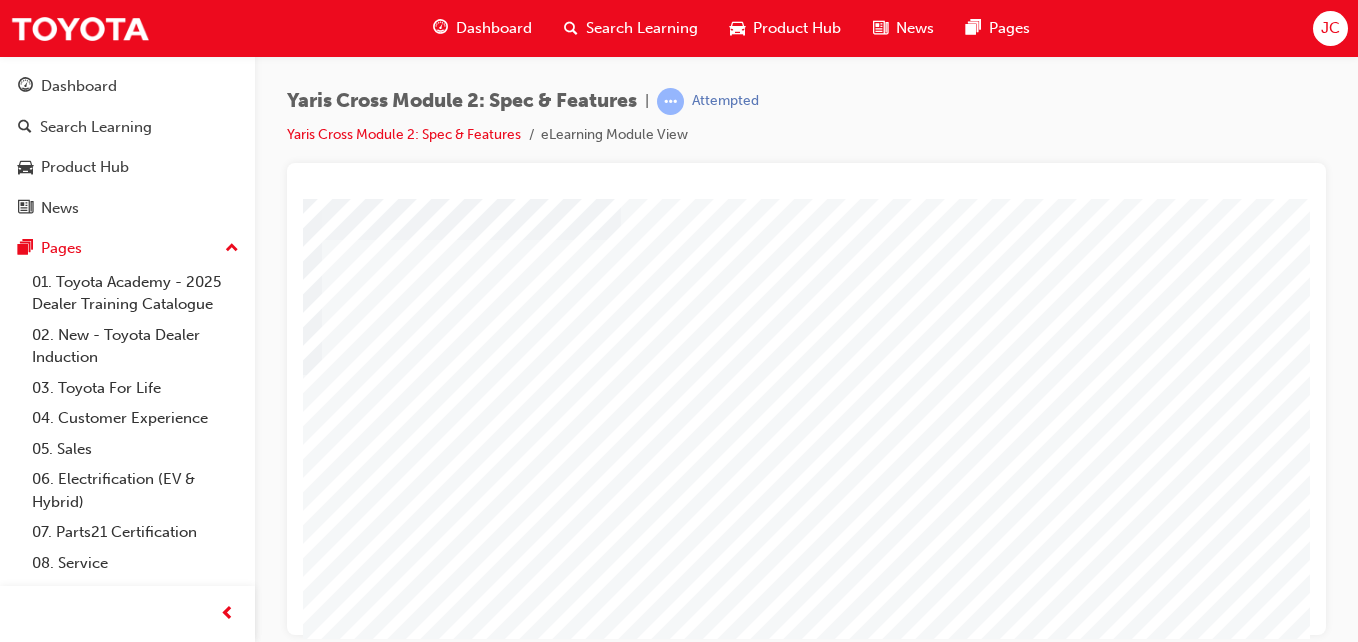 click at bounding box center [138, 3939] 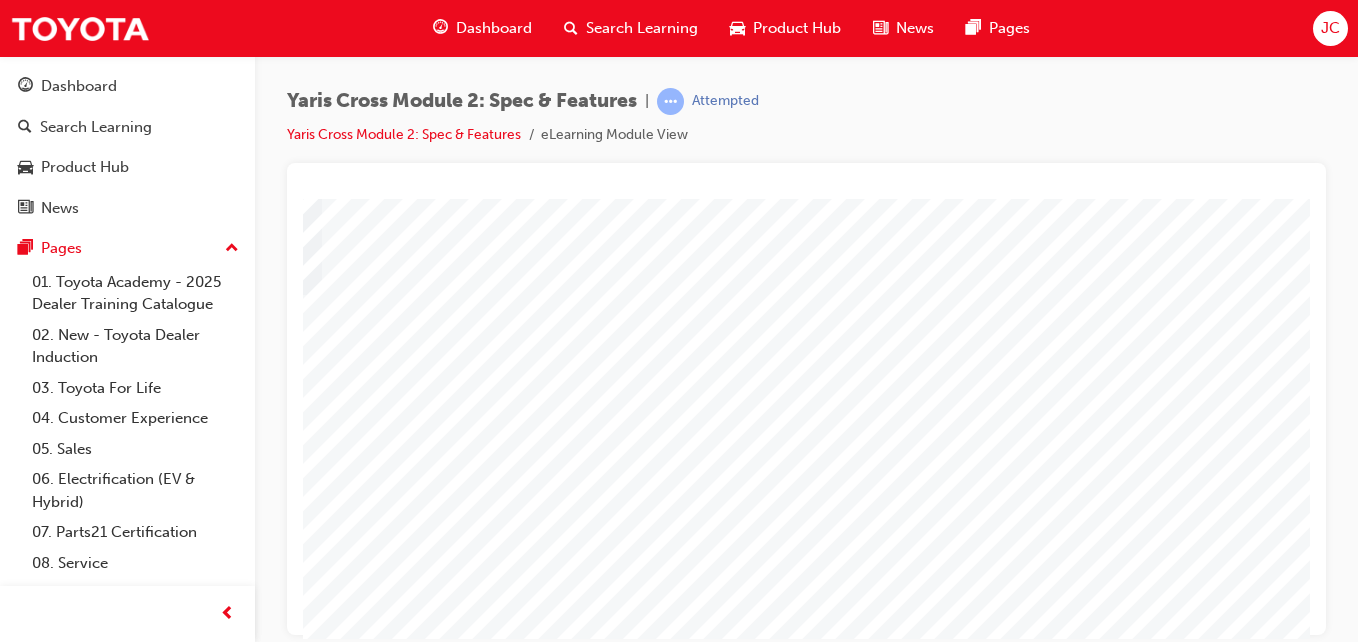 scroll, scrollTop: 325, scrollLeft: 320, axis: both 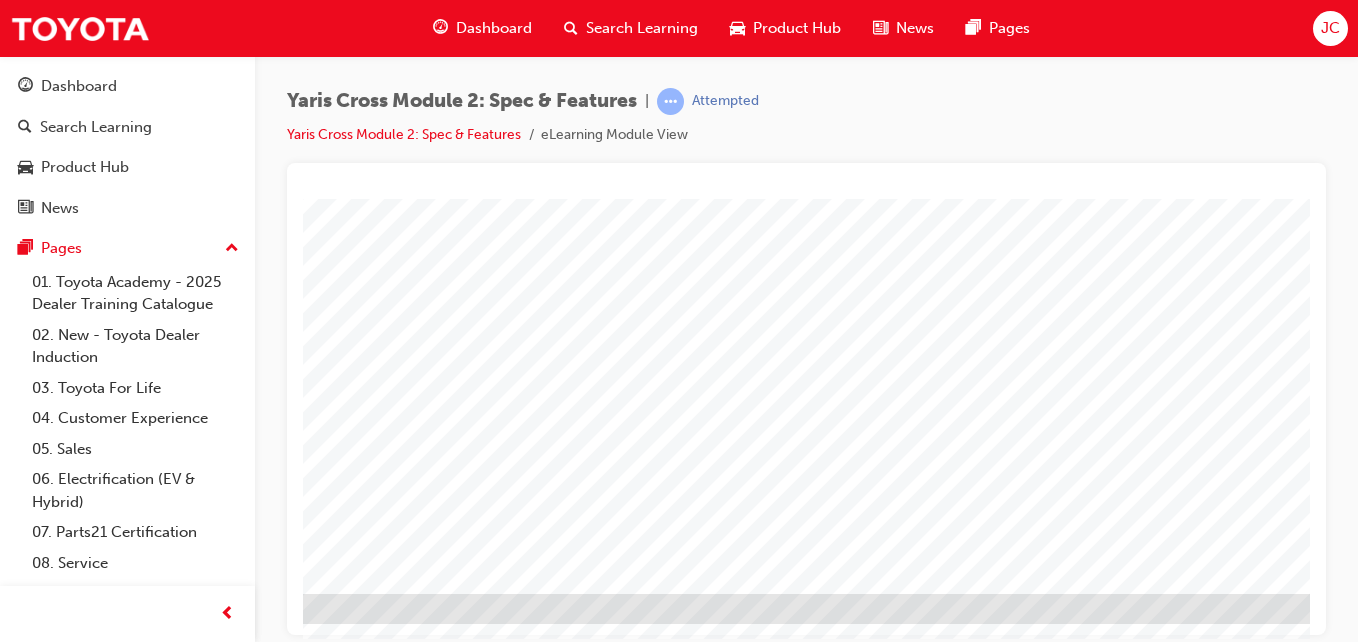 click at bounding box center [46, 1555] 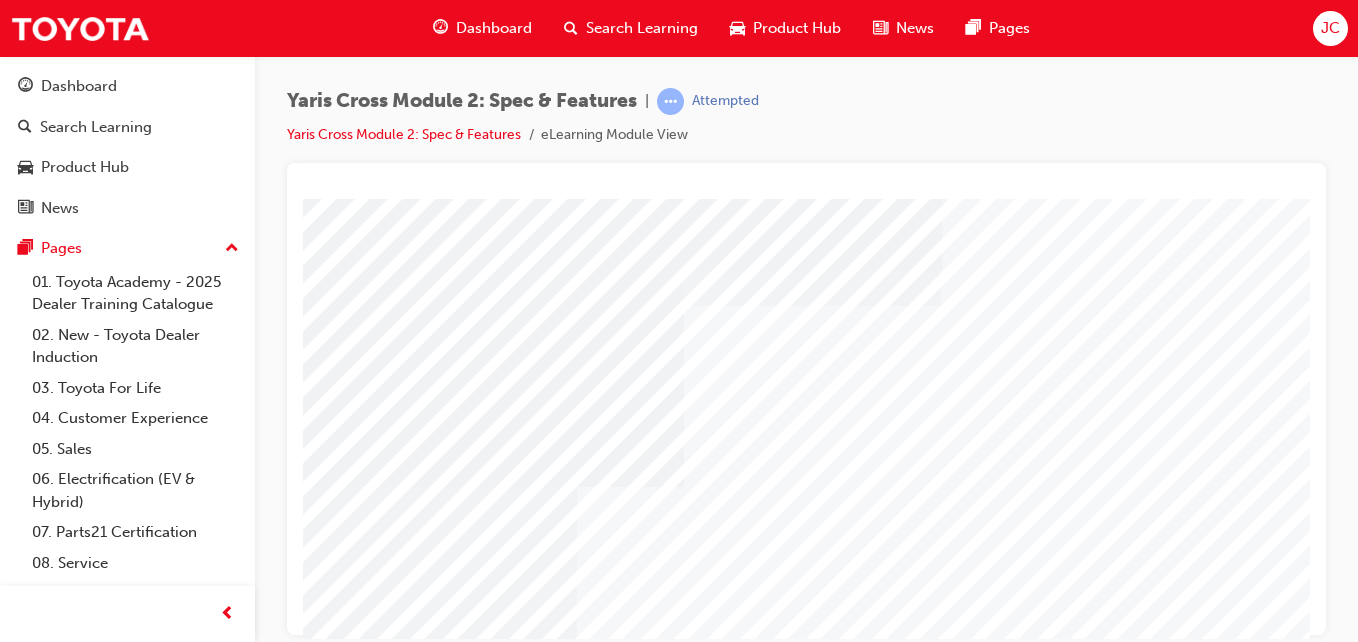scroll, scrollTop: 40, scrollLeft: 0, axis: vertical 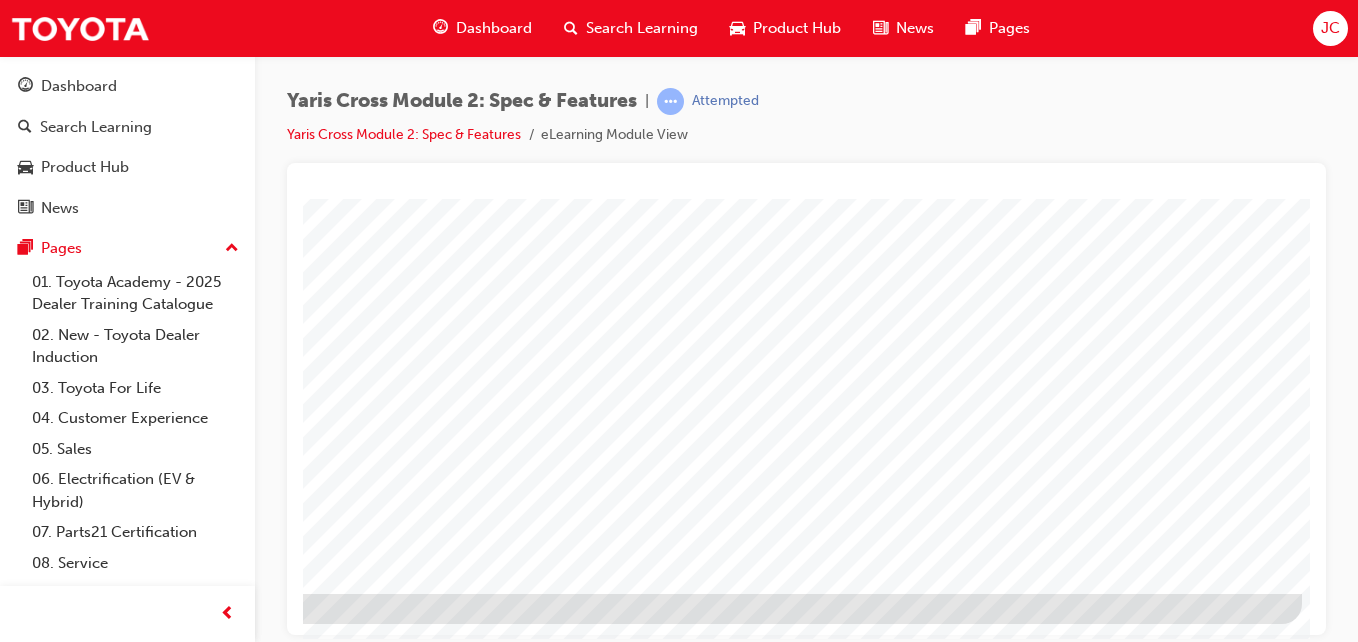click at bounding box center [79, 2460] 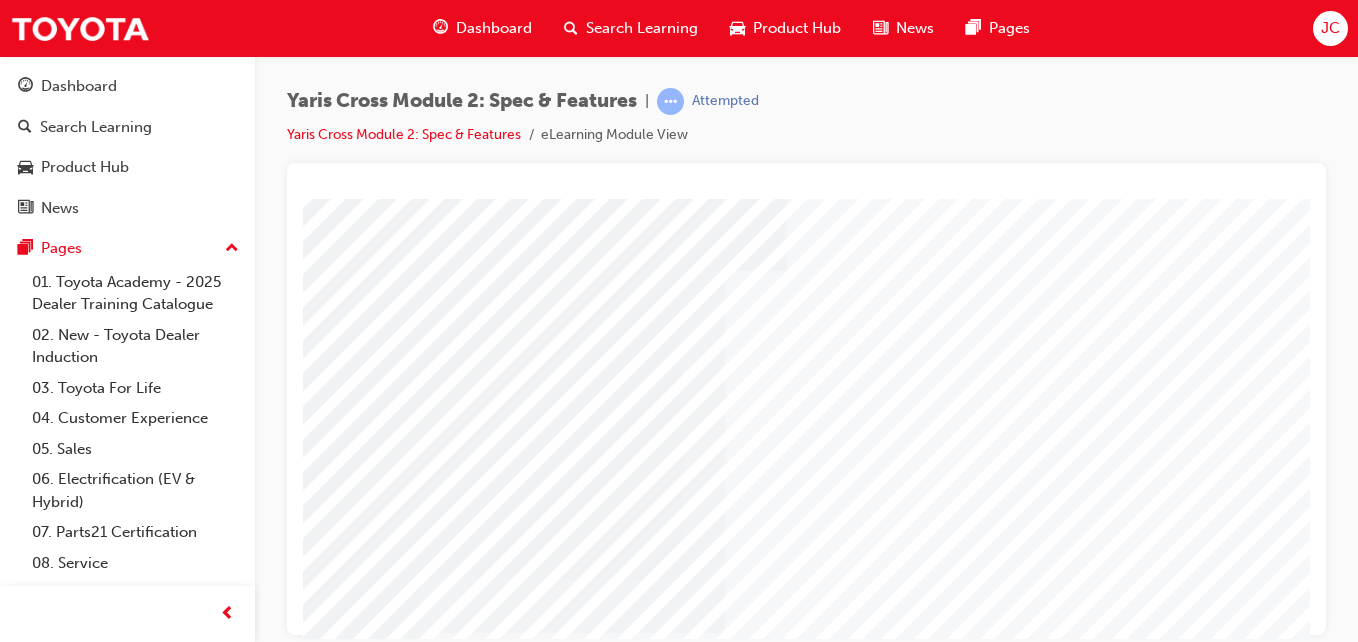 scroll, scrollTop: 0, scrollLeft: 160, axis: horizontal 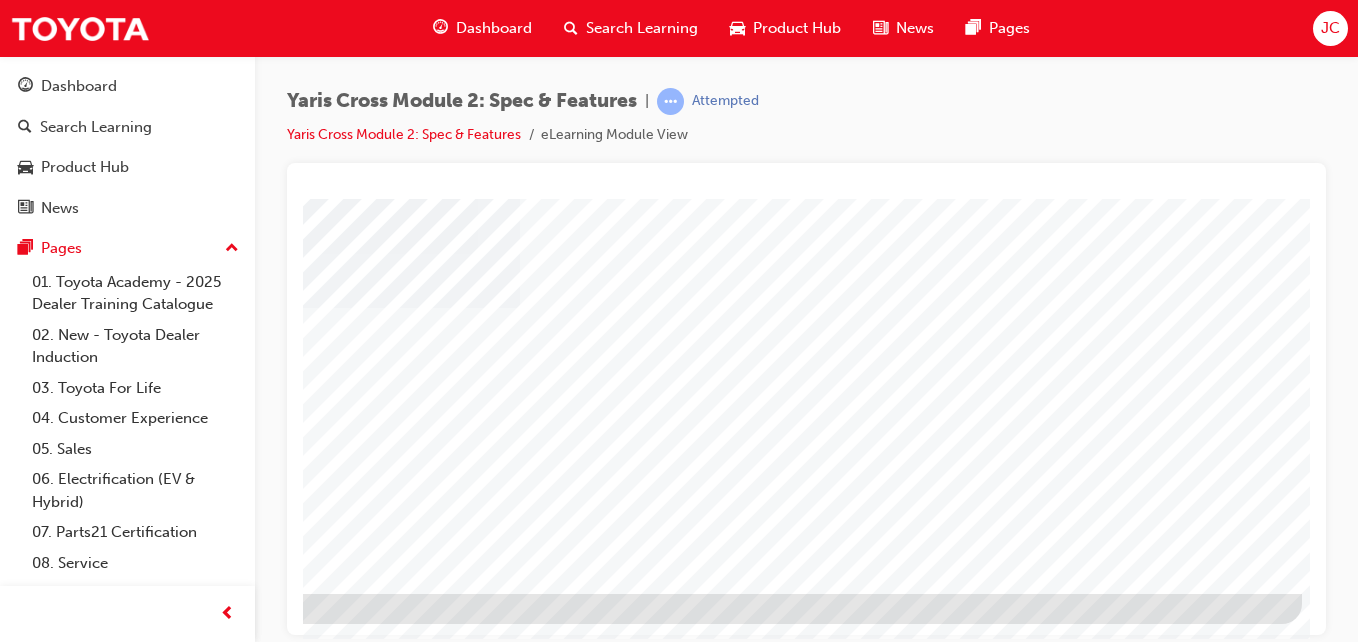 click at bounding box center (5, 1555) 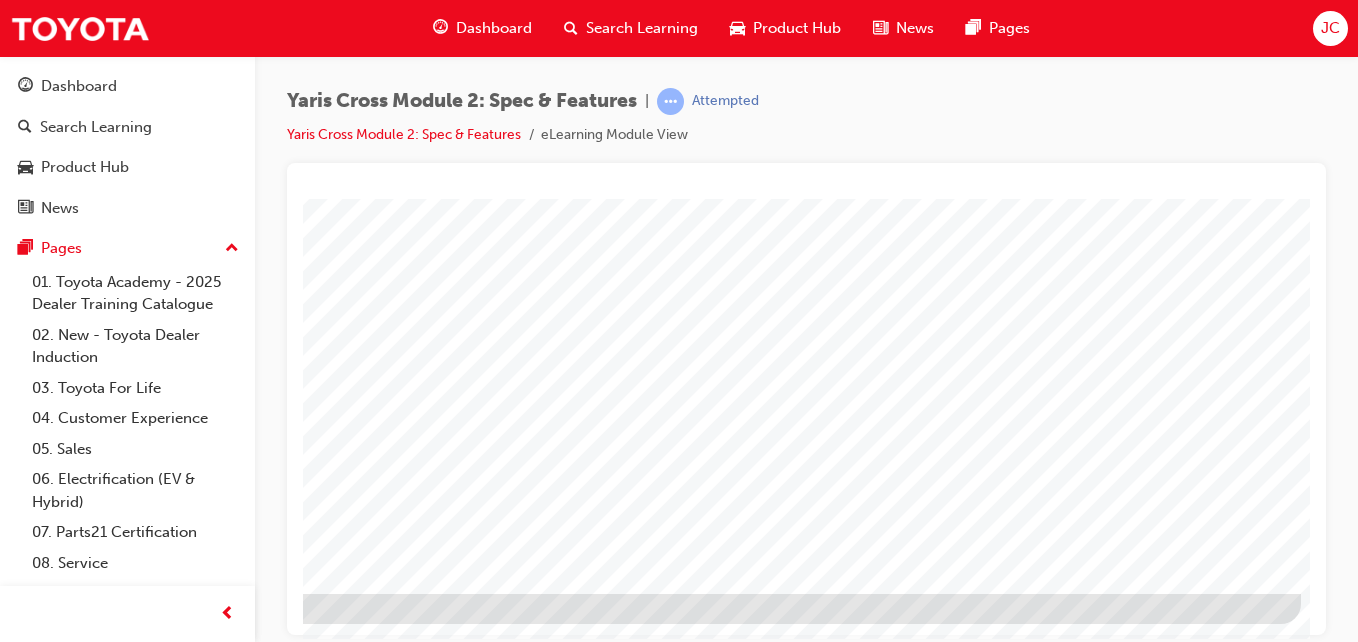 scroll, scrollTop: 0, scrollLeft: 0, axis: both 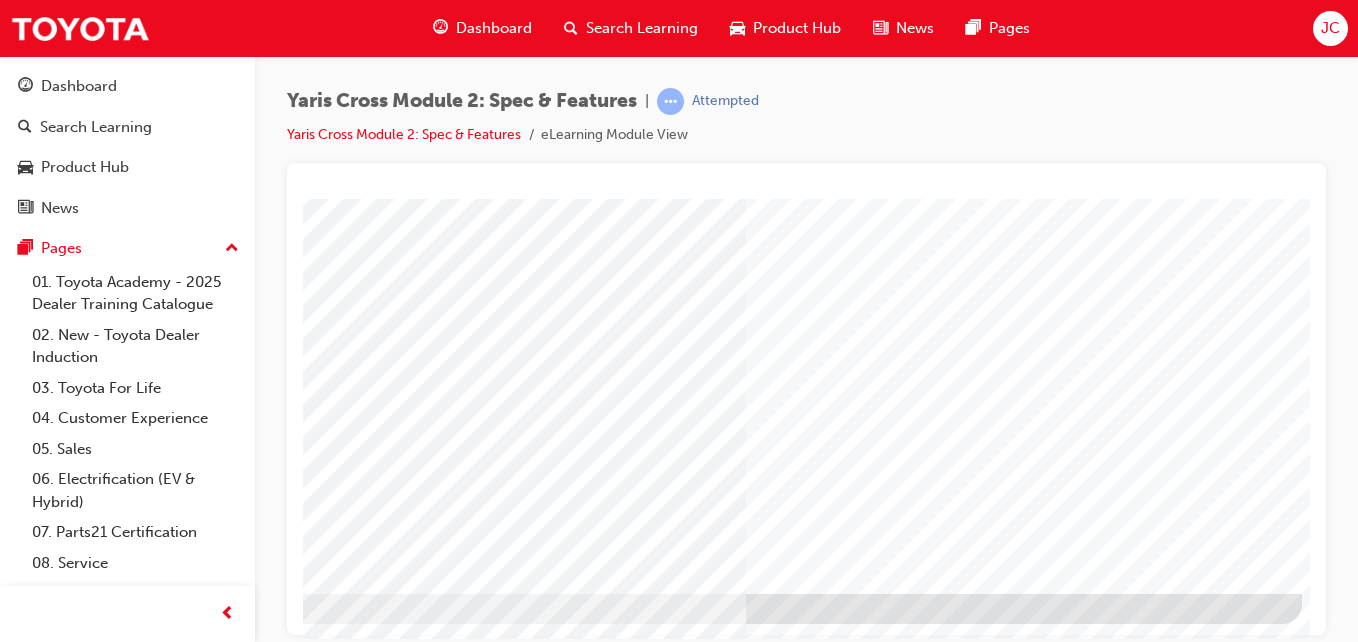 click at bounding box center (5, 2820) 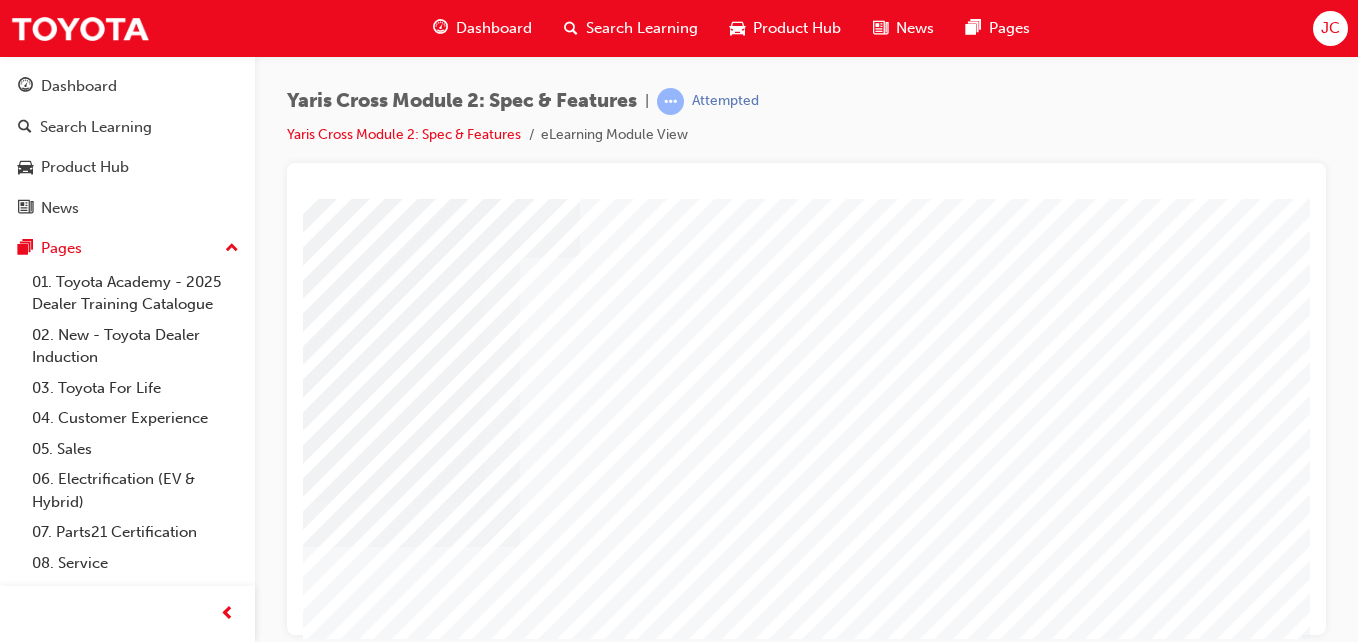 scroll, scrollTop: 0, scrollLeft: 368, axis: horizontal 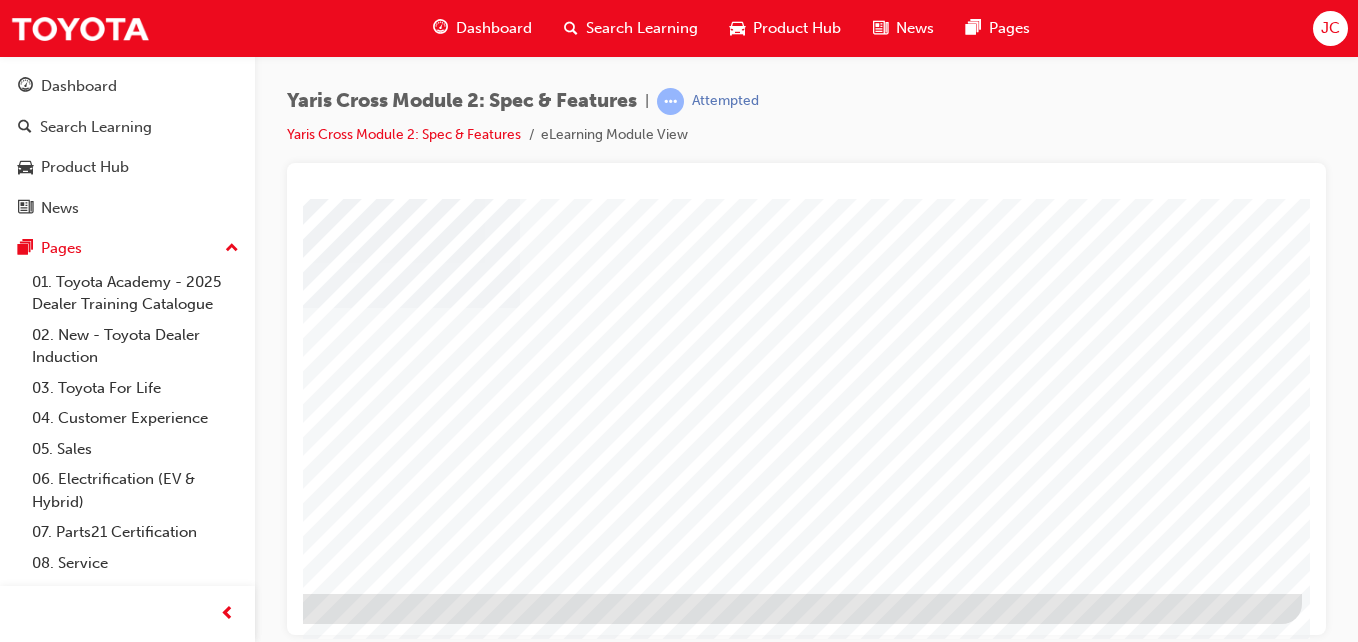 click at bounding box center (5, 1555) 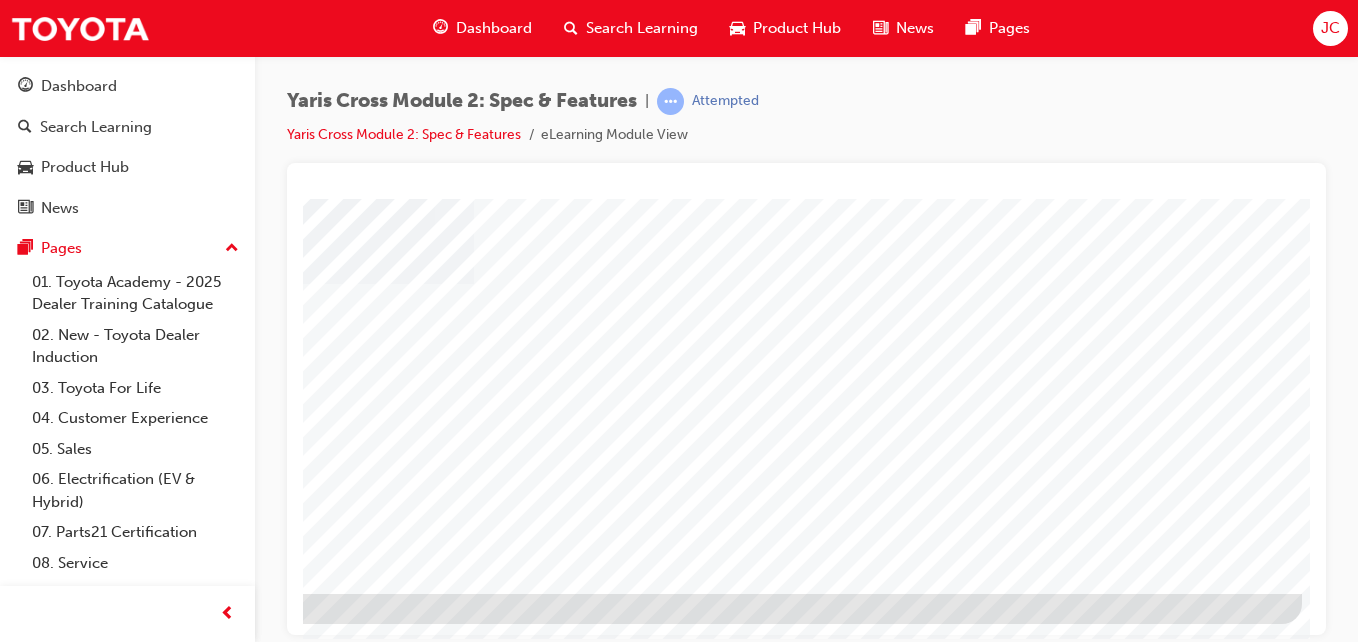 scroll, scrollTop: 0, scrollLeft: 0, axis: both 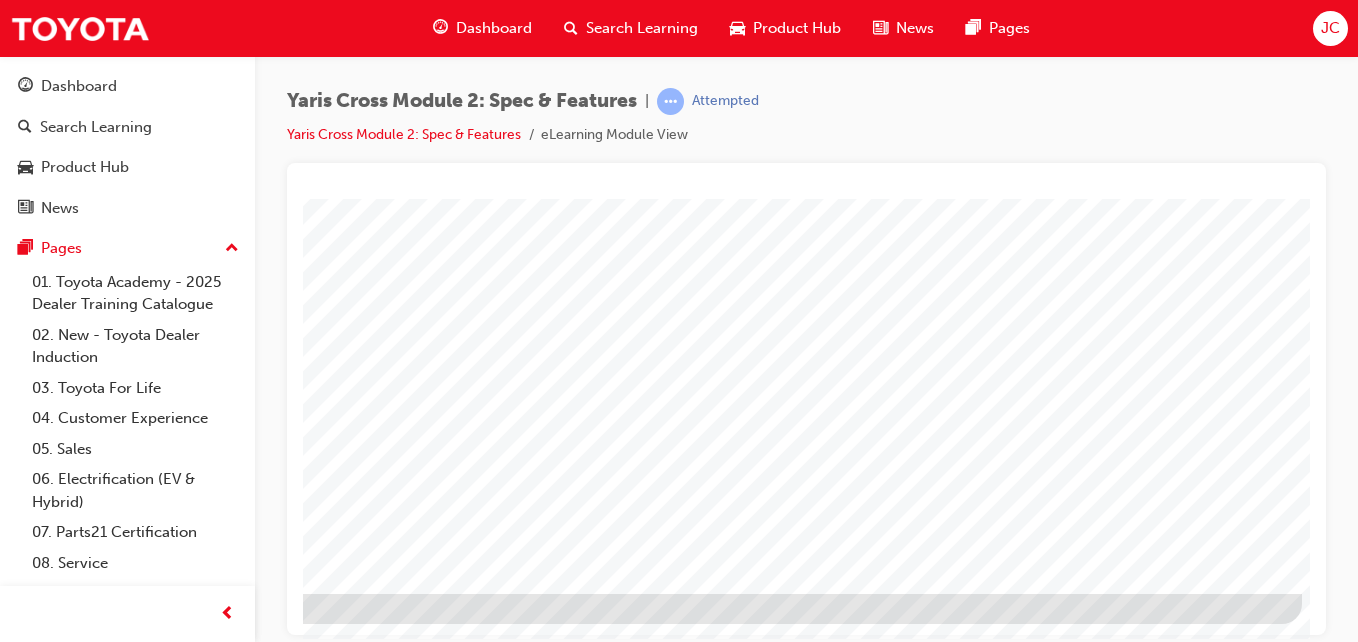 click at bounding box center (5, 3032) 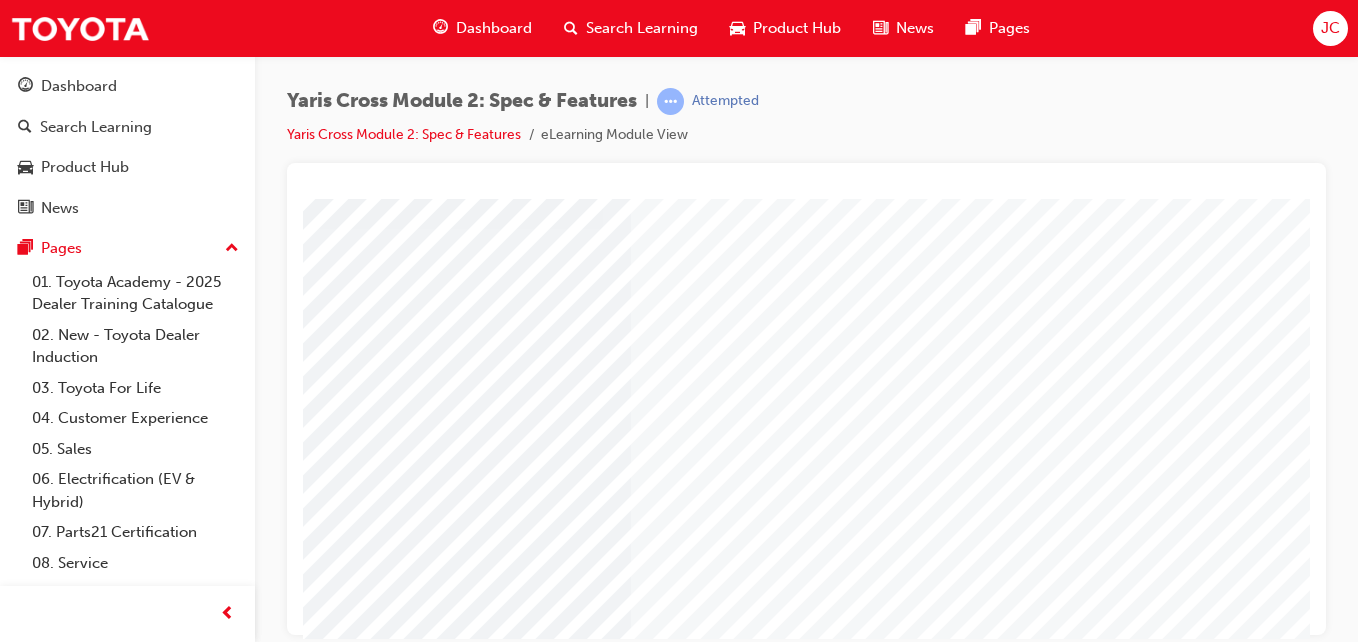 scroll, scrollTop: 160, scrollLeft: 0, axis: vertical 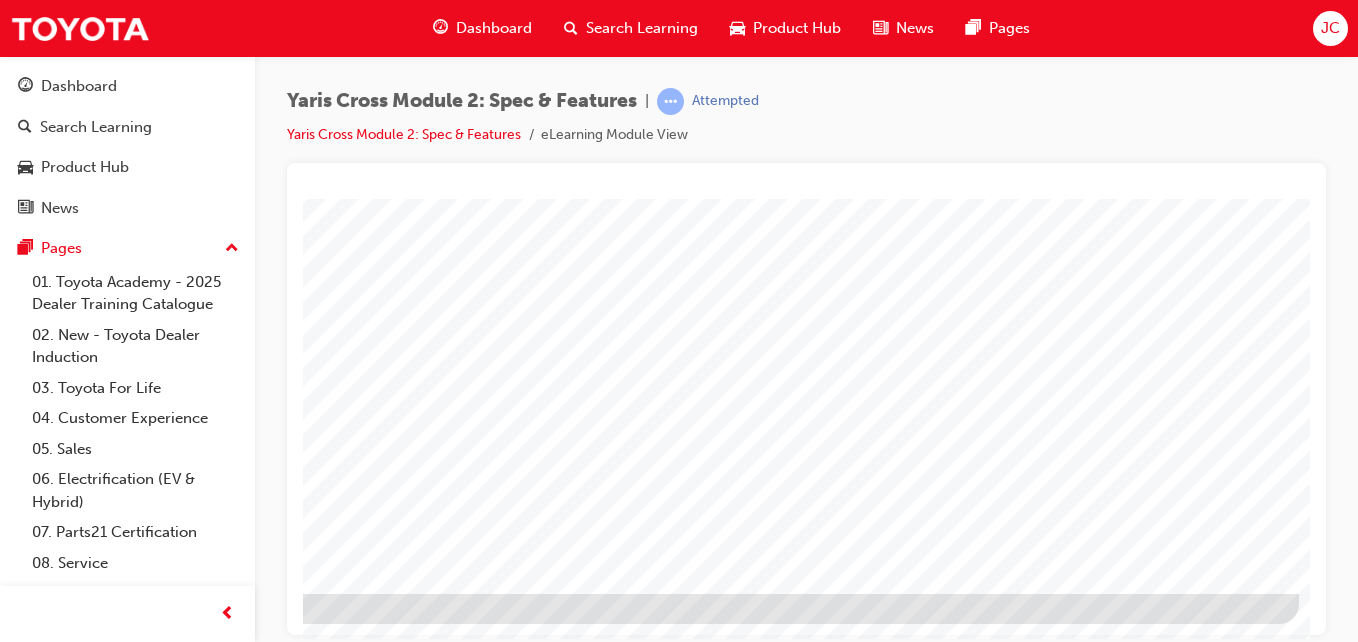 click at bounding box center [2, 1784] 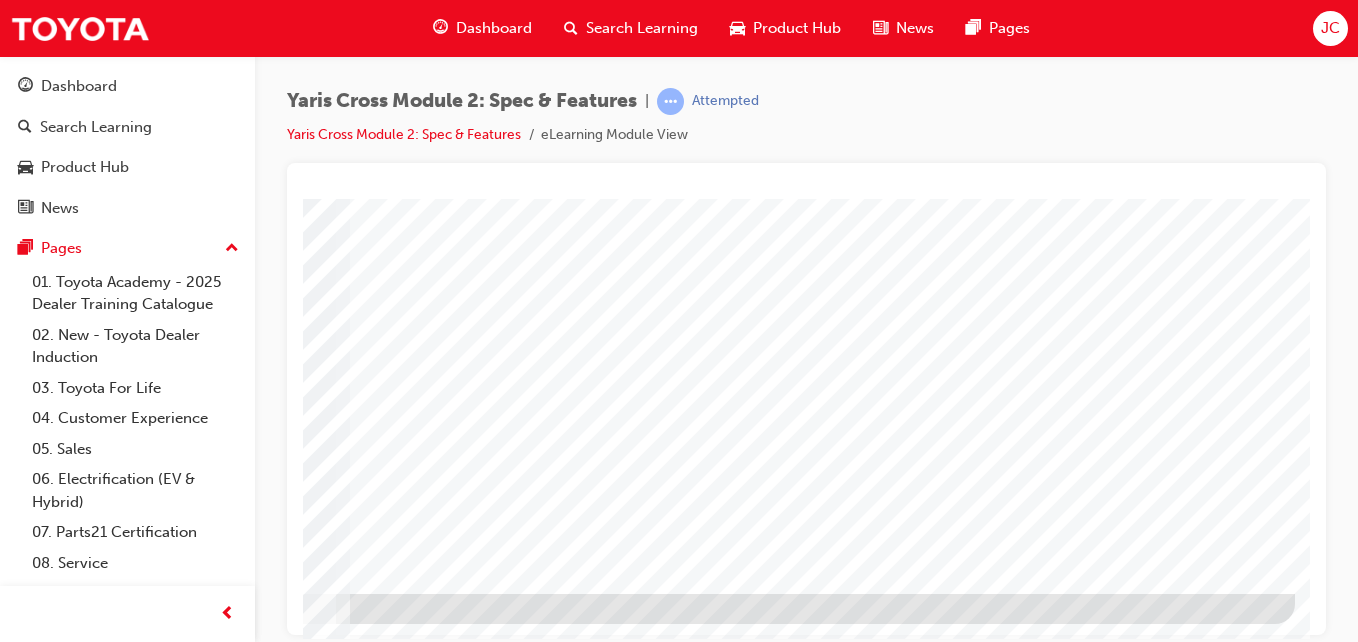 scroll, scrollTop: 0, scrollLeft: 0, axis: both 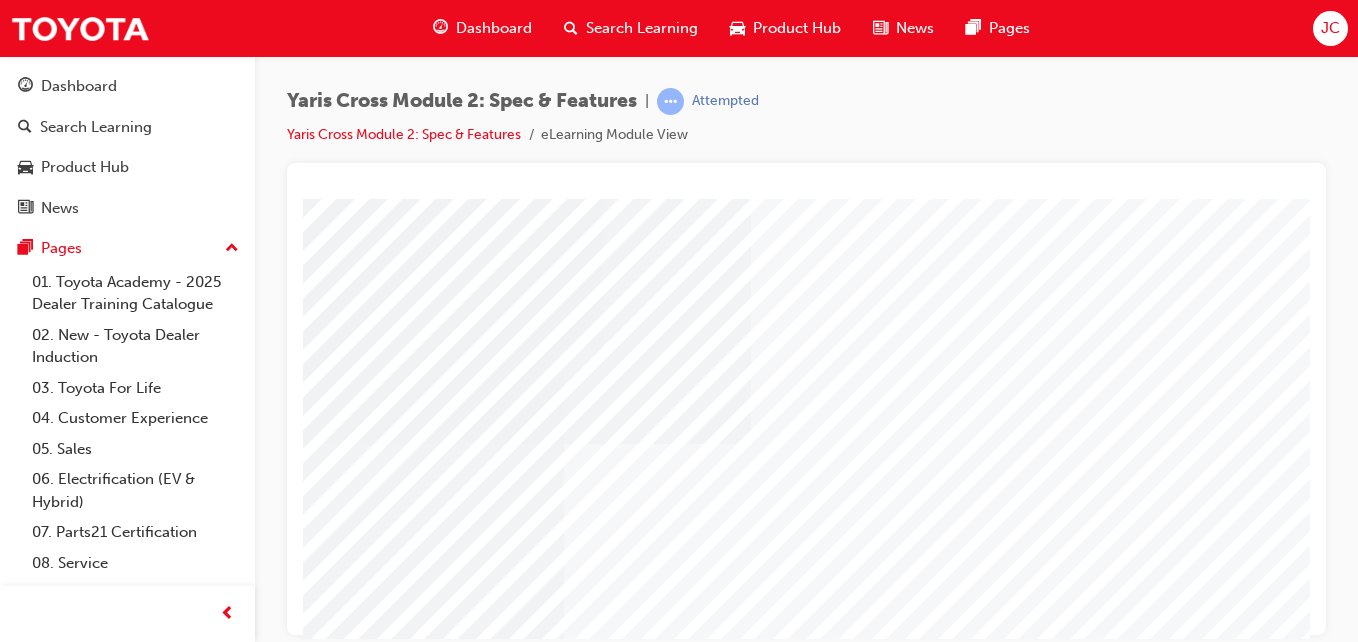 click on "Your version of Internet Explorer is outdated and not supported. Please upgrade to a  modern browser . Dashboard Search Learning Product Hub News Pages JC Dashboard Search Learning Product Hub News Pages Pages 01. Toyota Academy - 2025 Dealer Training Catalogue 02. New - Toyota Dealer Induction  03. Toyota For Life 04. Customer Experience 05. Sales 06. Electrification (EV & Hybrid) 07. Parts21 Certification 08. Service 09. Technical  10. TUNE Rev-Up Training All Pages Yaris Cross Module 2: Spec & Features | Attempted Yaris Cross Module 2: Spec & Features eLearning Module View" at bounding box center (679, 321) 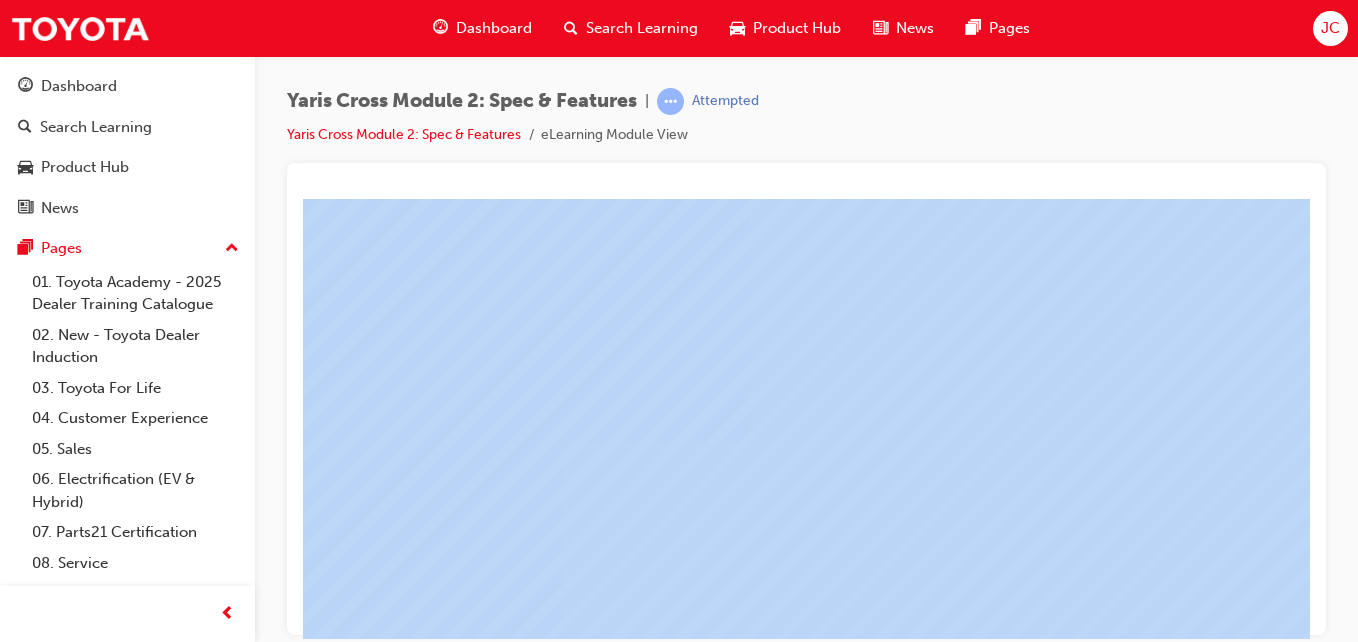 click on "Your version of Internet Explorer is outdated and not supported. Please upgrade to a  modern browser . Dashboard Search Learning Product Hub News Pages JC Dashboard Search Learning Product Hub News Pages Pages 01. Toyota Academy - 2025 Dealer Training Catalogue 02. New - Toyota Dealer Induction  03. Toyota For Life 04. Customer Experience 05. Sales 06. Electrification (EV & Hybrid) 07. Parts21 Certification 08. Service 09. Technical  10. TUNE Rev-Up Training All Pages Yaris Cross Module 2: Spec & Features | Attempted Yaris Cross Module 2: Spec & Features eLearning Module View" at bounding box center [679, 321] 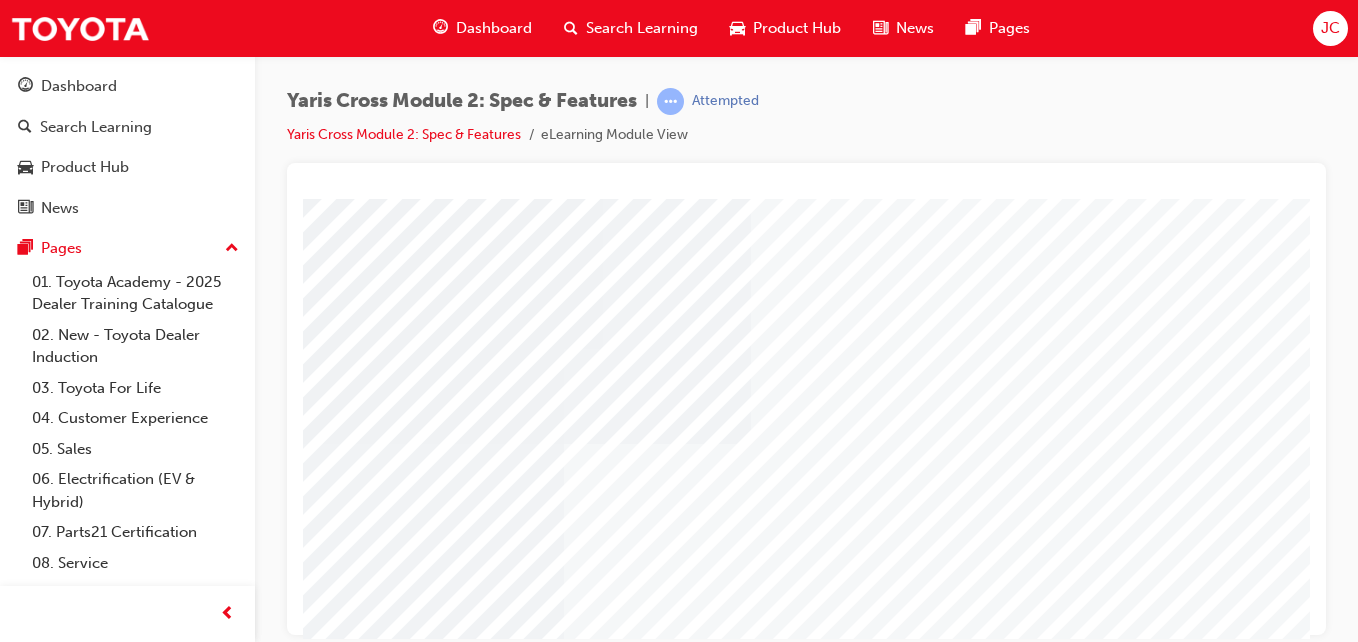 click at bounding box center [527, 2392] 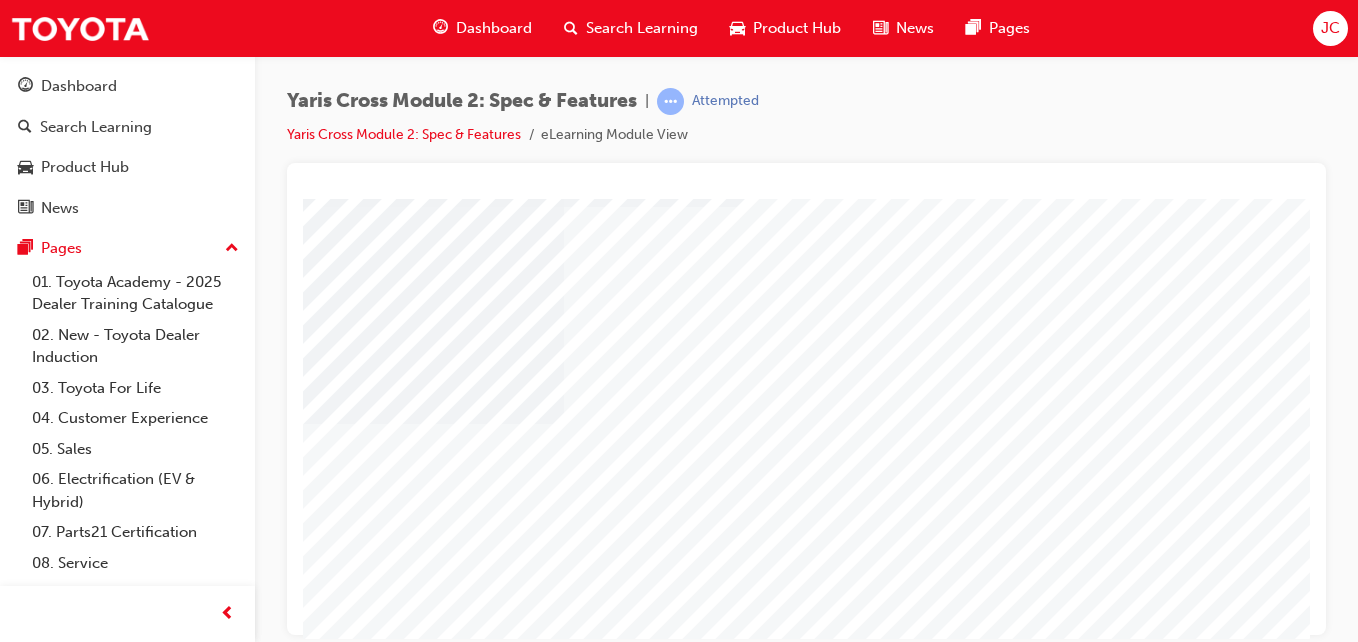 scroll, scrollTop: 253, scrollLeft: 0, axis: vertical 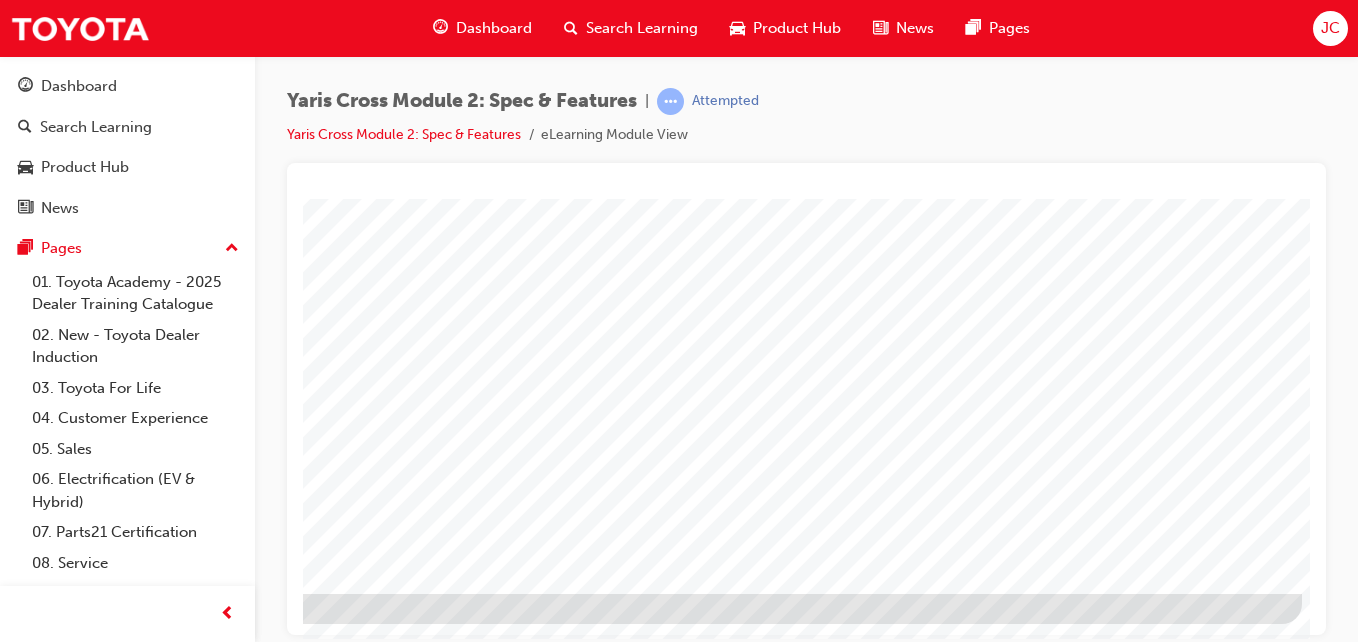 click at bounding box center (5, 1483) 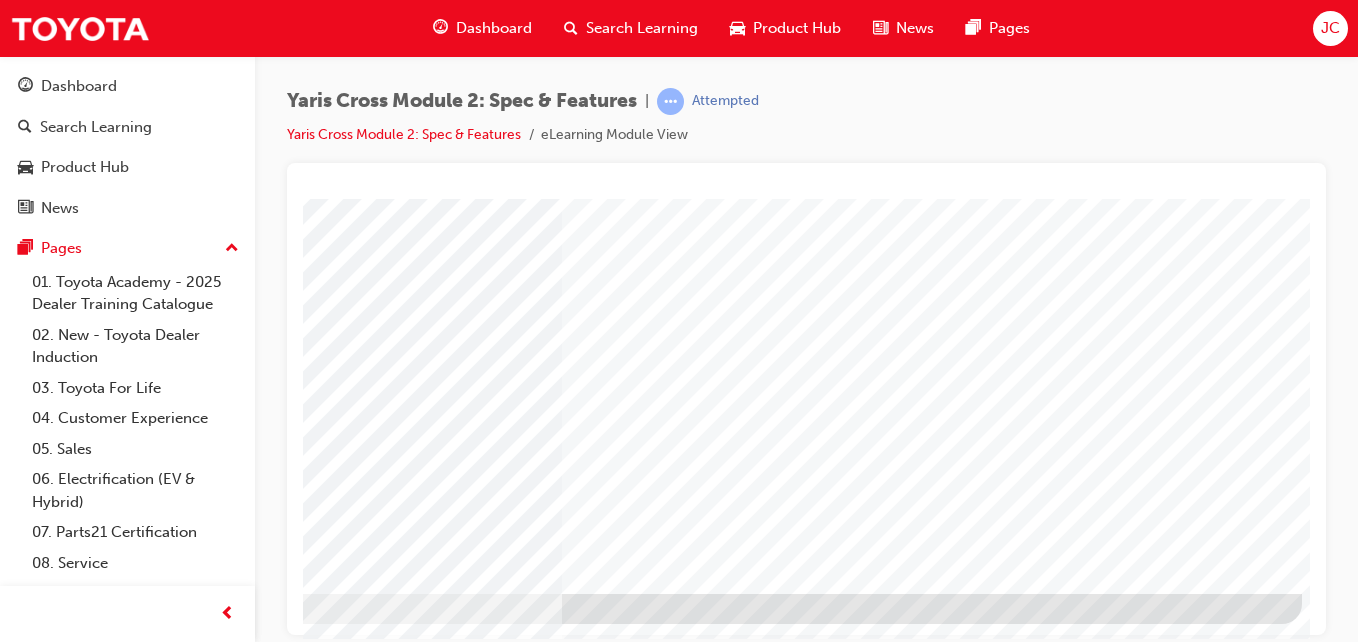 scroll, scrollTop: 0, scrollLeft: 0, axis: both 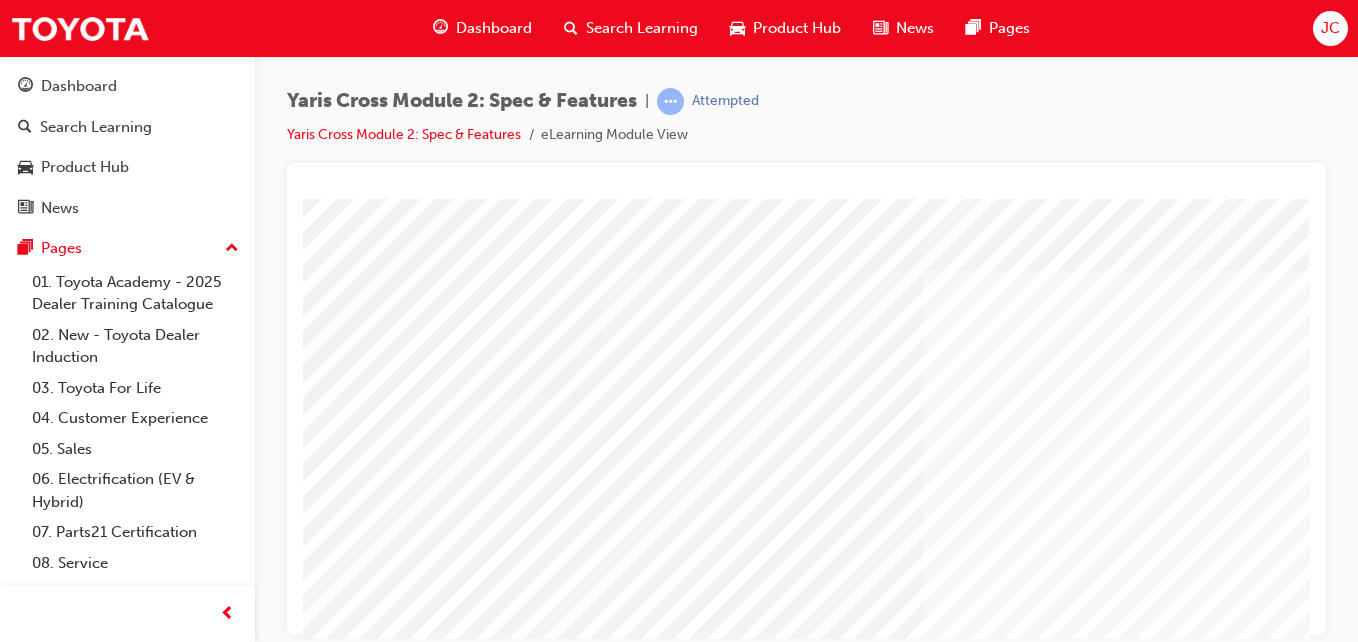 click at bounding box center [987, 1336] 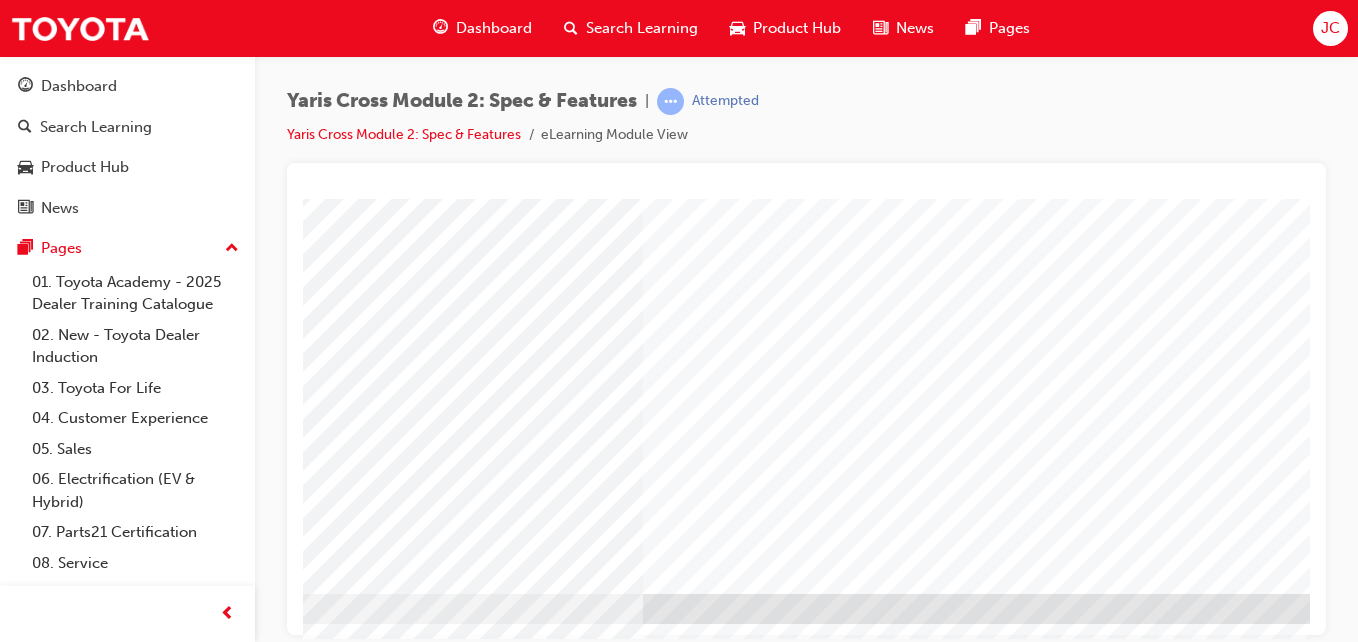 scroll, scrollTop: 325, scrollLeft: 368, axis: both 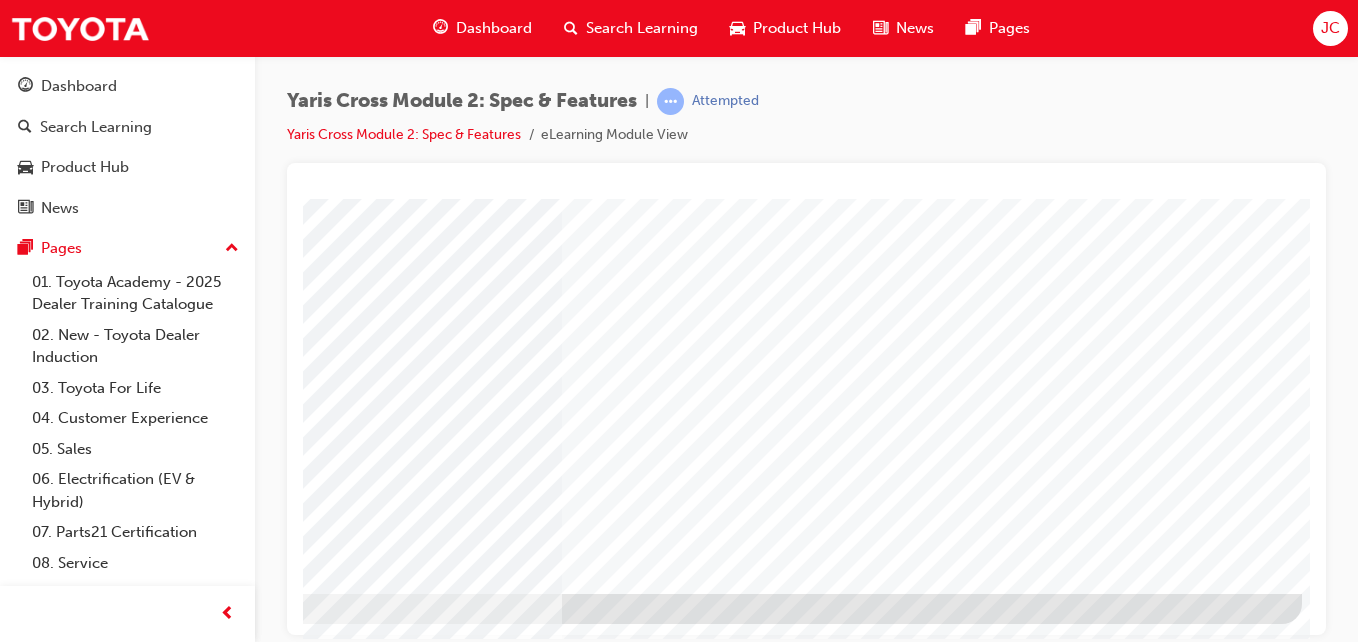 click at bounding box center [168, 3620] 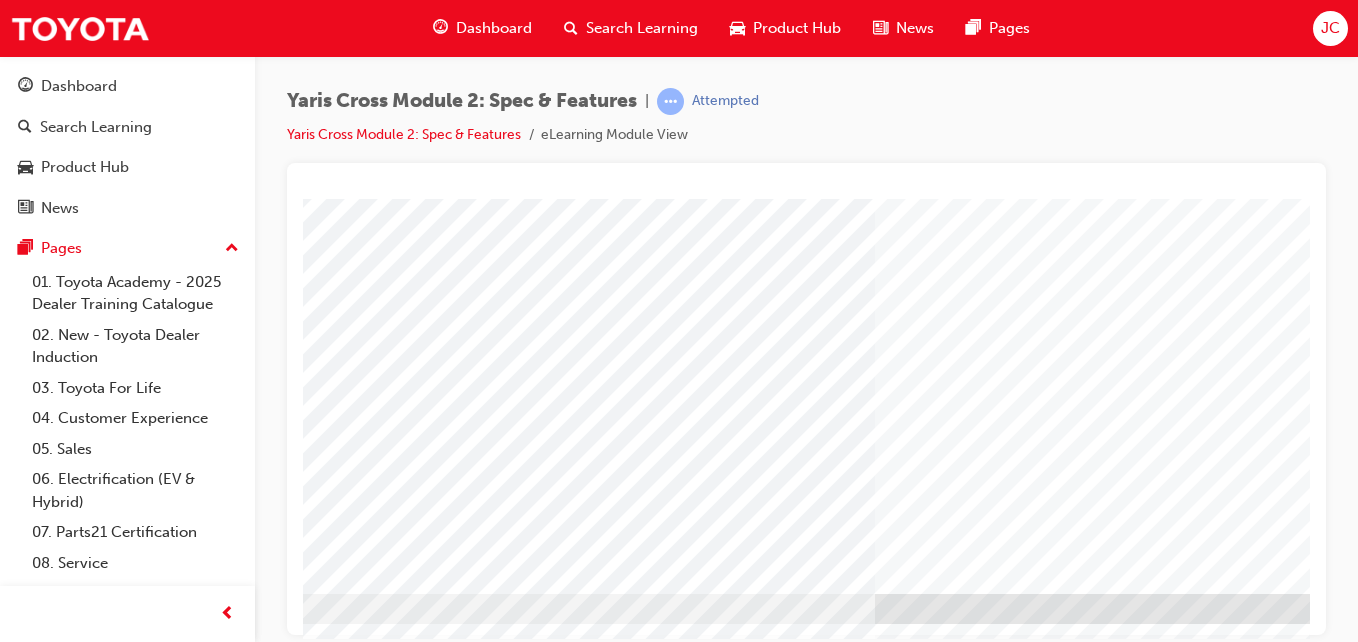 scroll, scrollTop: 325, scrollLeft: 0, axis: vertical 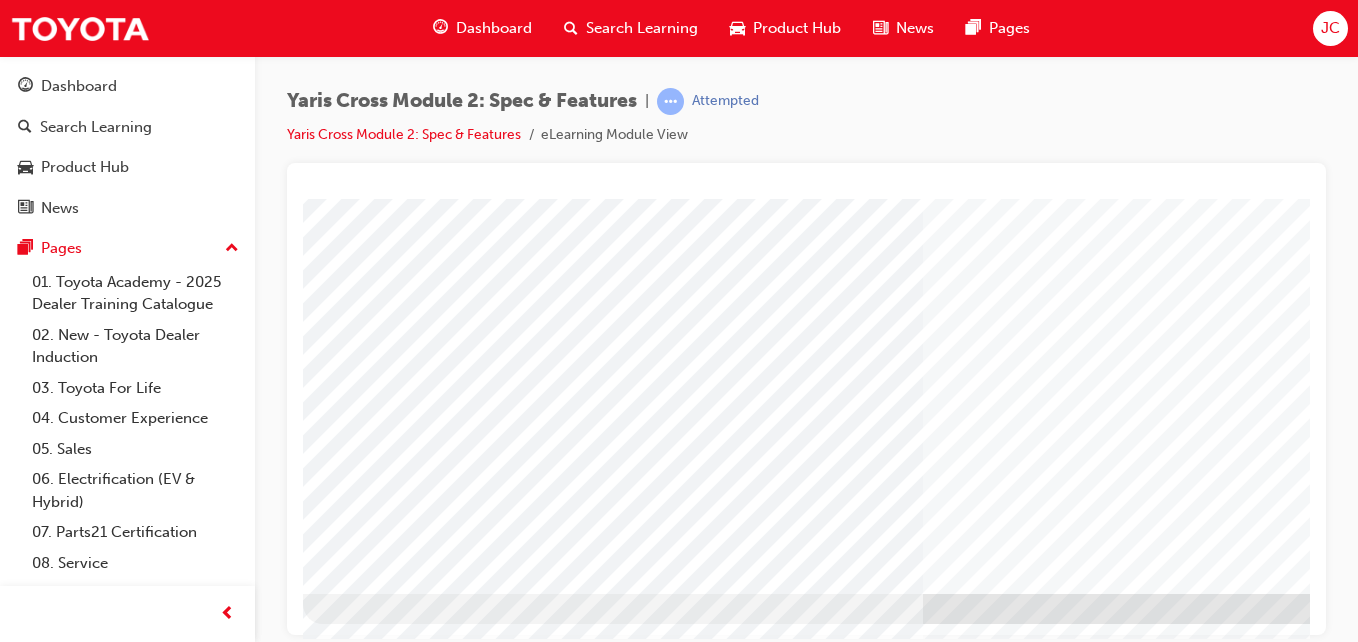click at bounding box center (431, 2938) 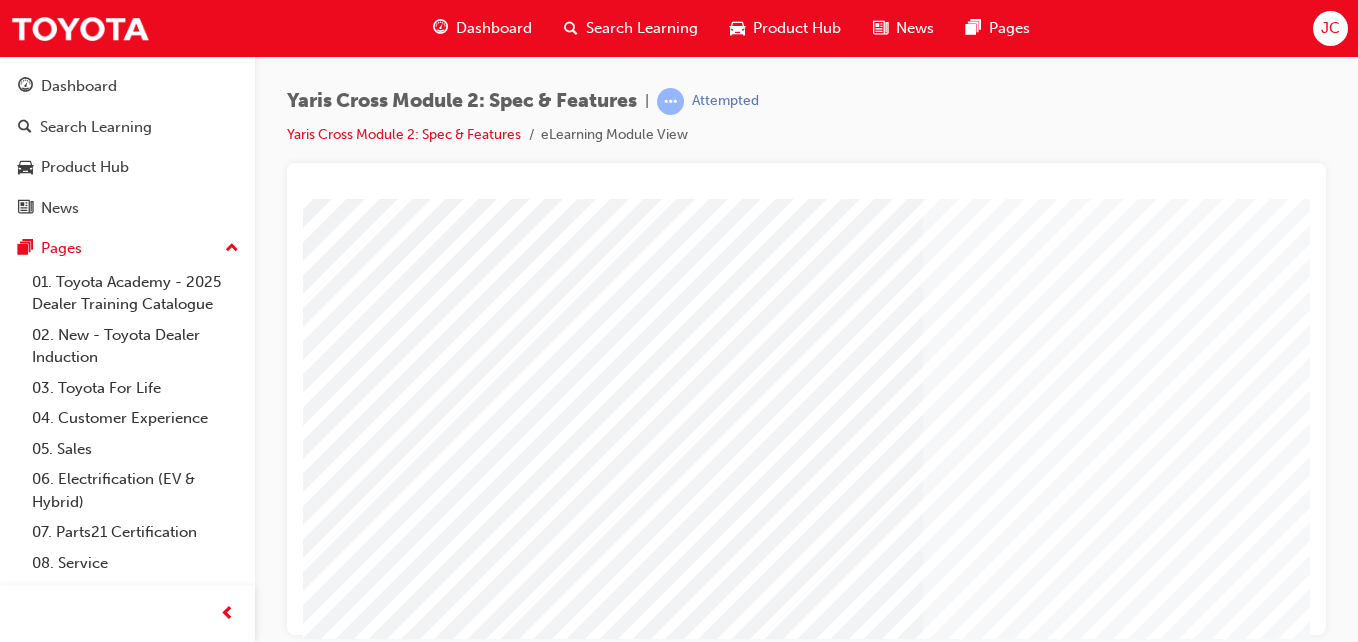 scroll, scrollTop: 245, scrollLeft: 0, axis: vertical 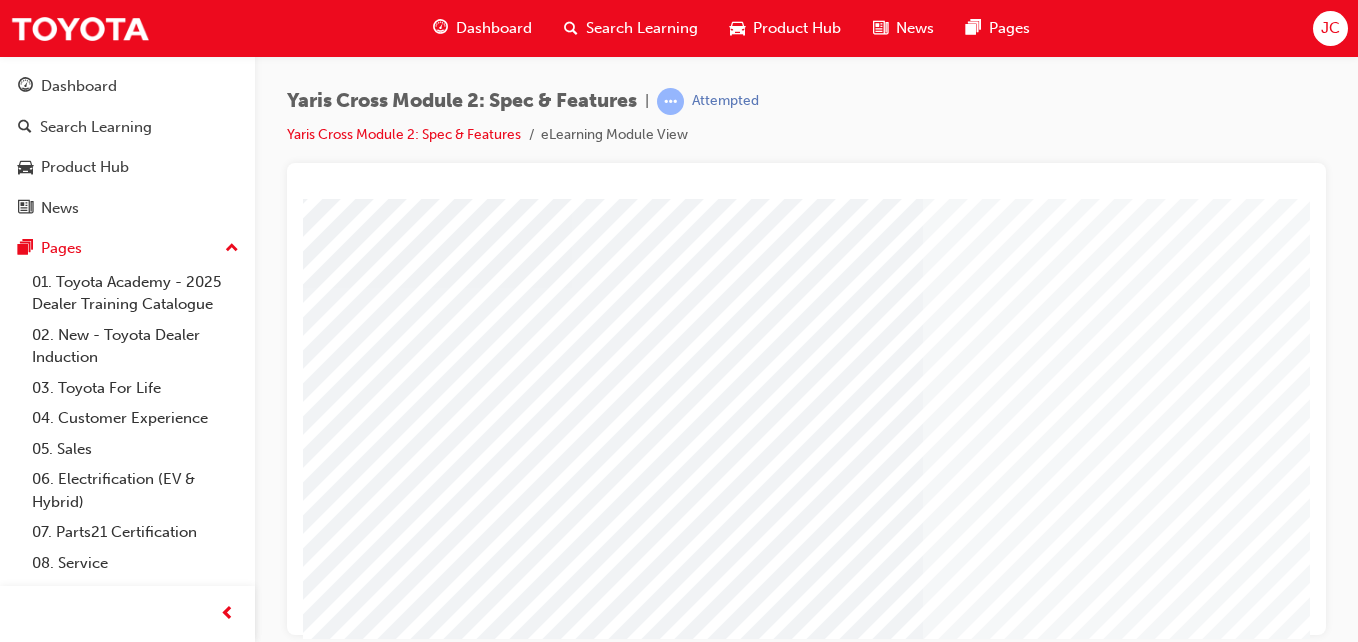 click at bounding box center (431, 3082) 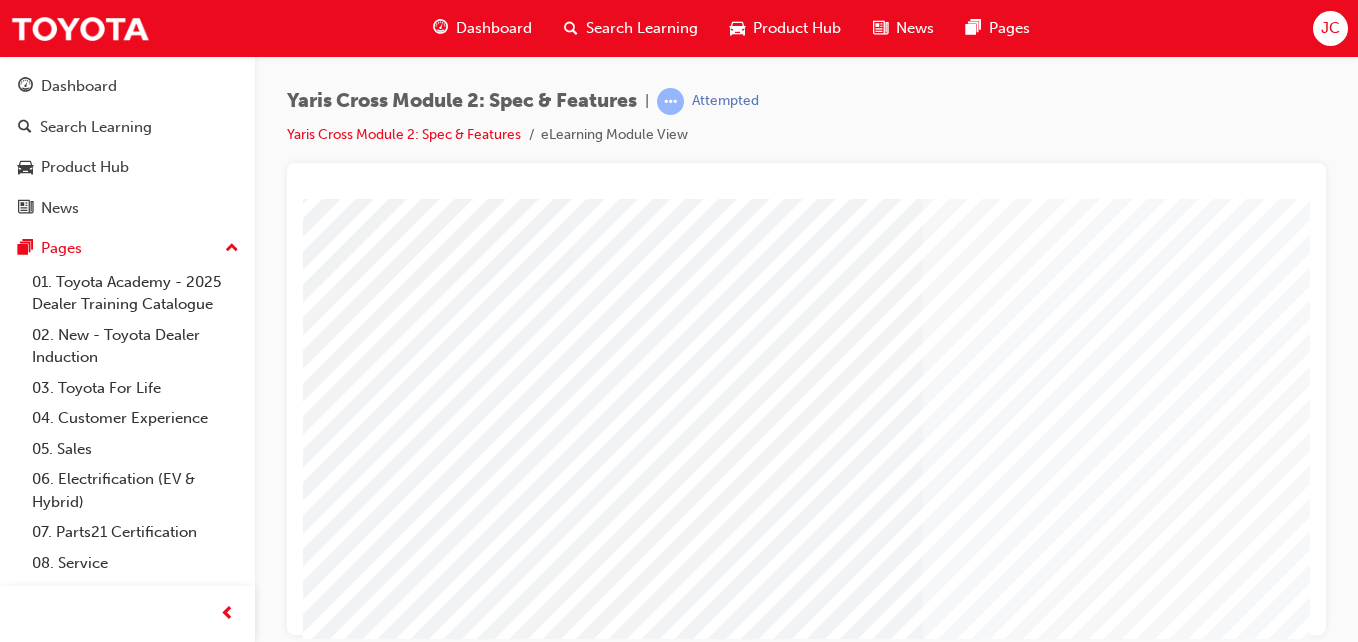 click at bounding box center (431, 3146) 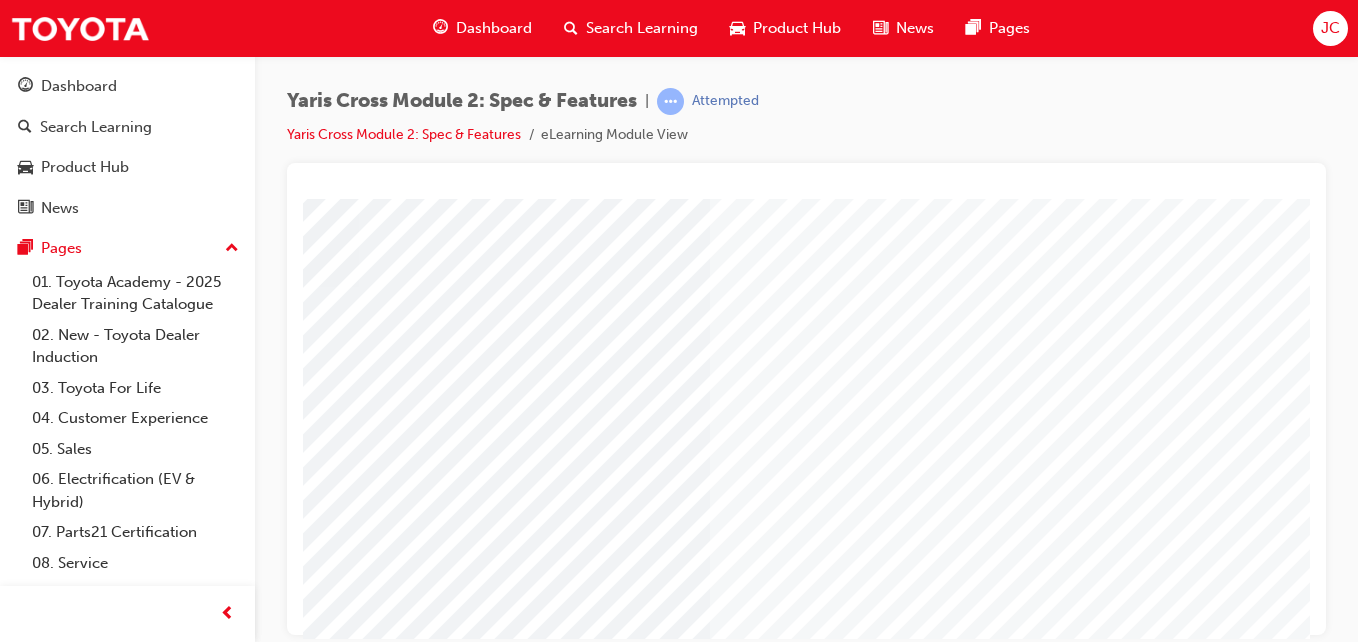 scroll, scrollTop: 245, scrollLeft: 368, axis: both 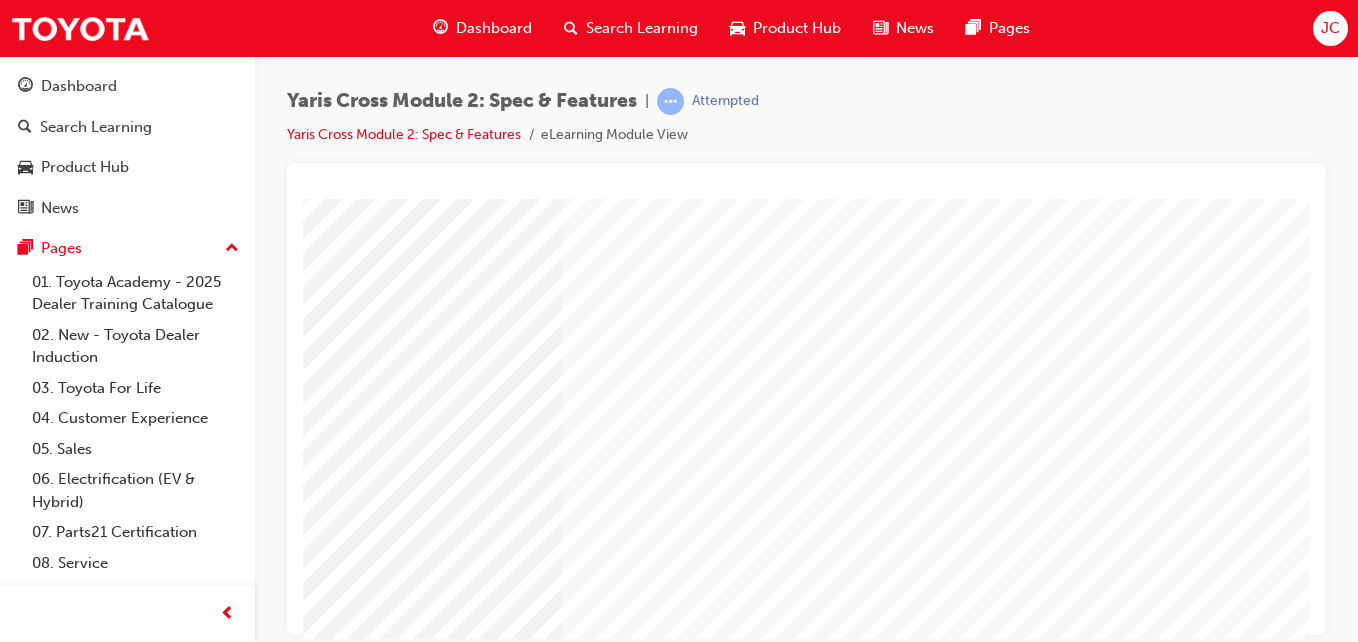 click at bounding box center [168, 3700] 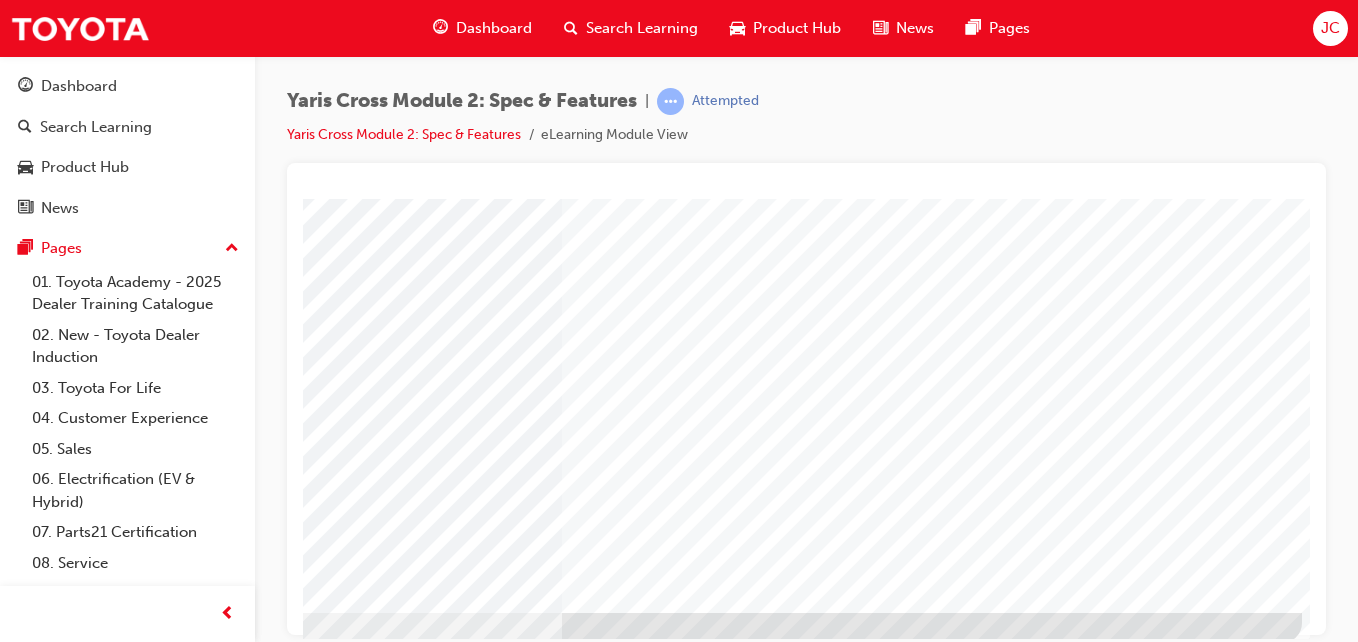 scroll, scrollTop: 325, scrollLeft: 368, axis: both 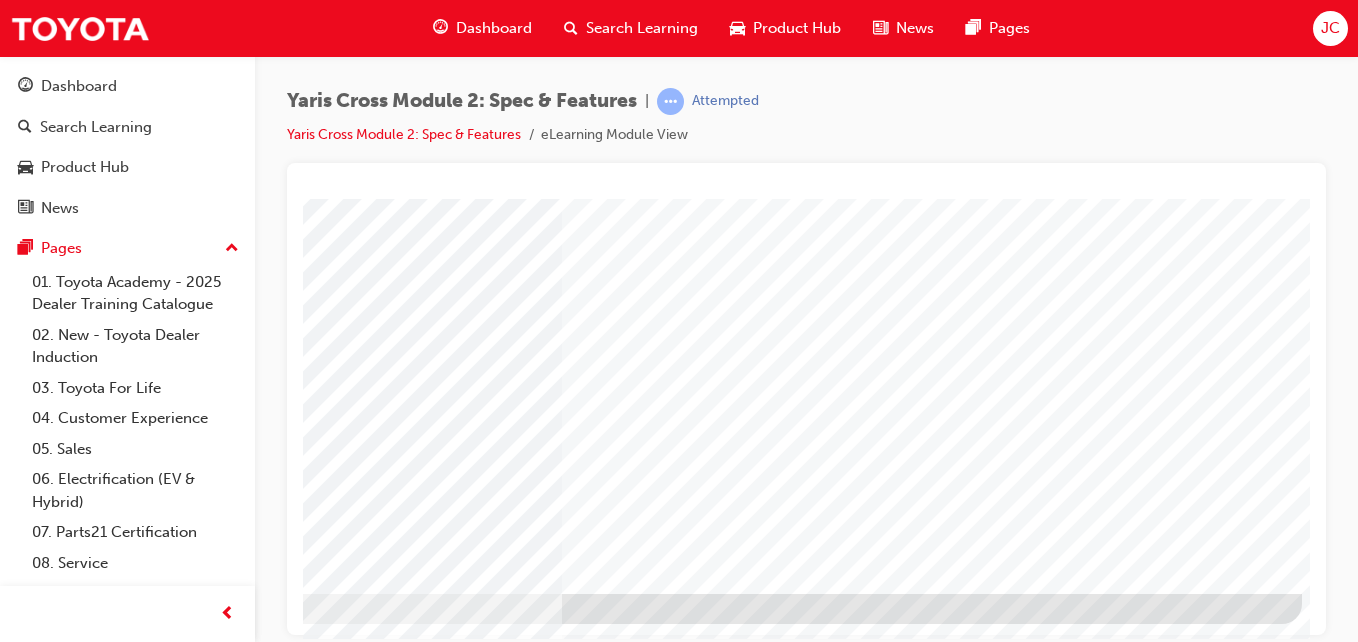 click at bounding box center [168, 3620] 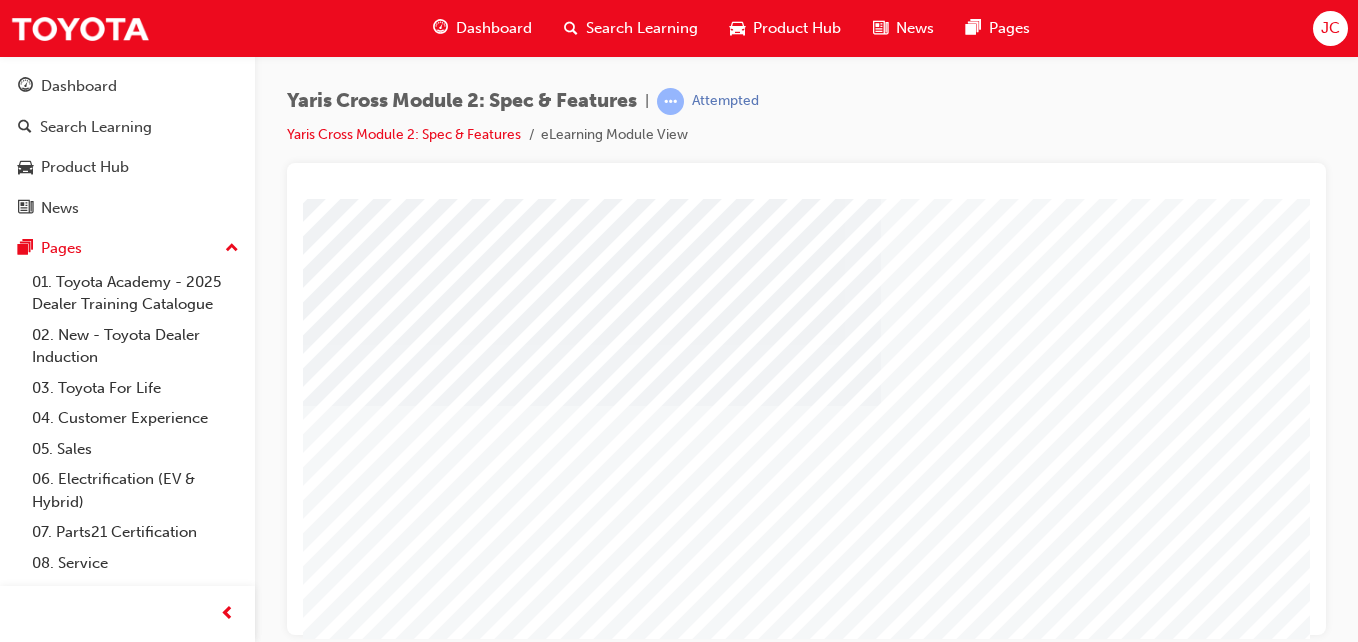 scroll, scrollTop: 267, scrollLeft: 0, axis: vertical 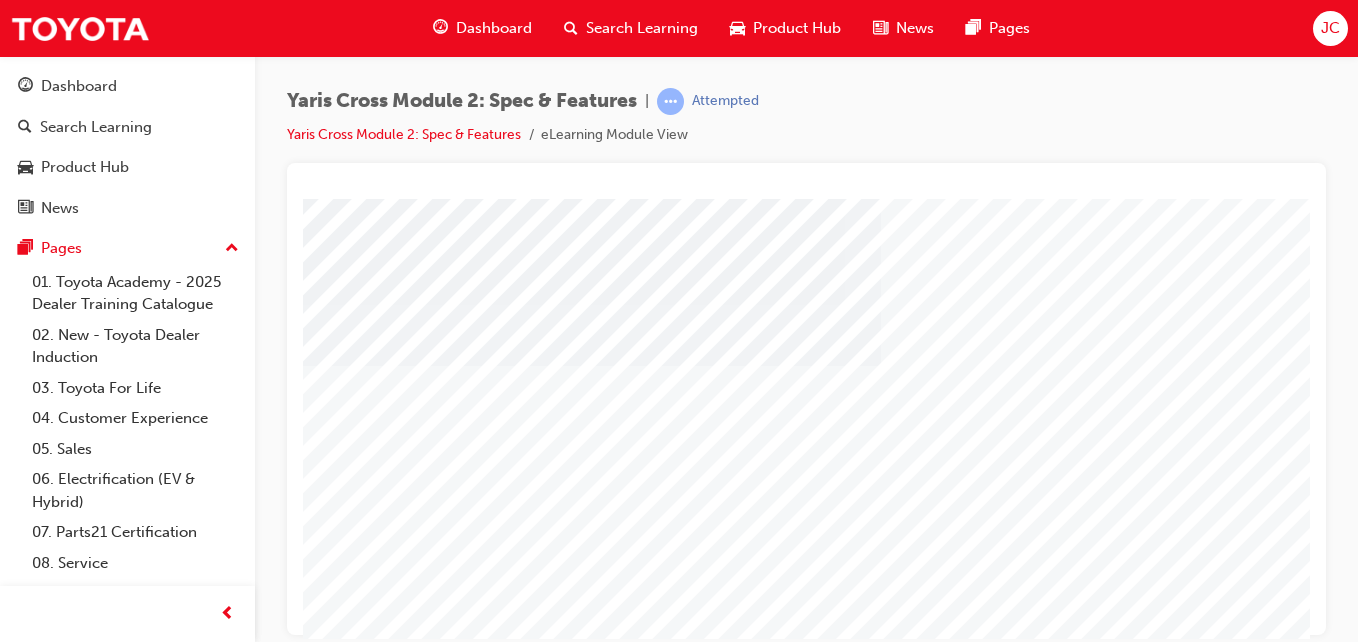 click on "Yaris Cross Module 2: Spec & Features | Attempted Yaris Cross Module 2: Spec & Features eLearning Module View" at bounding box center (806, 324) 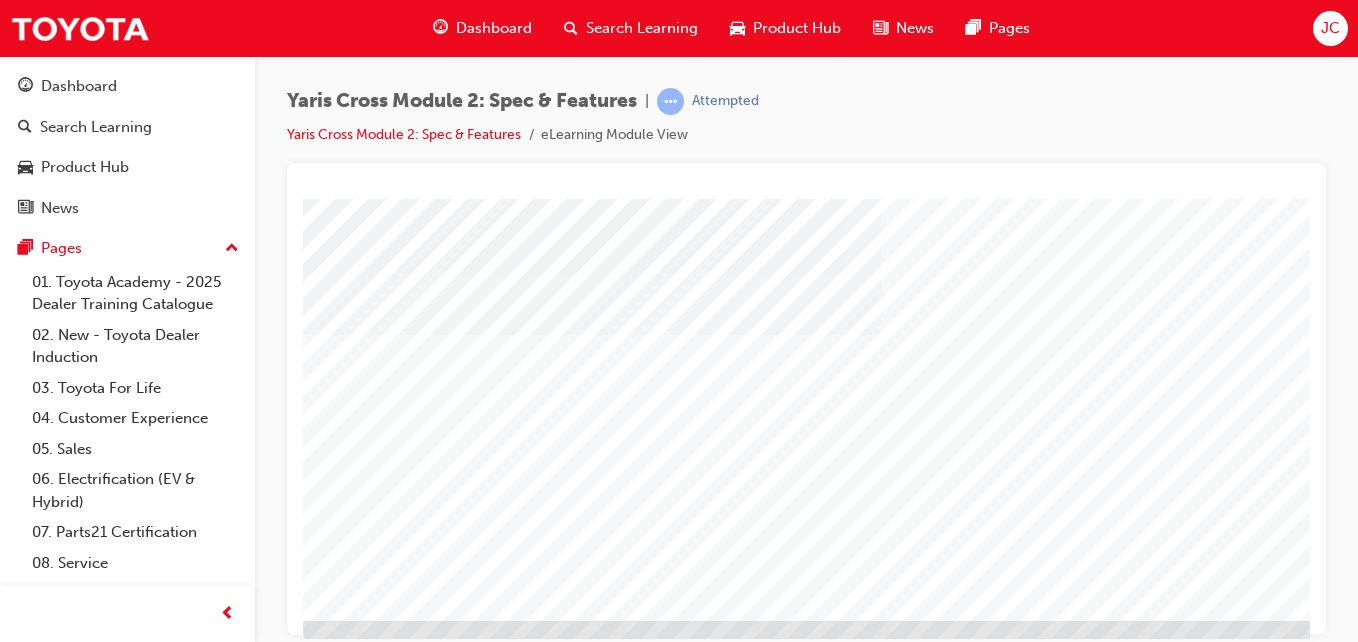 scroll, scrollTop: 325, scrollLeft: 0, axis: vertical 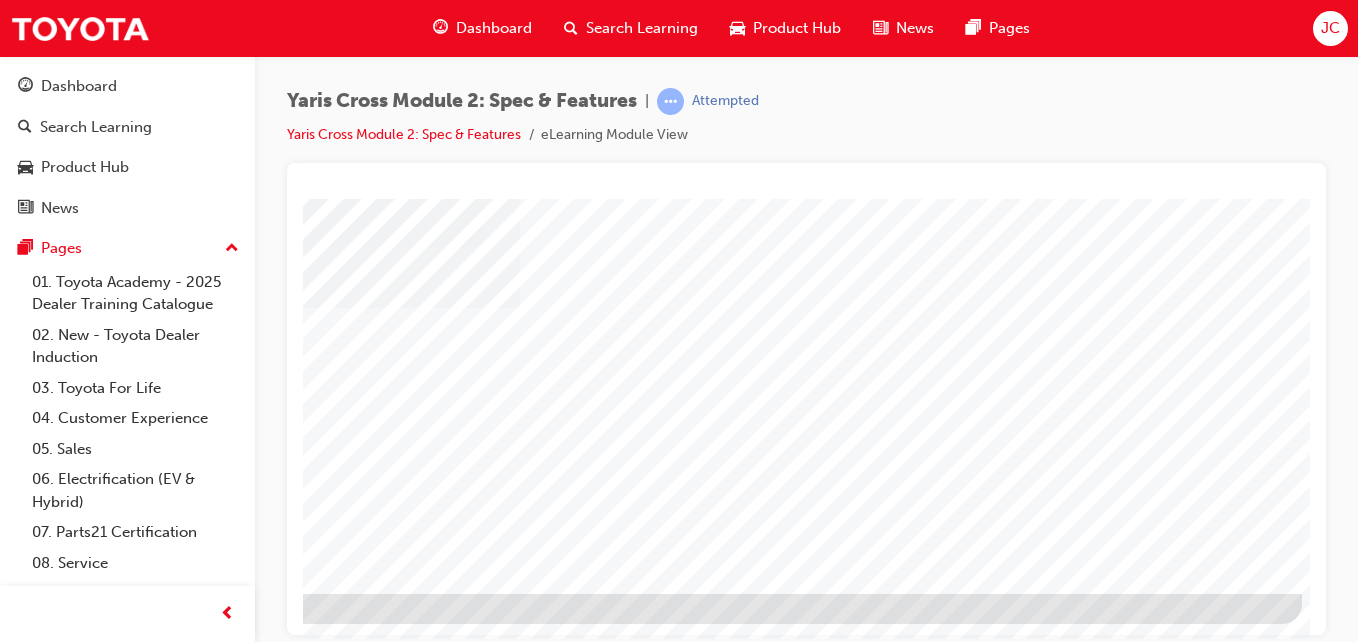 click at bounding box center [5, 1555] 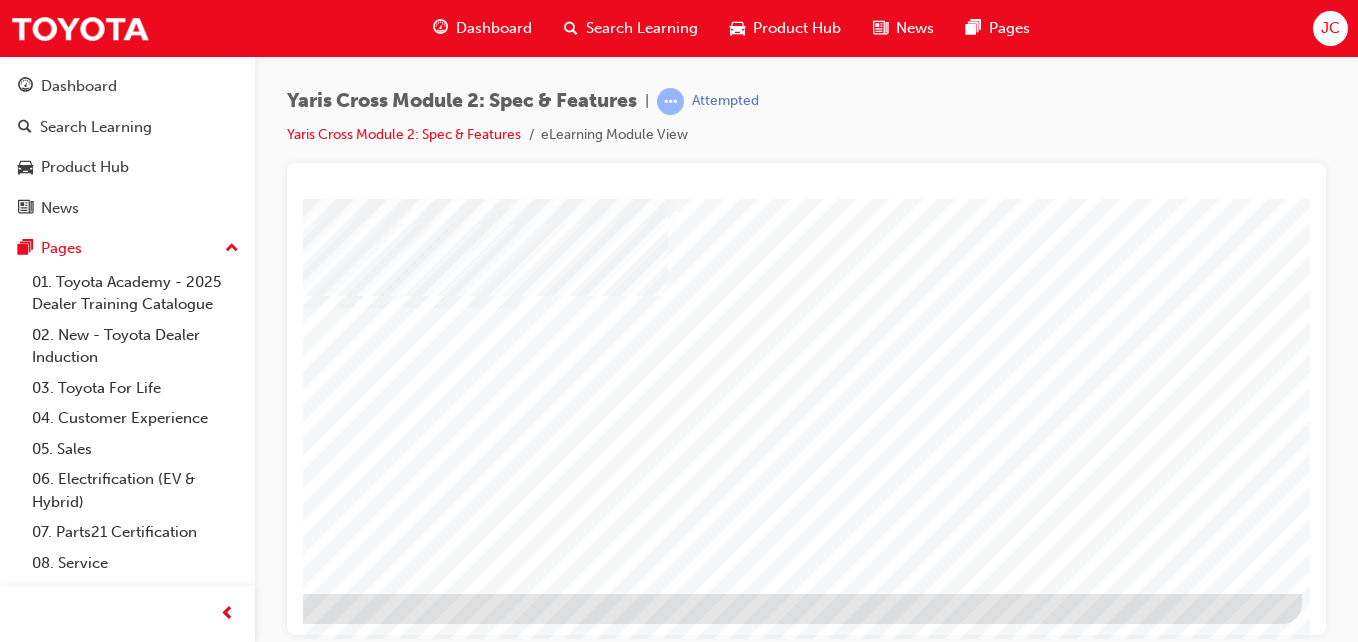 scroll, scrollTop: 0, scrollLeft: 0, axis: both 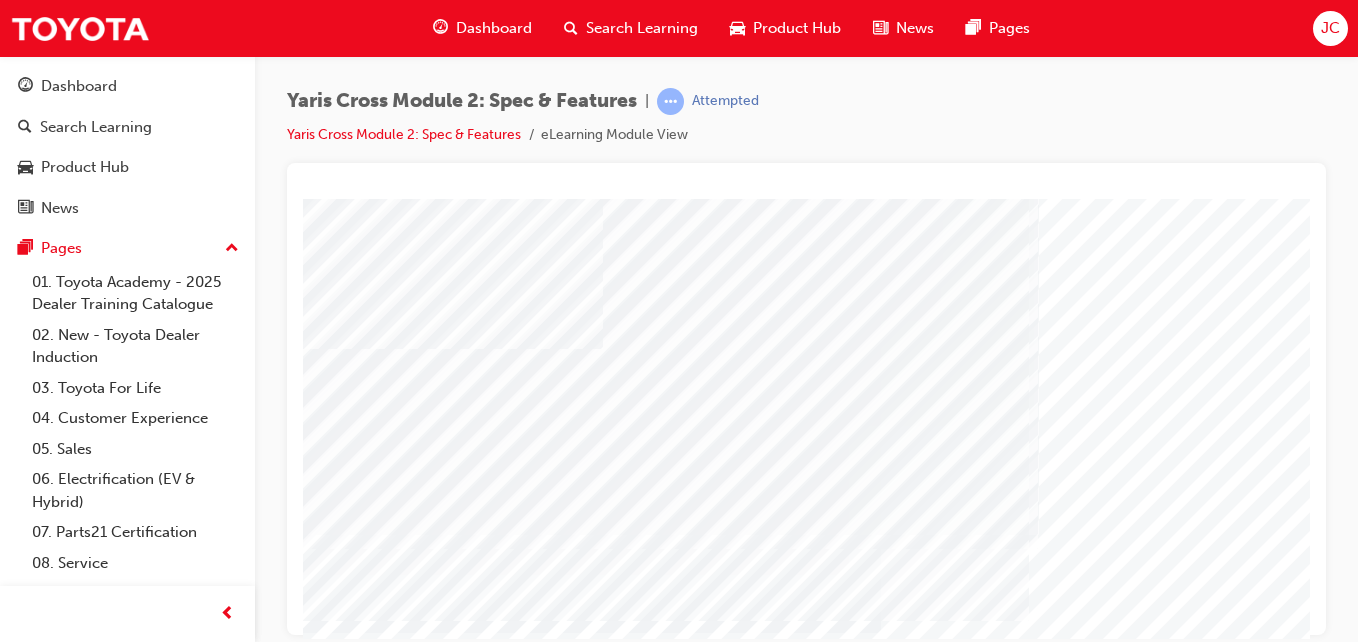 click at bounding box center (983, 558) 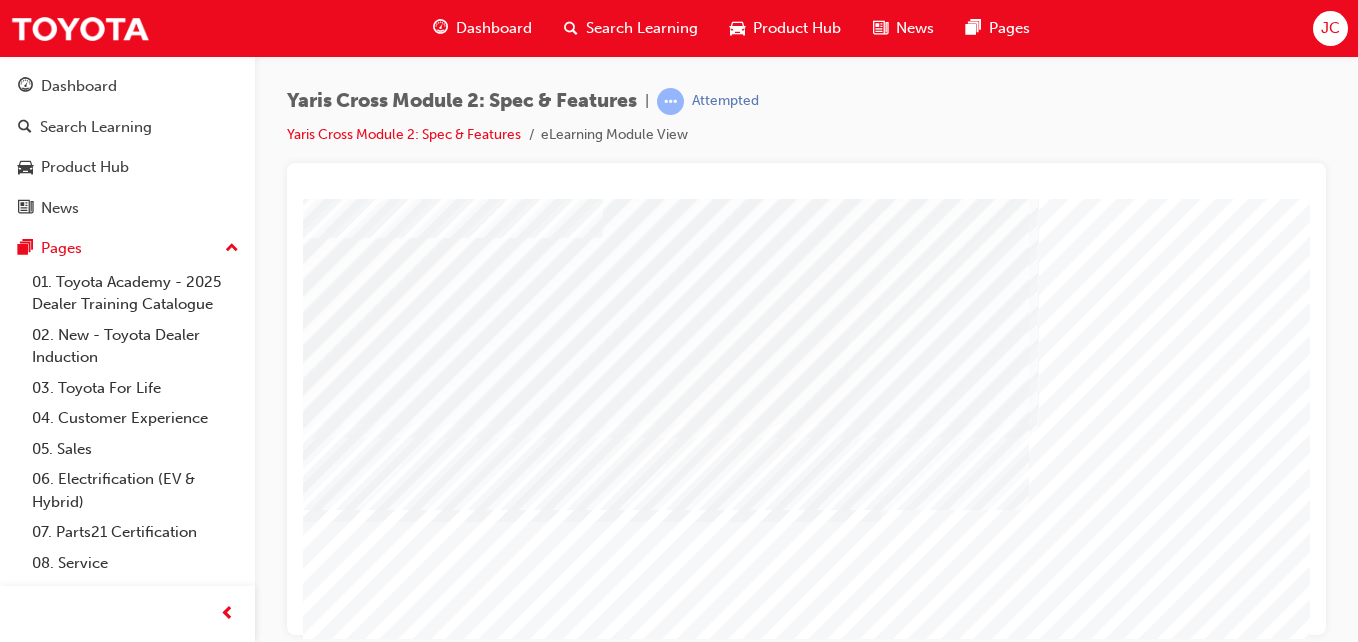 scroll, scrollTop: 120, scrollLeft: 0, axis: vertical 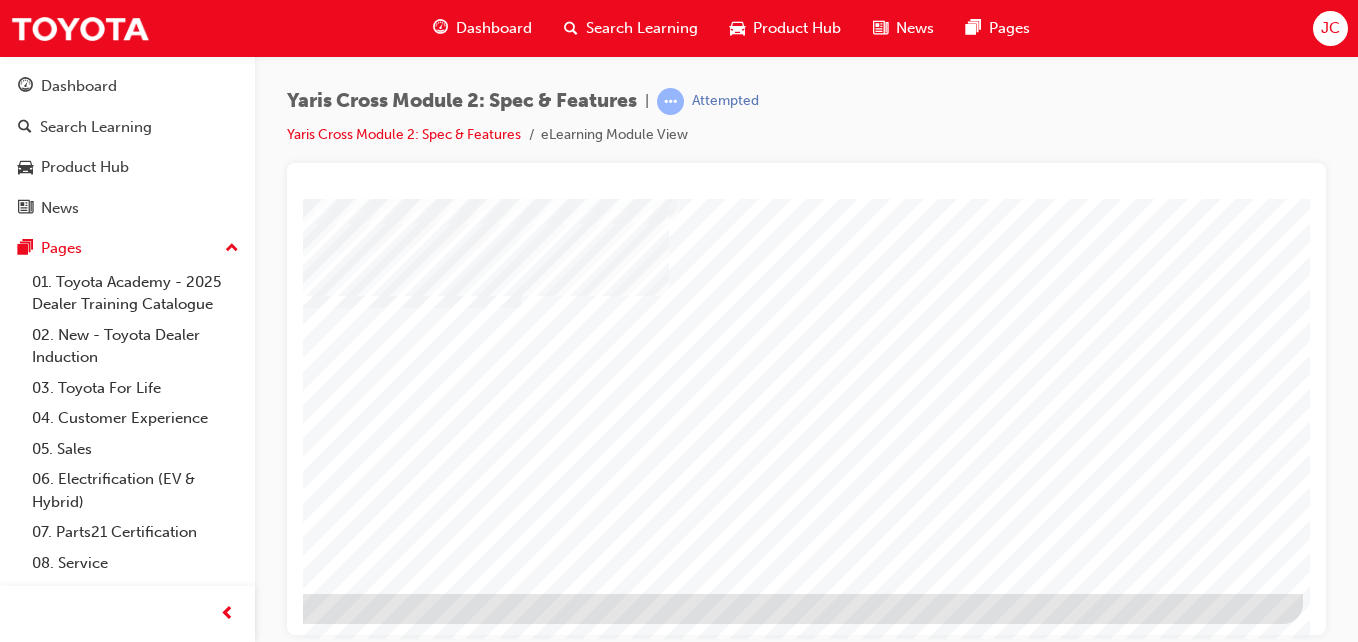 click at bounding box center (6, 1555) 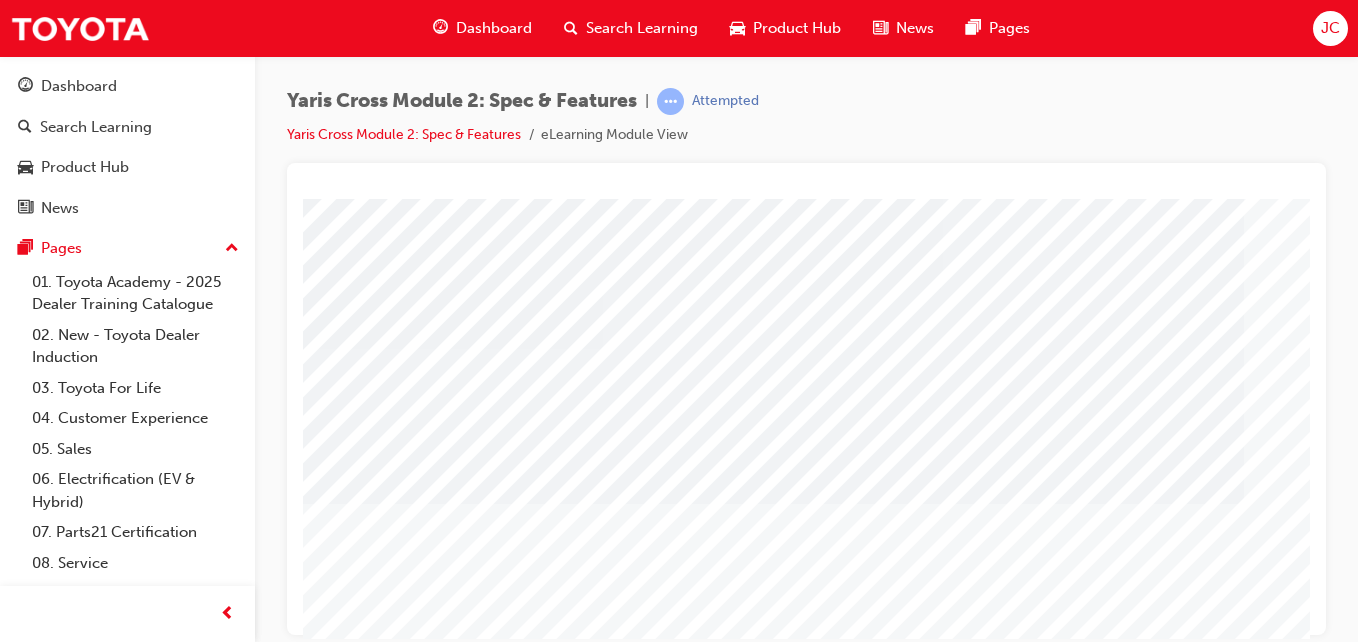 click at bounding box center (773, 2141) 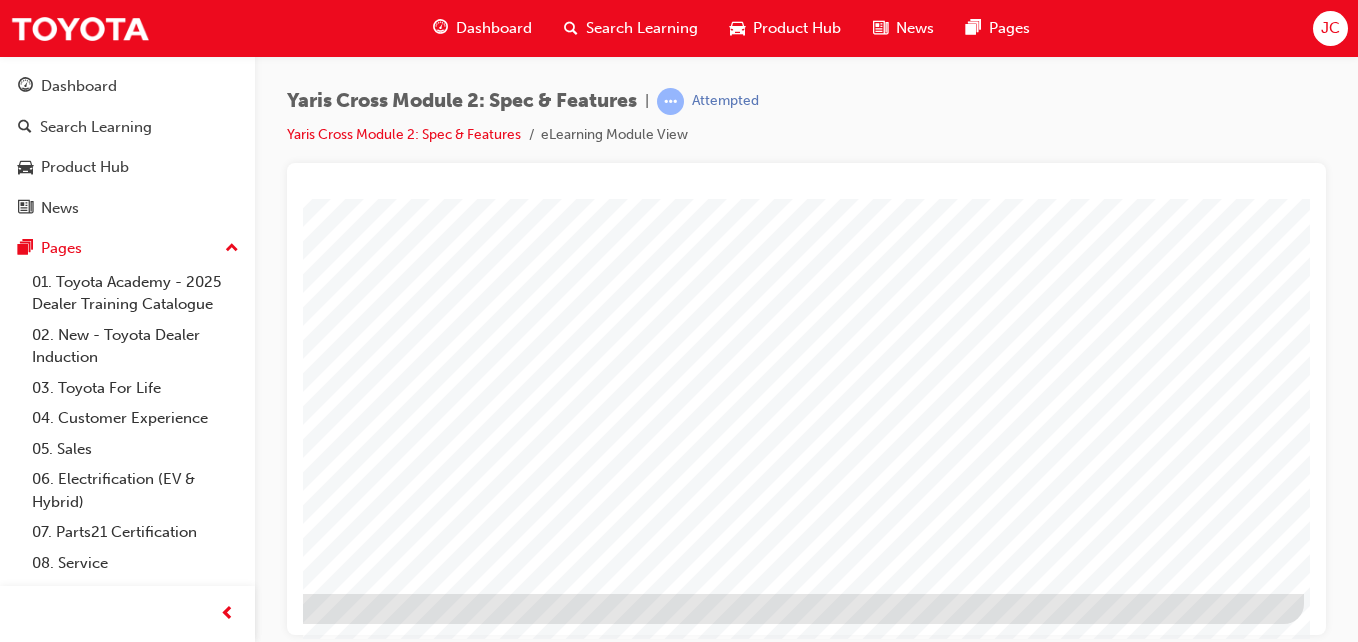 scroll, scrollTop: 325, scrollLeft: 368, axis: both 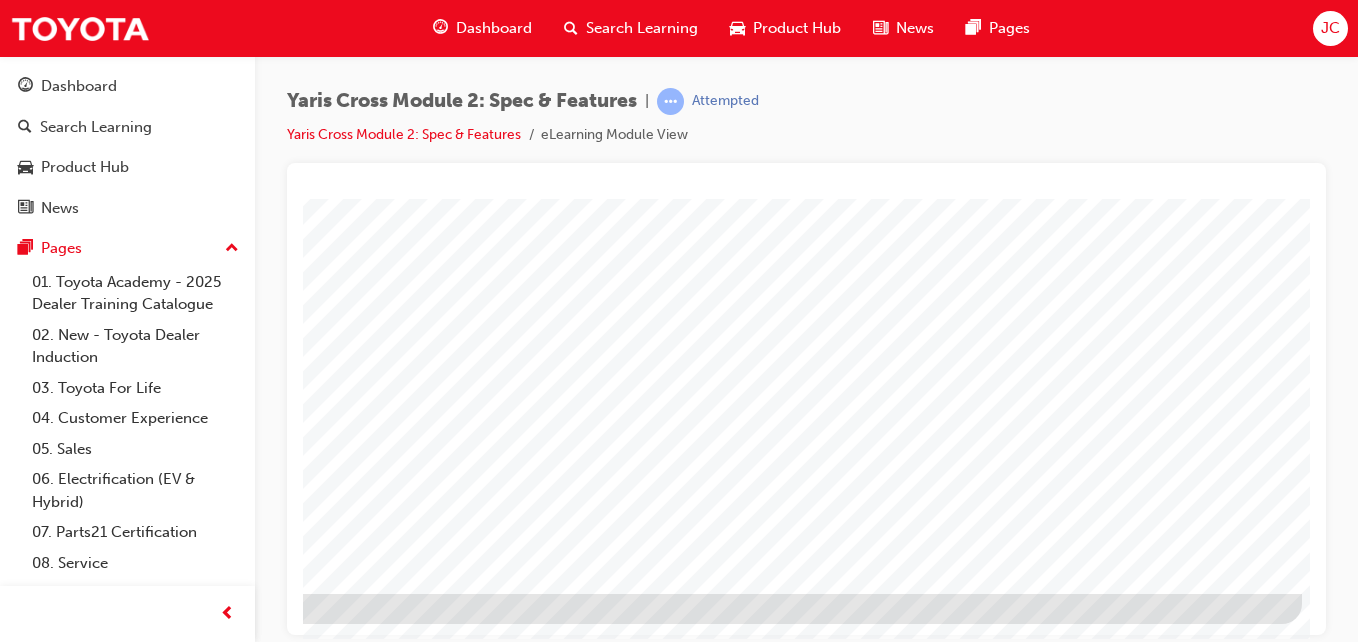 click at bounding box center (5, 1555) 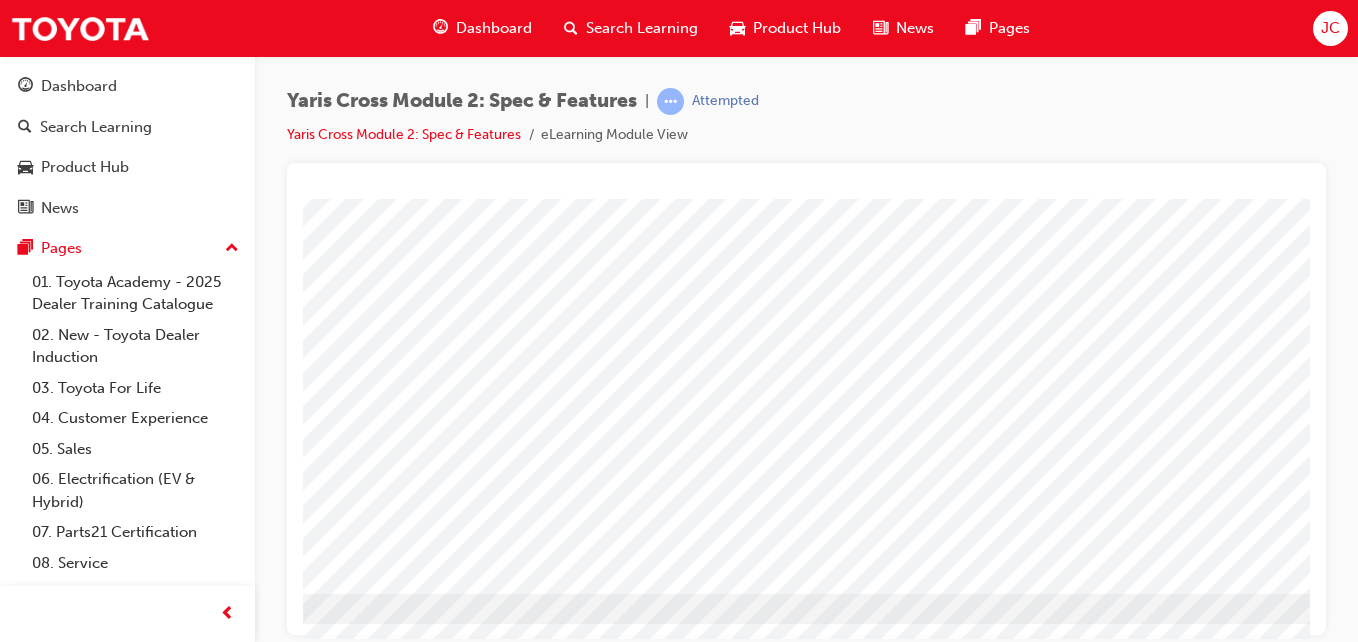 scroll, scrollTop: 325, scrollLeft: 368, axis: both 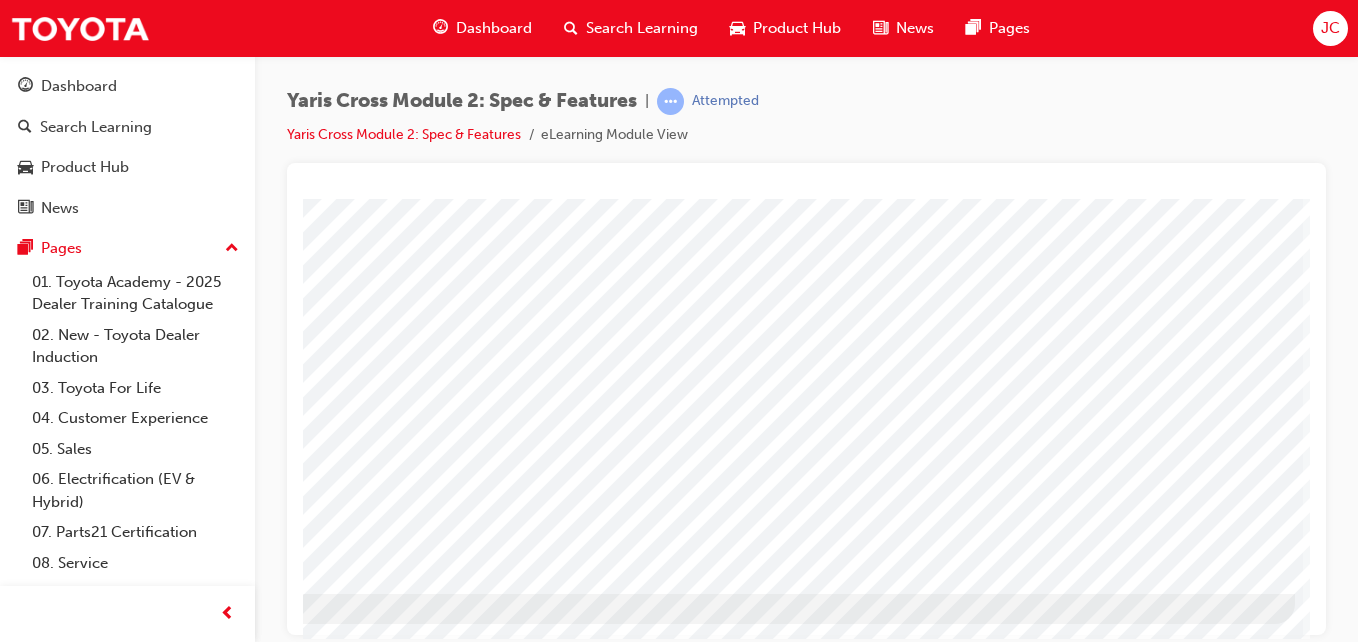 click at bounding box center (-2, 2458) 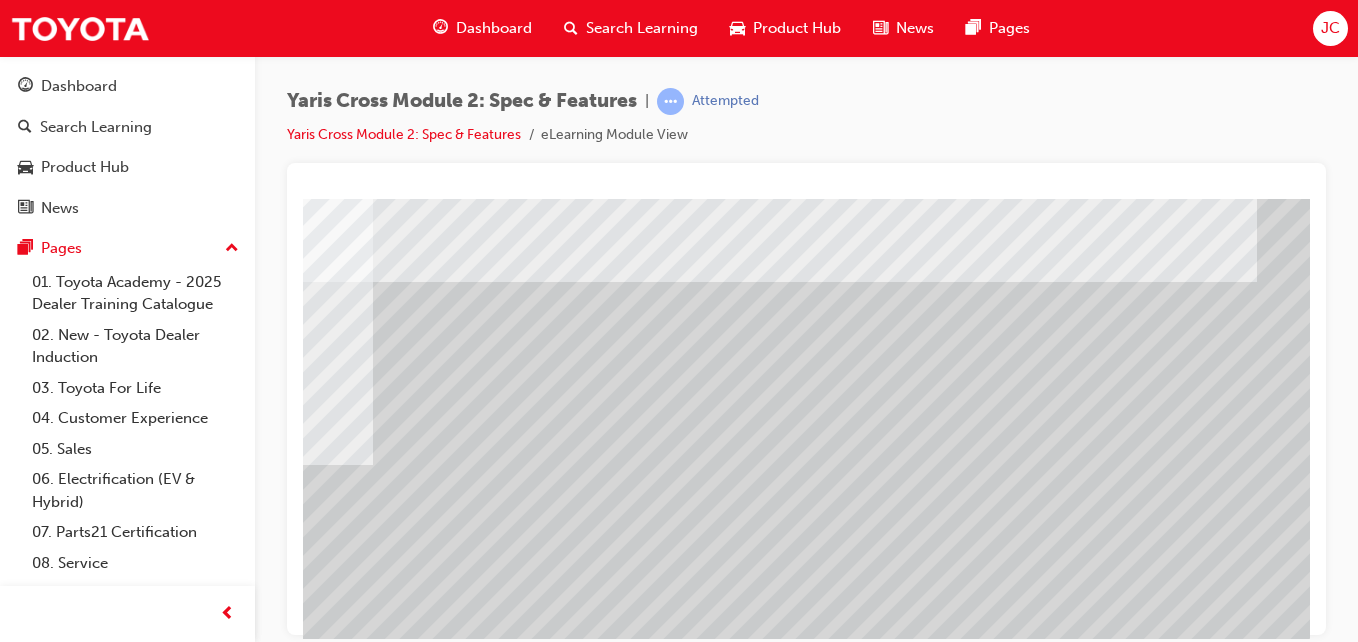 scroll, scrollTop: 325, scrollLeft: 240, axis: both 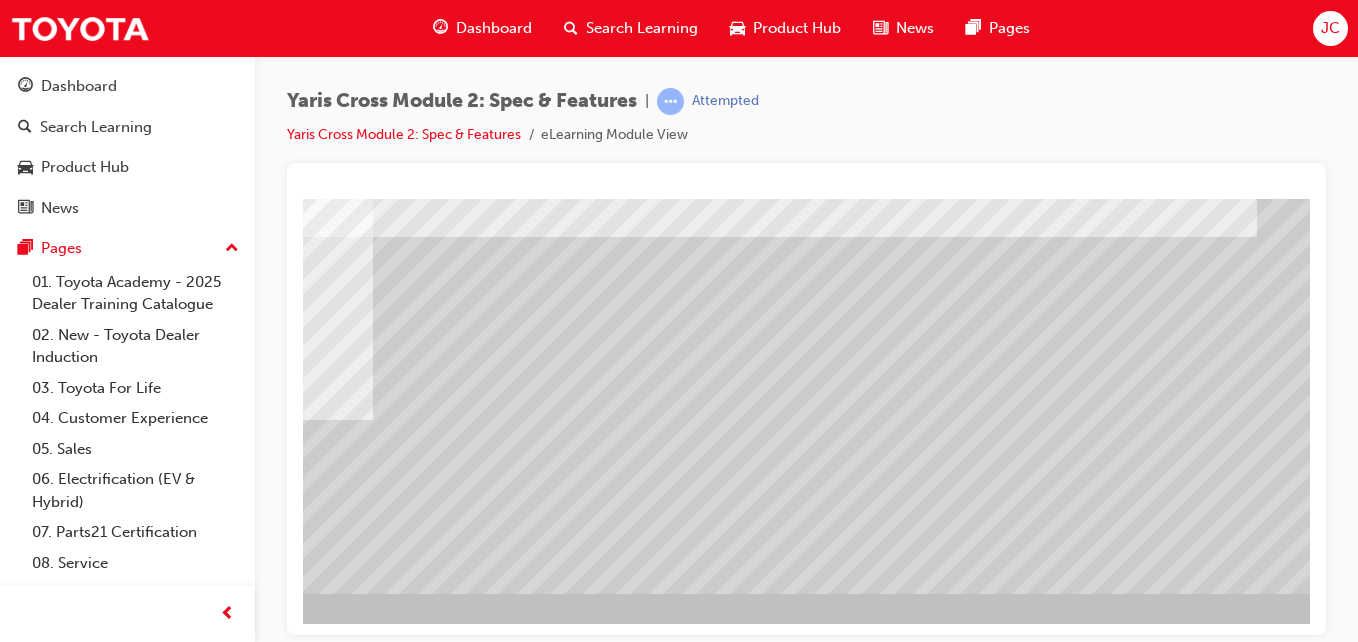 click at bounding box center (126, 3130) 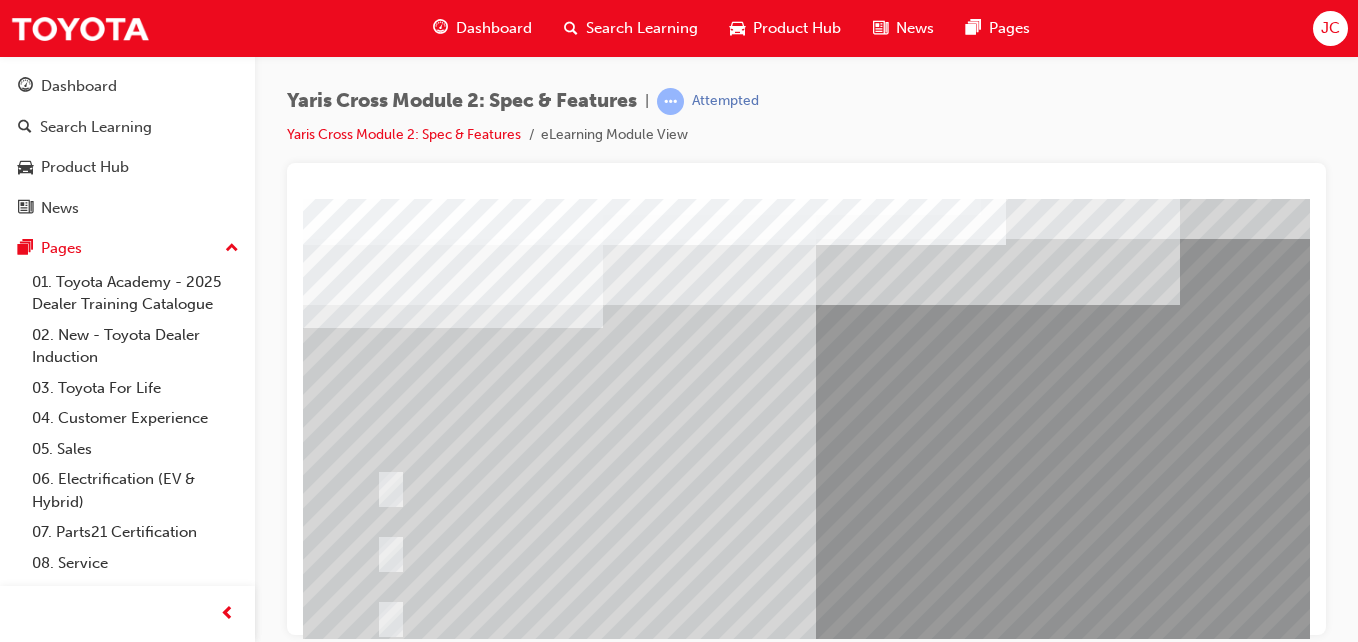 scroll, scrollTop: 40, scrollLeft: 0, axis: vertical 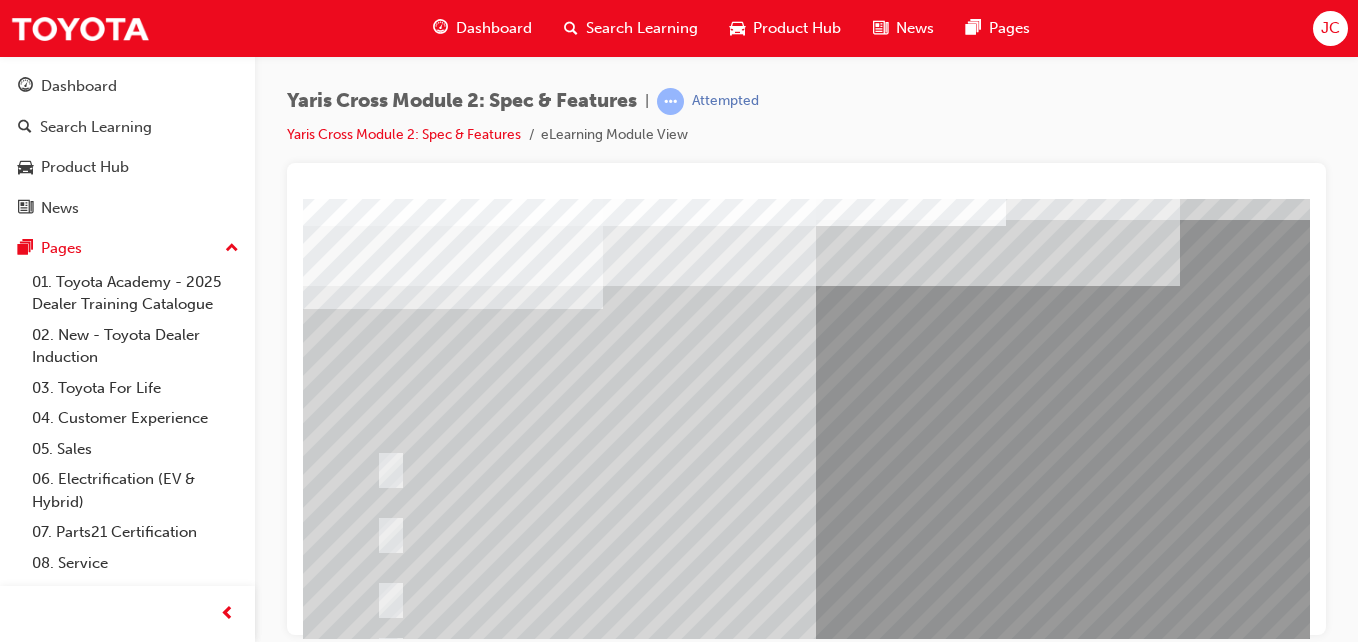 click at bounding box center (806, 399) 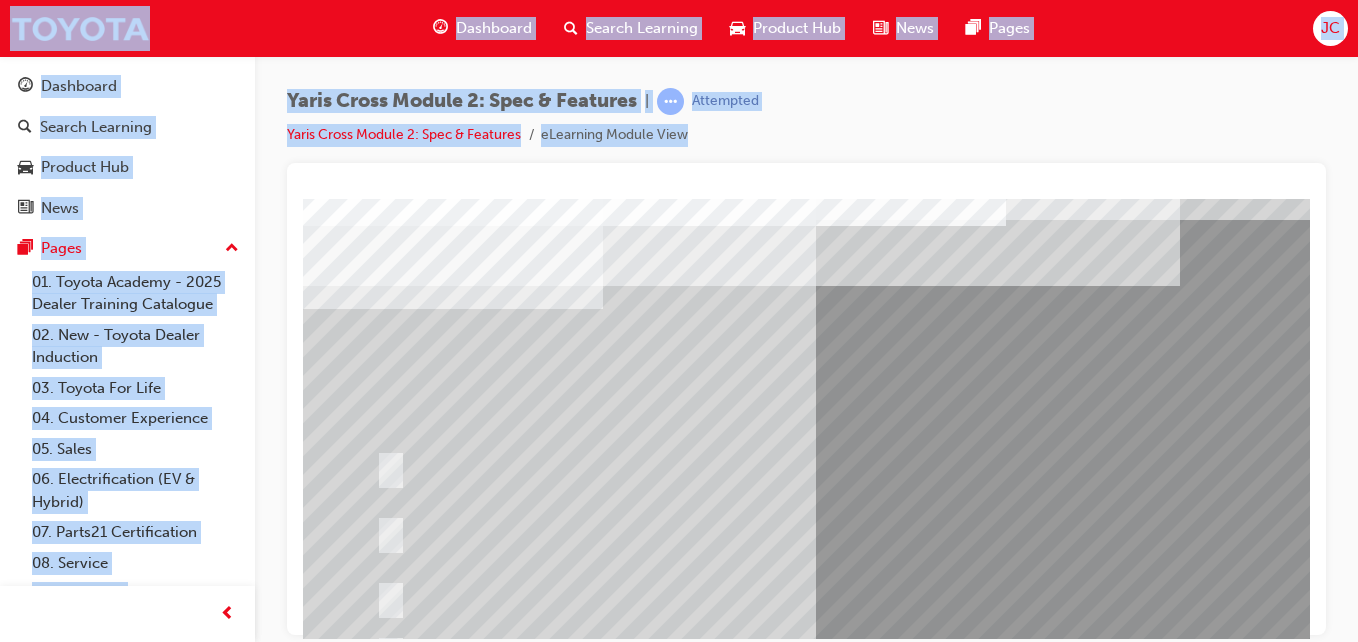 drag, startPoint x: 1318, startPoint y: 610, endPoint x: 1313, endPoint y: 620, distance: 11.18034 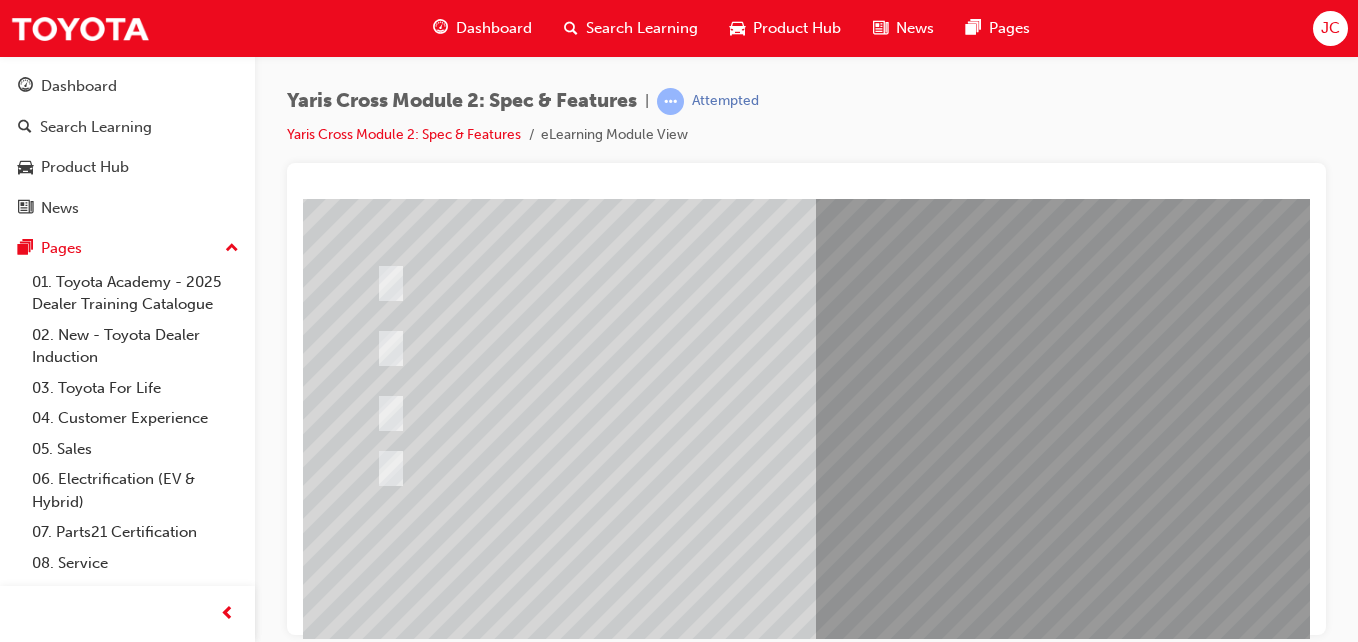 scroll, scrollTop: 266, scrollLeft: 0, axis: vertical 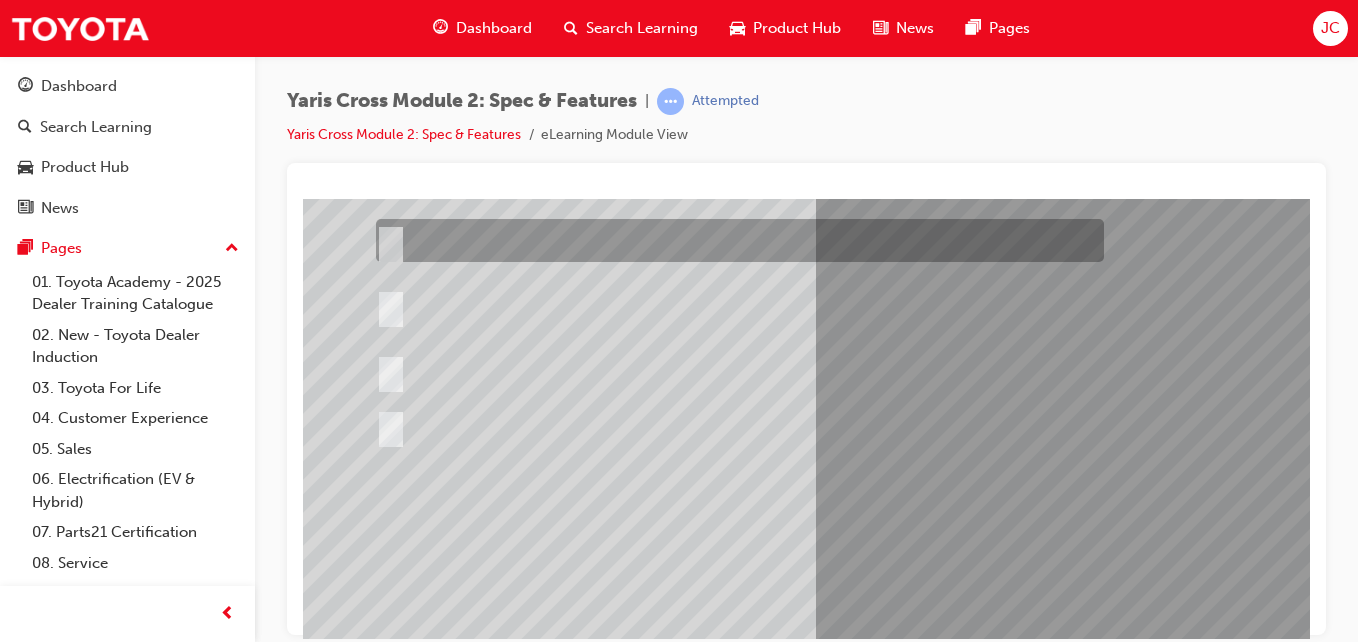 click at bounding box center [387, 241] 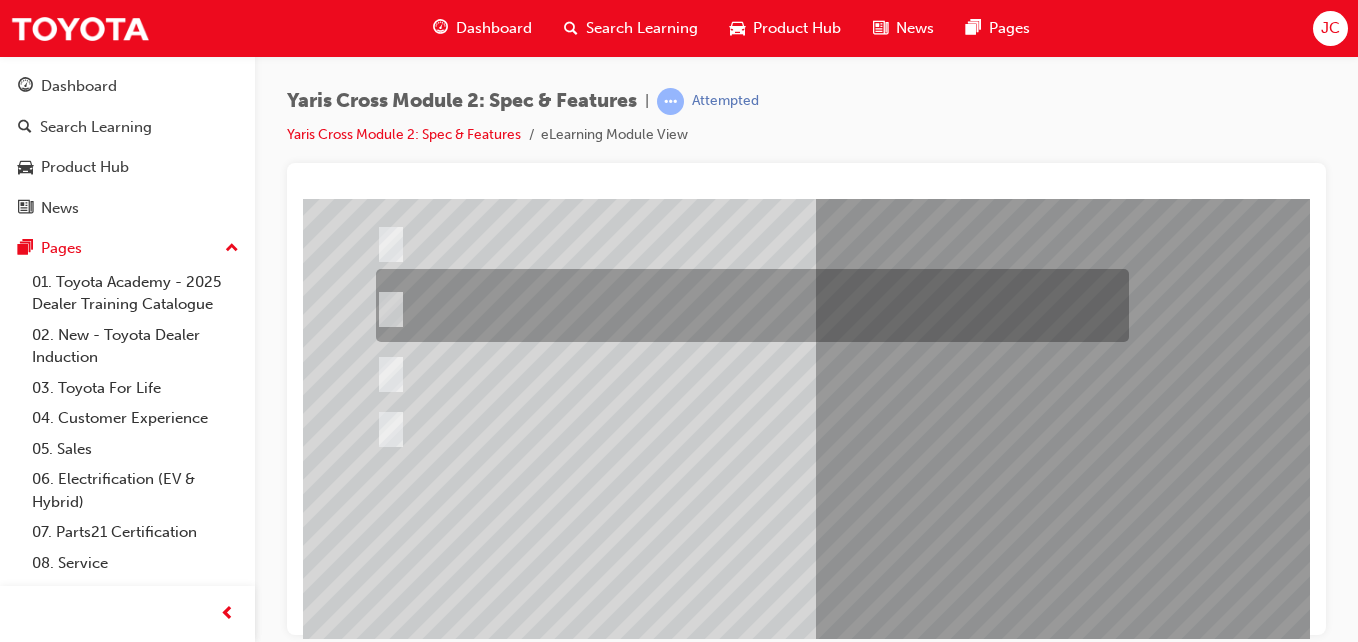 click at bounding box center (387, 306) 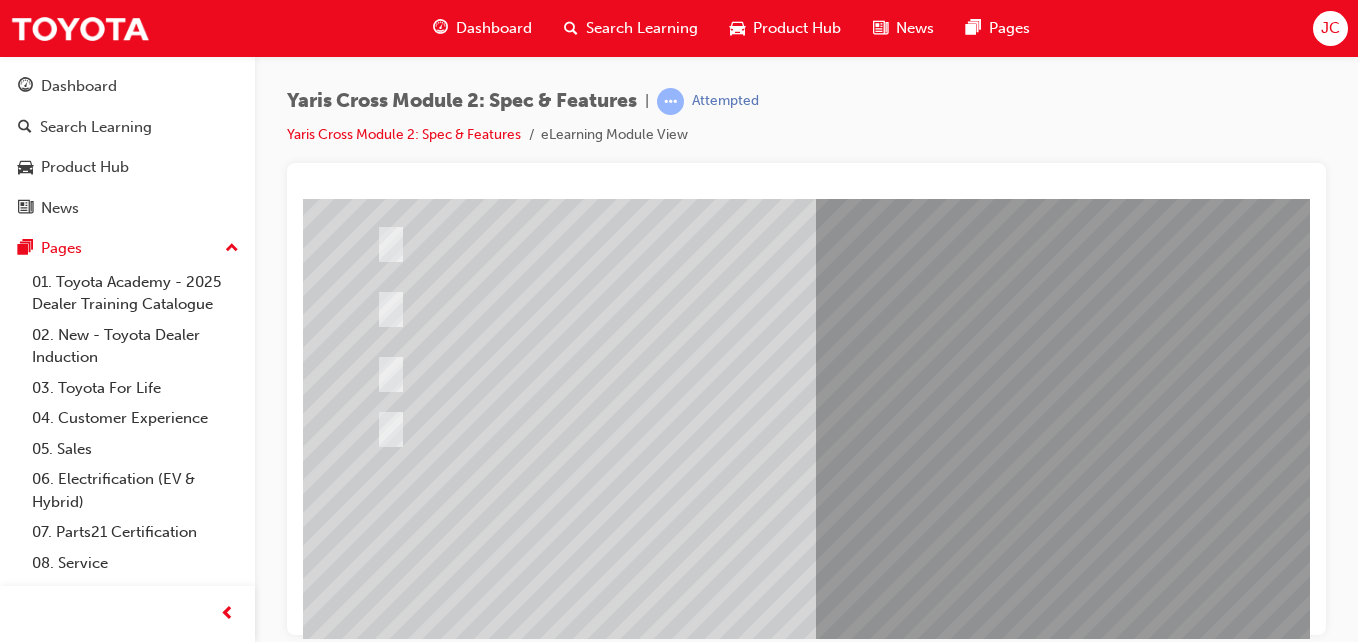 click at bounding box center [375, 2735] 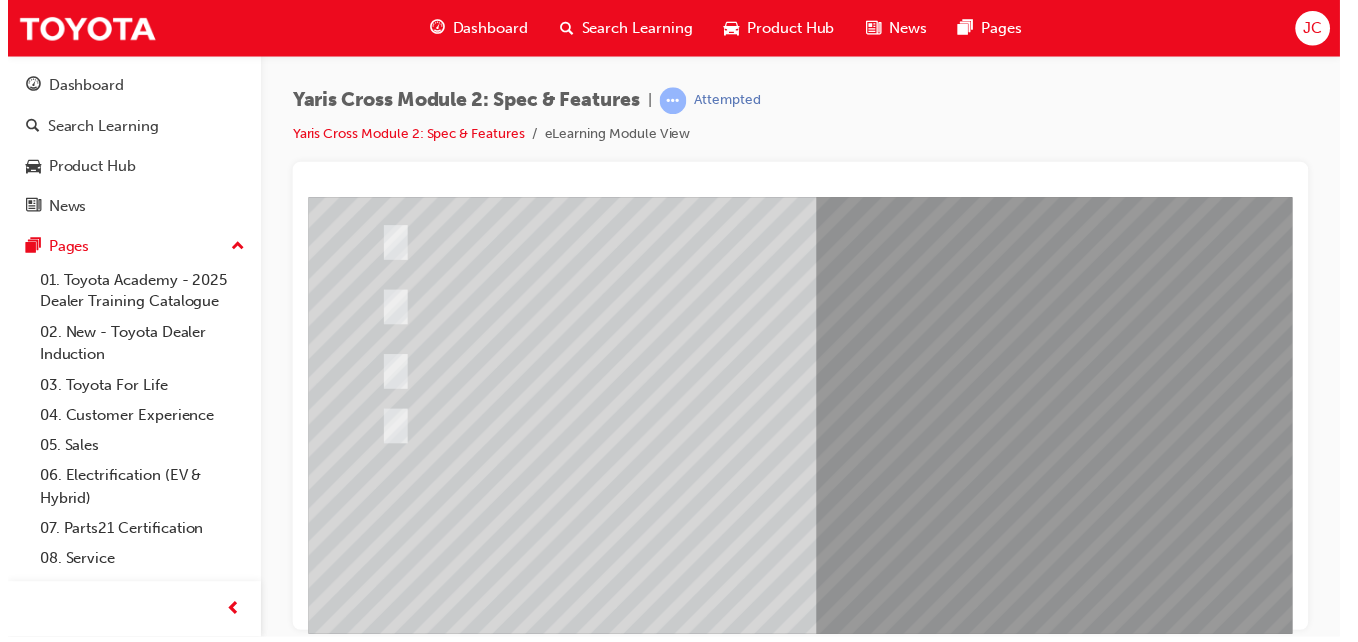 scroll, scrollTop: 0, scrollLeft: 0, axis: both 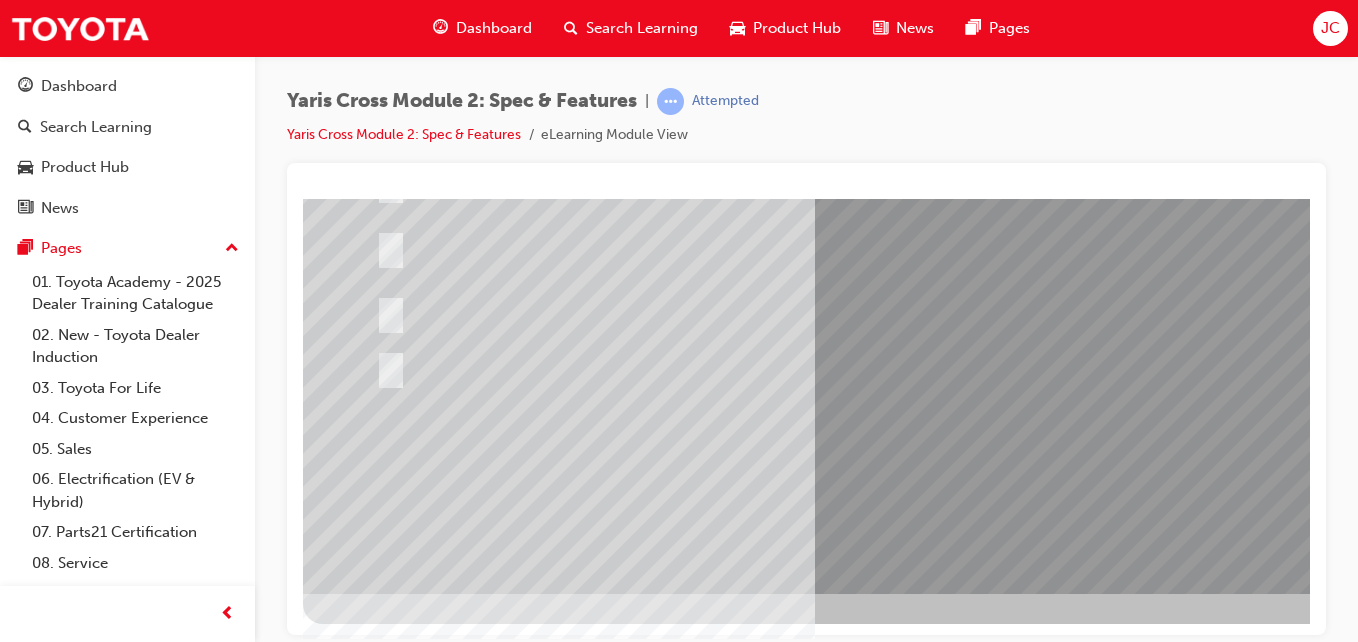 click at bounding box center [375, 2676] 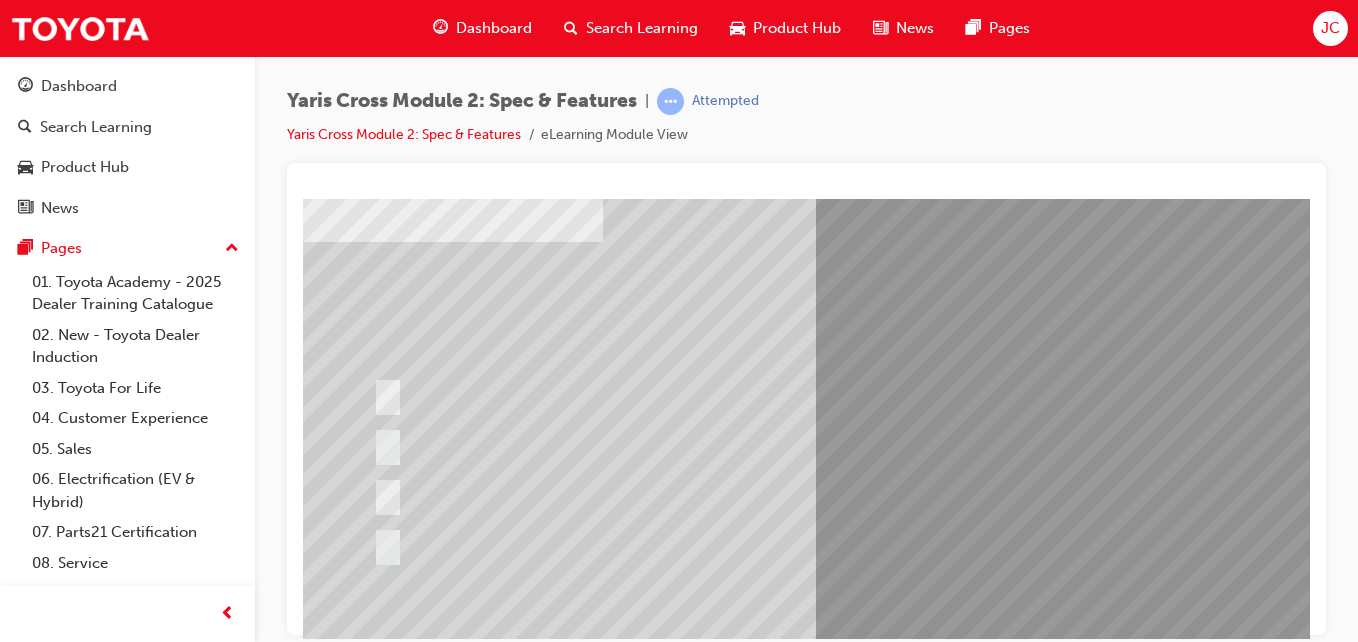 scroll, scrollTop: 147, scrollLeft: 0, axis: vertical 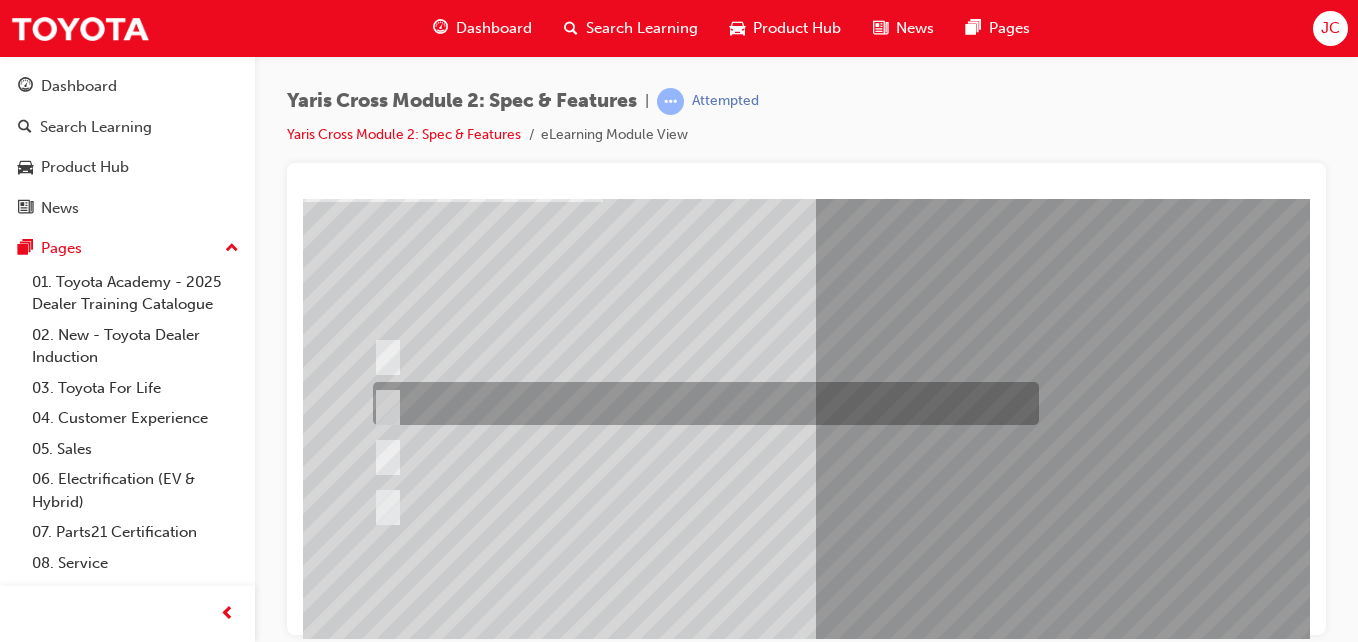 click at bounding box center (384, 404) 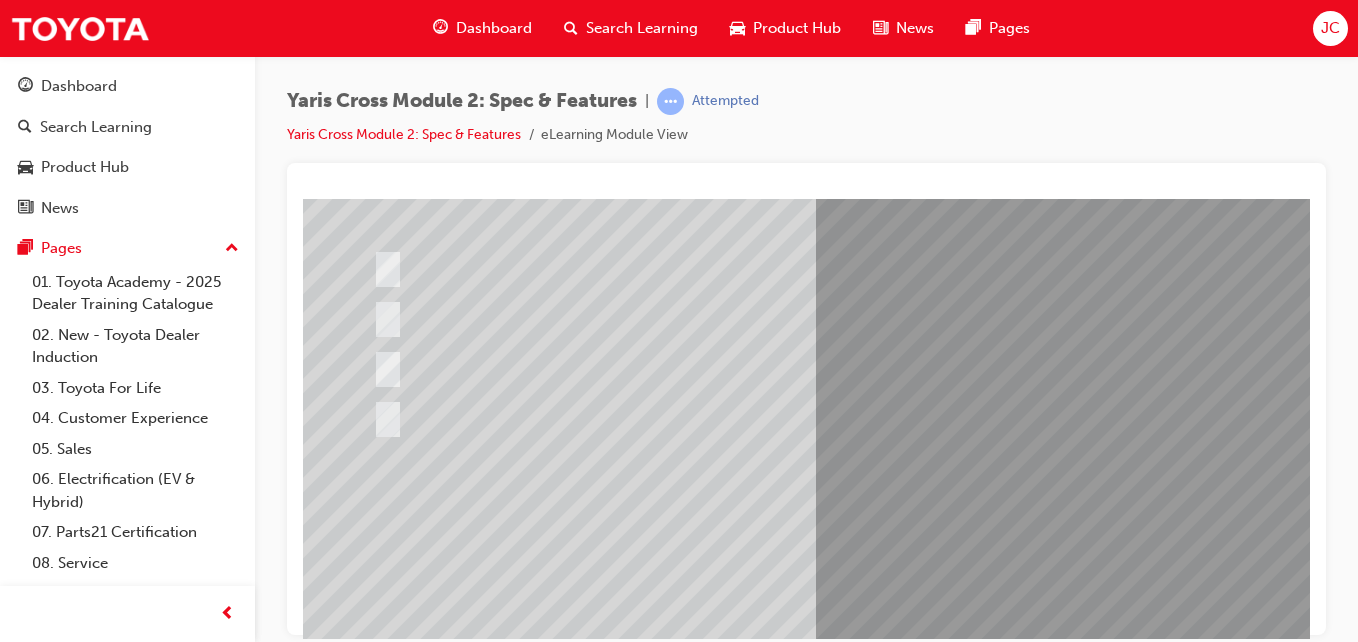scroll, scrollTop: 240, scrollLeft: 0, axis: vertical 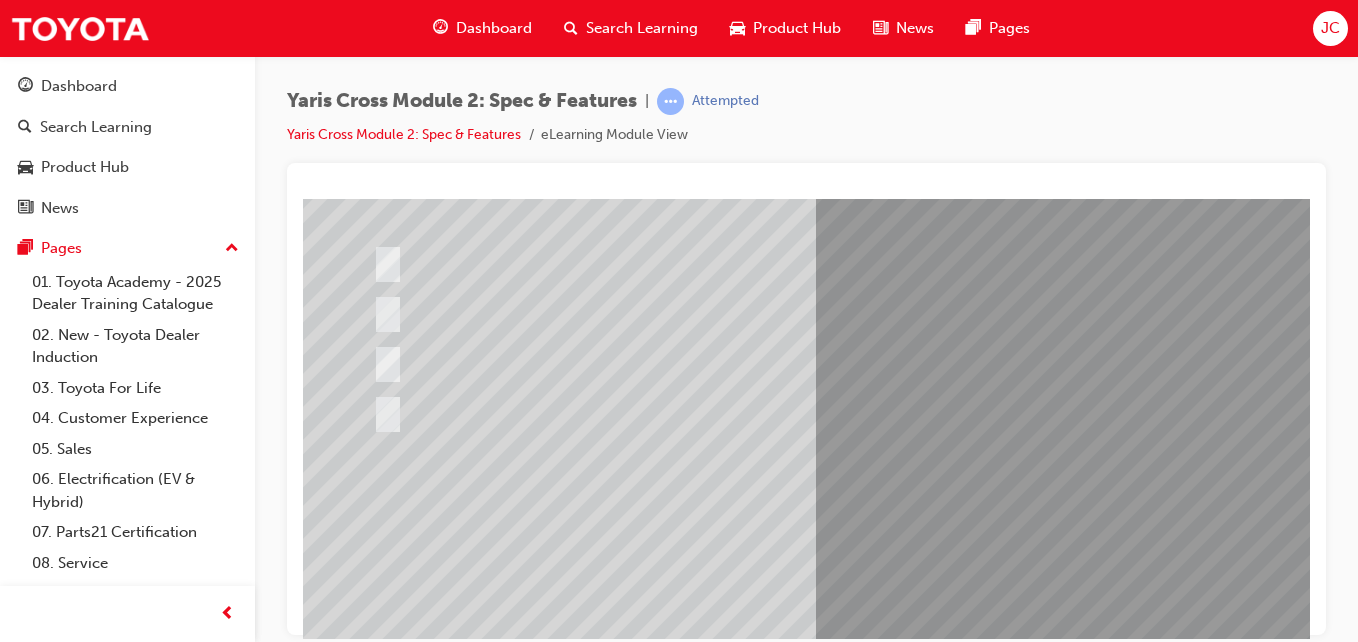 click at bounding box center (806, 399) 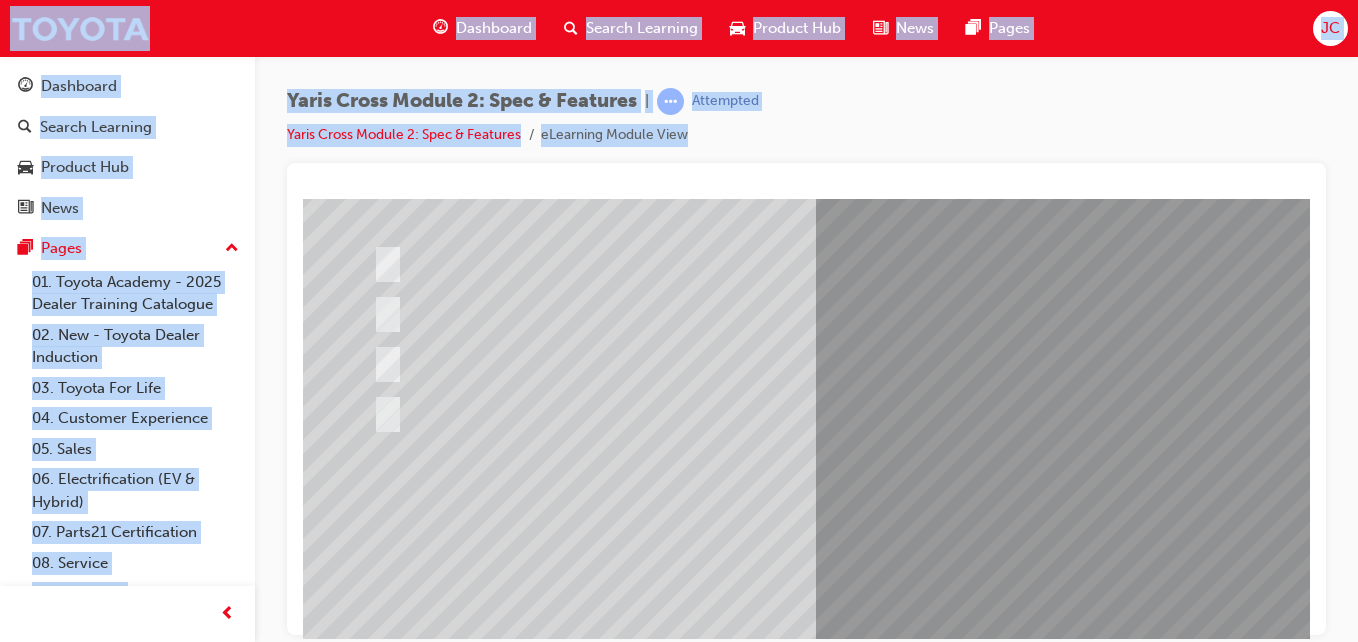 click at bounding box center [806, 399] 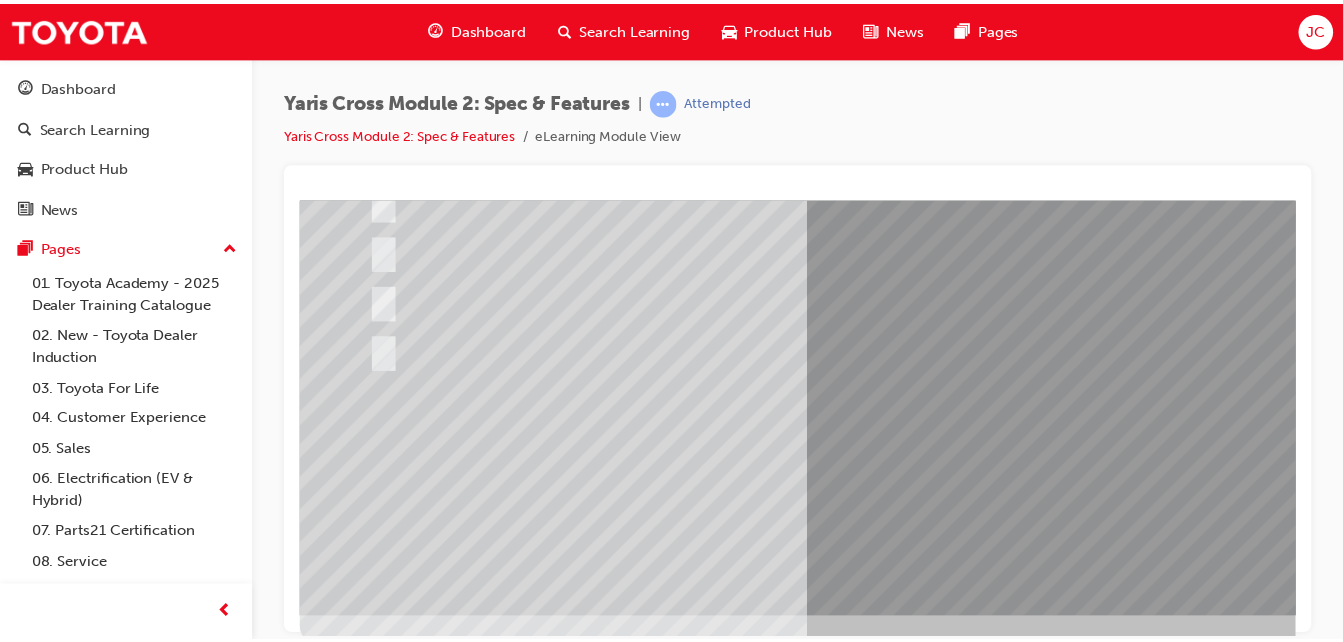scroll, scrollTop: 320, scrollLeft: 0, axis: vertical 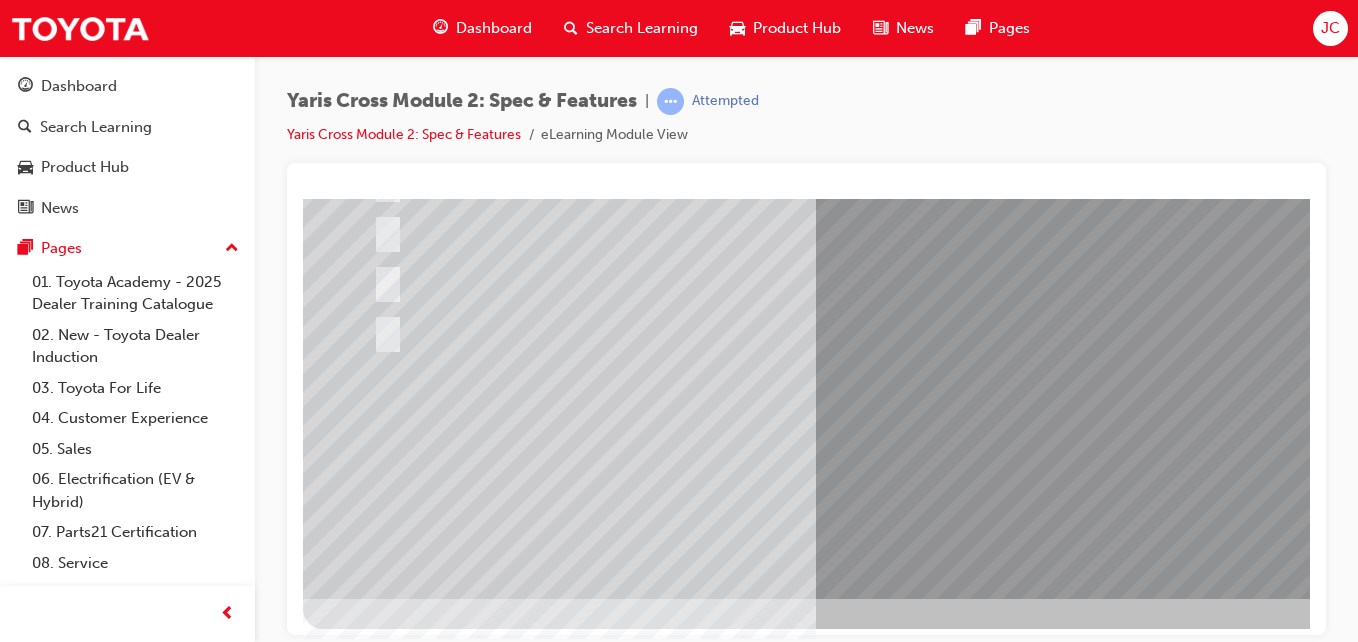 click at bounding box center [375, 2651] 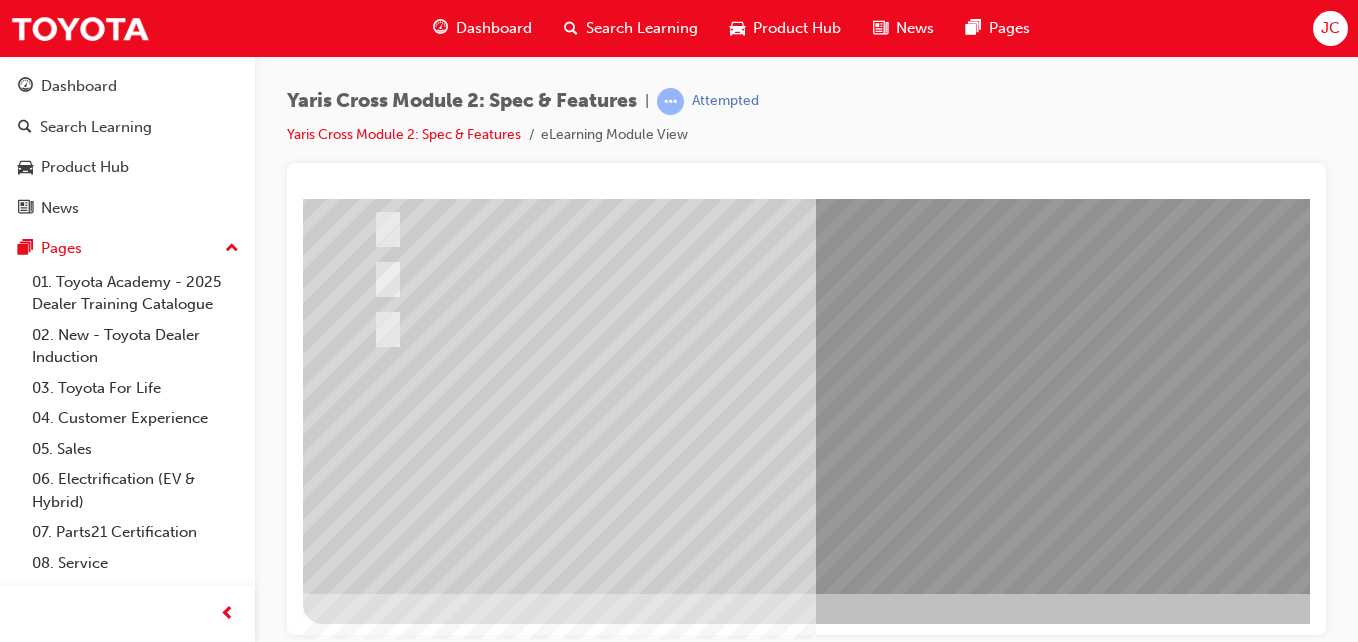 click at bounding box center (983, 233) 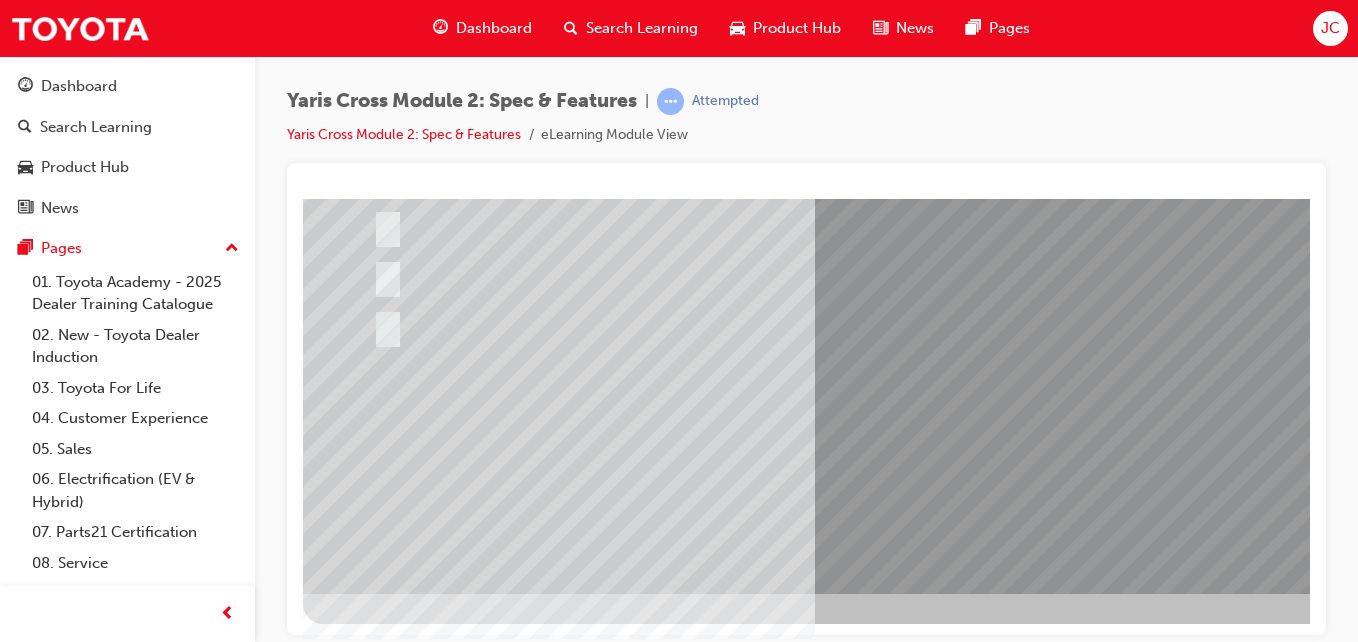 click at bounding box center [983, 248] 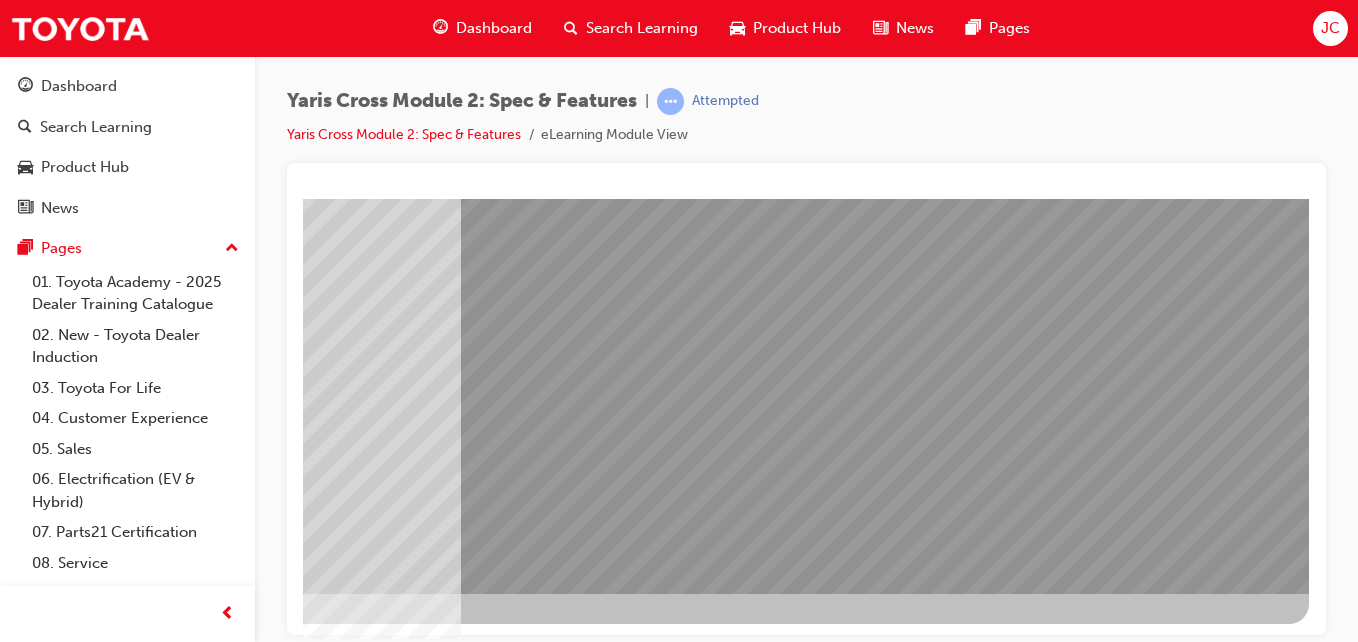 scroll, scrollTop: 325, scrollLeft: 368, axis: both 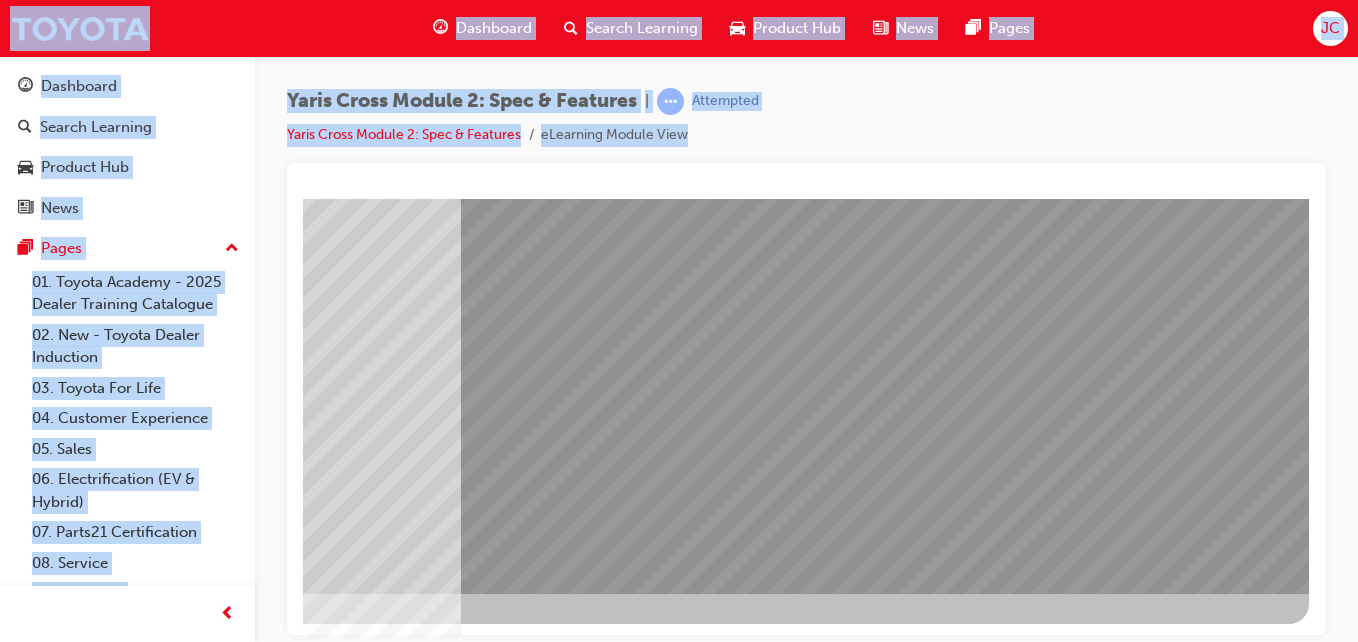 click at bounding box center (806, 399) 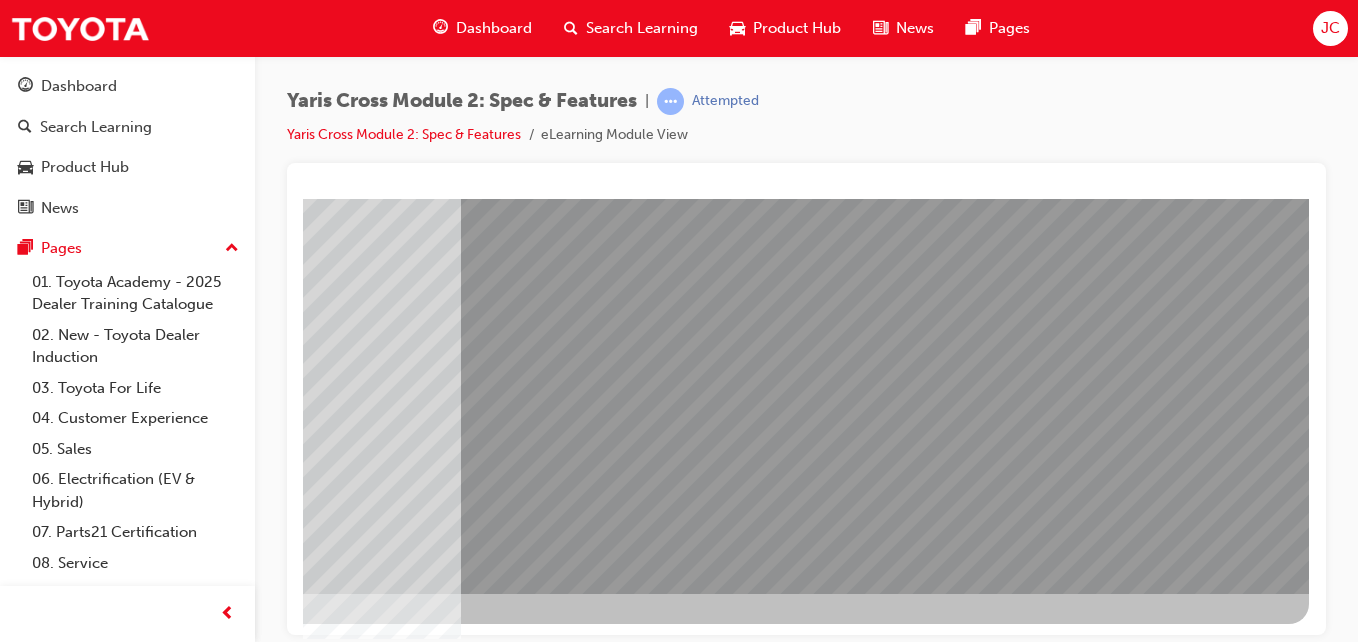 click at bounding box center [205, 1823] 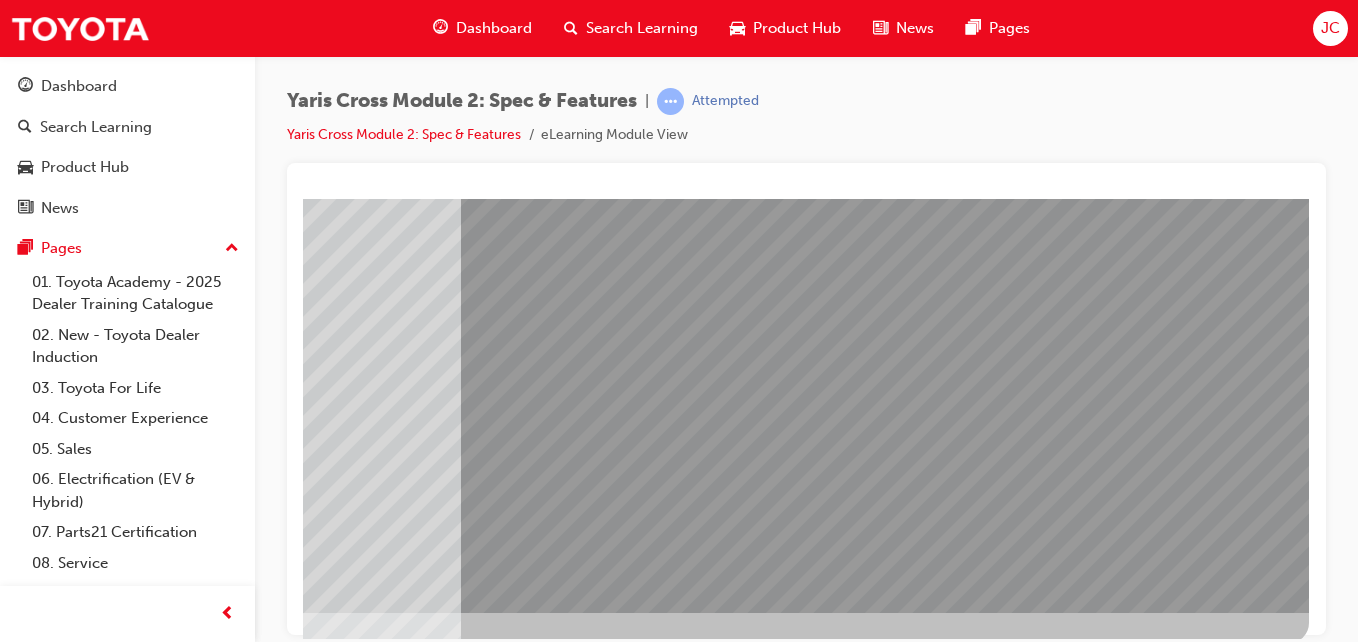 scroll, scrollTop: 325, scrollLeft: 368, axis: both 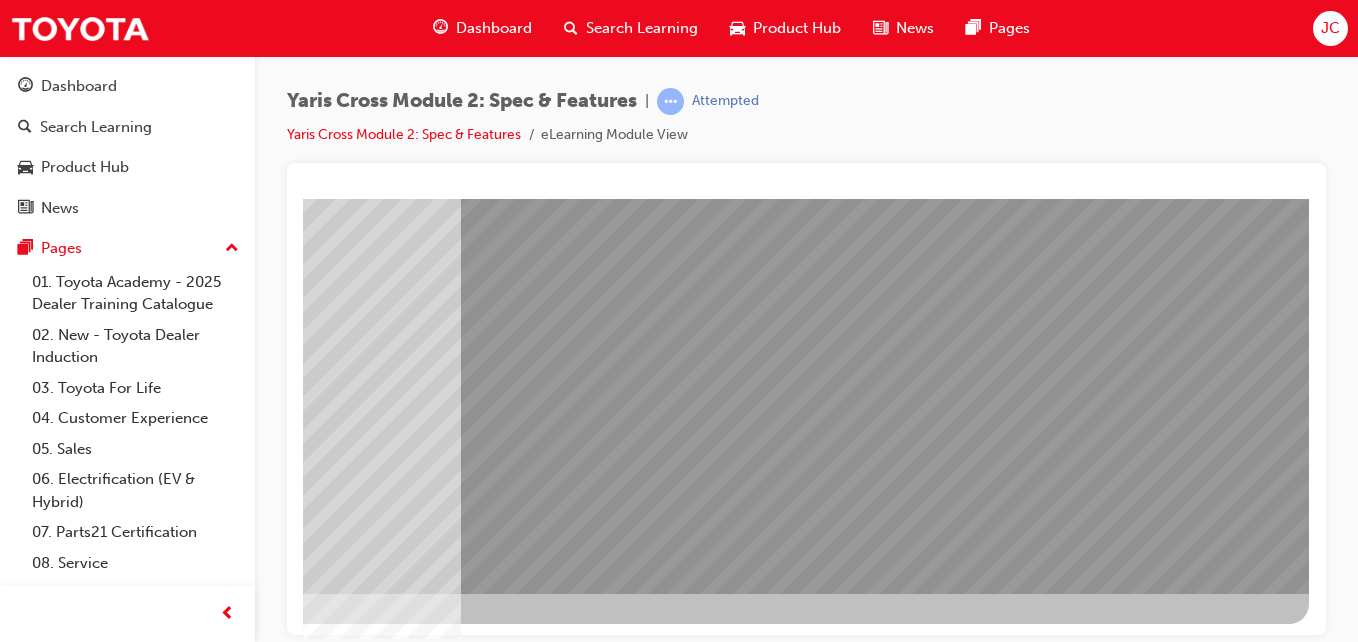 click at bounding box center (21, 2646) 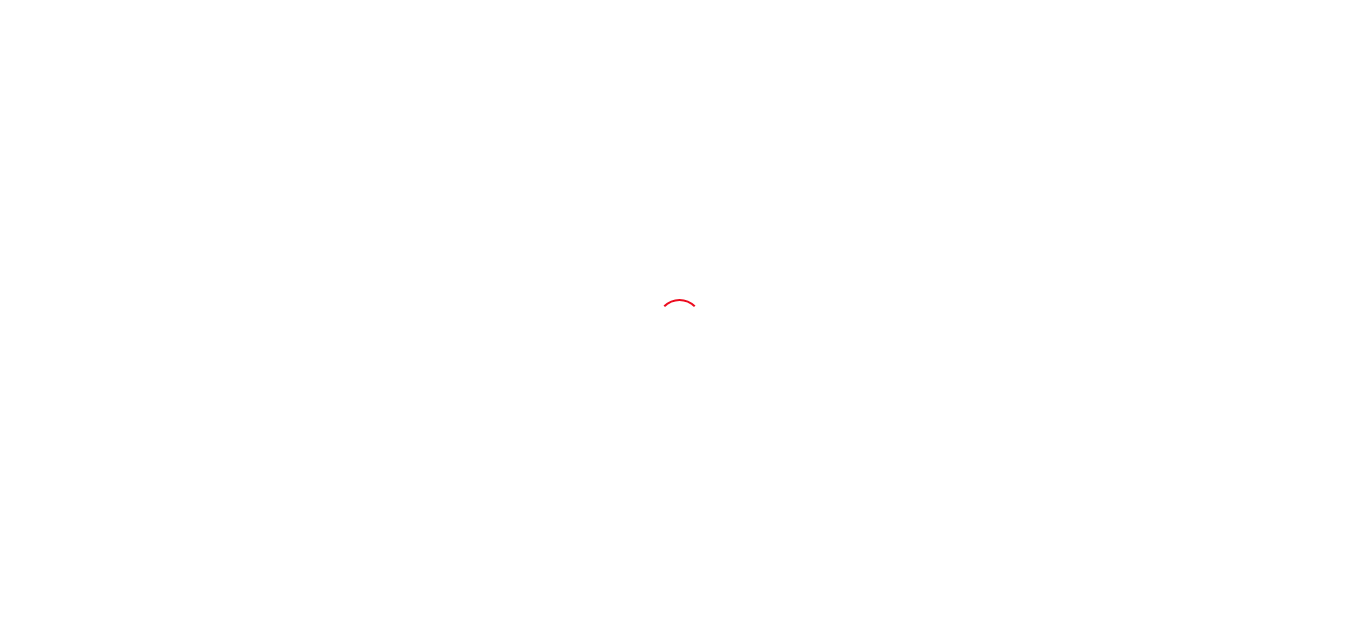 scroll, scrollTop: 0, scrollLeft: 0, axis: both 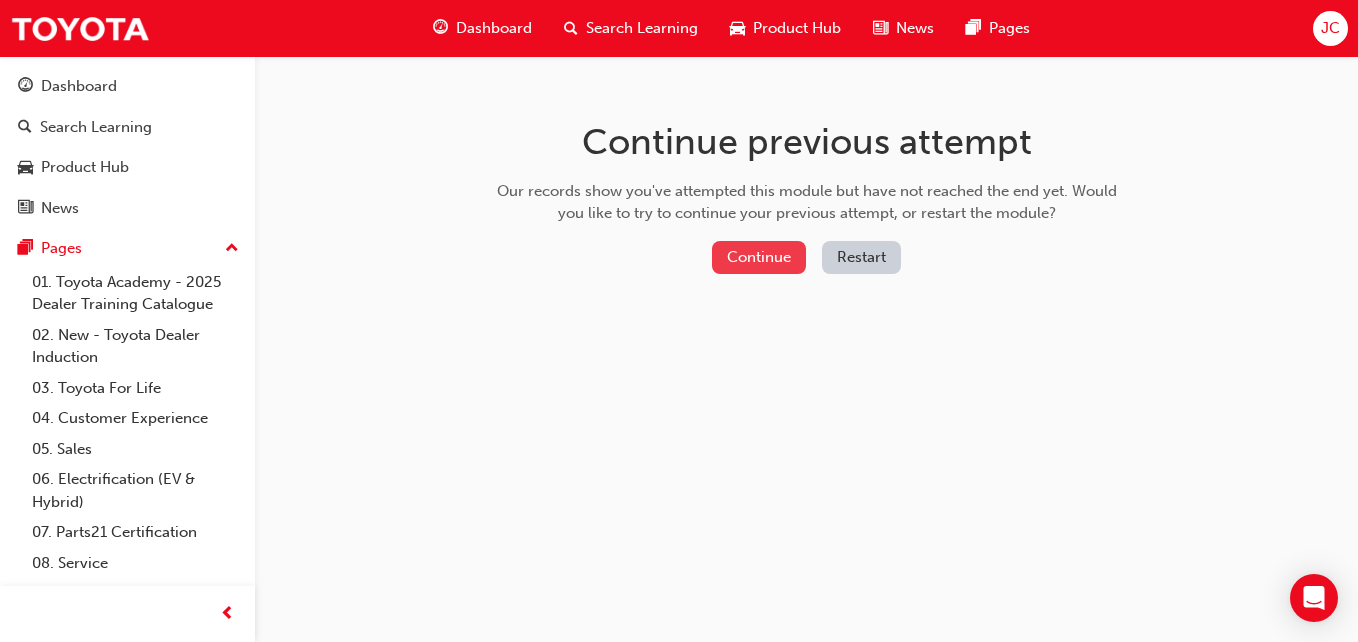 click on "Continue" at bounding box center (759, 257) 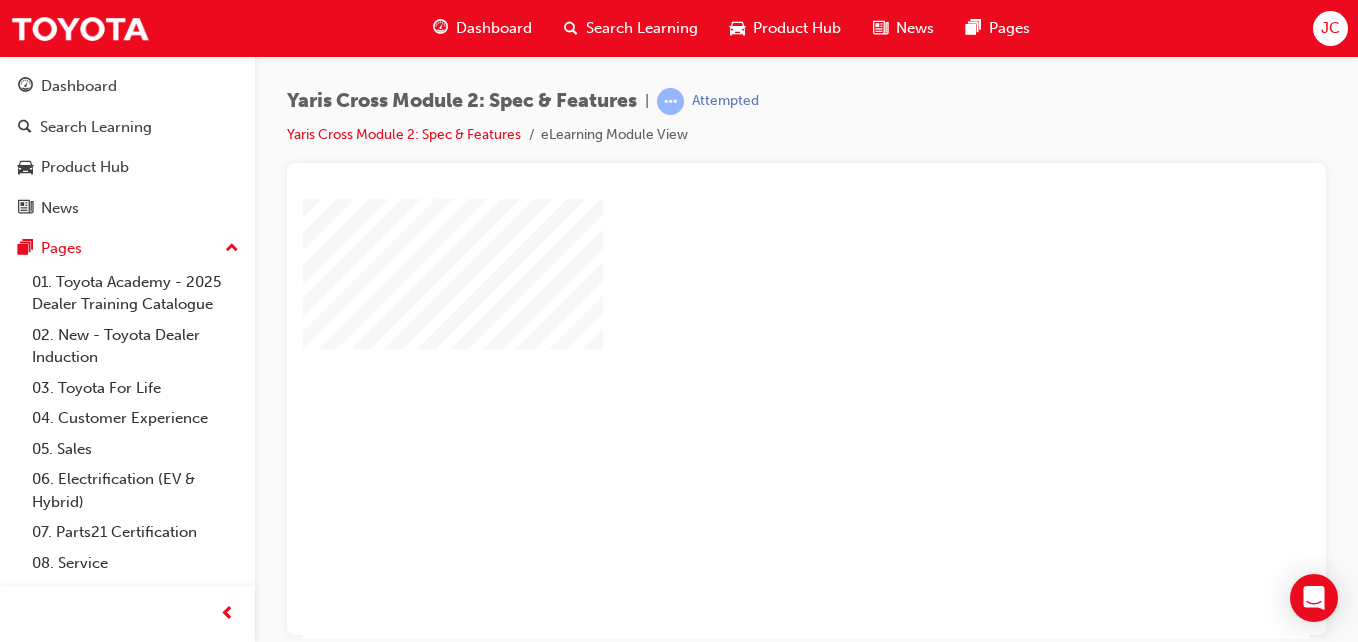 scroll, scrollTop: 0, scrollLeft: 0, axis: both 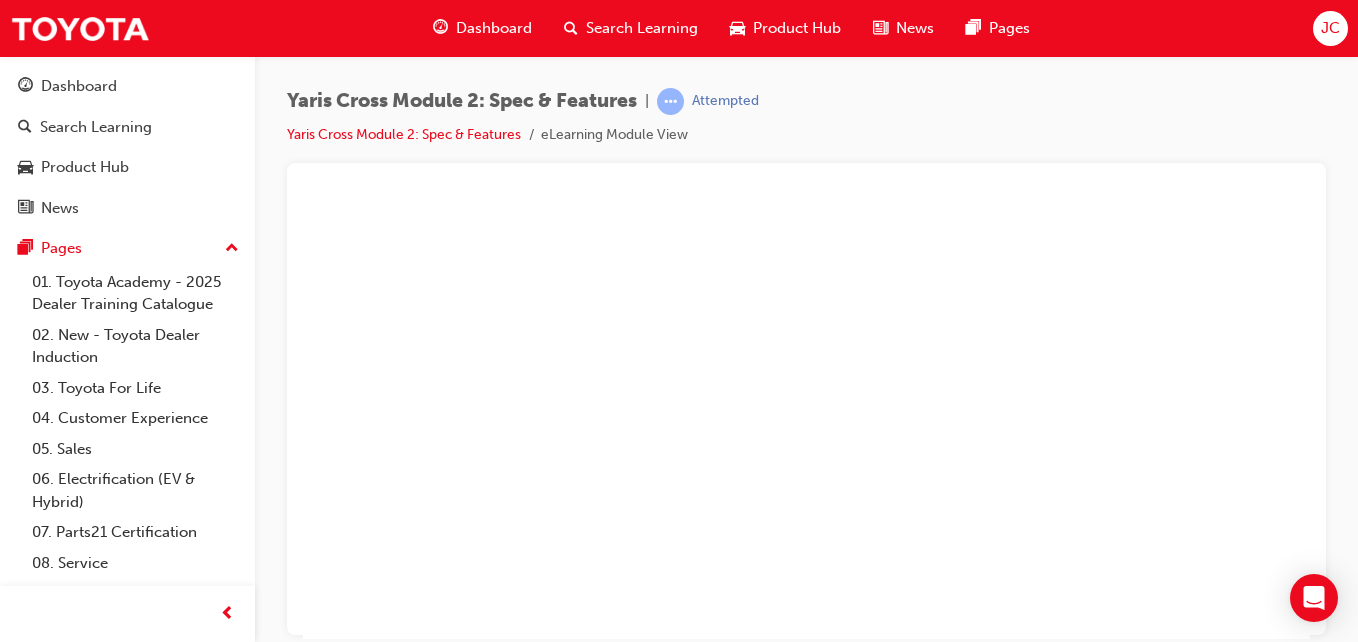 click at bounding box center [630, 558] 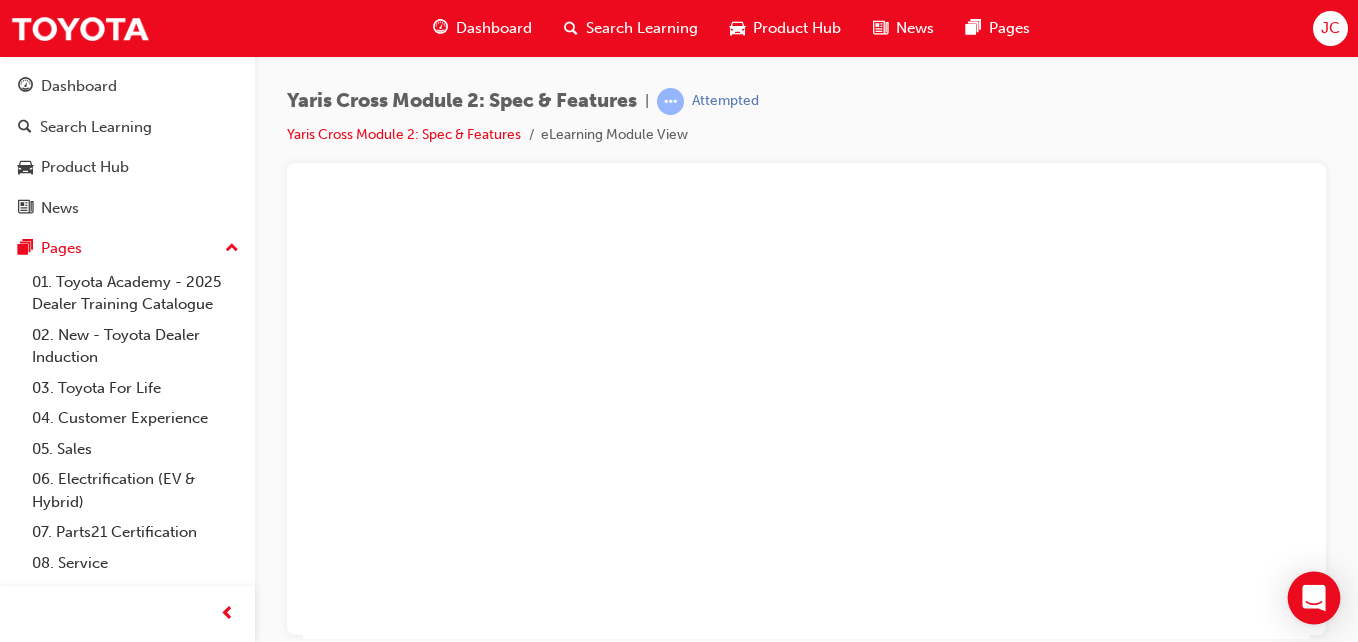 click at bounding box center [1314, 598] 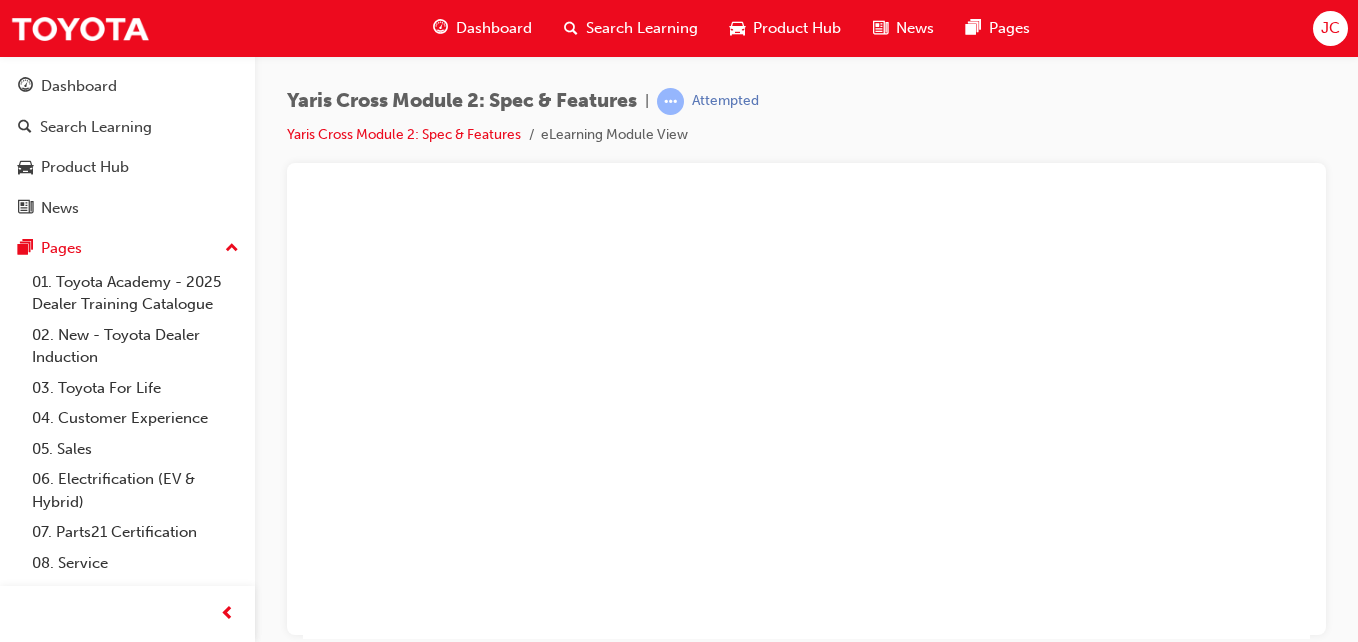 scroll, scrollTop: 325, scrollLeft: 368, axis: both 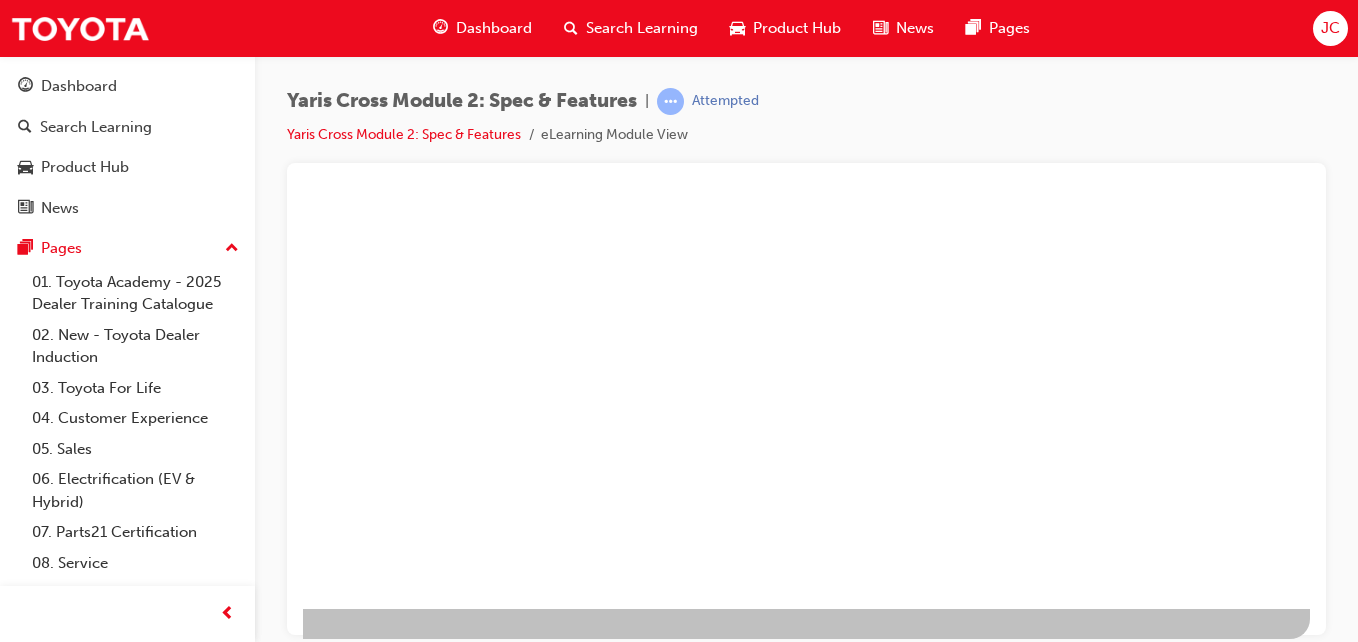 click at bounding box center [630, 248] 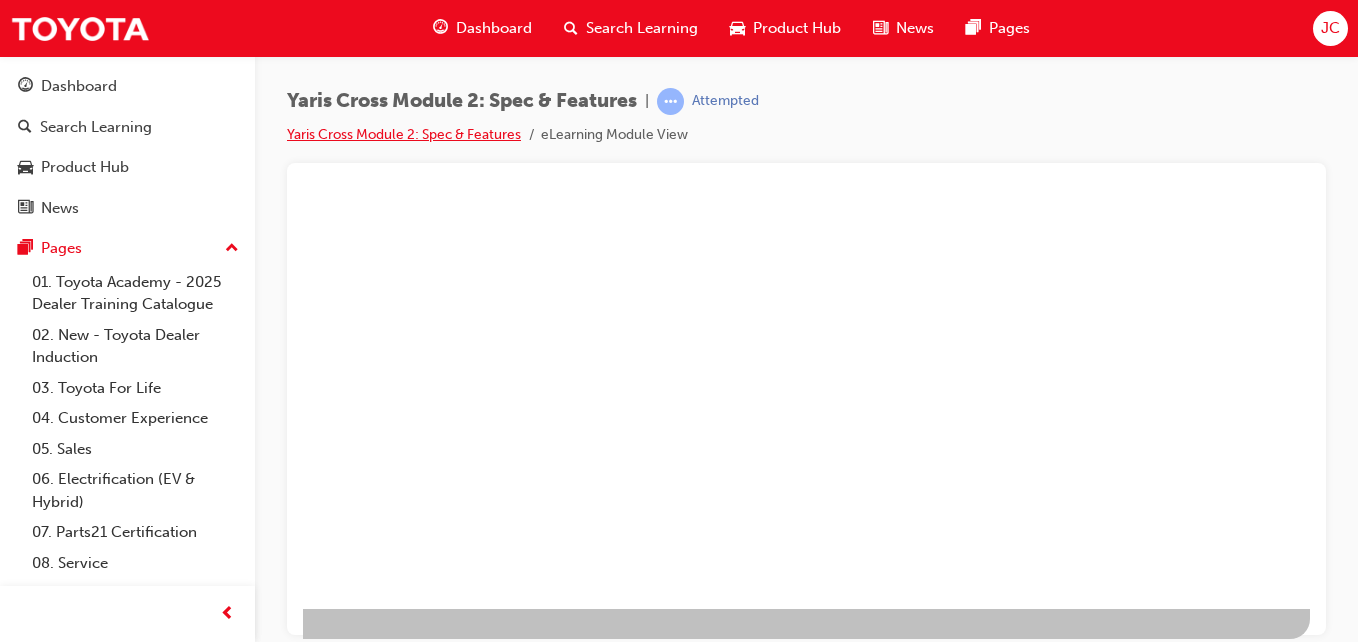 click on "Yaris Cross Module 2: Spec & Features" at bounding box center (404, 134) 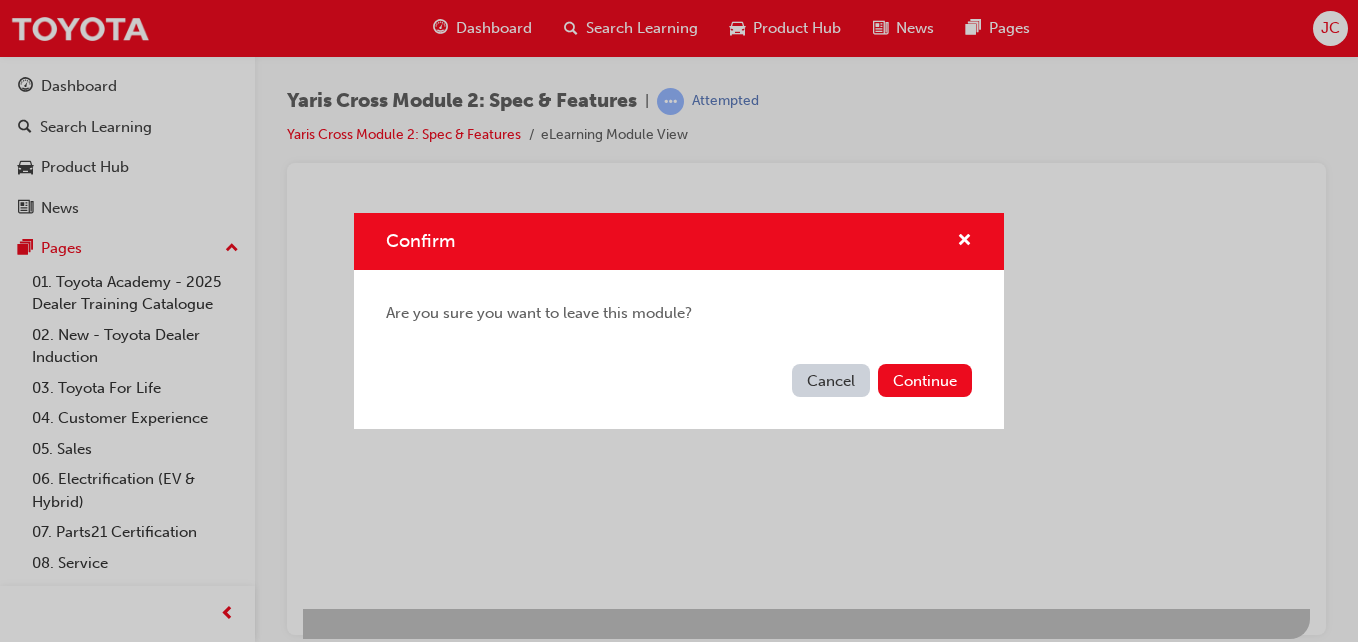 drag, startPoint x: 946, startPoint y: 379, endPoint x: 940, endPoint y: 400, distance: 21.84033 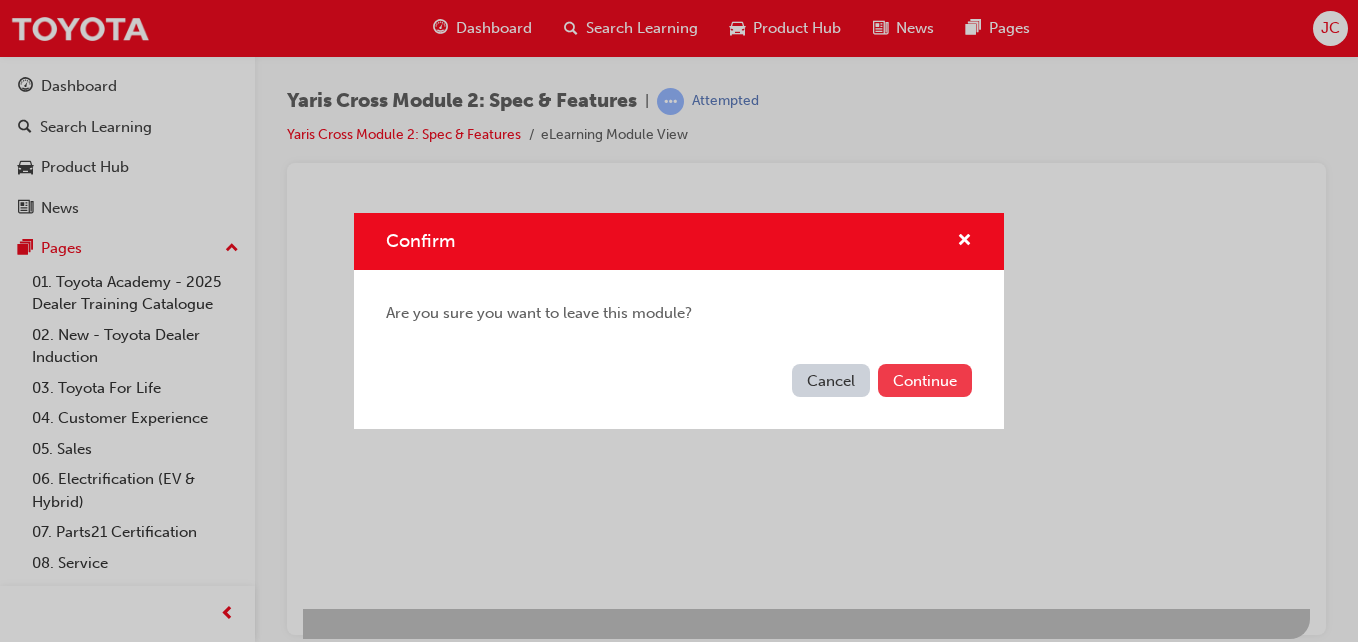 click on "Continue" at bounding box center [925, 380] 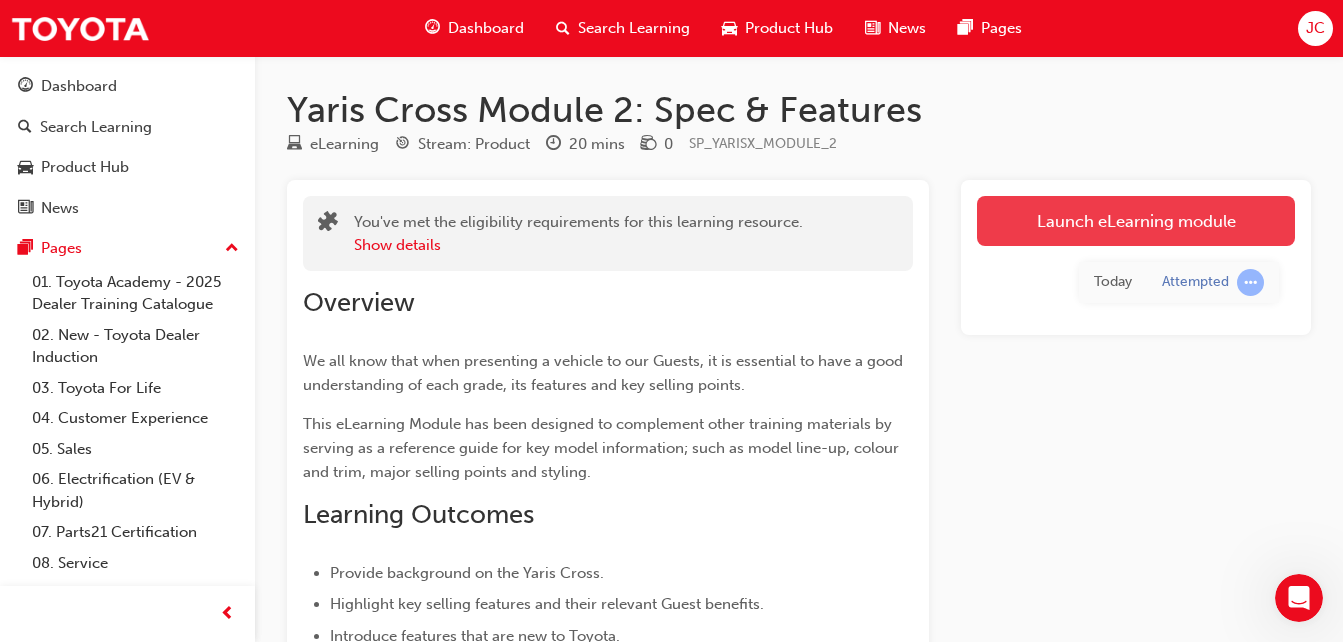 click on "Launch eLearning module" at bounding box center [1136, 221] 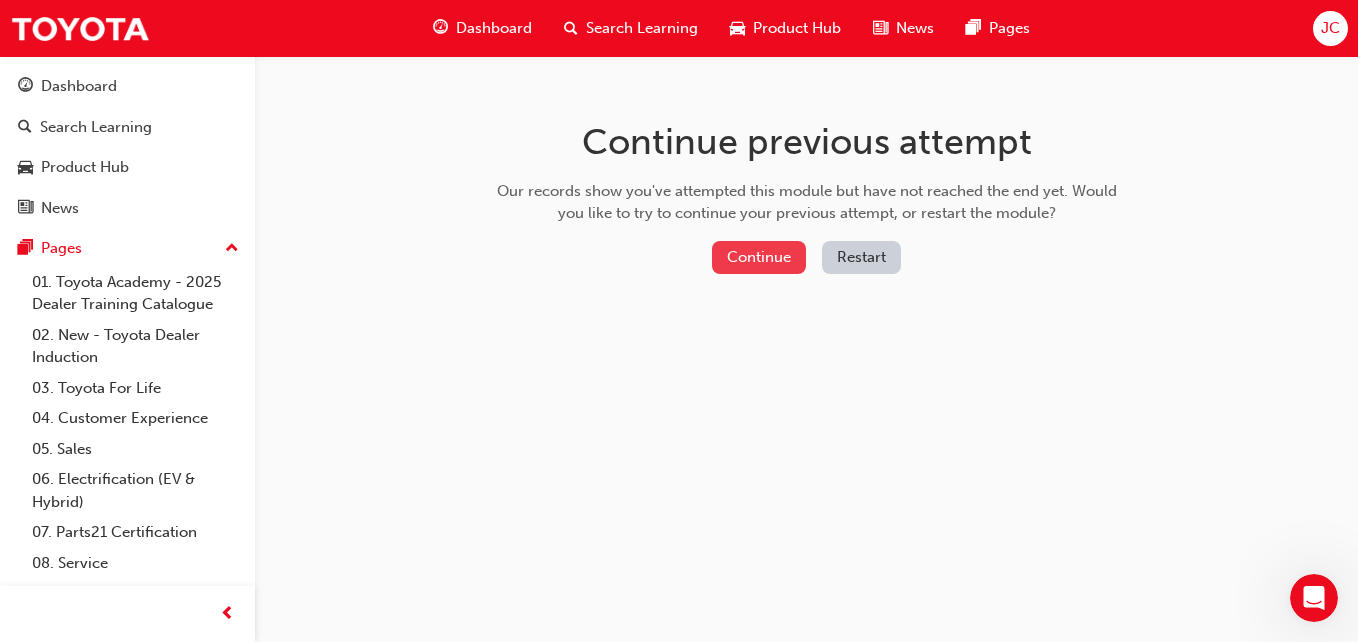 click on "Continue" at bounding box center [759, 257] 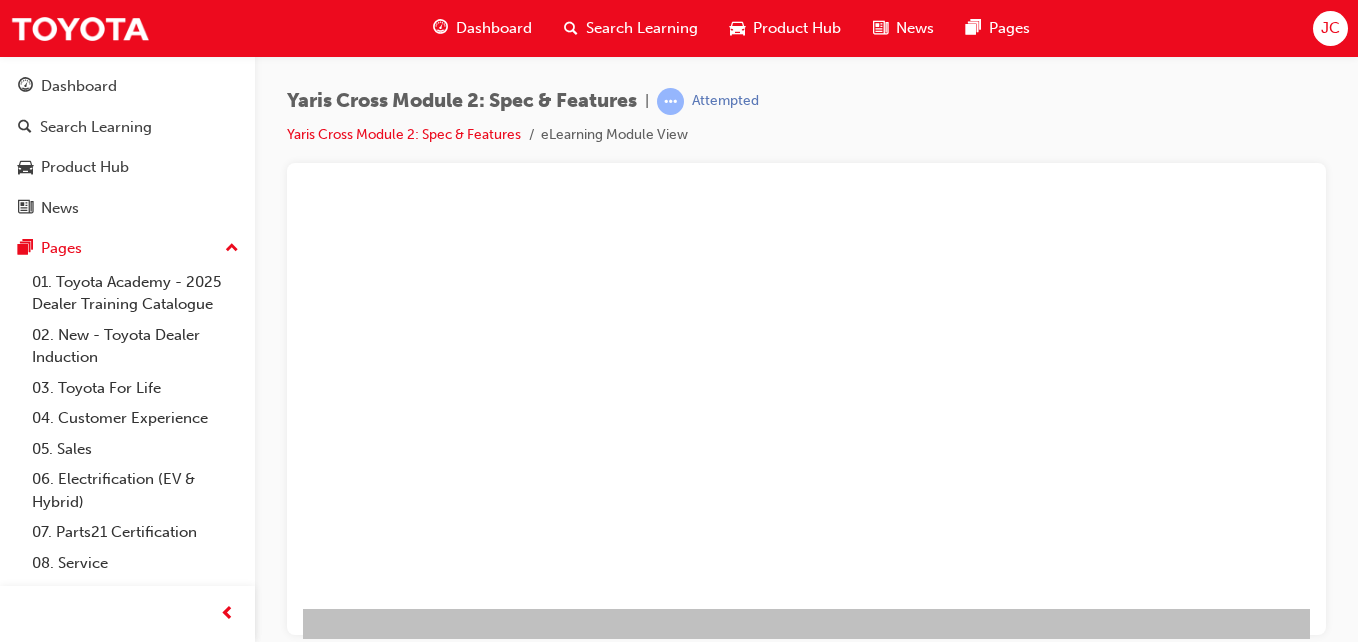 scroll, scrollTop: 325, scrollLeft: 368, axis: both 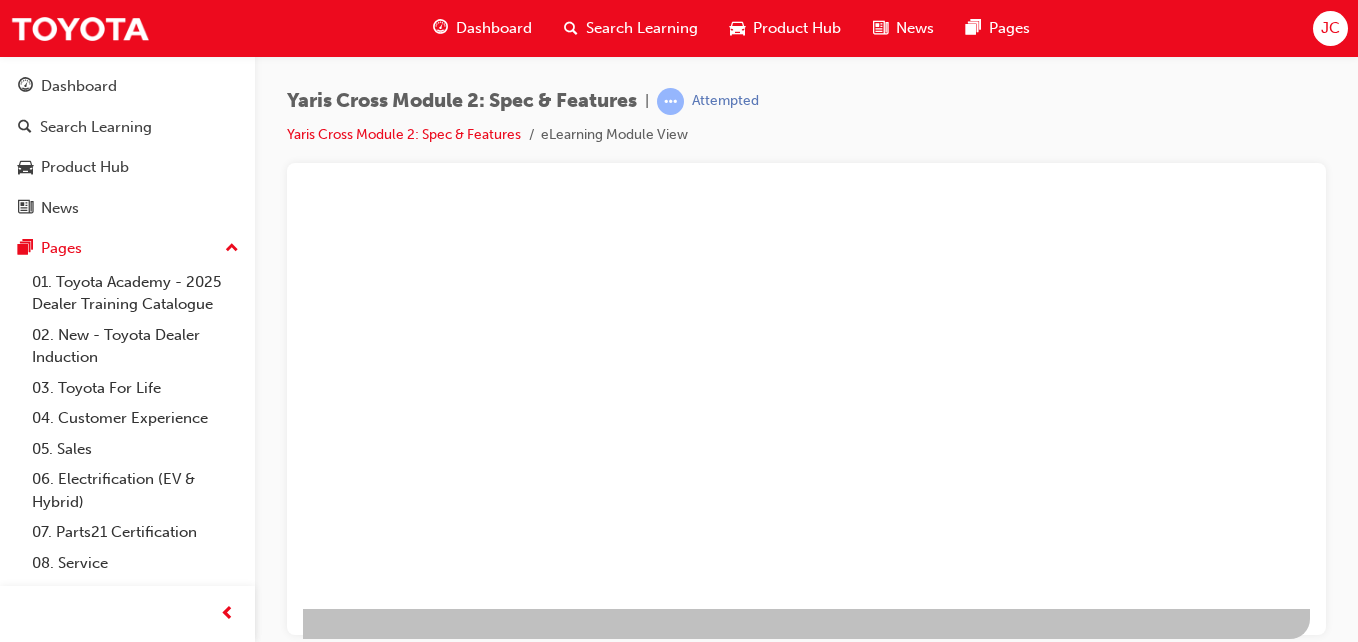 click at bounding box center (630, 248) 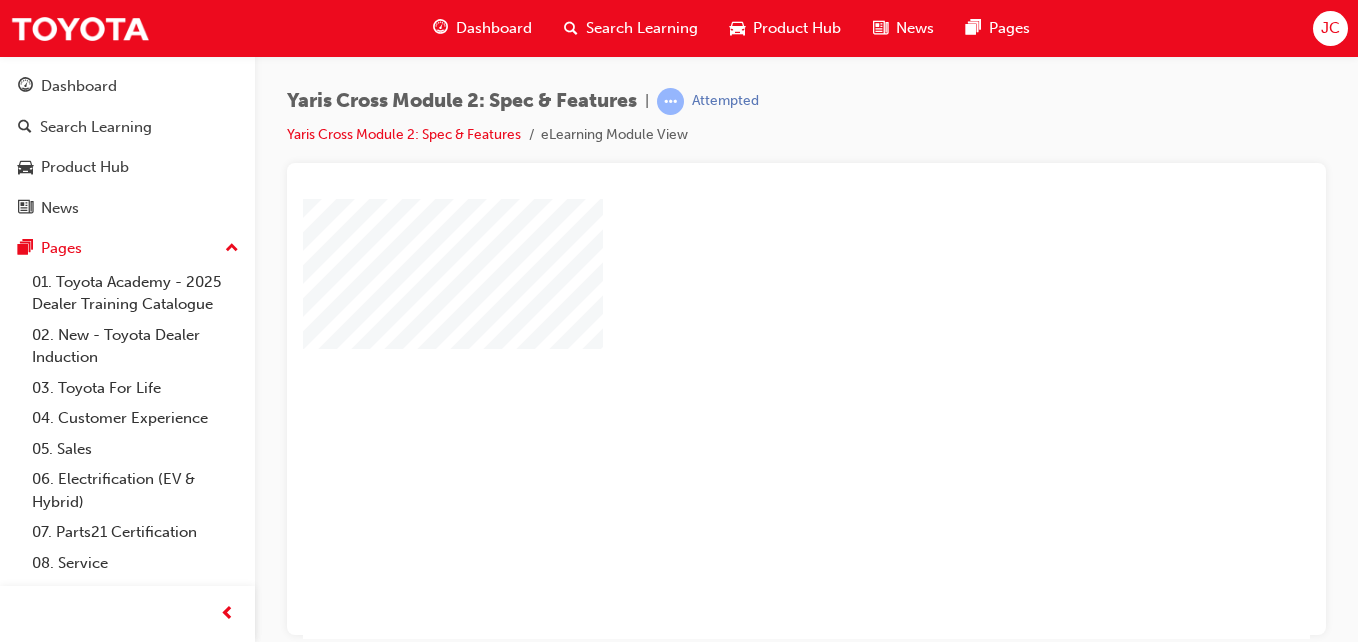 click at bounding box center [749, 360] 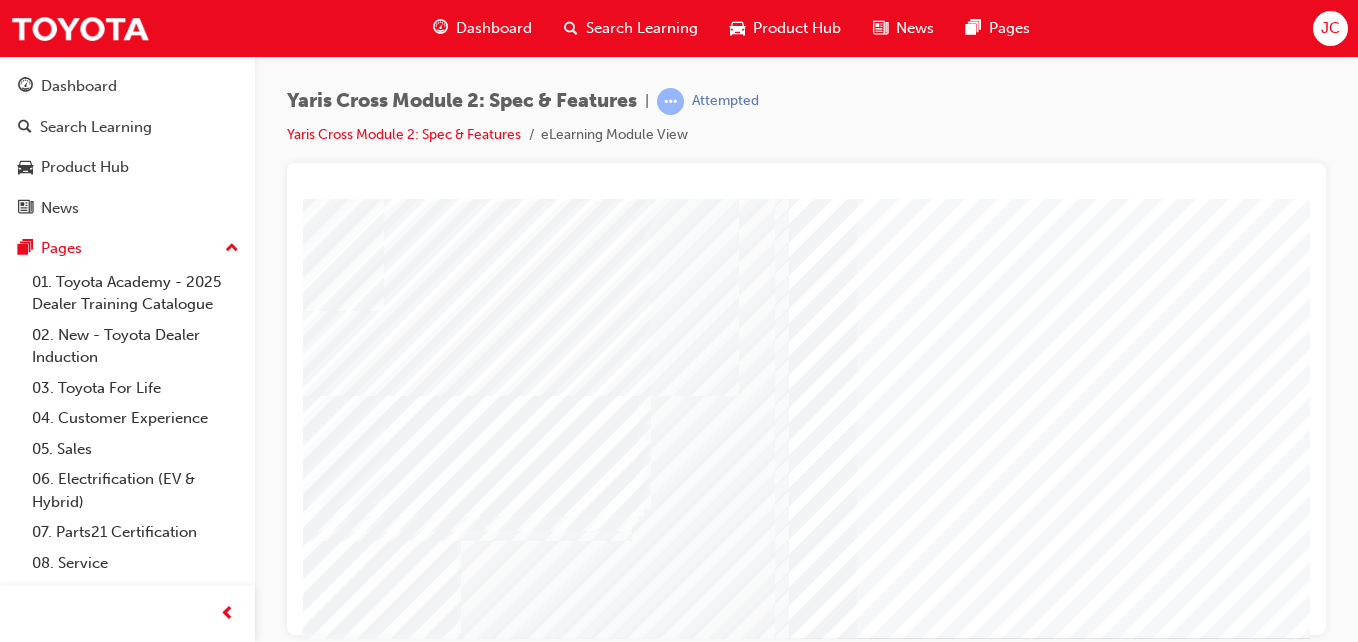scroll, scrollTop: 325, scrollLeft: 0, axis: vertical 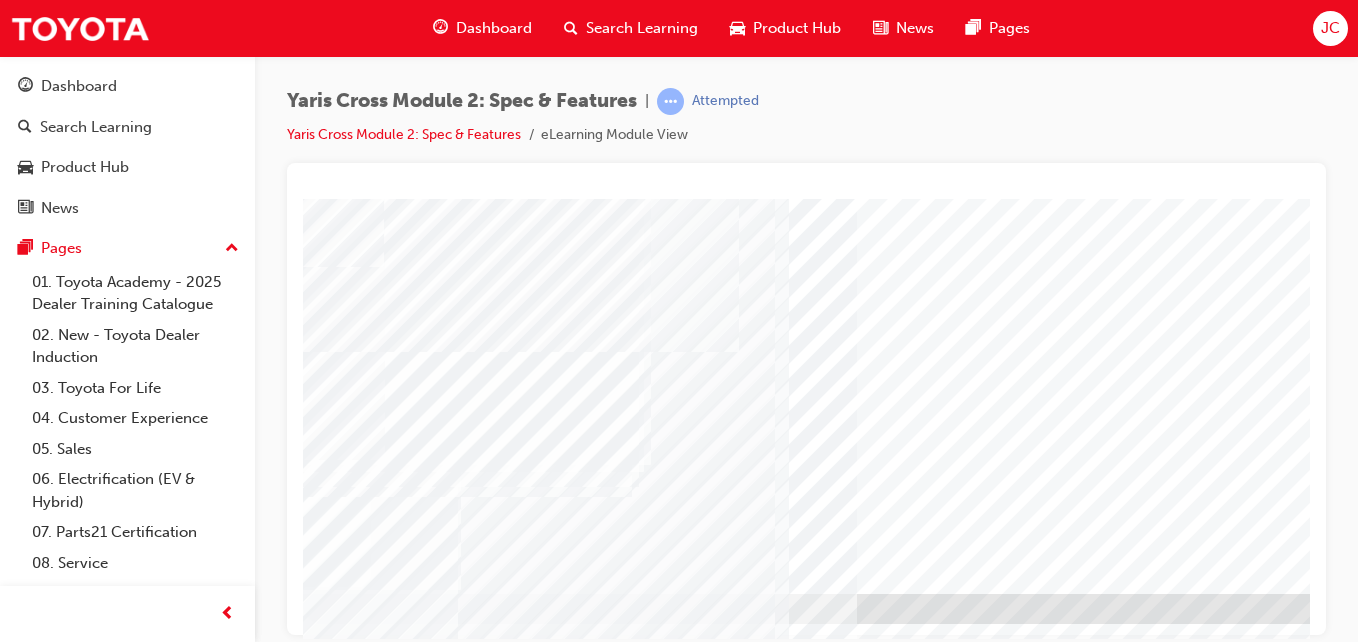 drag, startPoint x: 995, startPoint y: 461, endPoint x: 1018, endPoint y: 463, distance: 23.086792 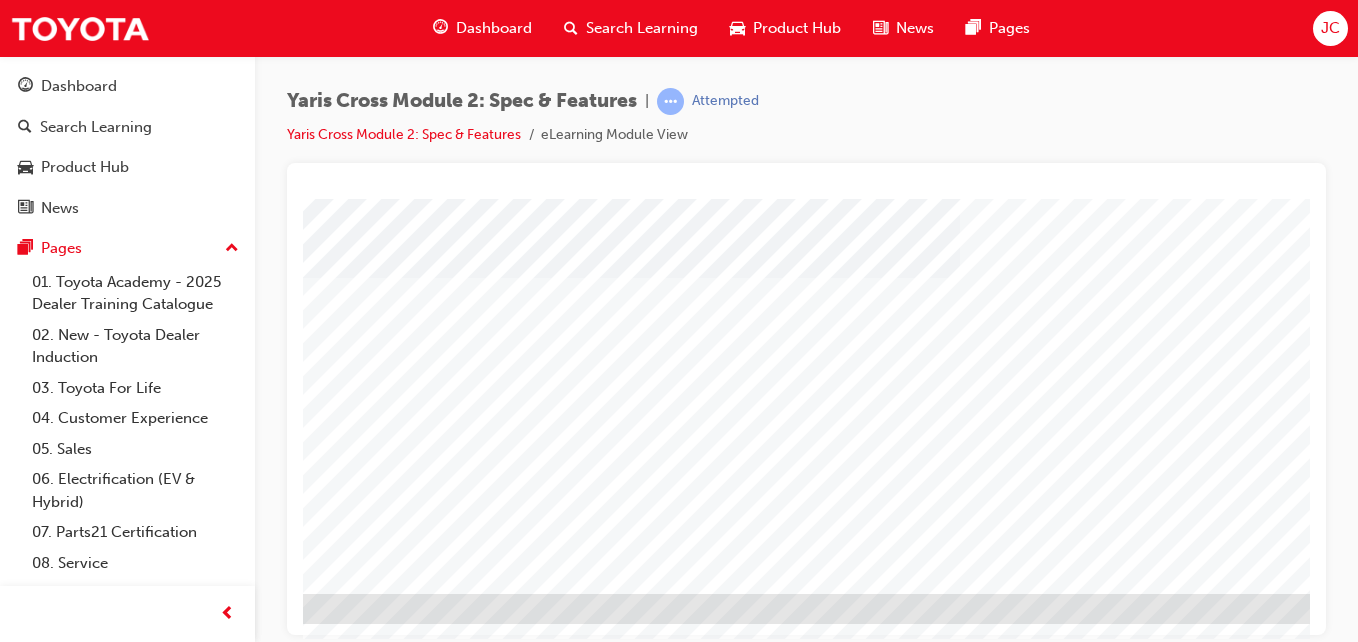 scroll, scrollTop: 325, scrollLeft: 368, axis: both 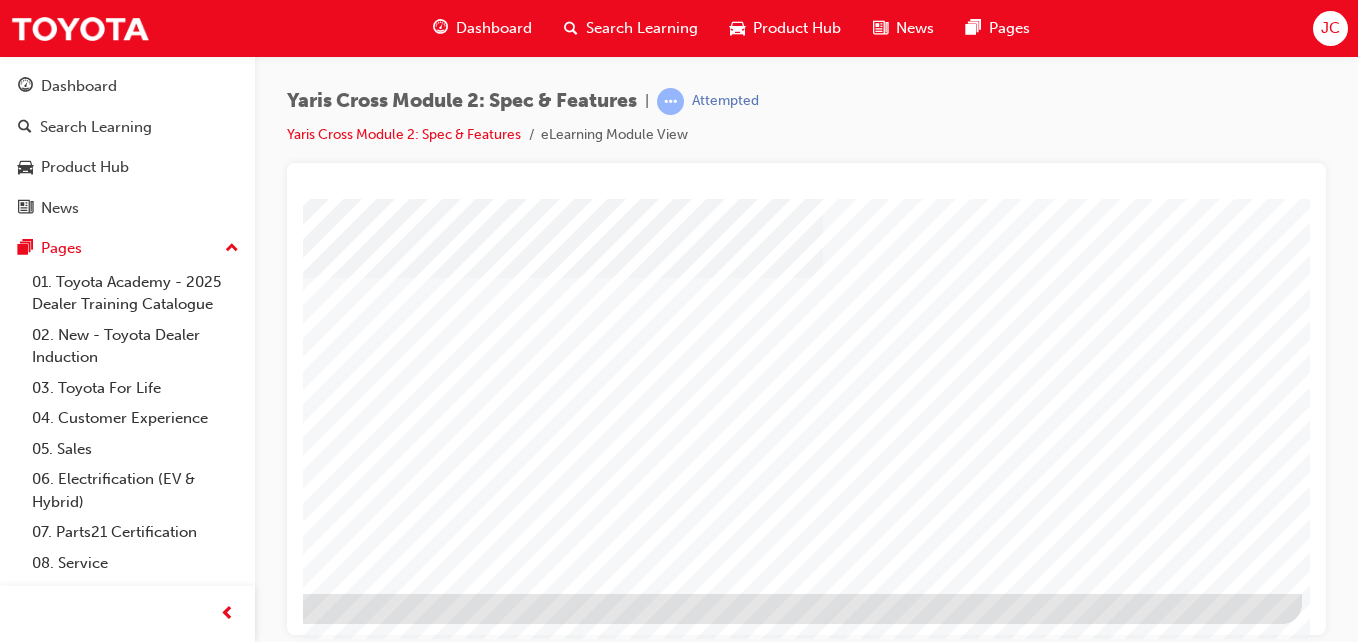 click at bounding box center [5, 1559] 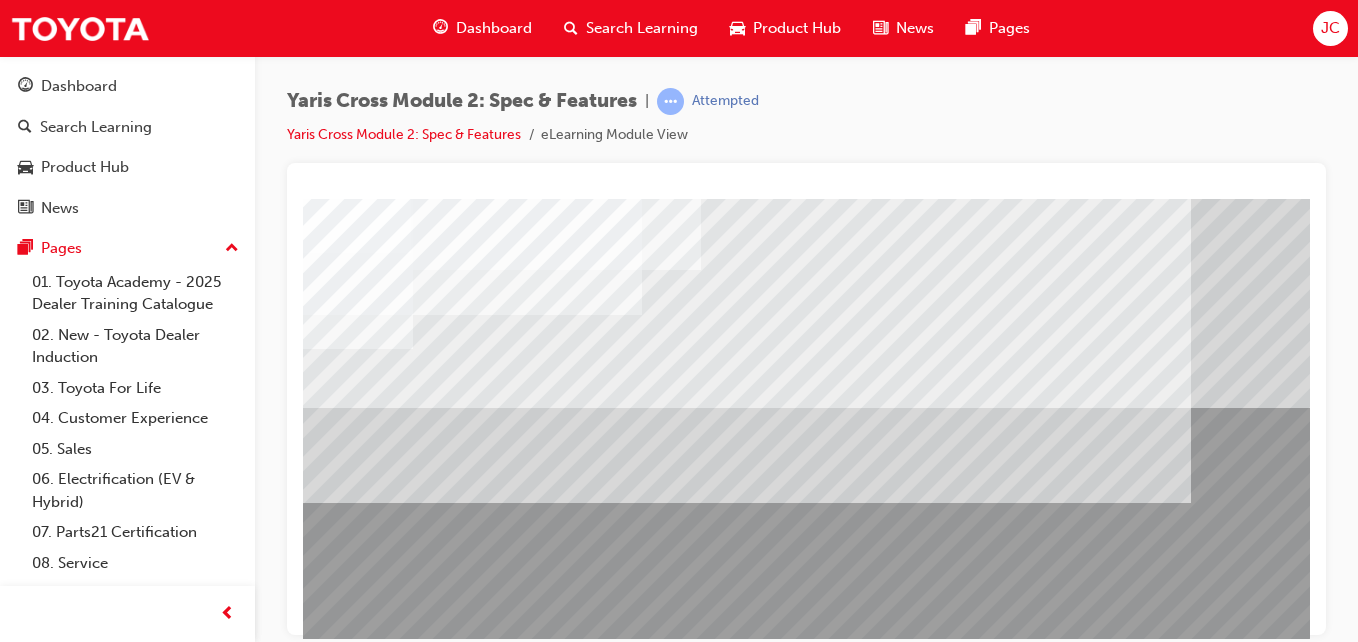 scroll, scrollTop: 0, scrollLeft: 368, axis: horizontal 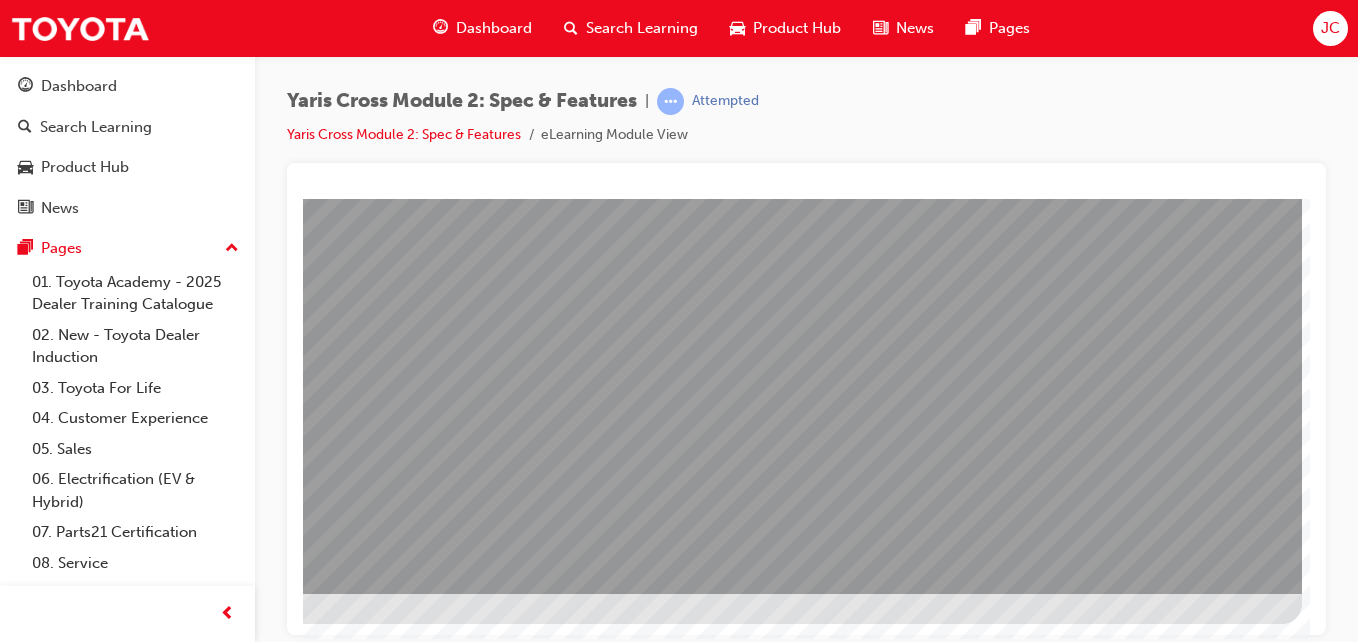 click at bounding box center (5, 2130) 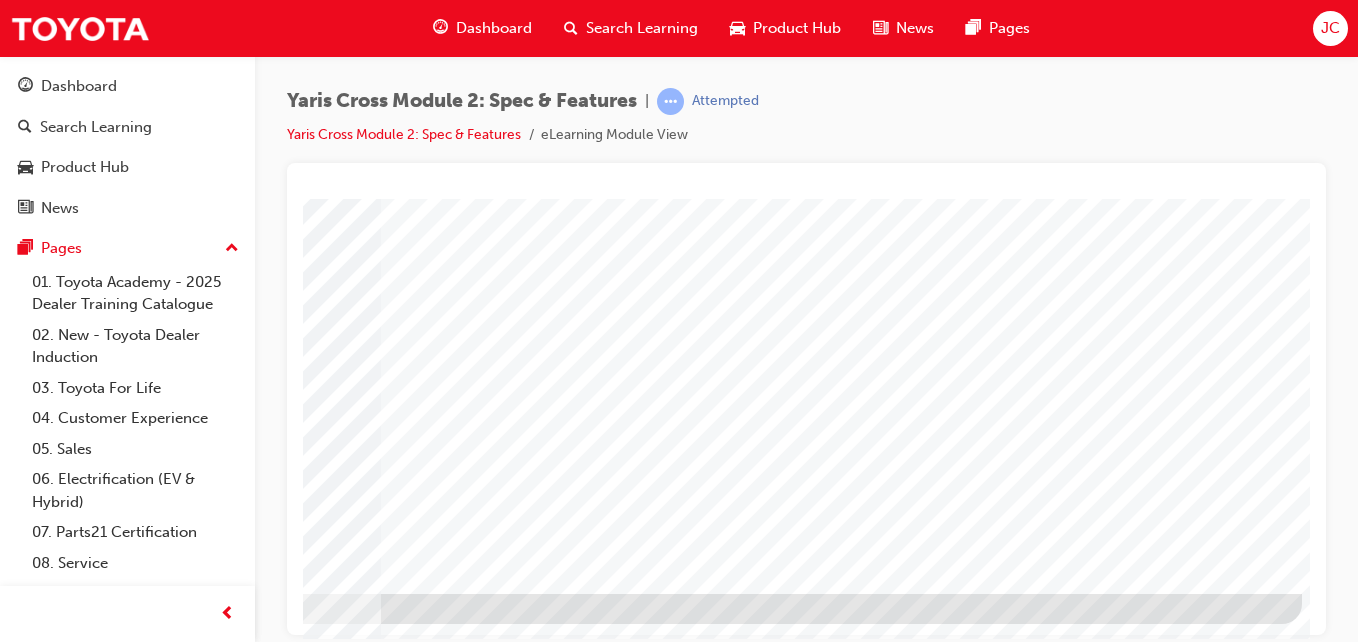 scroll, scrollTop: 0, scrollLeft: 0, axis: both 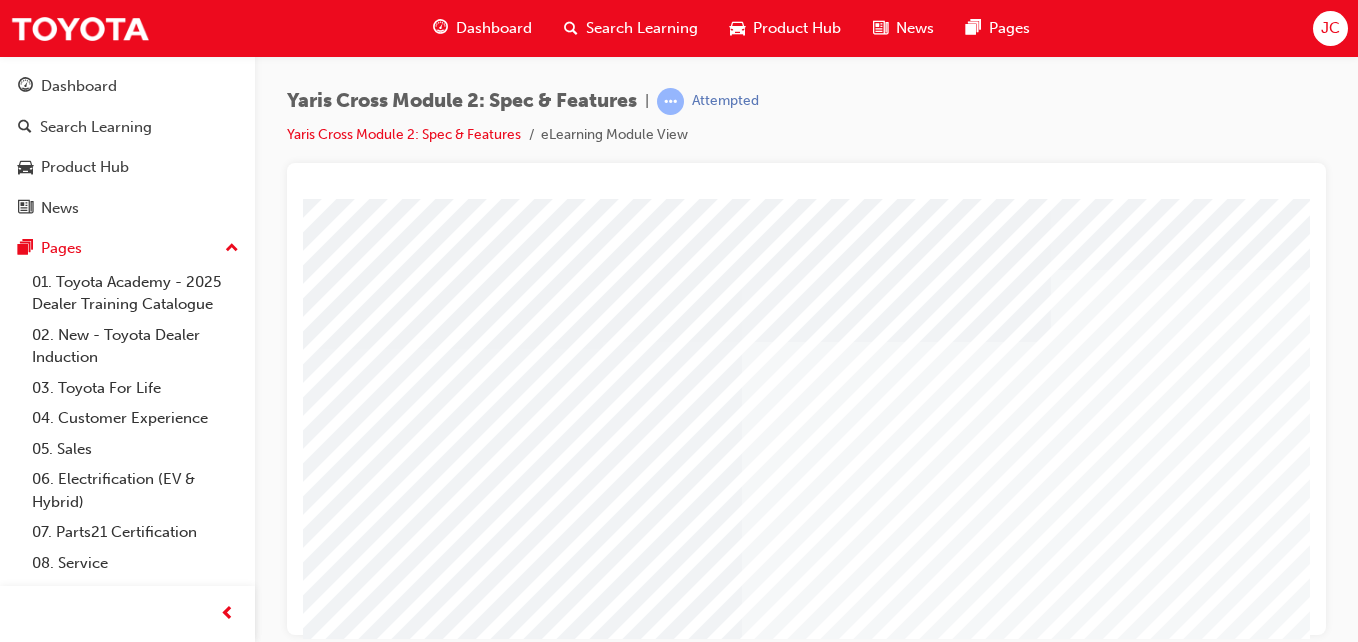 click at bounding box center [366, 2792] 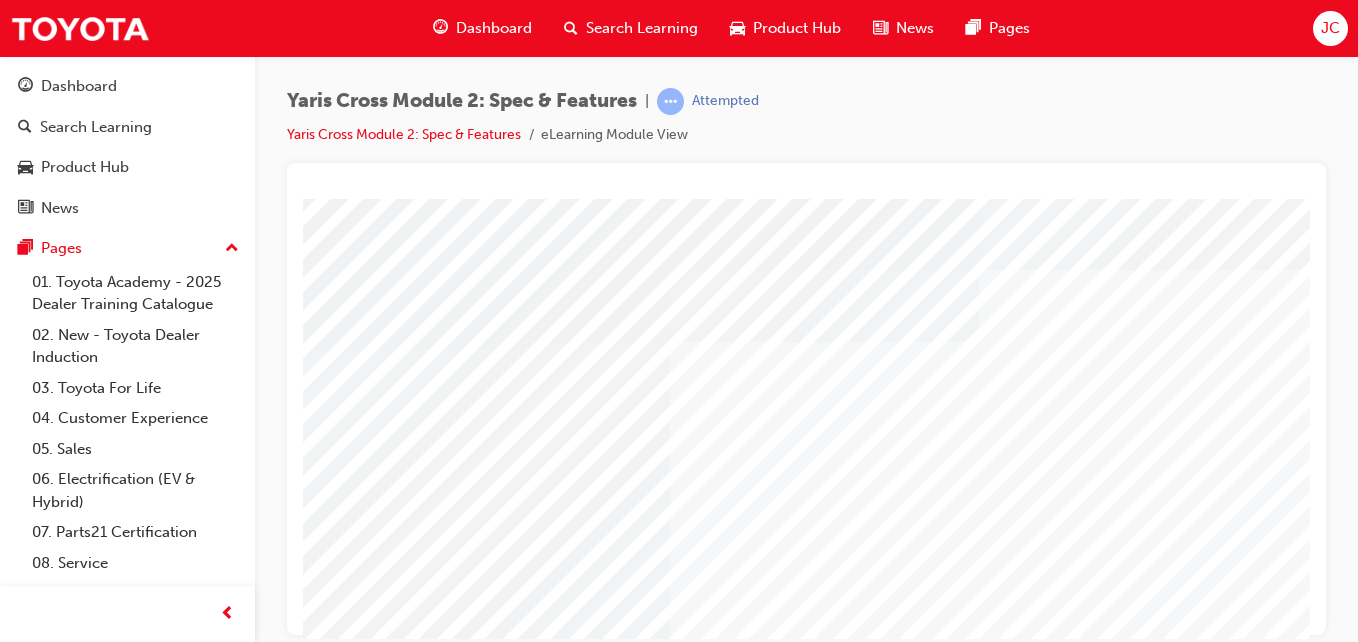 scroll, scrollTop: 0, scrollLeft: 368, axis: horizontal 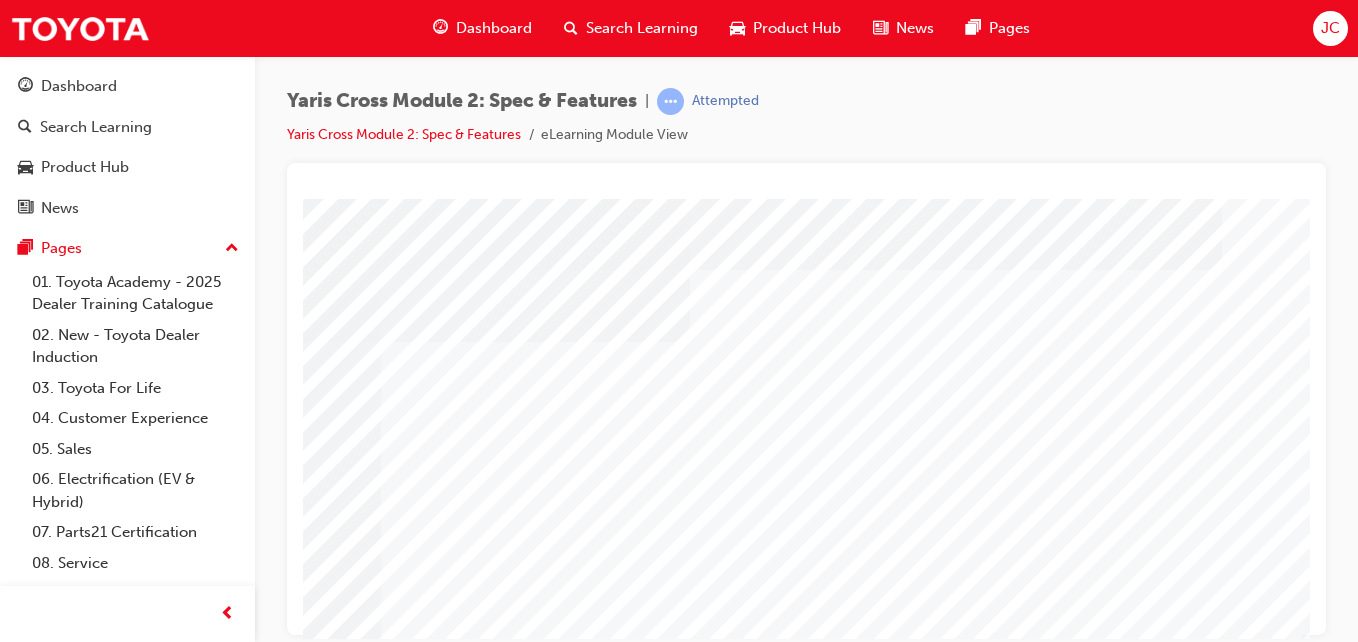 drag, startPoint x: 1002, startPoint y: 629, endPoint x: 1614, endPoint y: 810, distance: 638.2045 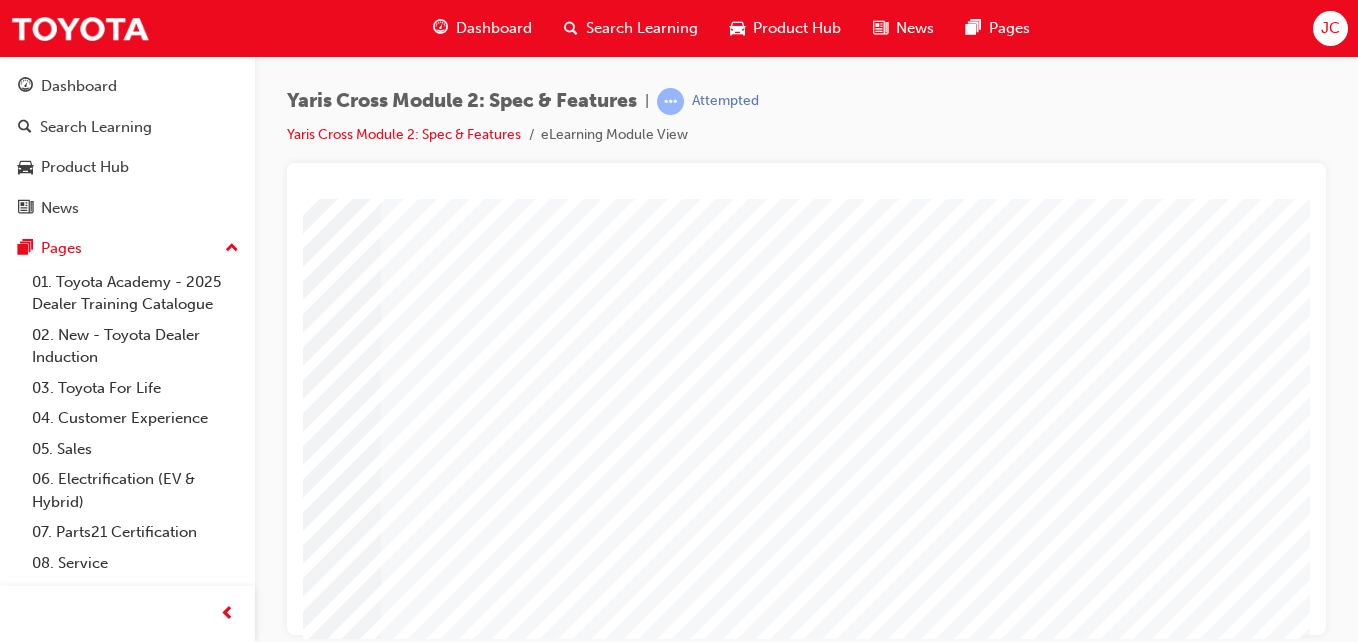 scroll, scrollTop: 325, scrollLeft: 368, axis: both 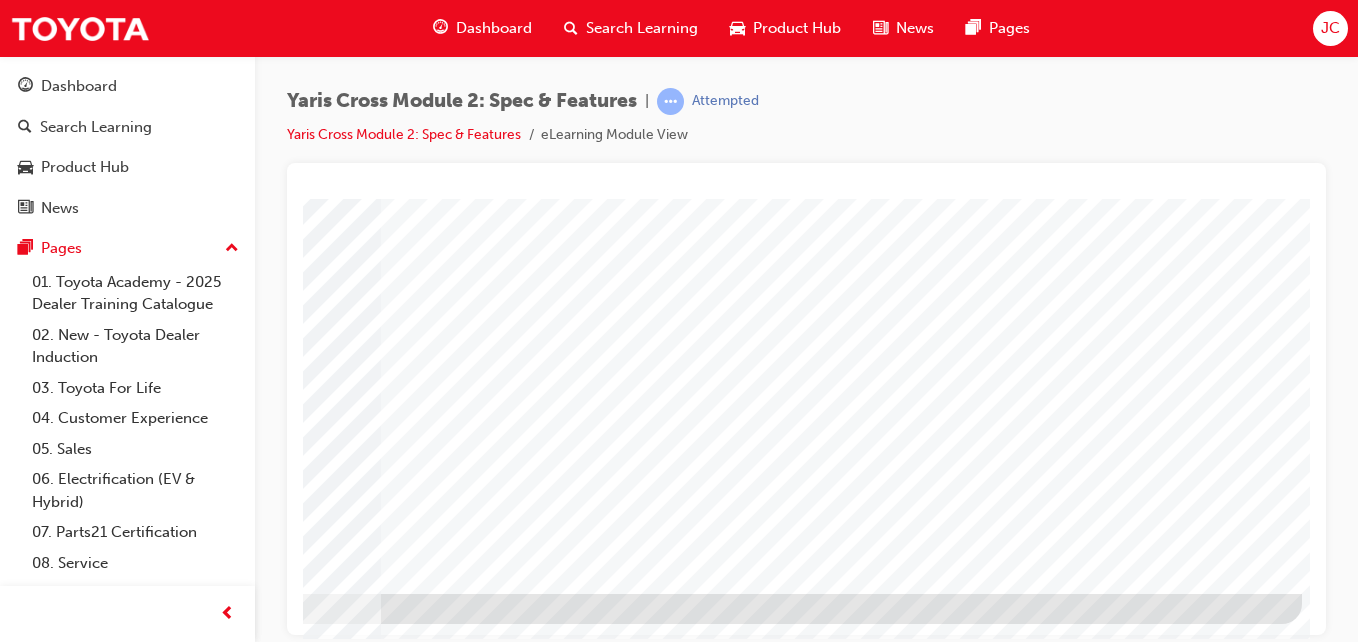 drag, startPoint x: 1298, startPoint y: 418, endPoint x: 1585, endPoint y: 839, distance: 509.51938 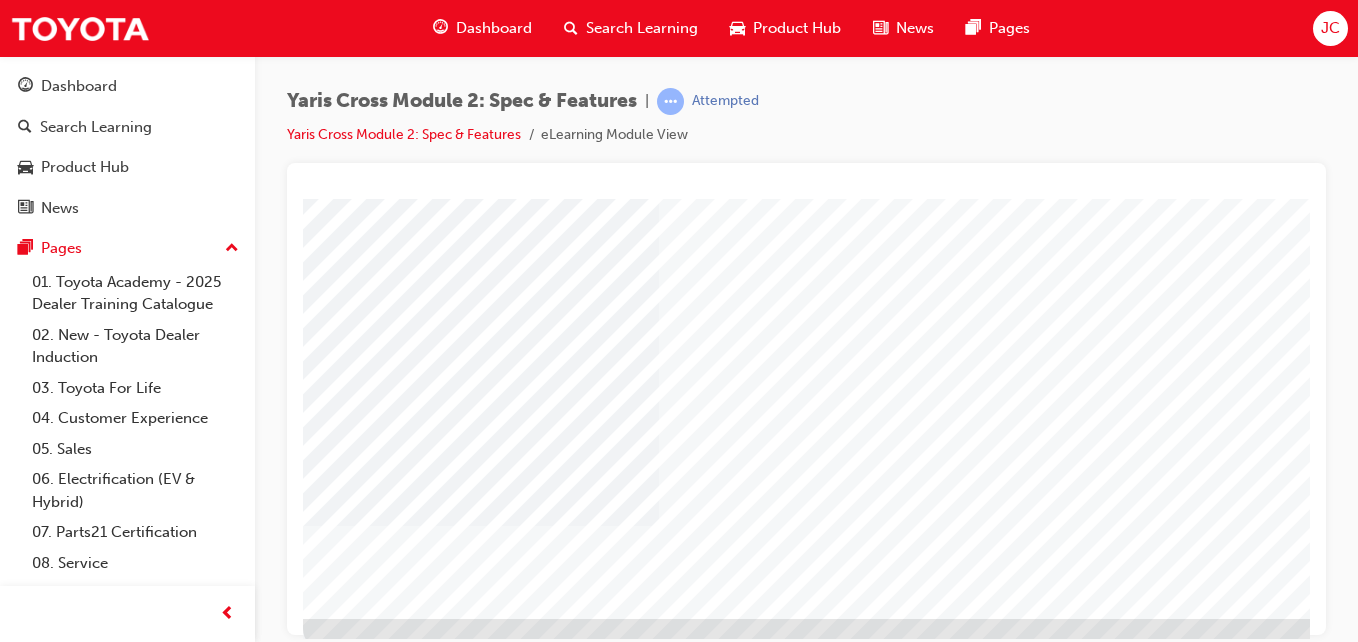 scroll, scrollTop: 325, scrollLeft: 0, axis: vertical 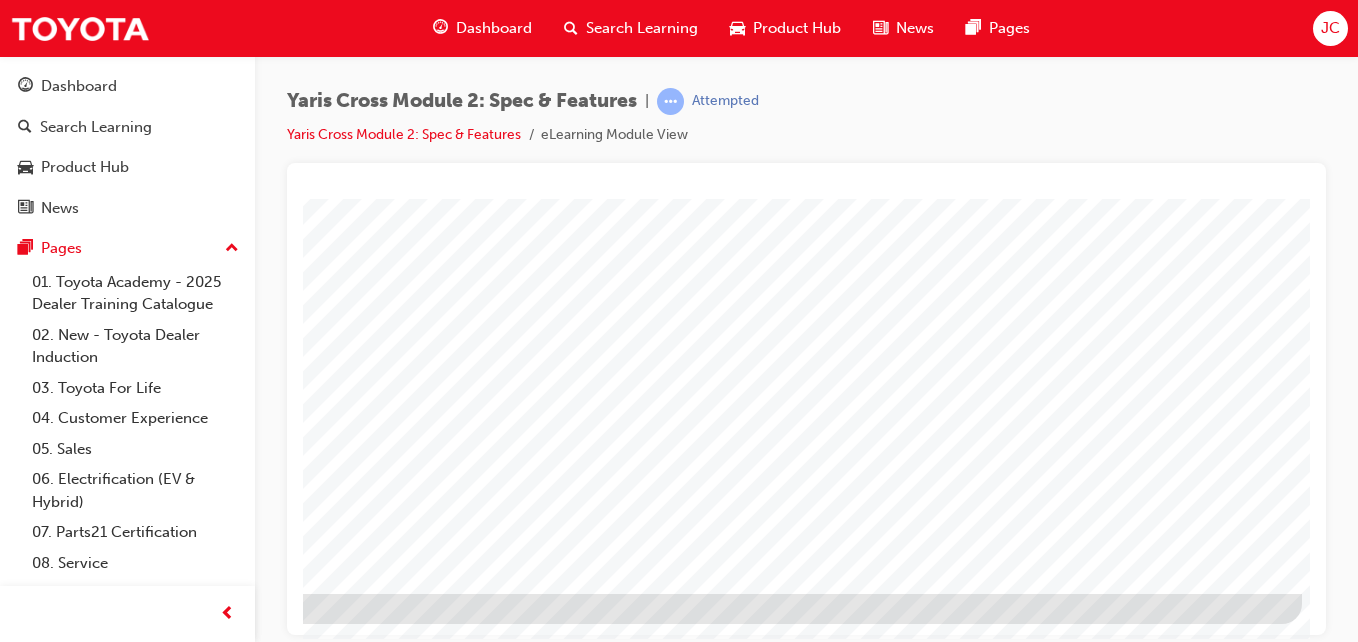 click at bounding box center [5, 2289] 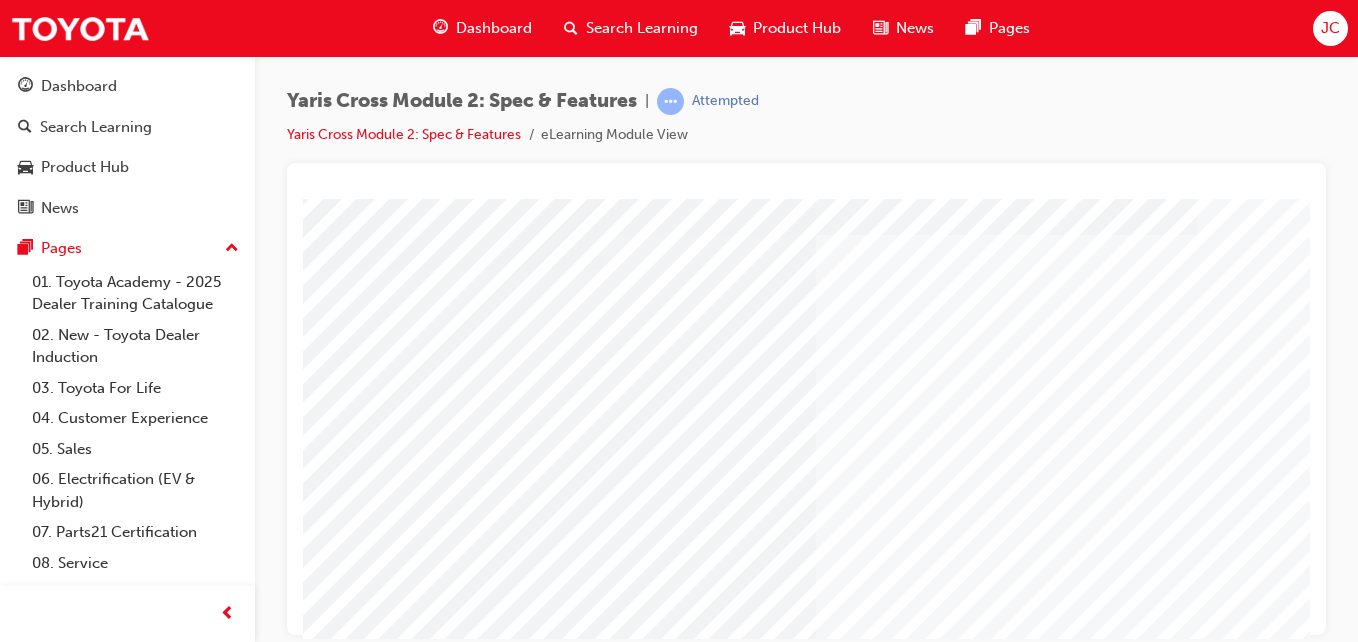 scroll, scrollTop: 325, scrollLeft: 0, axis: vertical 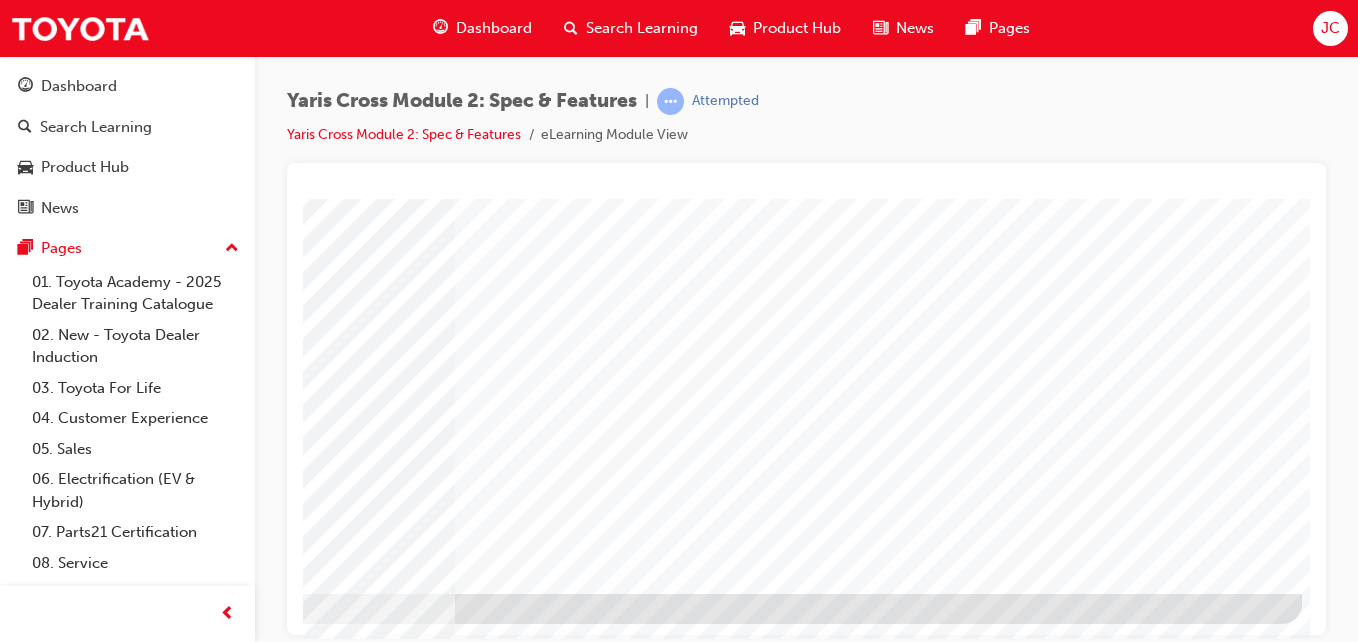 click at bounding box center (622, 233) 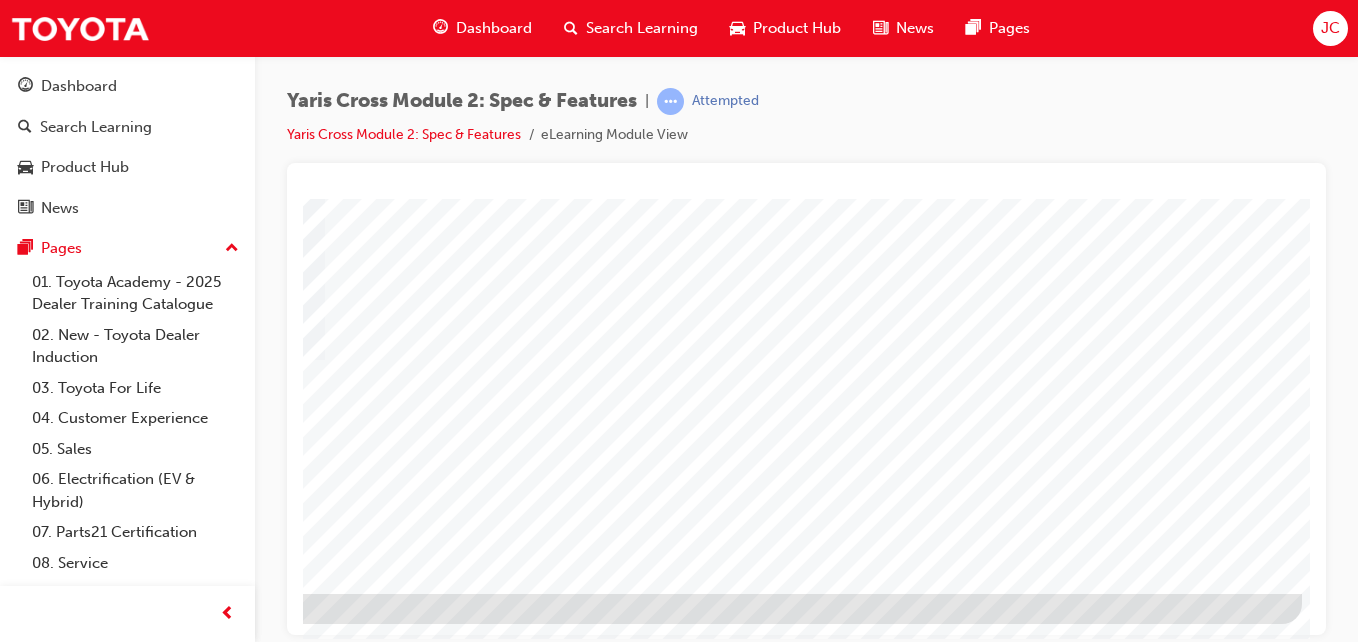 scroll, scrollTop: 0, scrollLeft: 0, axis: both 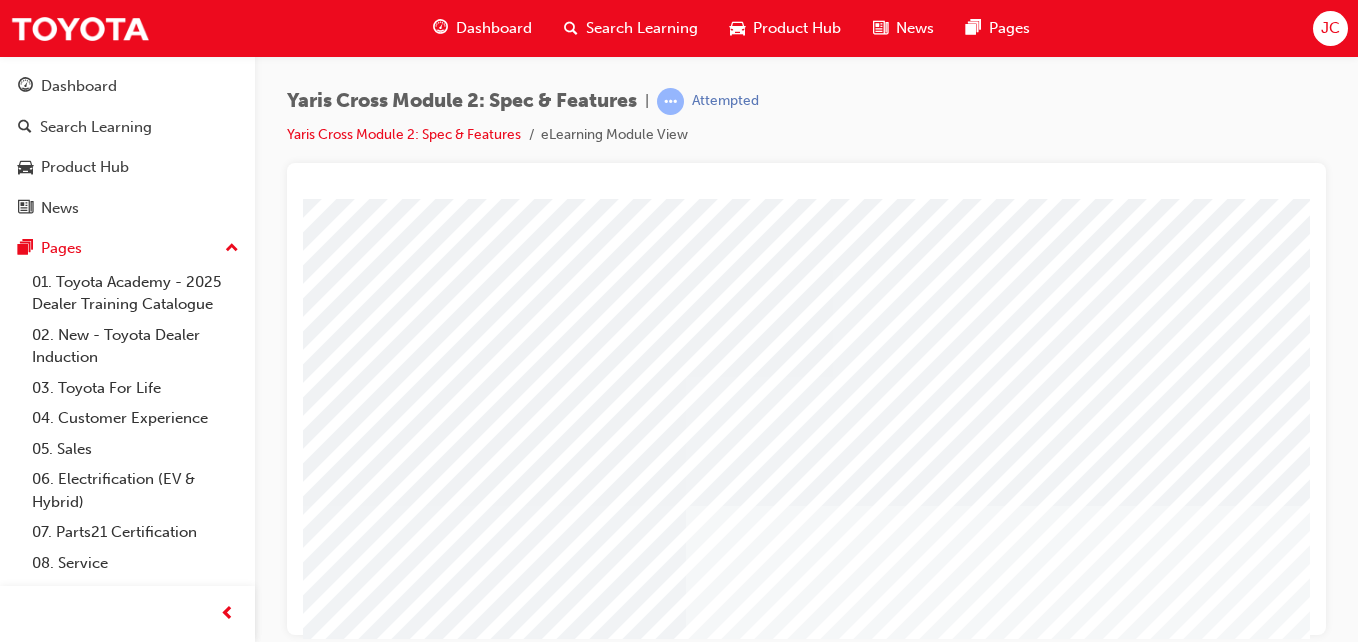 click at bounding box center [494, 2490] 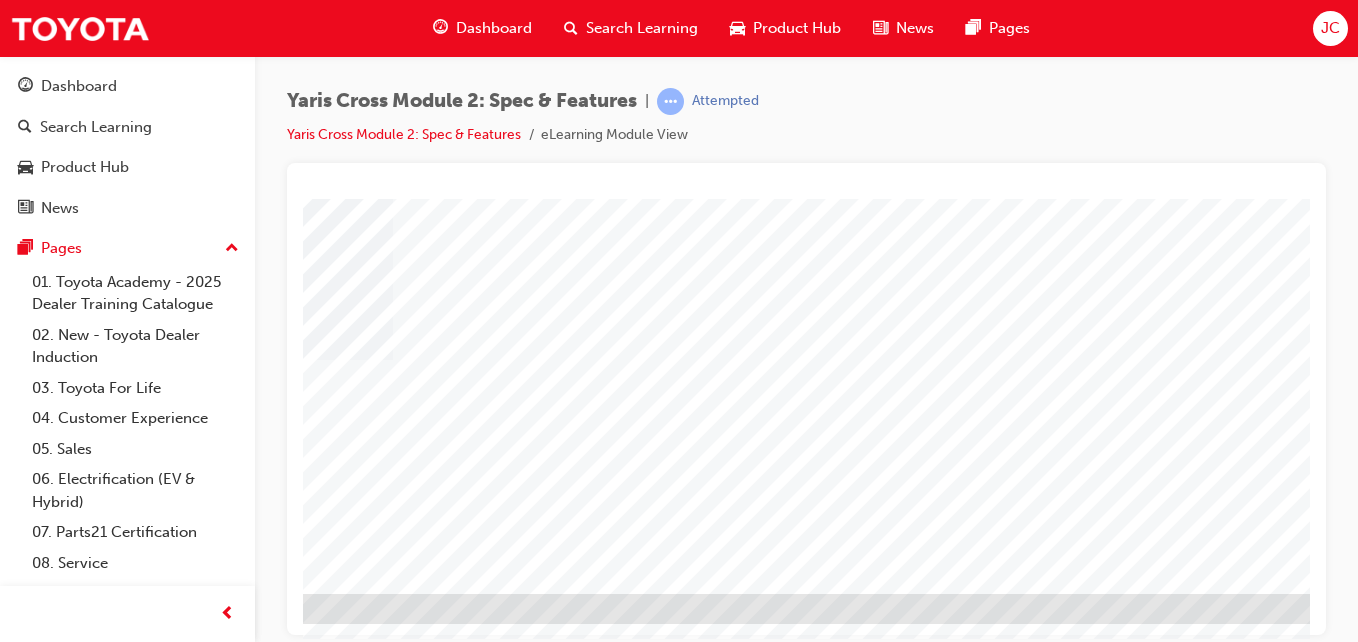scroll, scrollTop: 325, scrollLeft: 368, axis: both 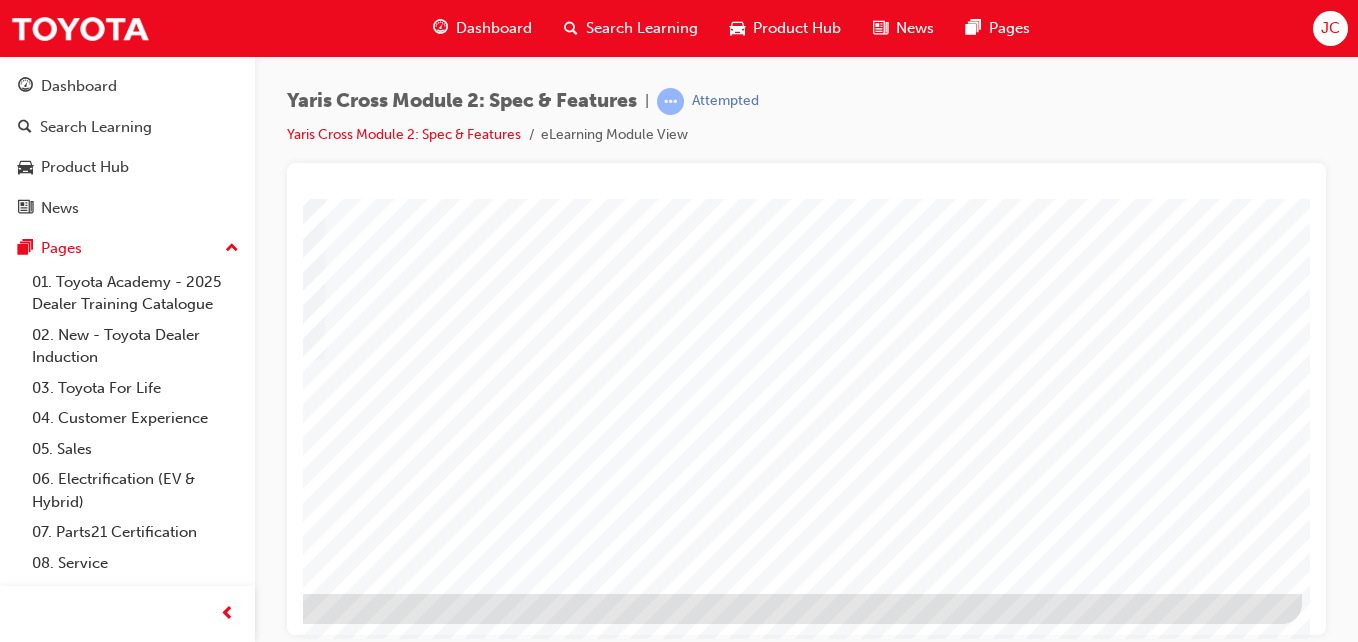 click at bounding box center [5, 2462] 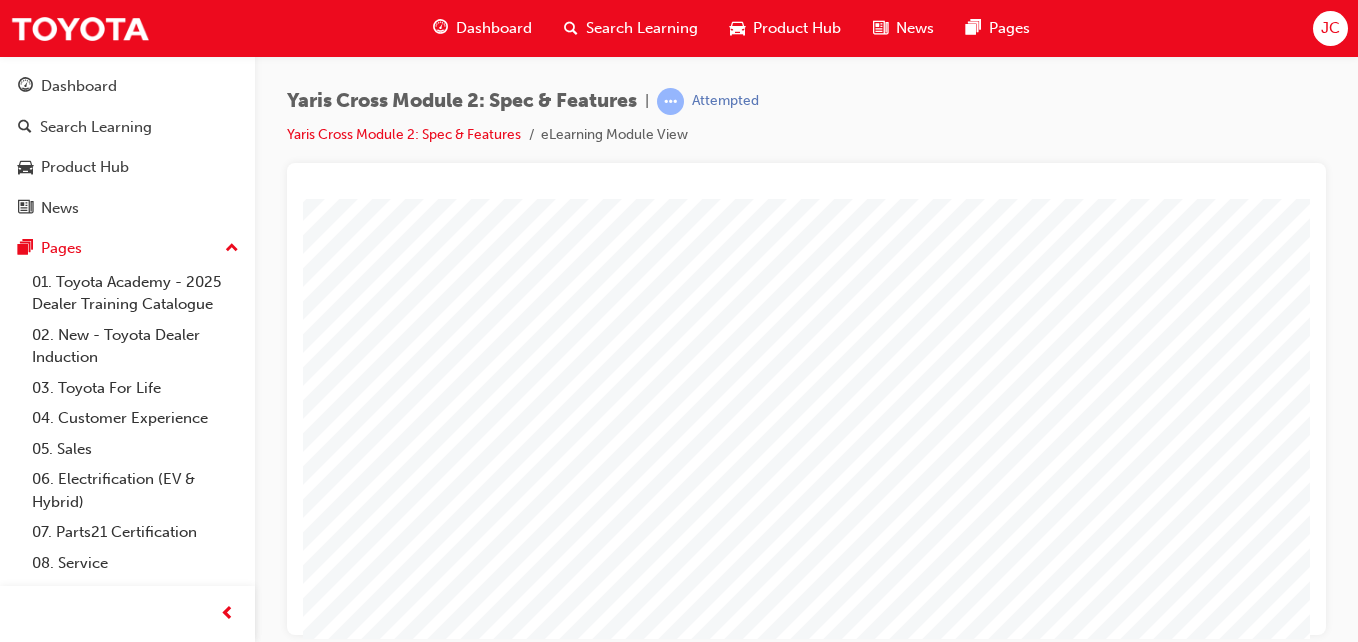 scroll, scrollTop: 325, scrollLeft: 0, axis: vertical 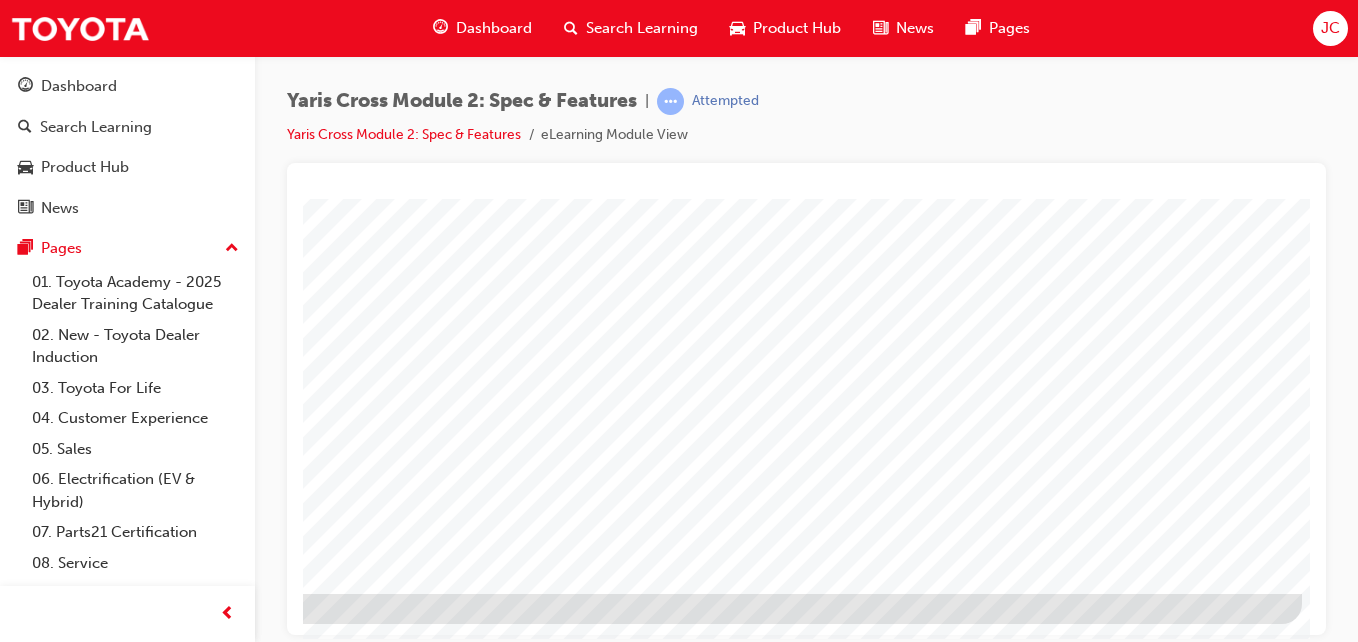 click at bounding box center [5, 1749] 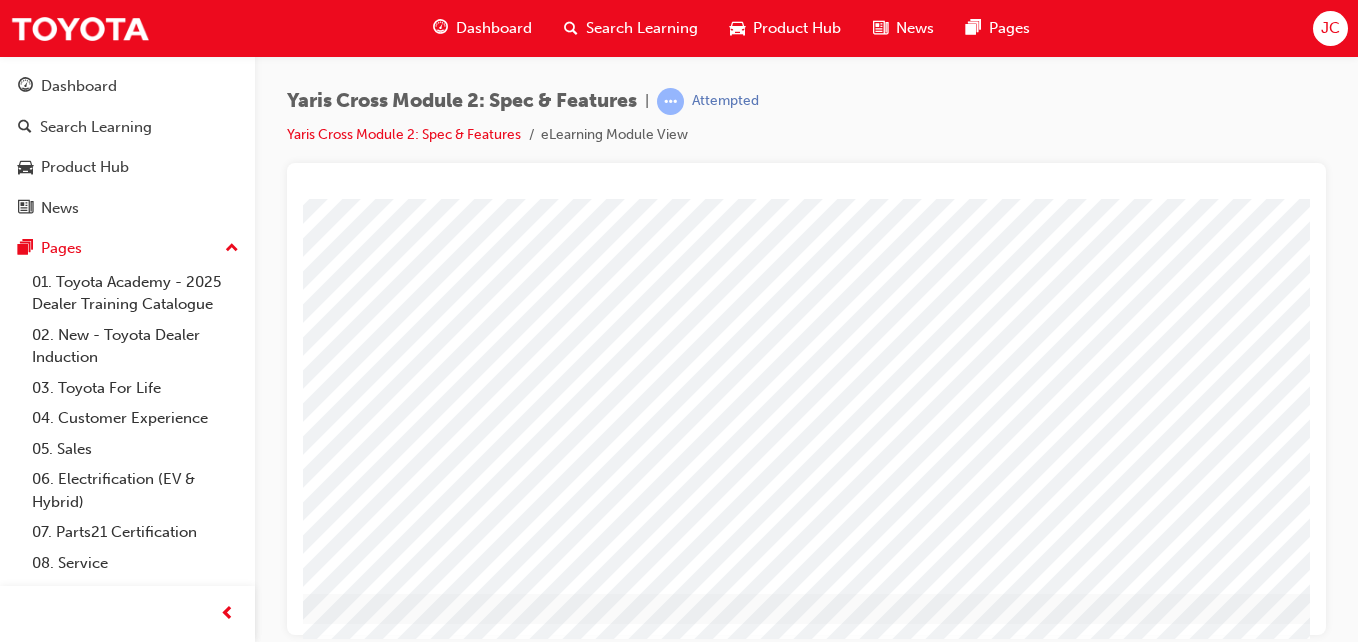 scroll, scrollTop: 325, scrollLeft: 368, axis: both 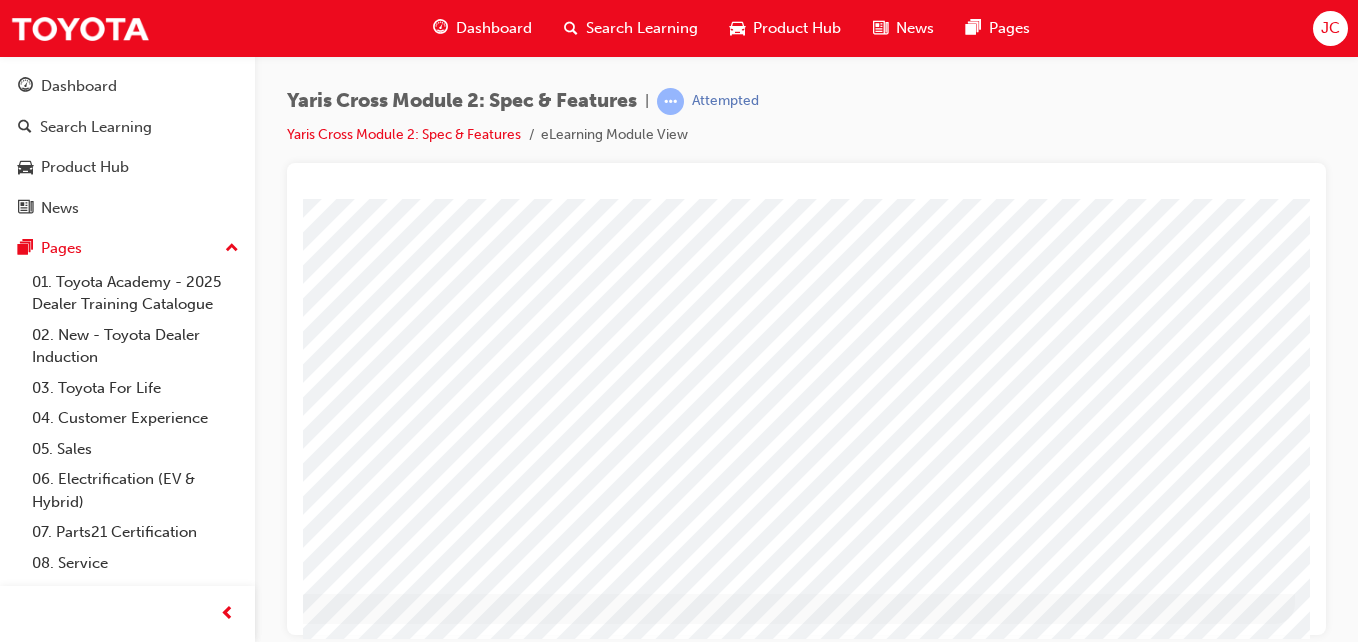 click at bounding box center (-2, 5018) 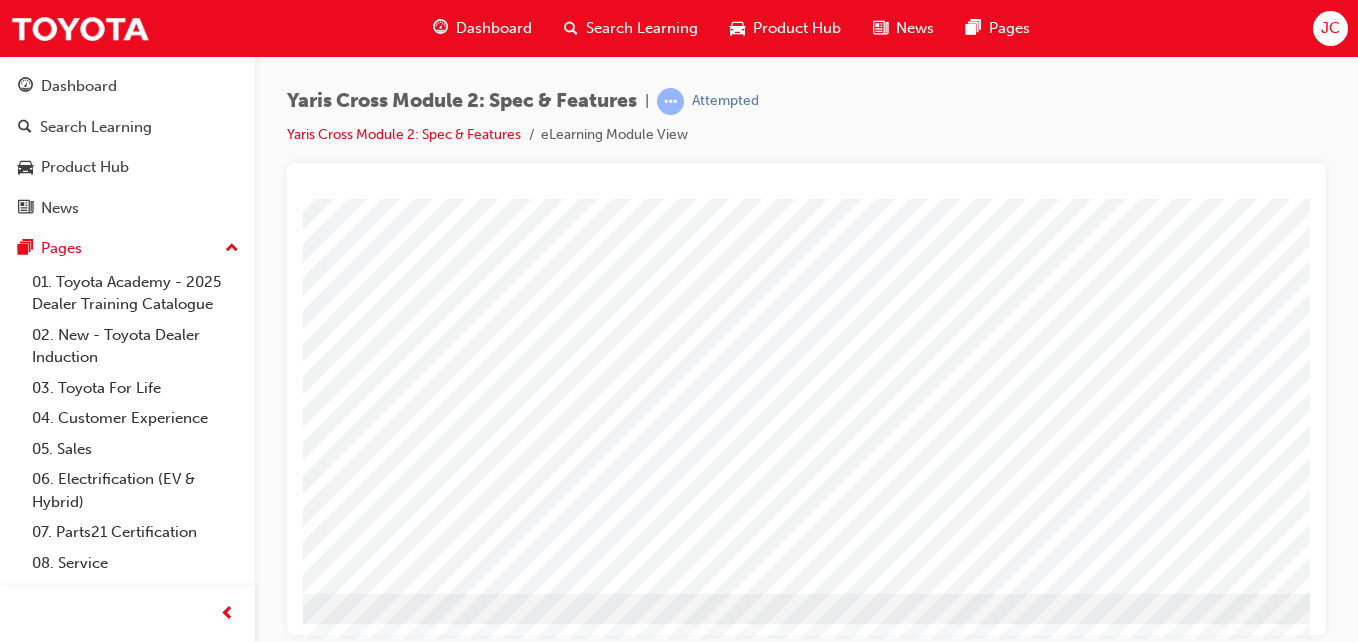 scroll, scrollTop: 325, scrollLeft: 368, axis: both 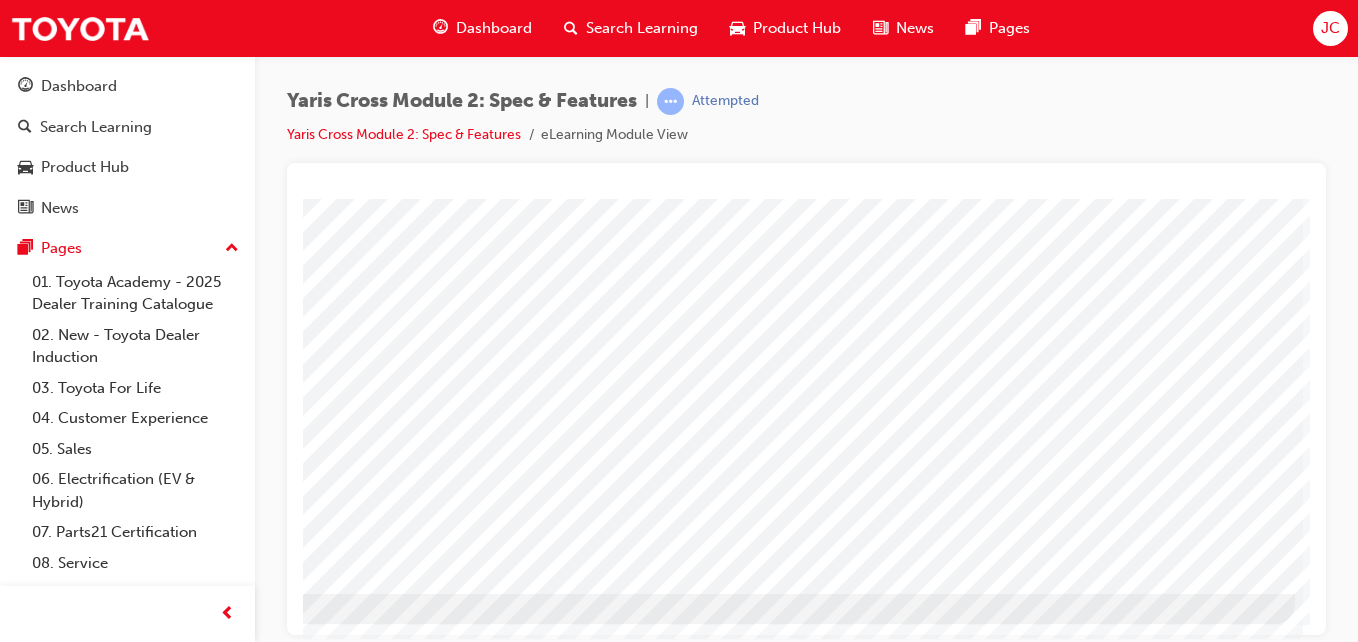 click at bounding box center (-2, 2272) 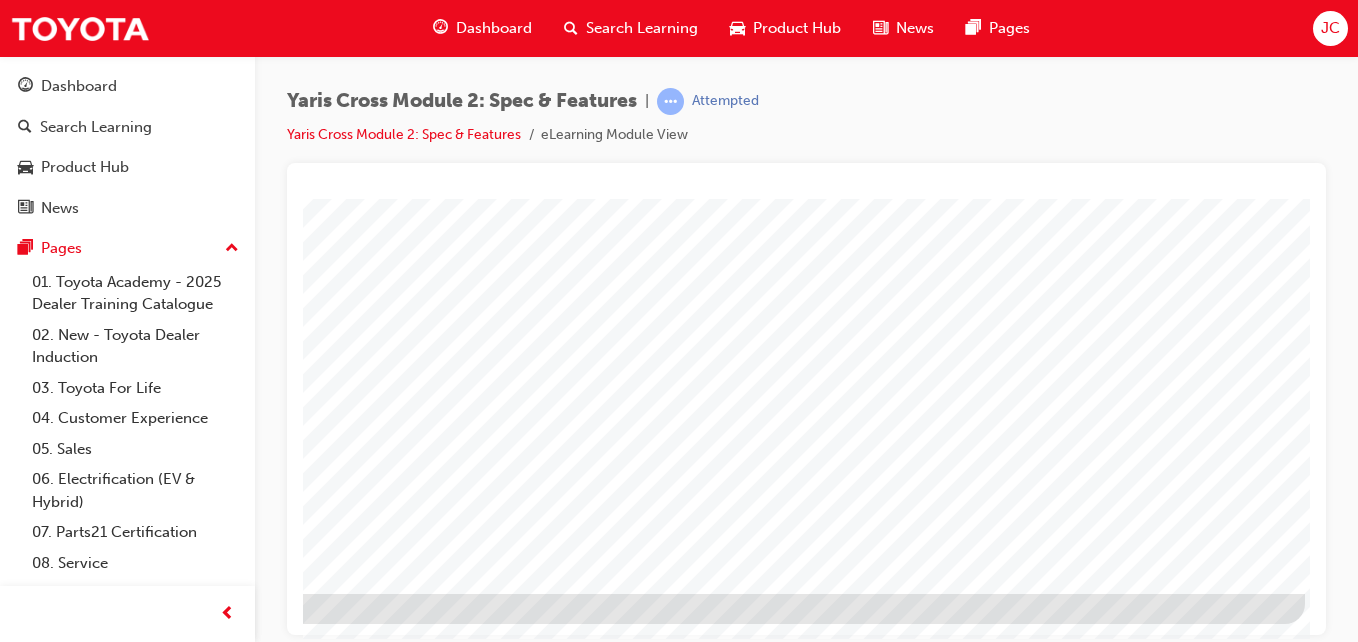 scroll, scrollTop: 325, scrollLeft: 368, axis: both 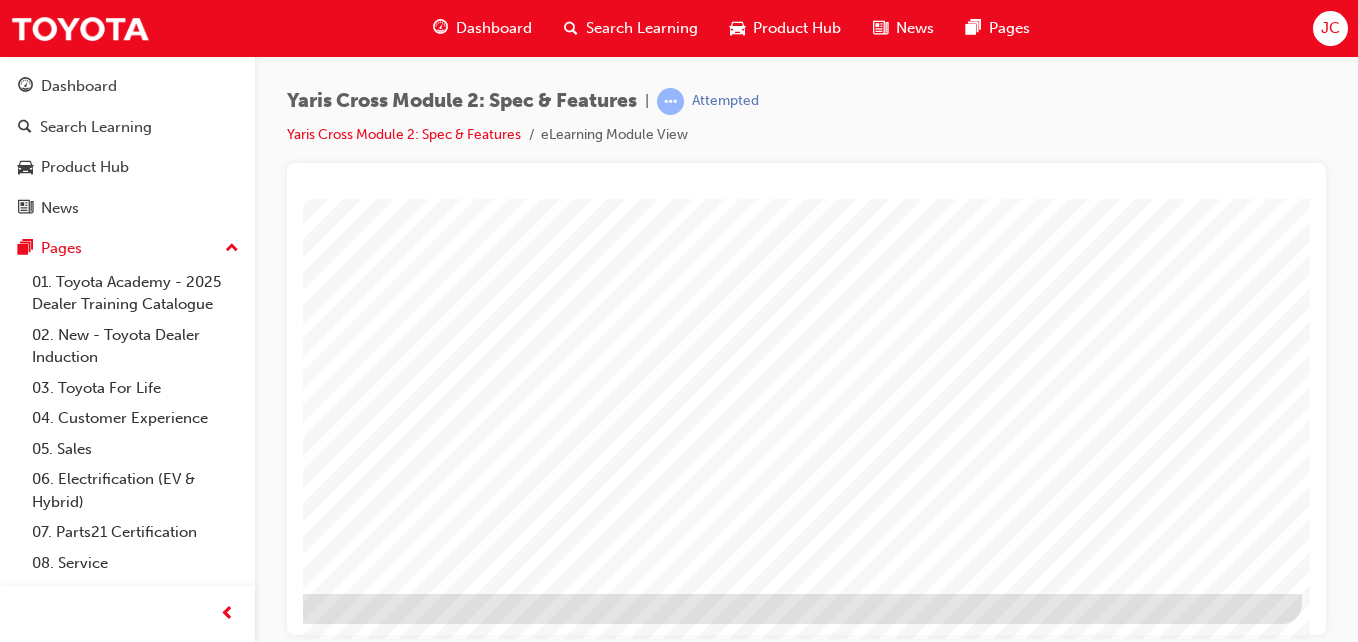 click at bounding box center (5, 1555) 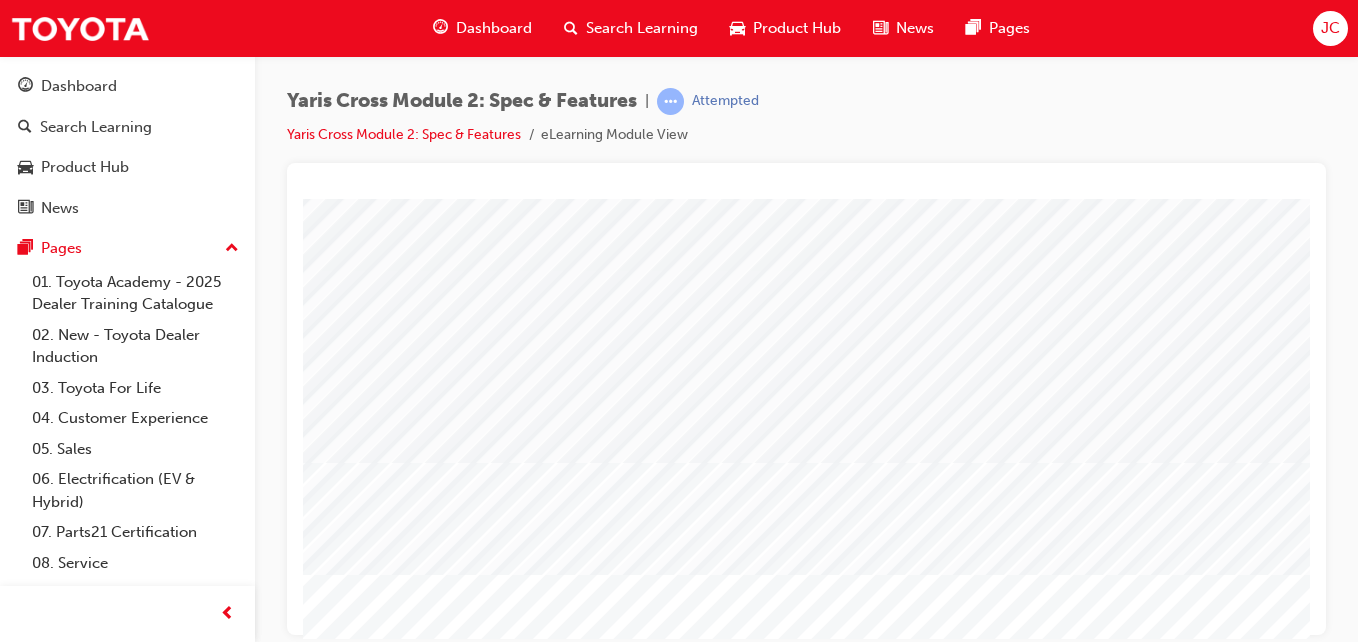 scroll, scrollTop: 0, scrollLeft: 368, axis: horizontal 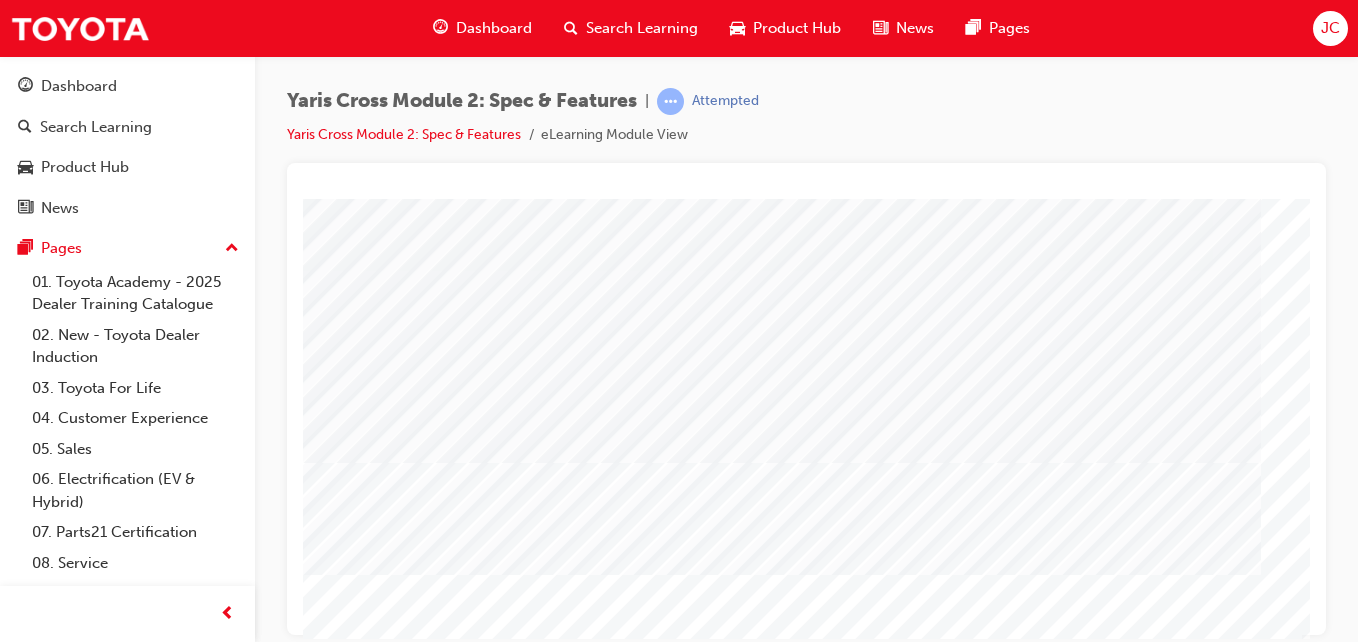 drag, startPoint x: 1010, startPoint y: 626, endPoint x: 1627, endPoint y: 694, distance: 620.73584 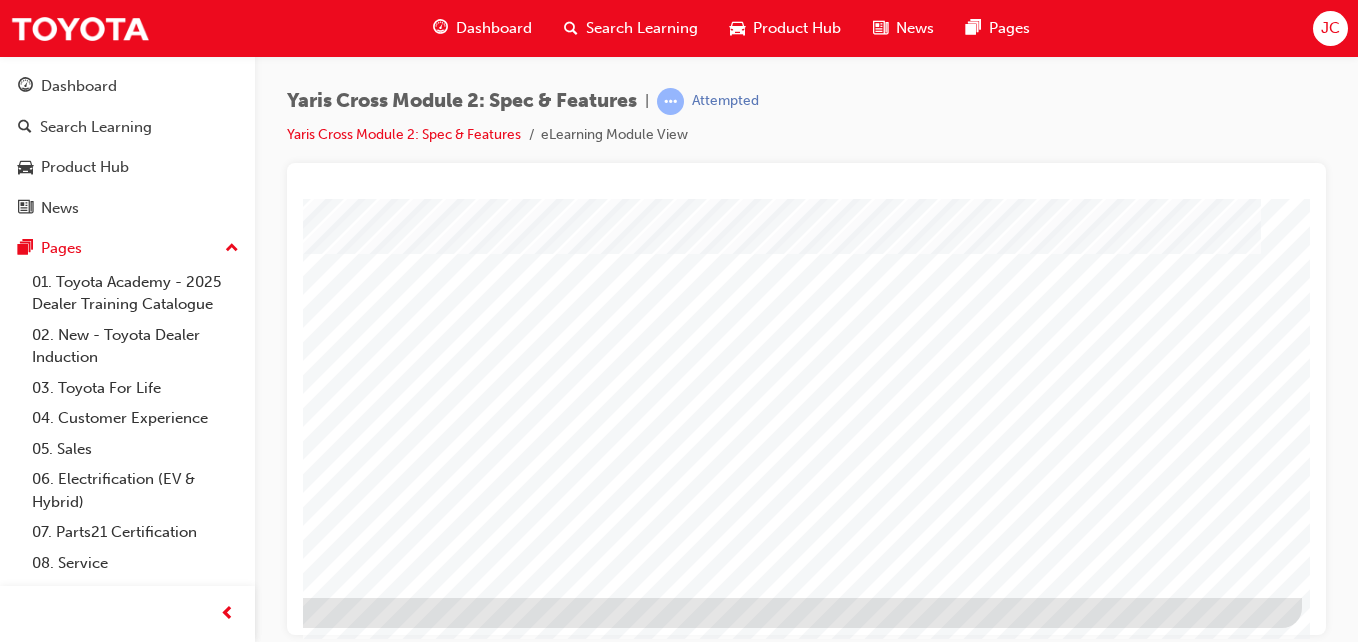 scroll, scrollTop: 325, scrollLeft: 368, axis: both 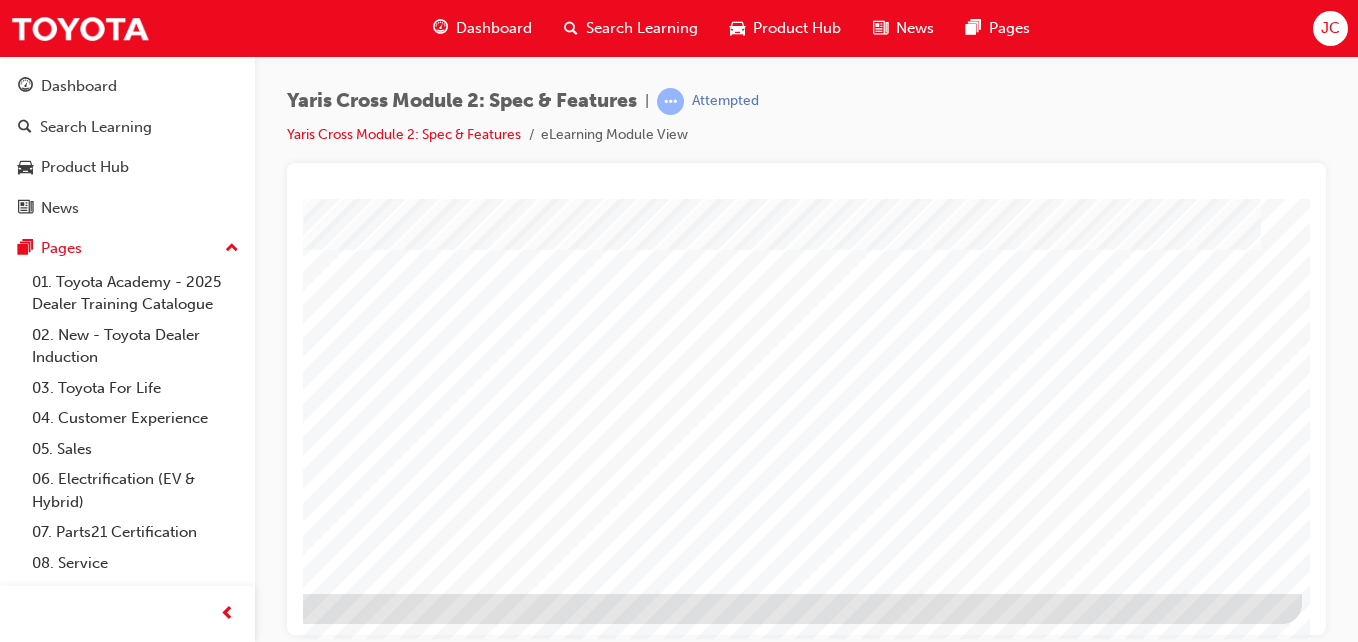 click at bounding box center (5, 1555) 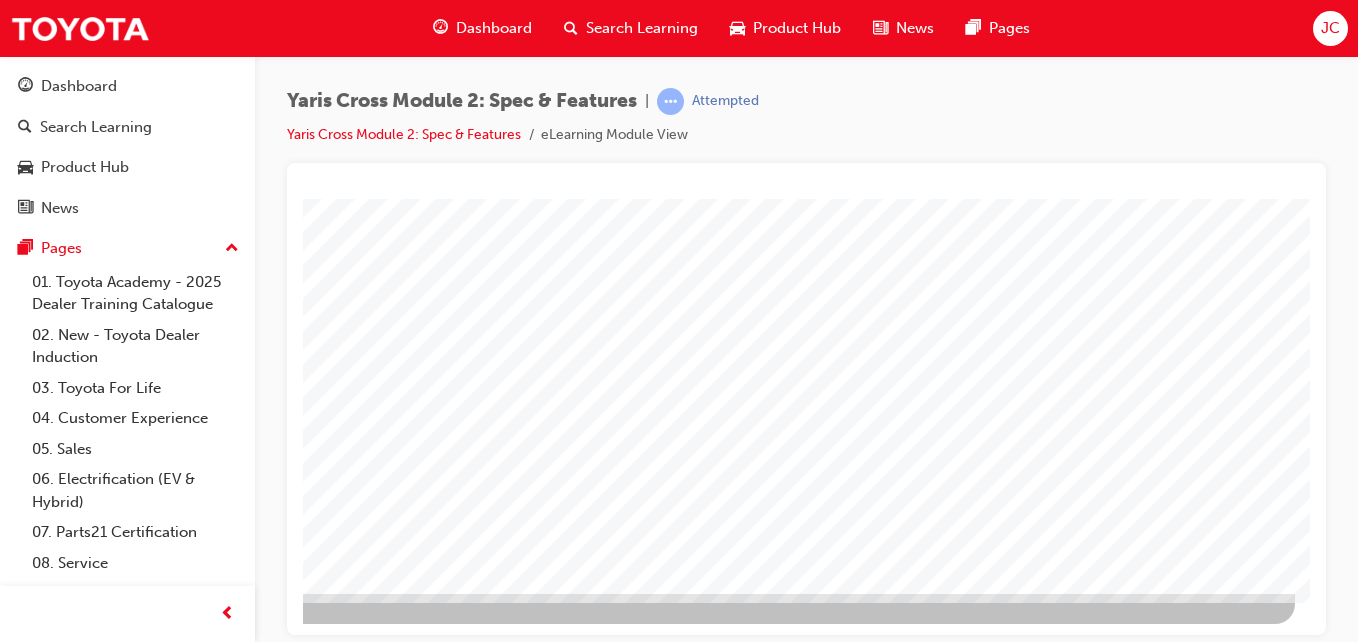 scroll 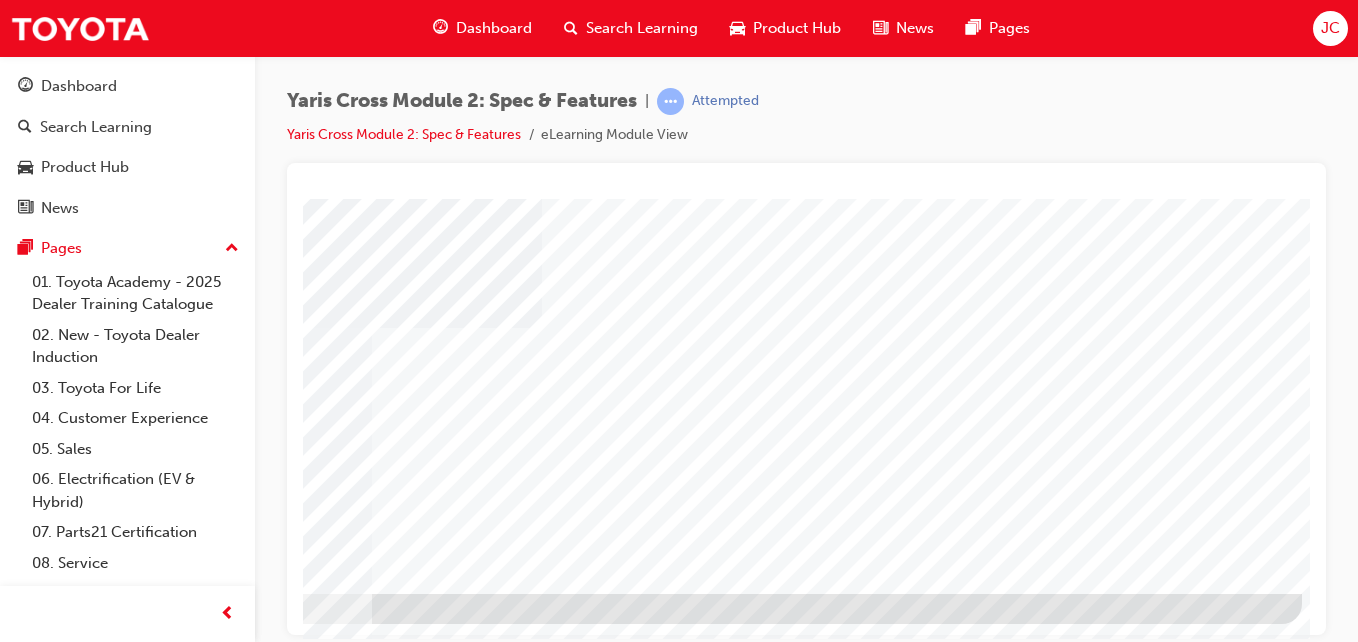 click at bounding box center [5, 1555] 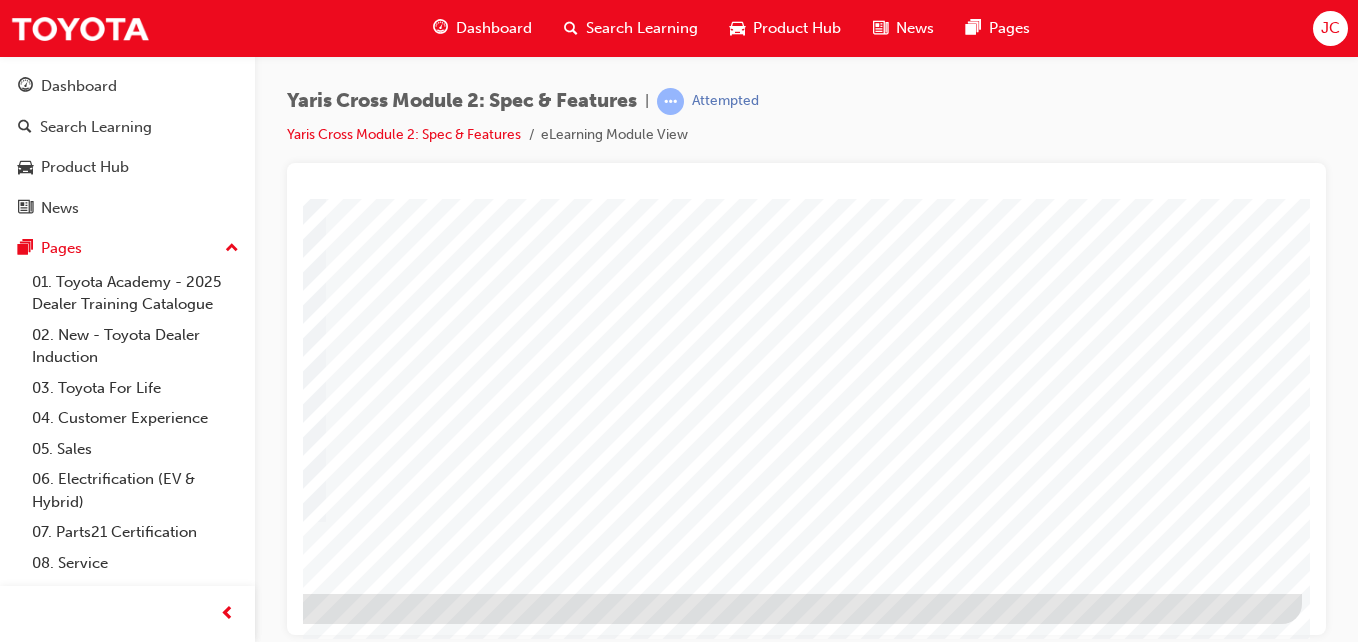 click at bounding box center [5, 5603] 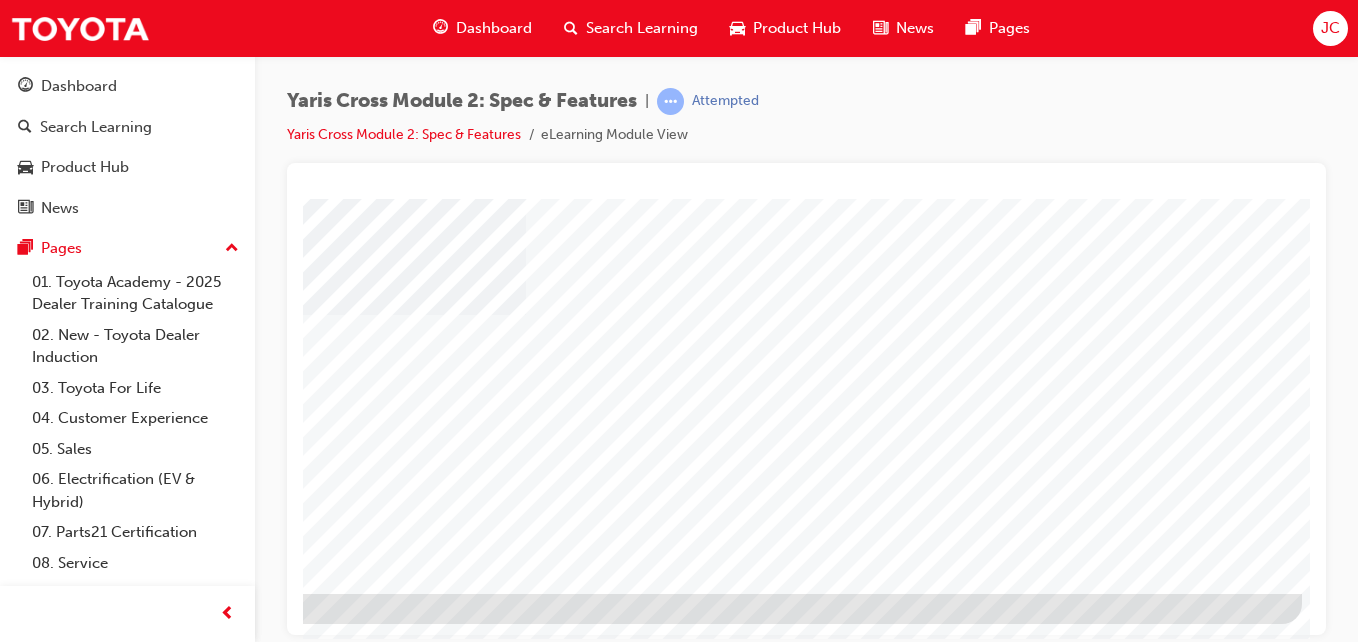 click at bounding box center [5, 1521] 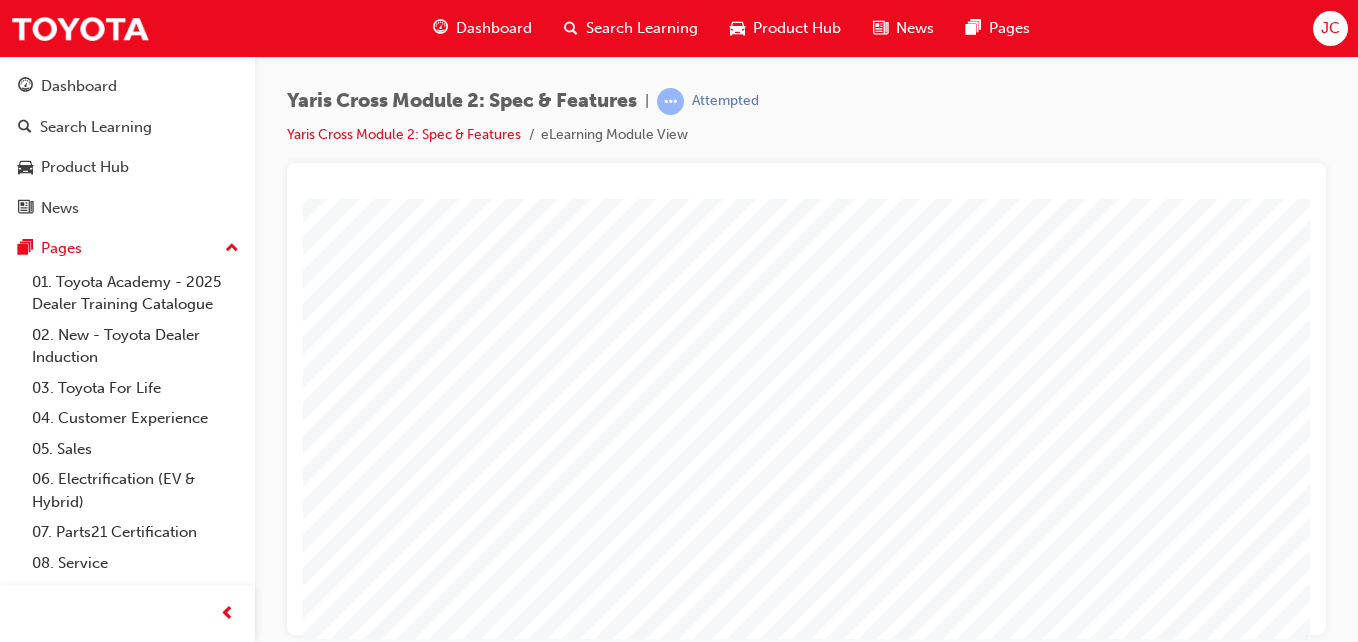 drag, startPoint x: 971, startPoint y: 625, endPoint x: 1651, endPoint y: 816, distance: 706.31506 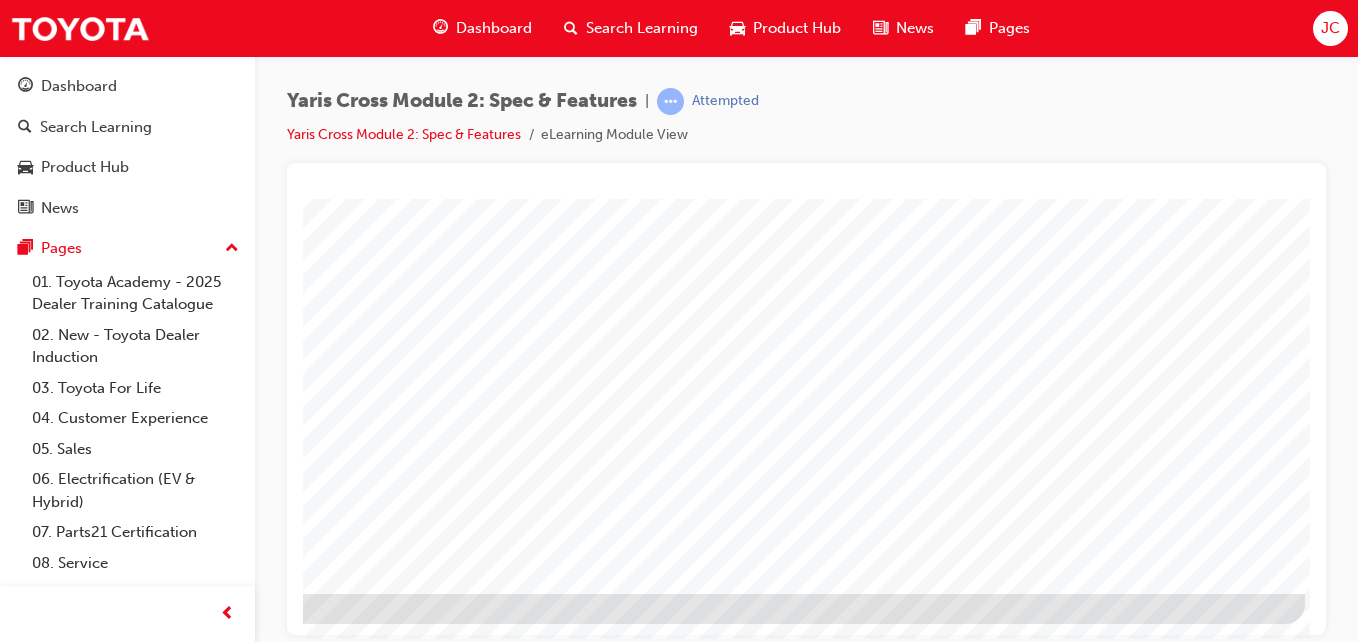 click at bounding box center (8, 1703) 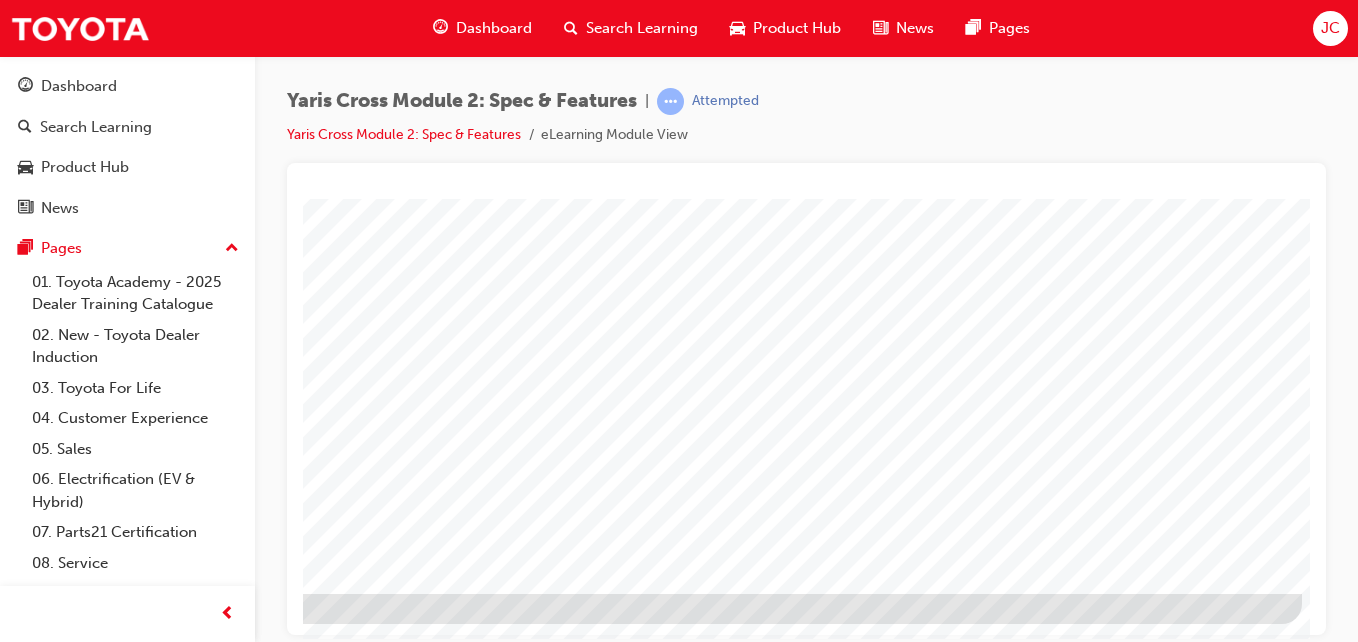 click at bounding box center [5, 1805] 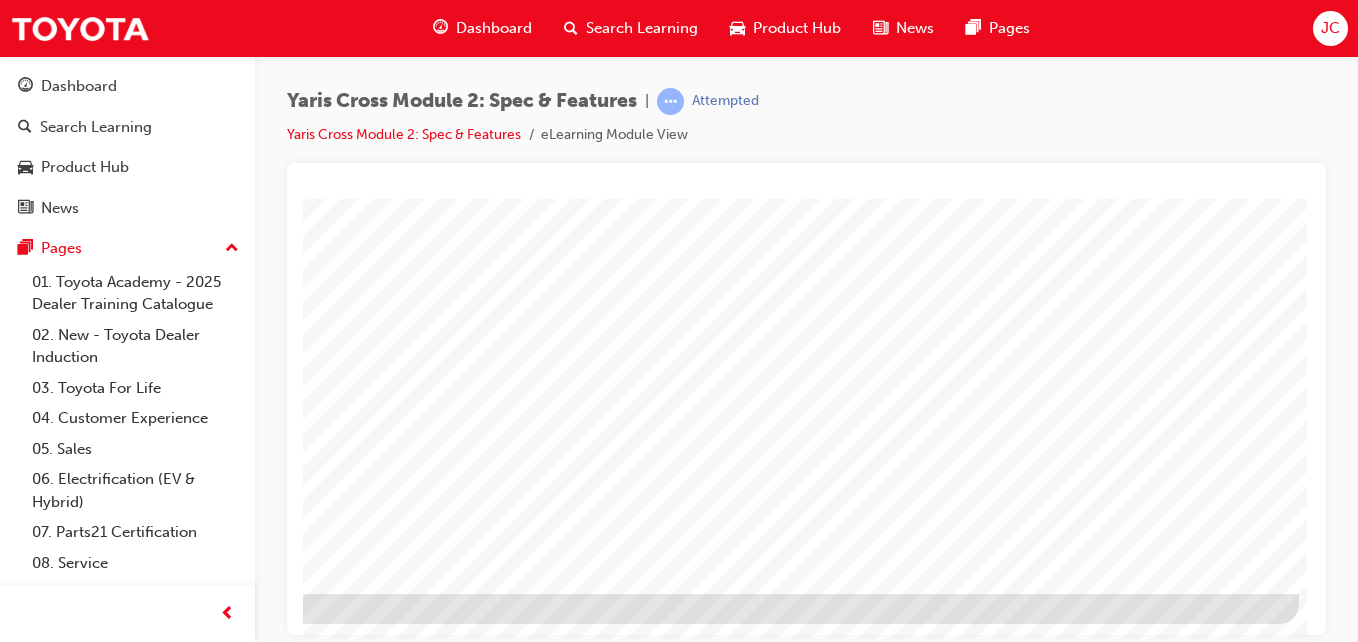 click at bounding box center (2, 1521) 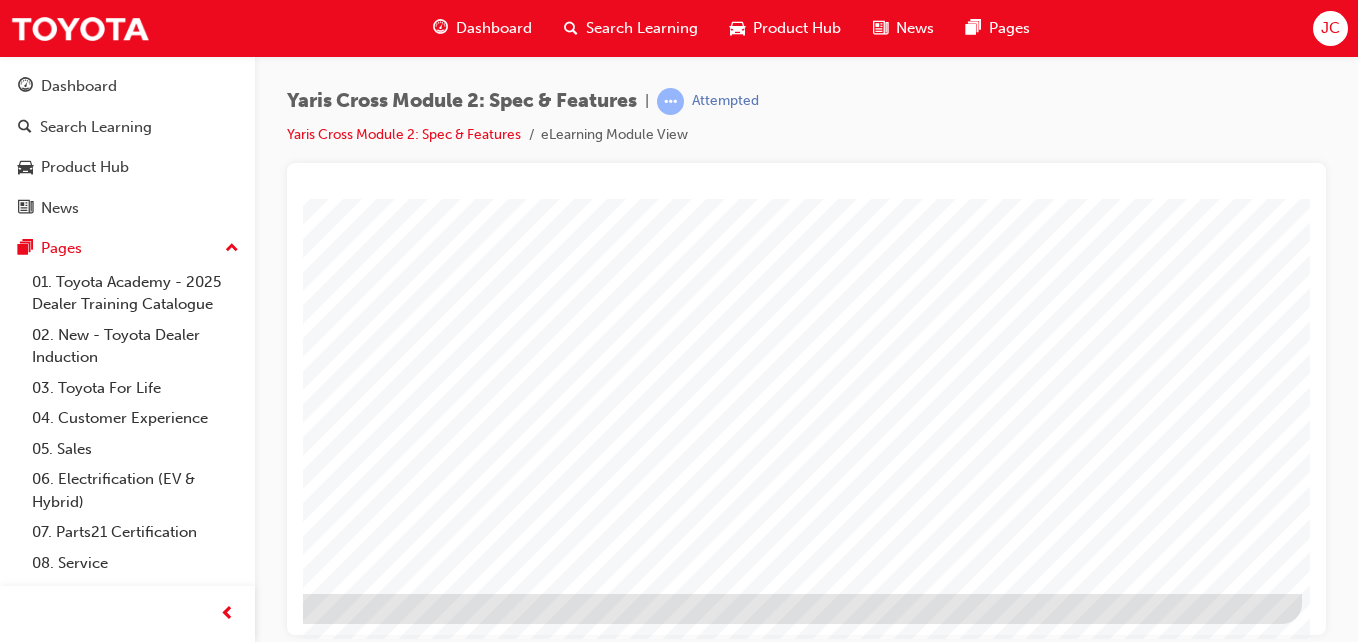click at bounding box center [5, 1521] 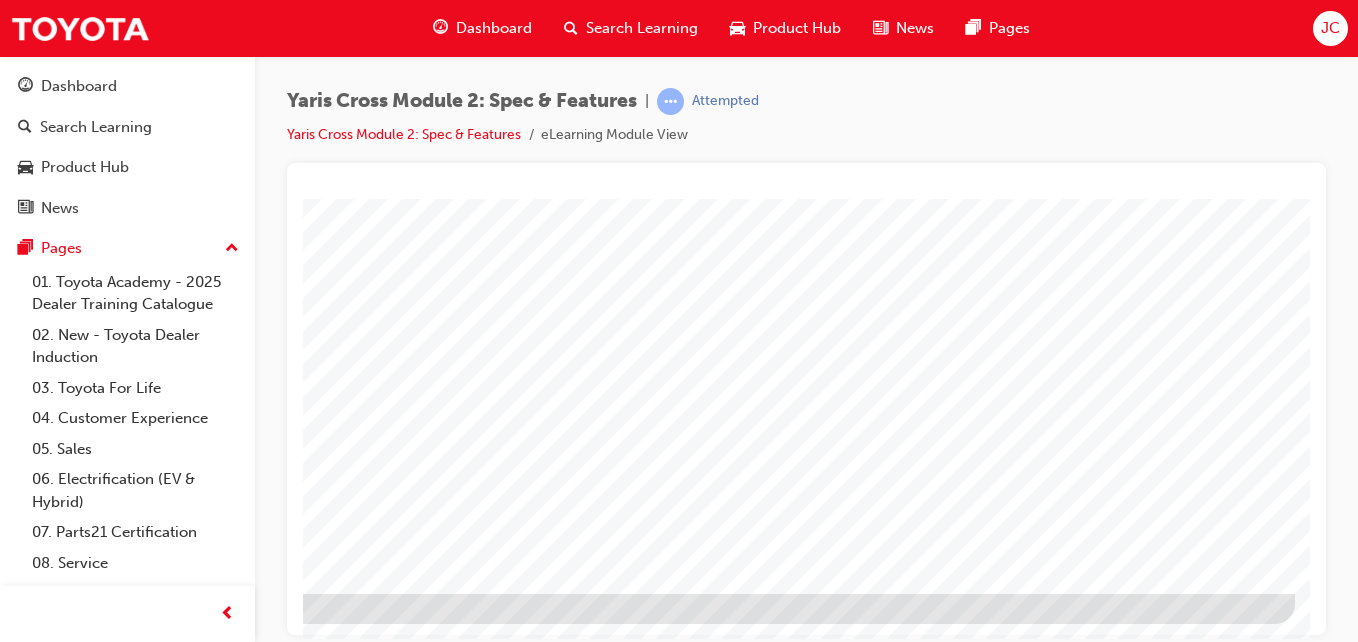 click at bounding box center (-2, 1678) 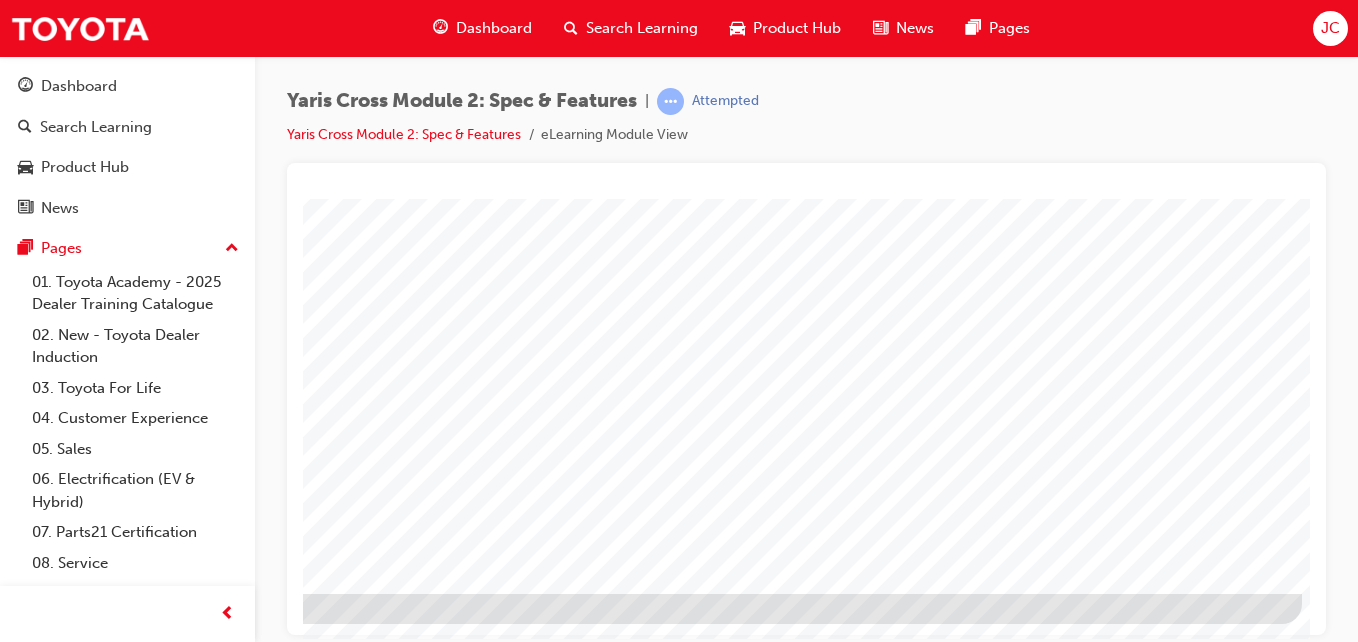 click at bounding box center (5, 1521) 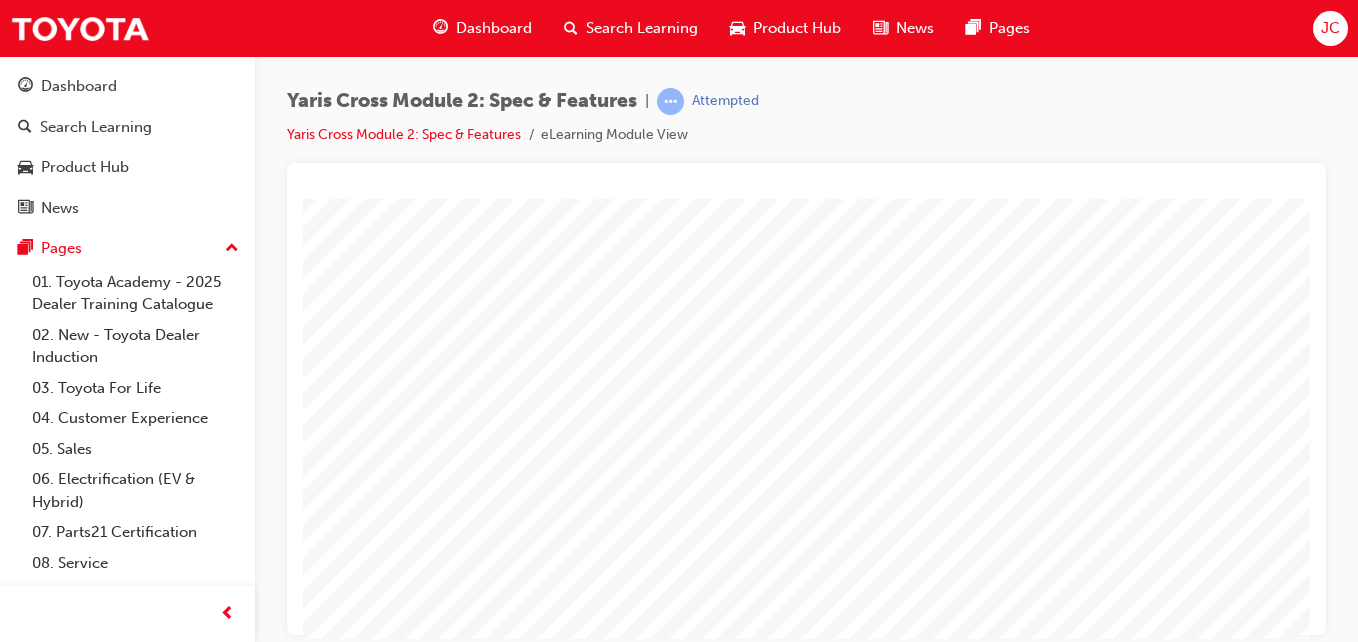 drag, startPoint x: 987, startPoint y: 627, endPoint x: 1617, endPoint y: 734, distance: 639.0219 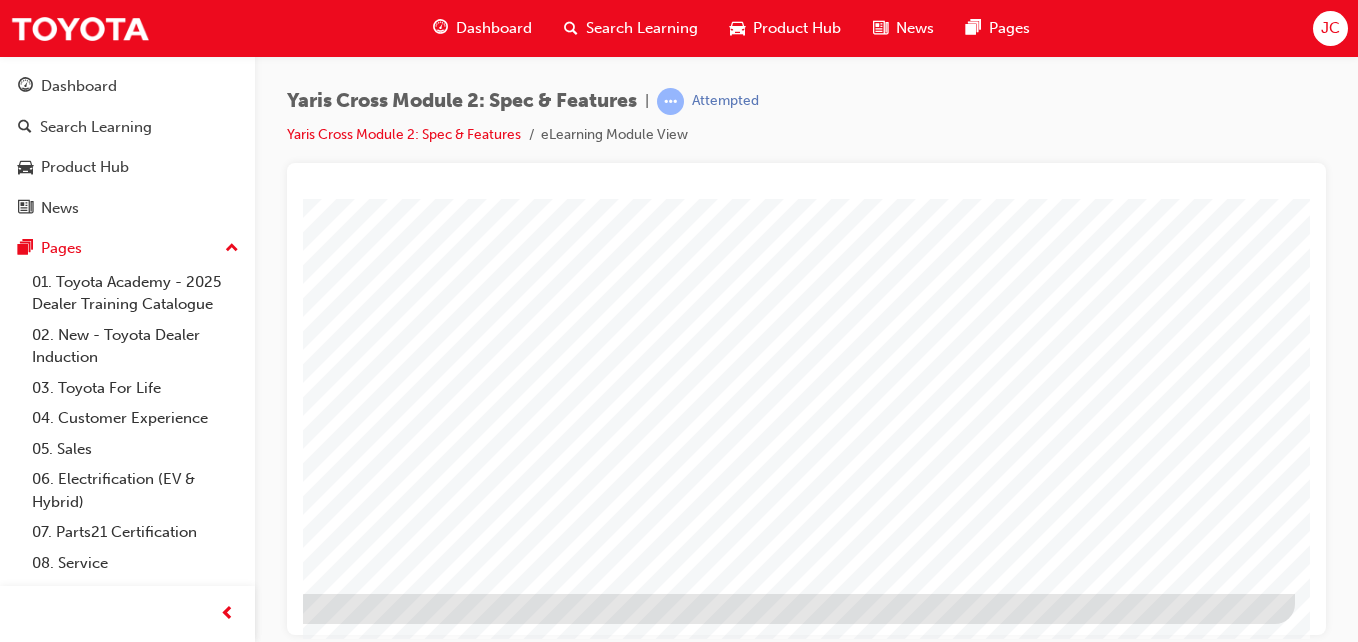 click at bounding box center (-2, 1546) 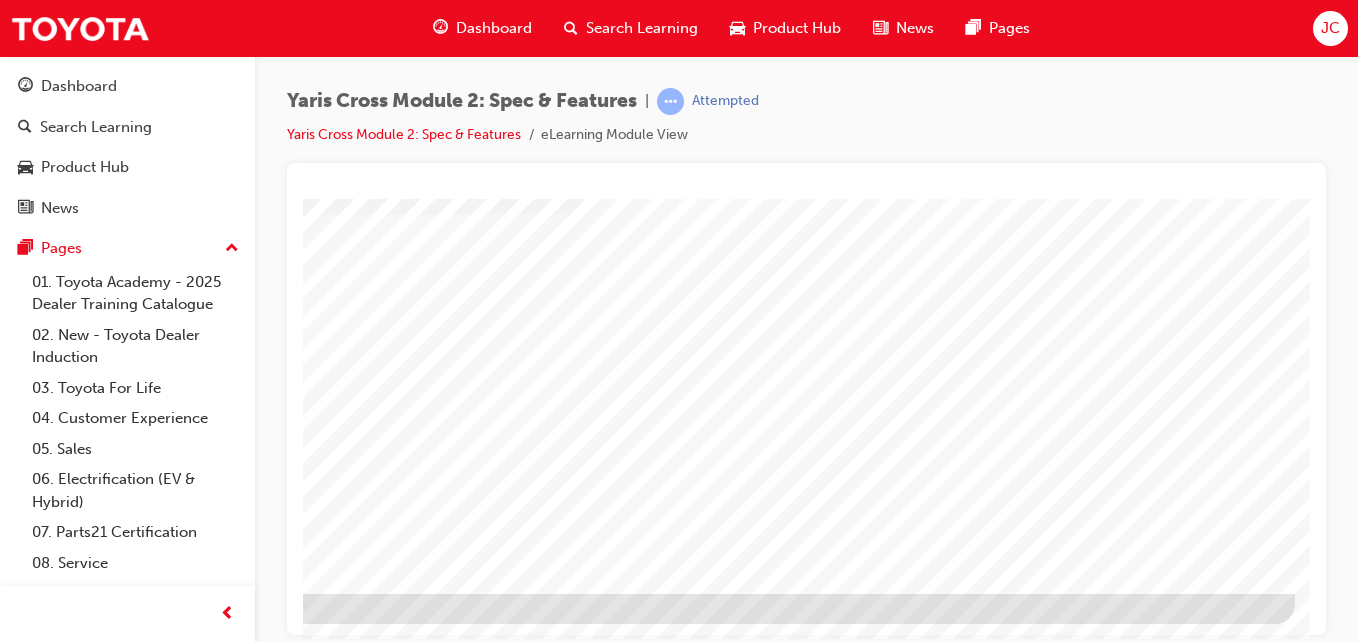 click at bounding box center (-2, 1889) 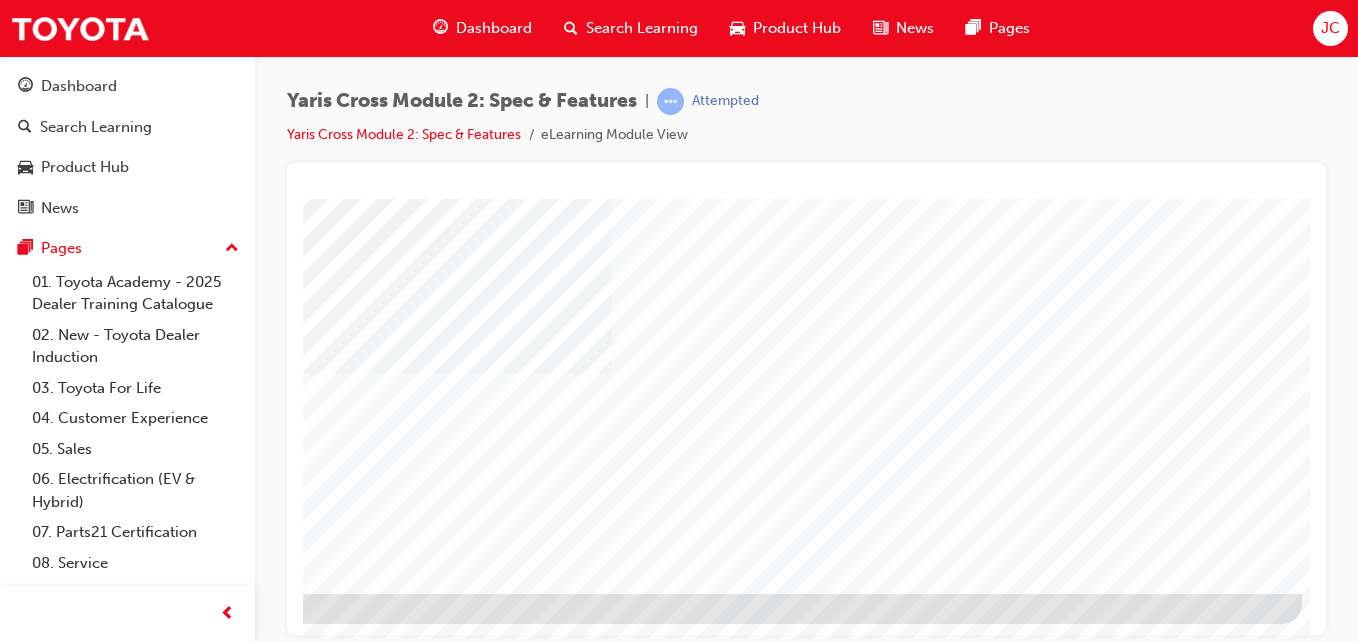 click at bounding box center (5, 1555) 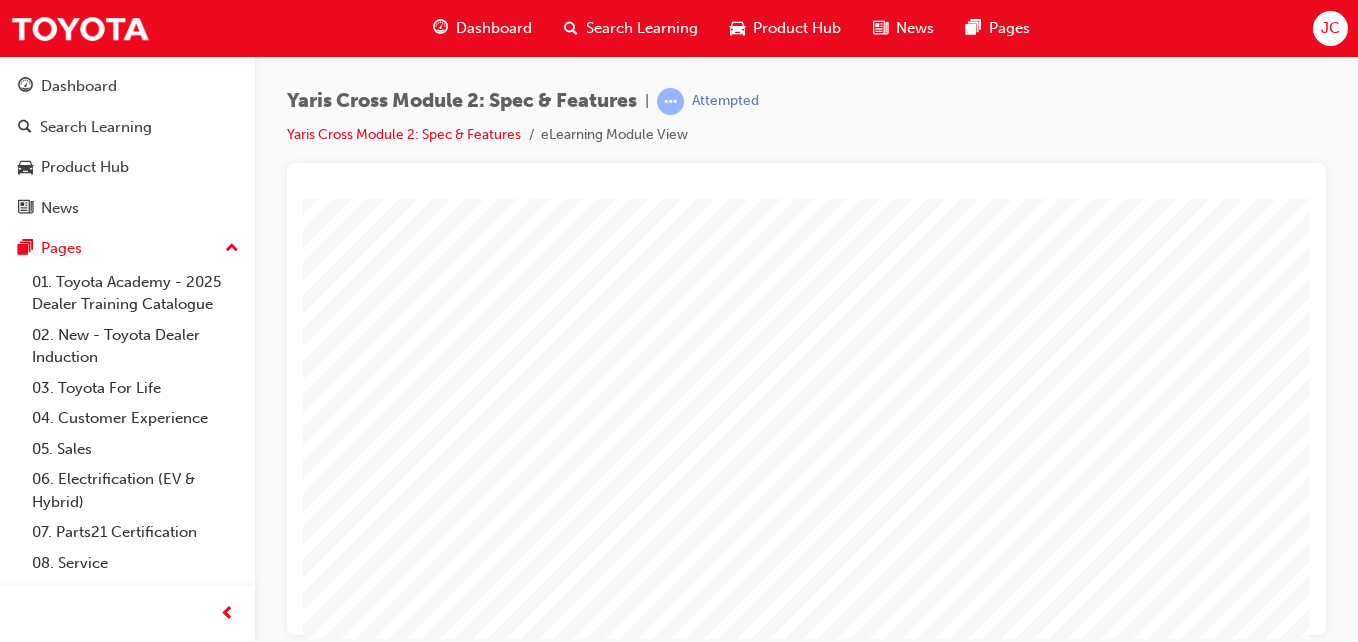 drag, startPoint x: 993, startPoint y: 626, endPoint x: 1660, endPoint y: 798, distance: 688.82 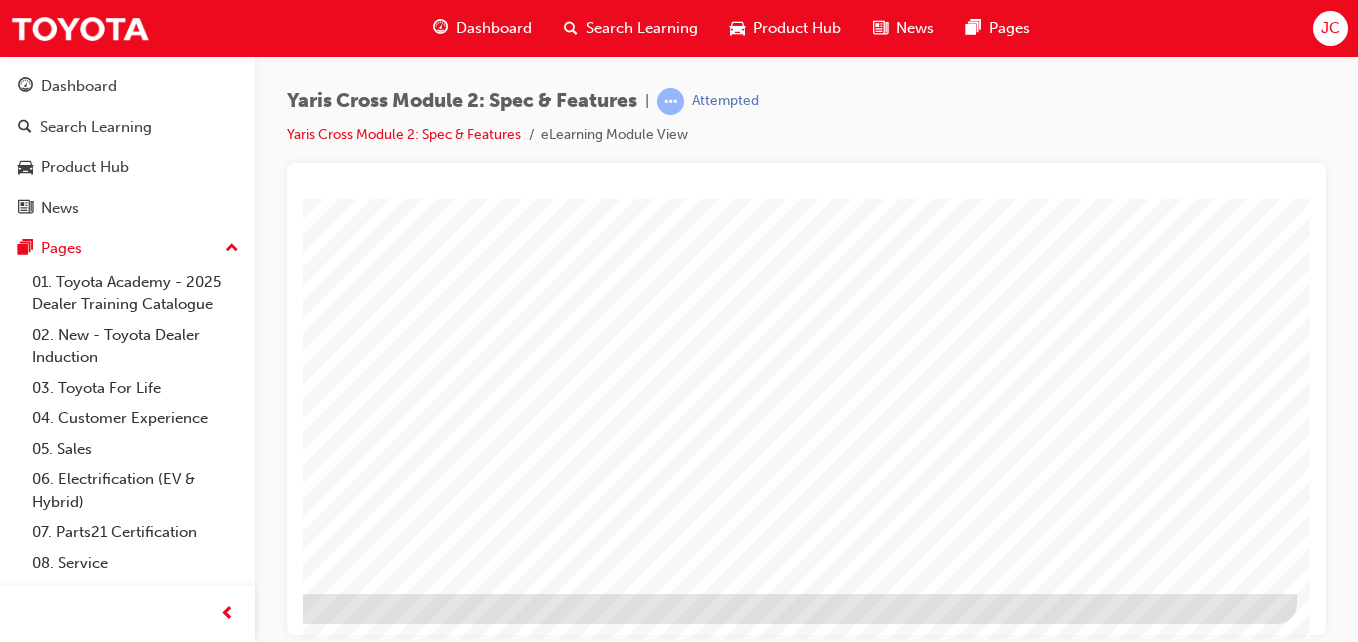 click at bounding box center [0, 1379] 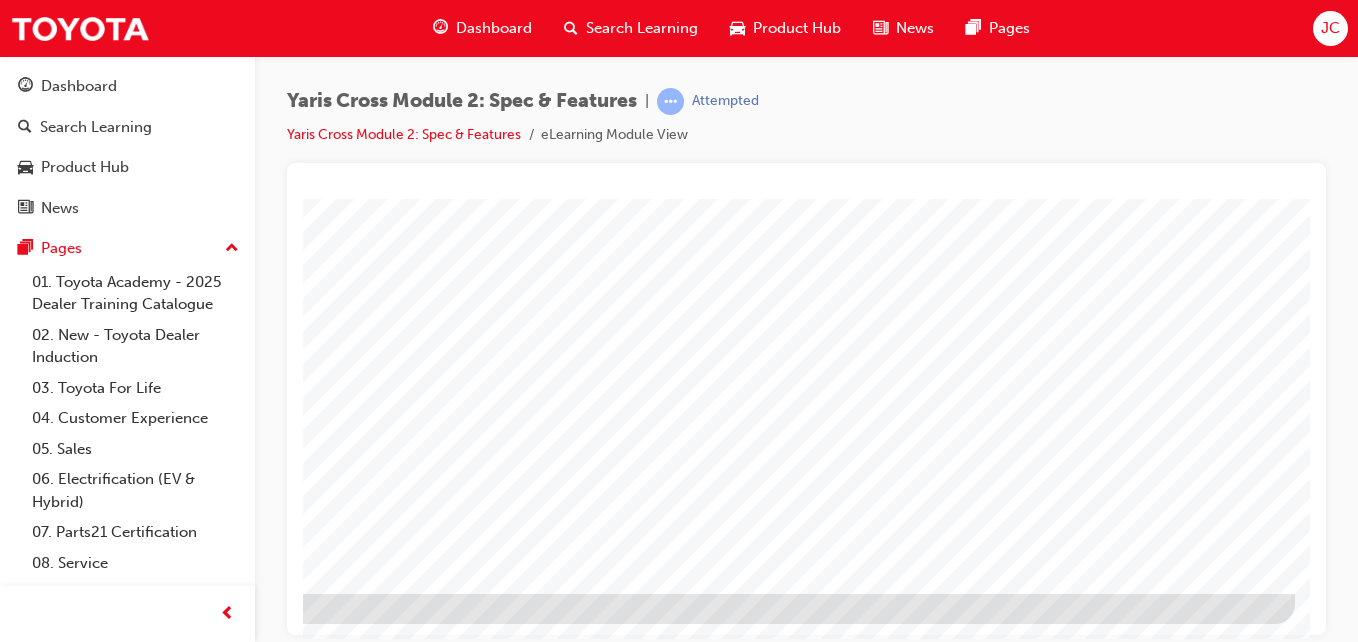 click at bounding box center [-2, 1660] 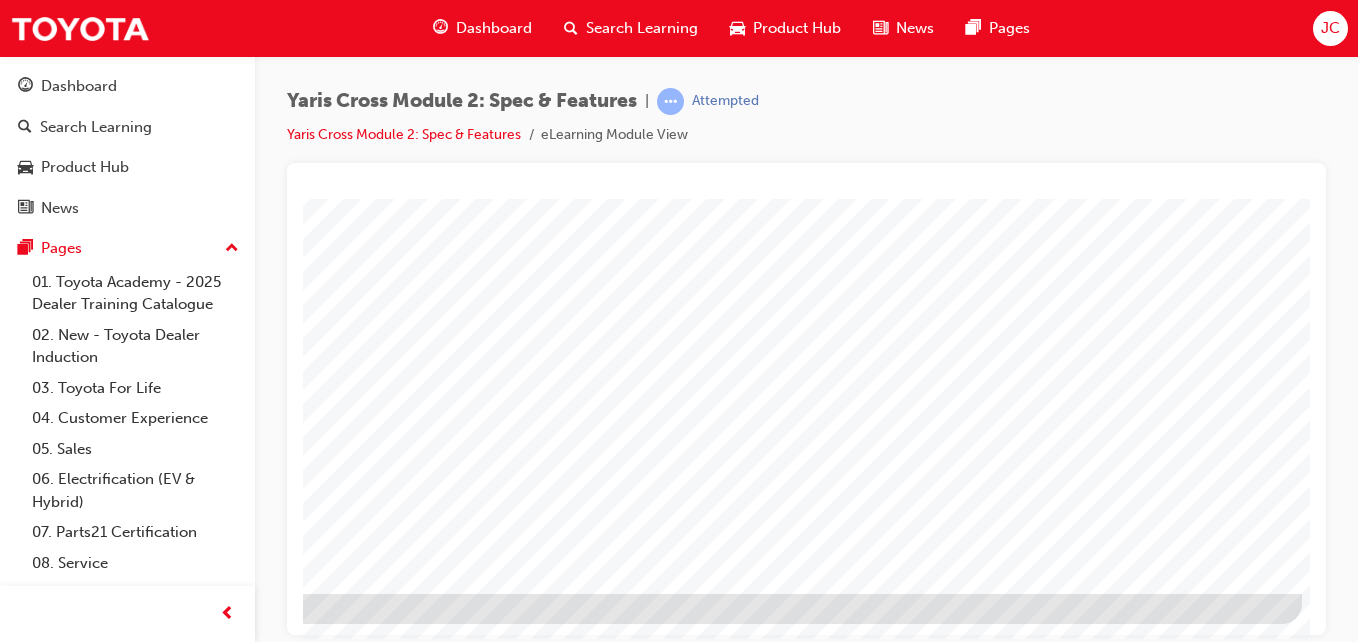 click at bounding box center [5, 1555] 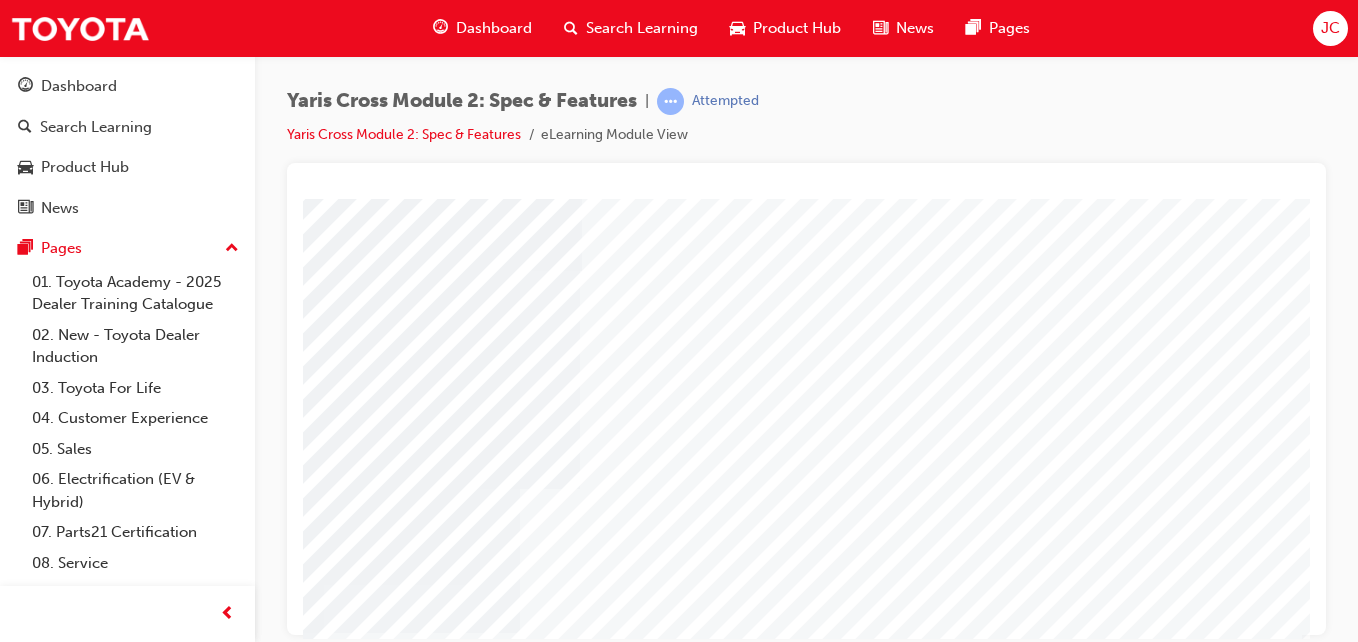 drag, startPoint x: 1000, startPoint y: 631, endPoint x: 1660, endPoint y: 826, distance: 688.20416 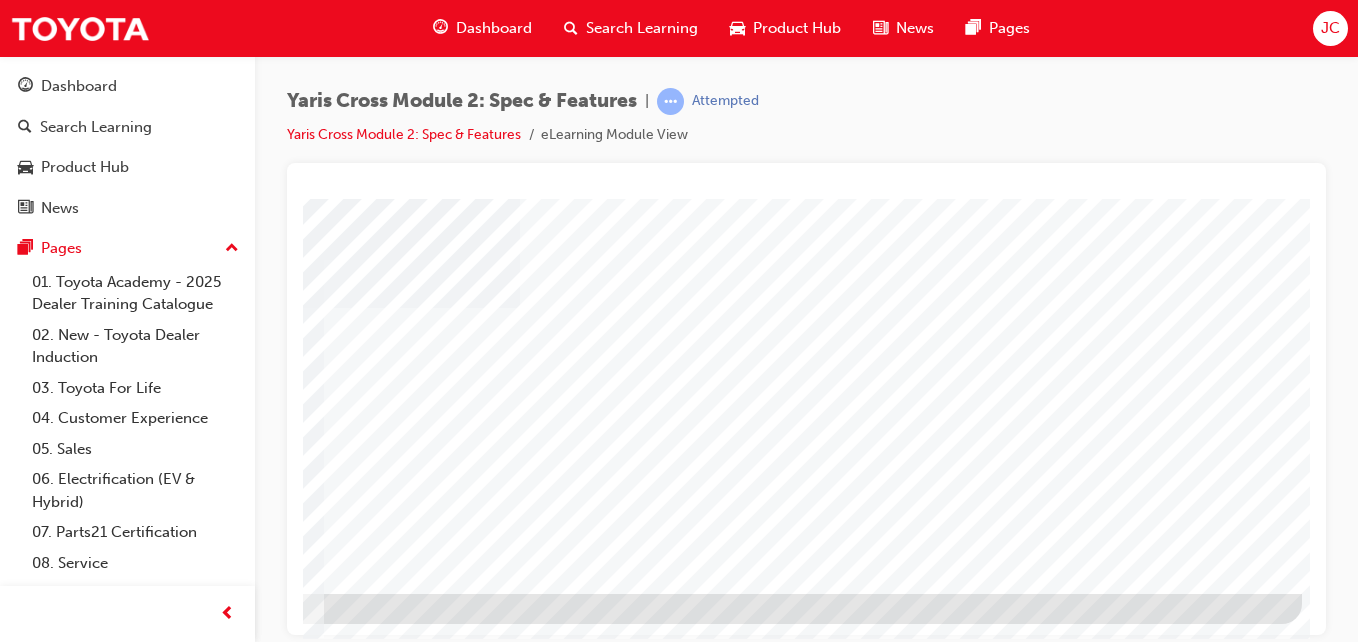 click at bounding box center [5, 3745] 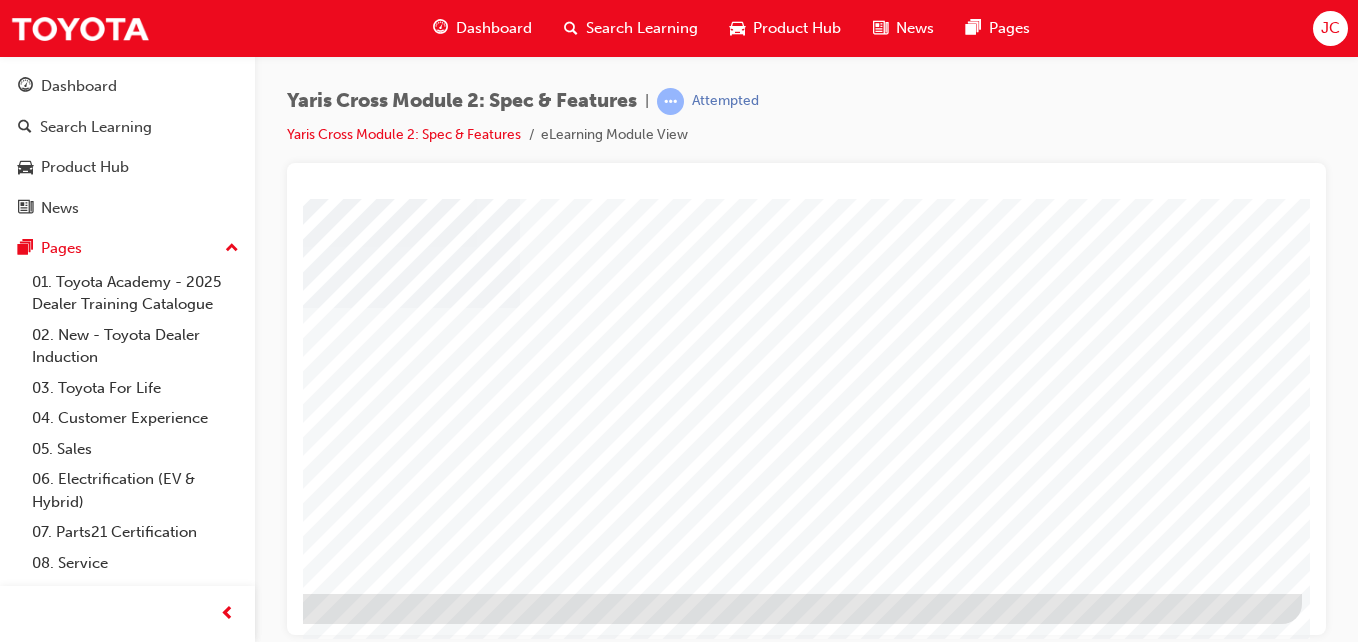 click at bounding box center (5, 1555) 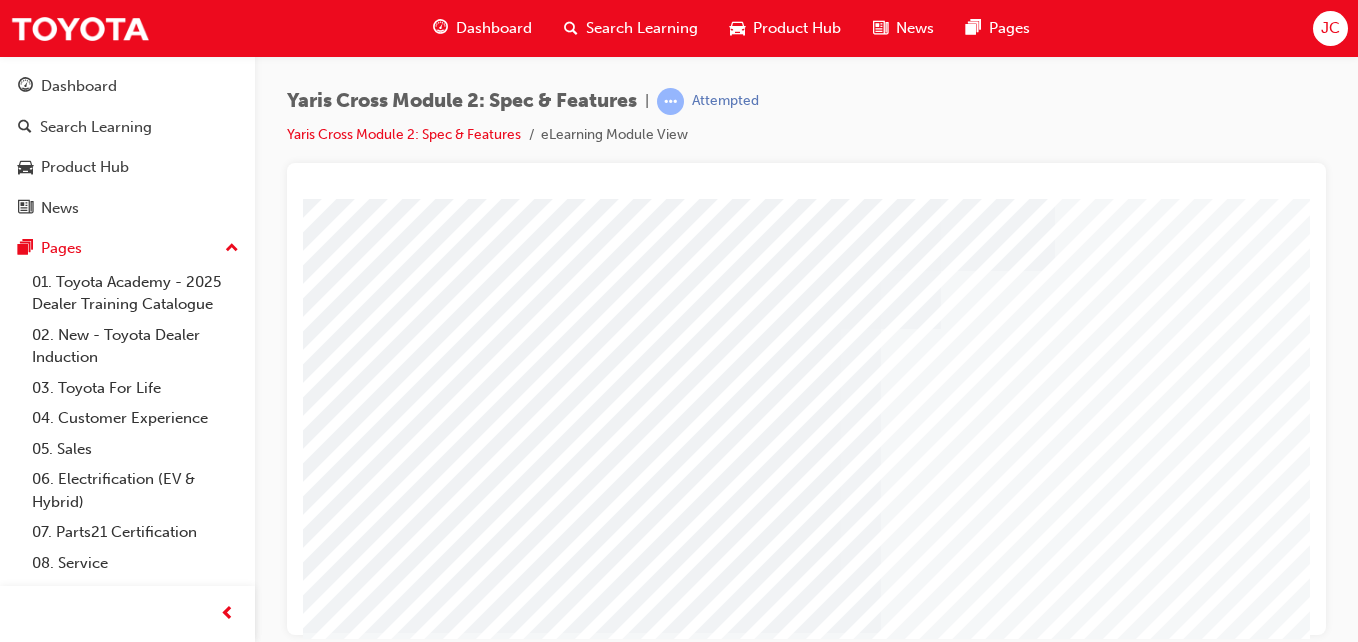 drag, startPoint x: 919, startPoint y: 621, endPoint x: 1258, endPoint y: 586, distance: 340.802 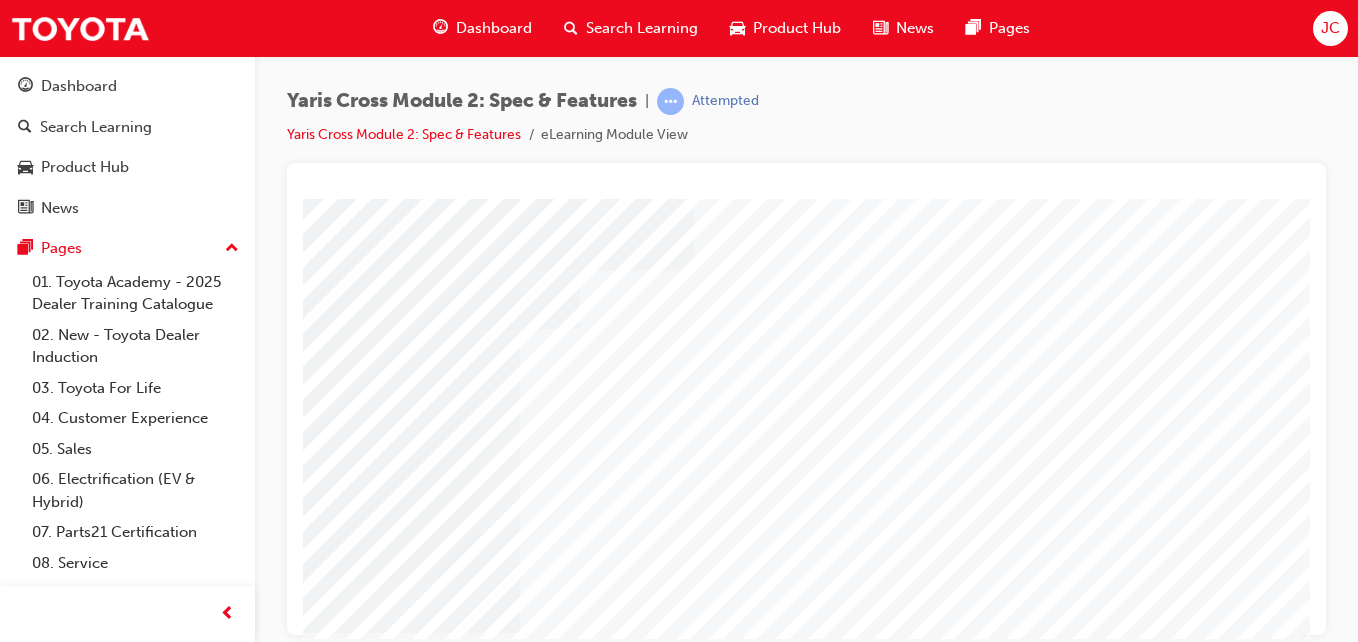 drag, startPoint x: 978, startPoint y: 629, endPoint x: 1614, endPoint y: 769, distance: 651.22656 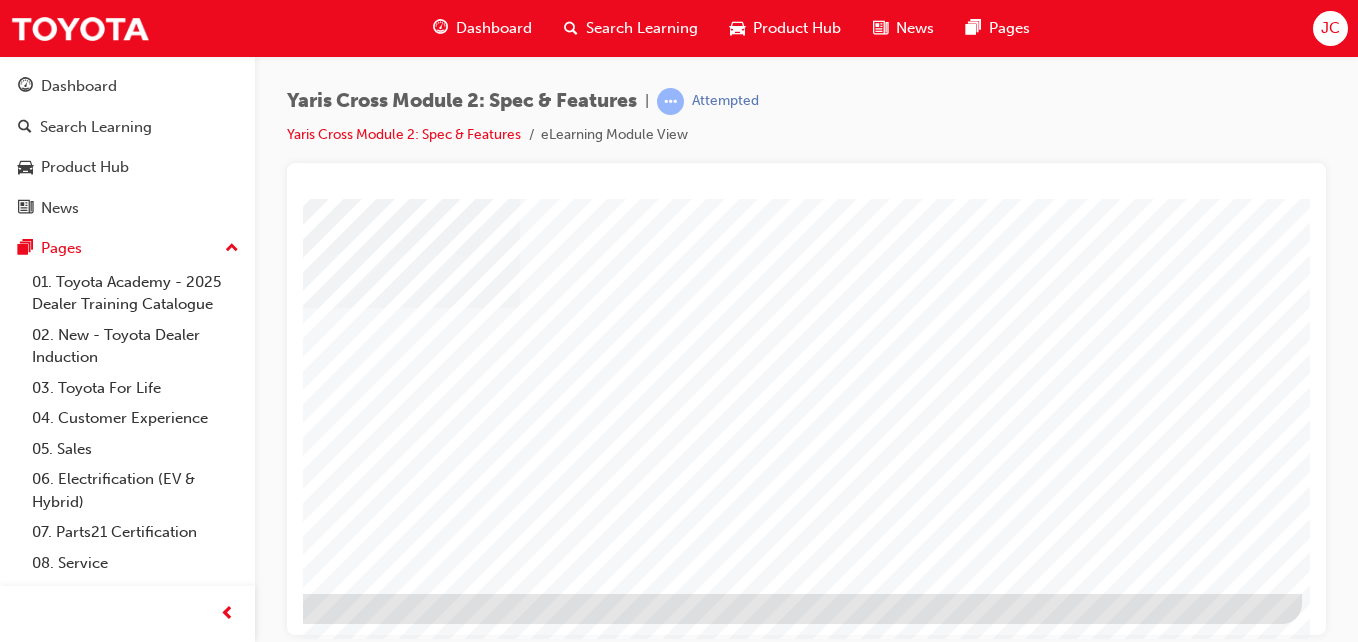 click at bounding box center (5, 1555) 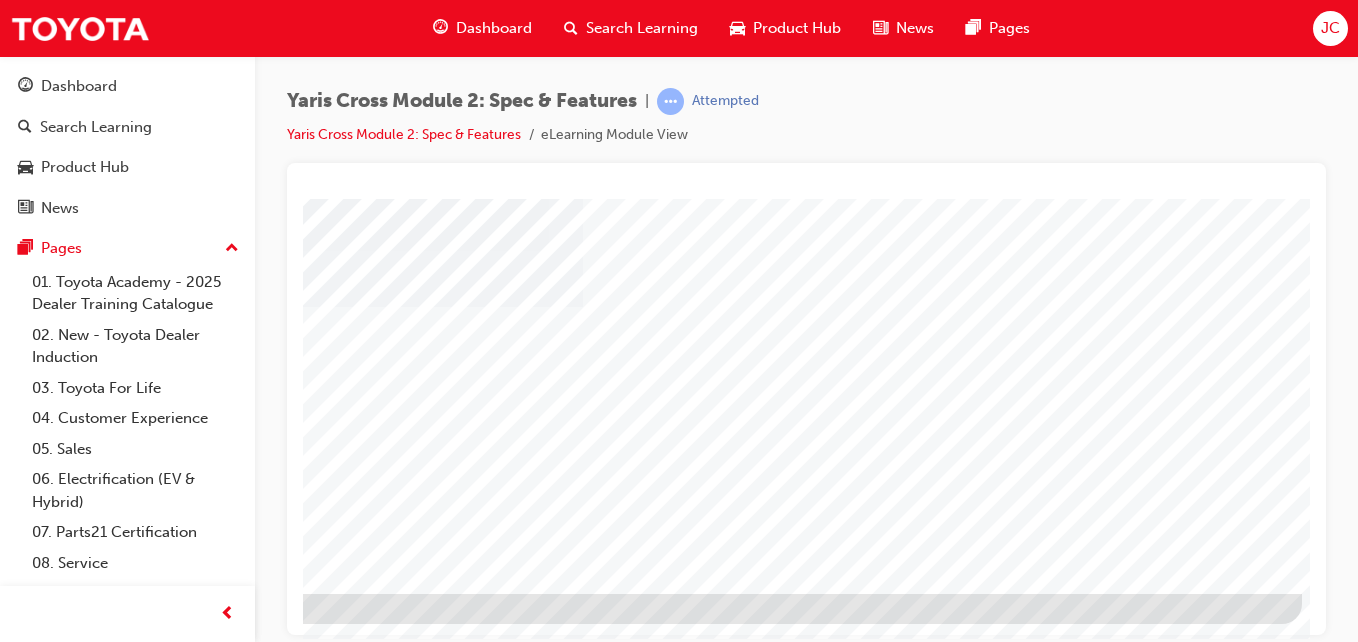 click at bounding box center (5, 1555) 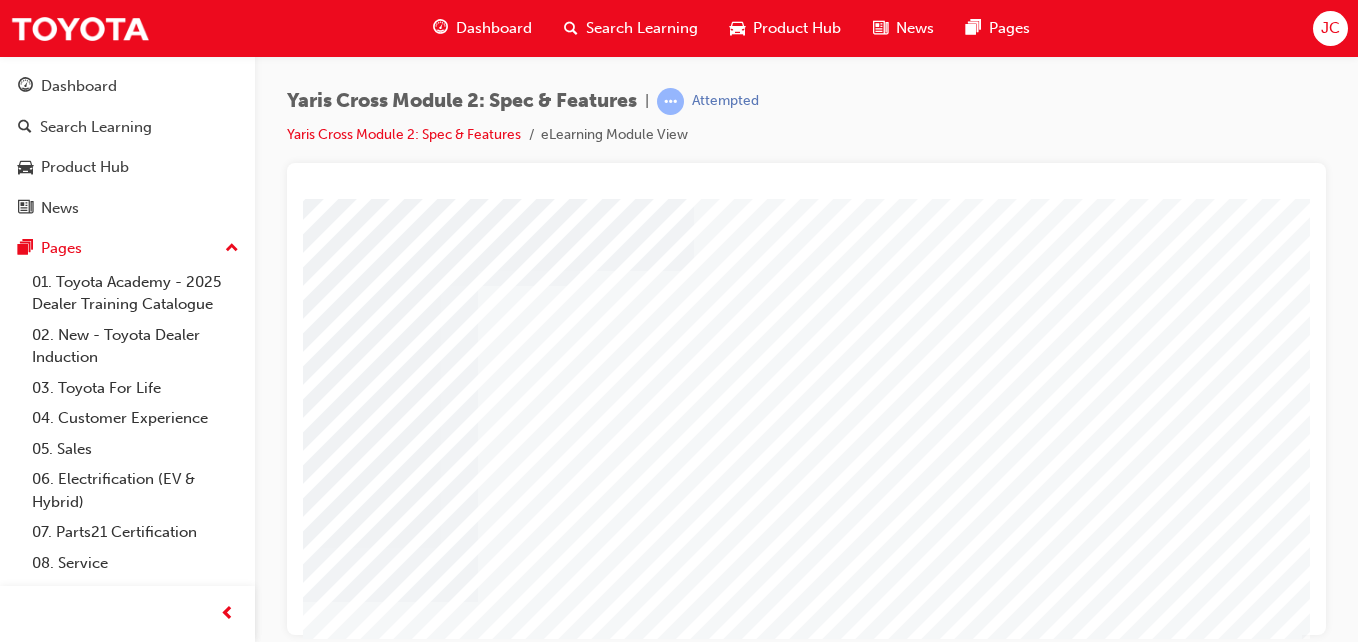 drag, startPoint x: 975, startPoint y: 628, endPoint x: 1659, endPoint y: 779, distance: 700.4691 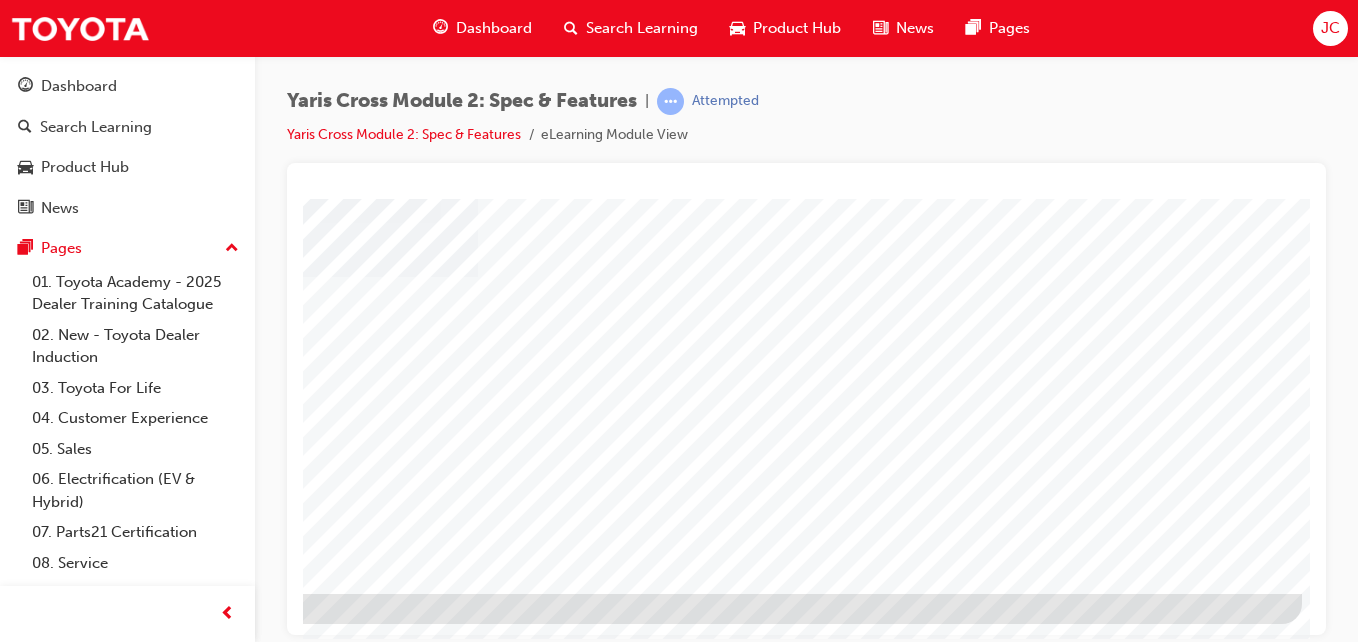 click at bounding box center (5, 1555) 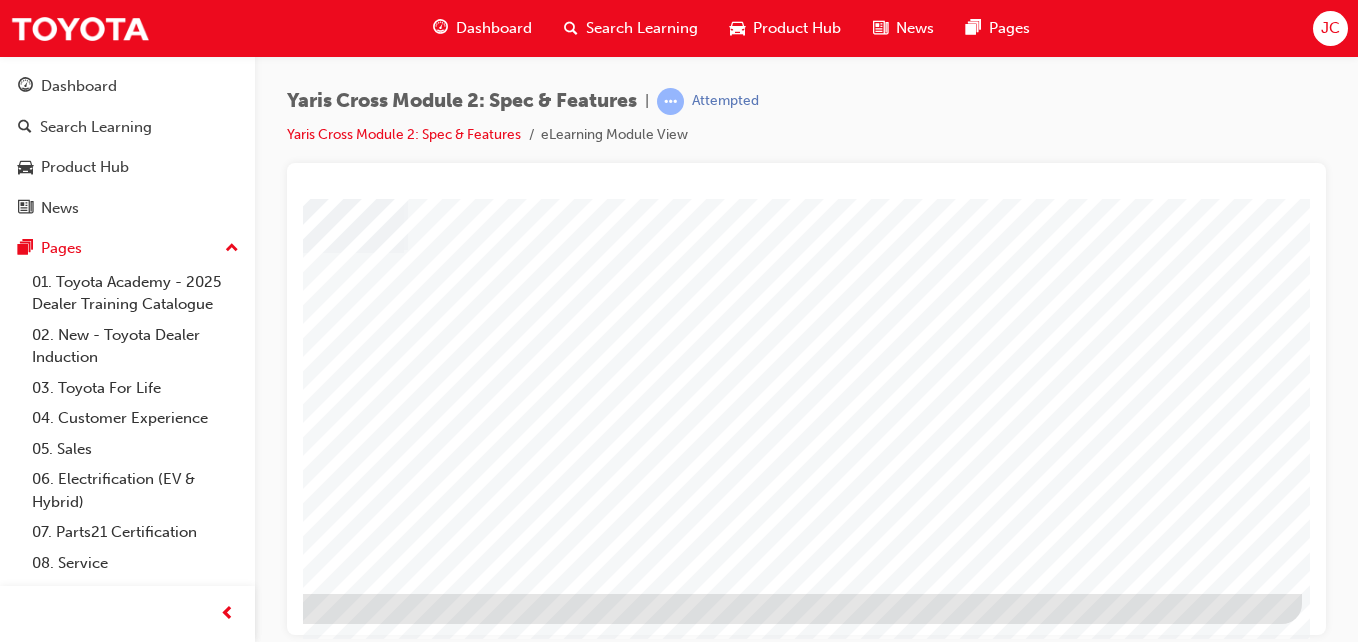 click at bounding box center [5, 1555] 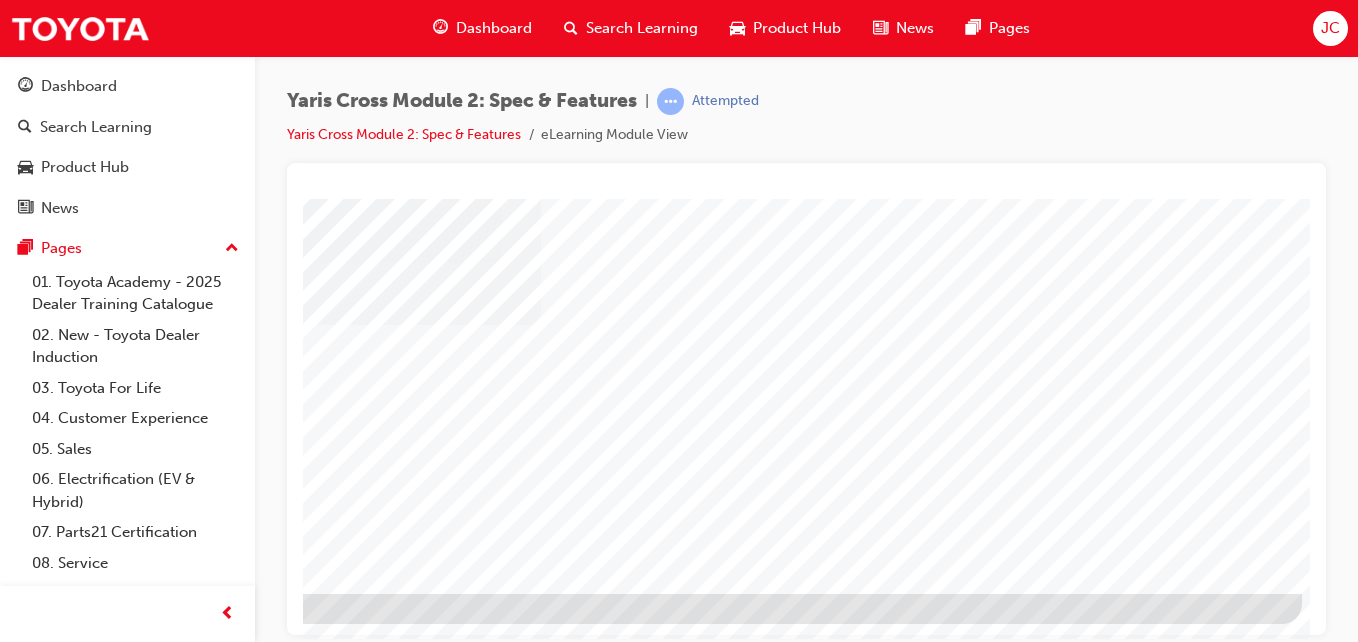 click at bounding box center [5, 1650] 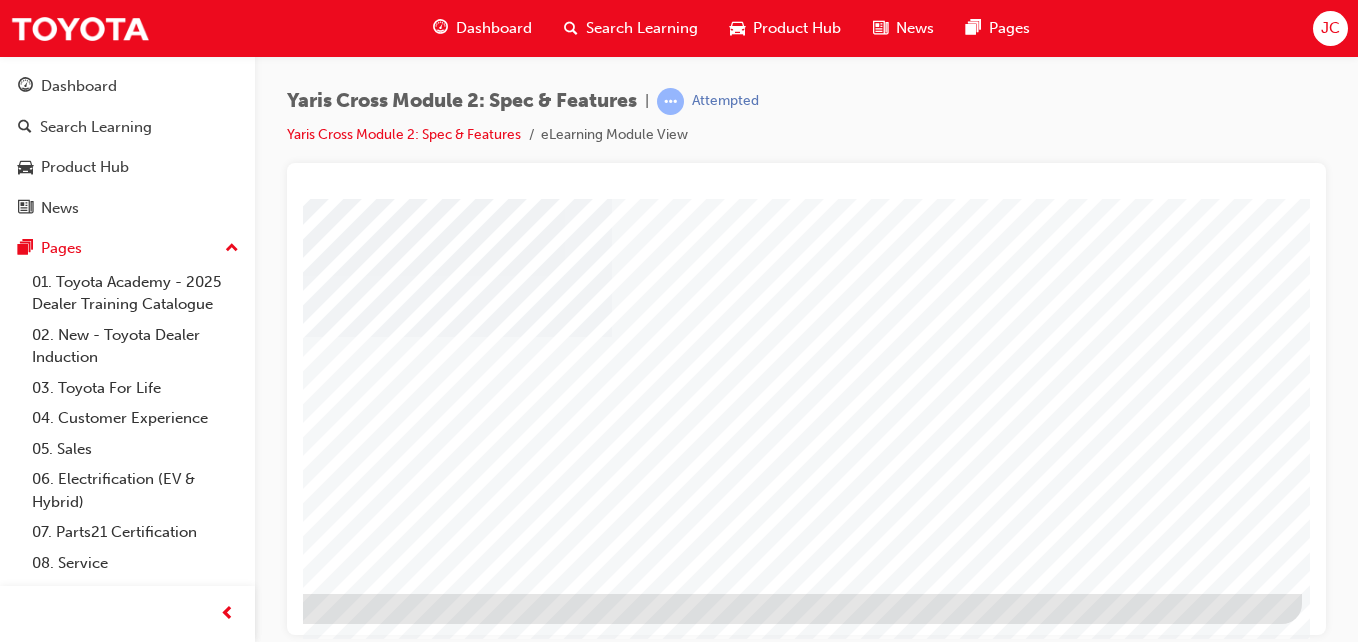click at bounding box center (5, 1555) 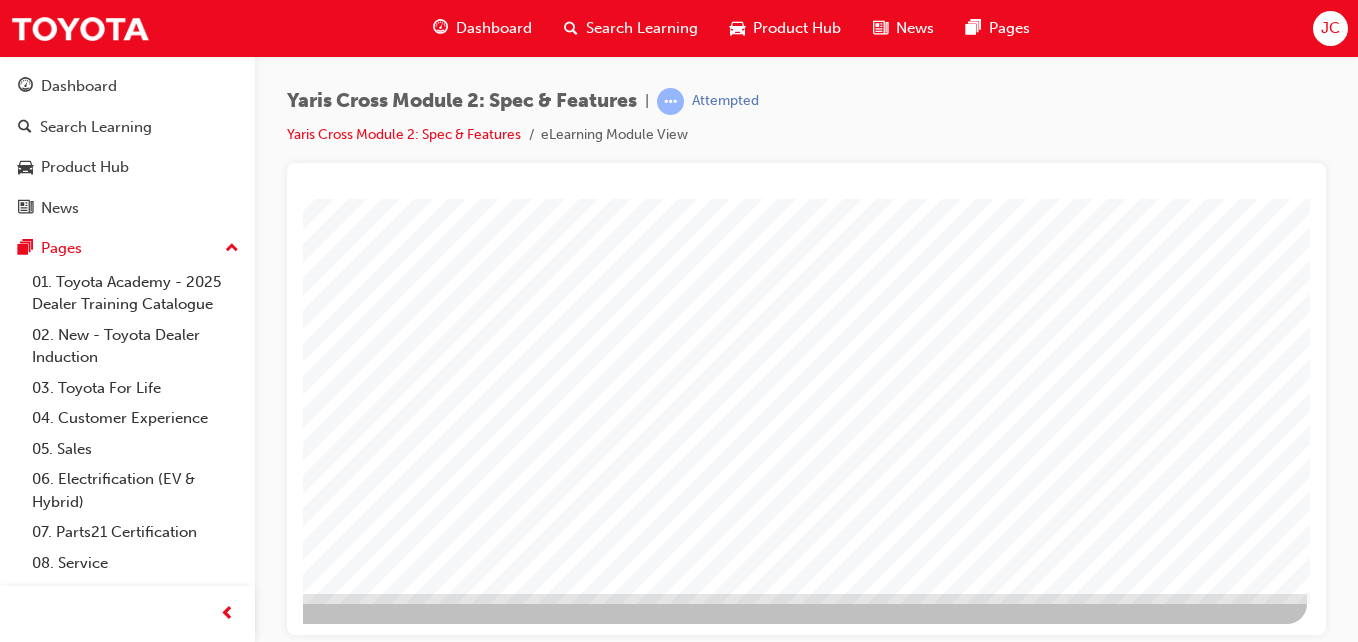 click at bounding box center [10, 1341] 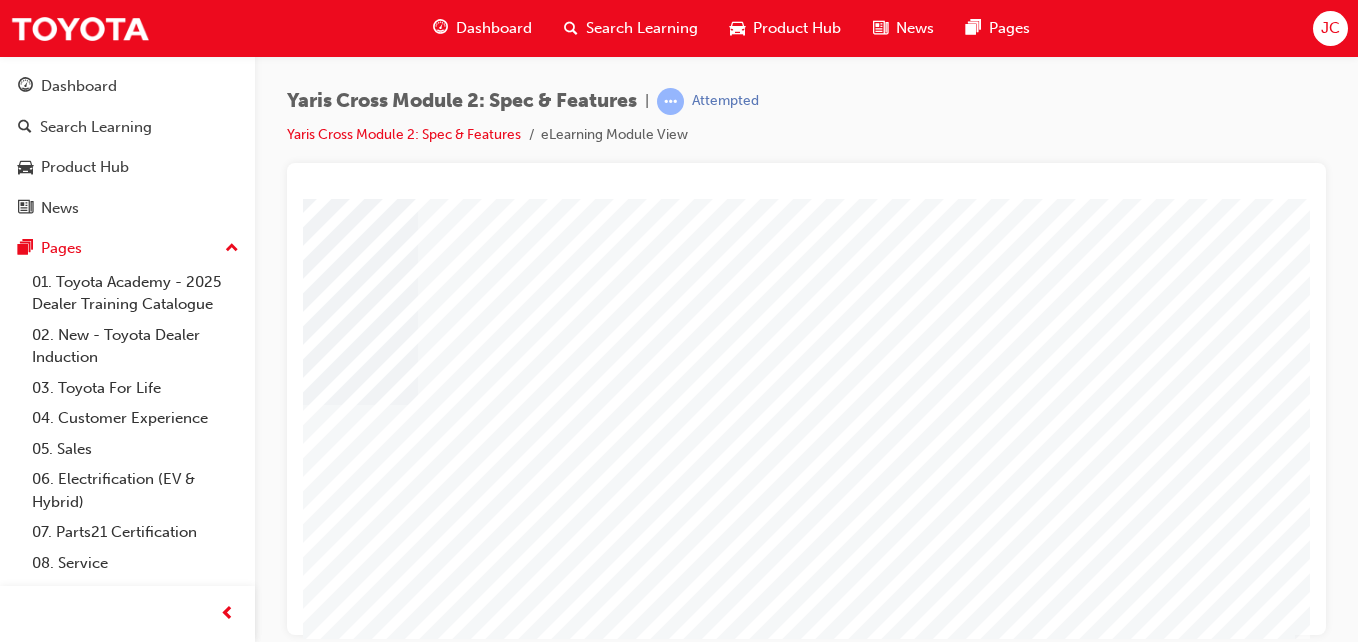 drag, startPoint x: 972, startPoint y: 625, endPoint x: 1624, endPoint y: 801, distance: 675.337 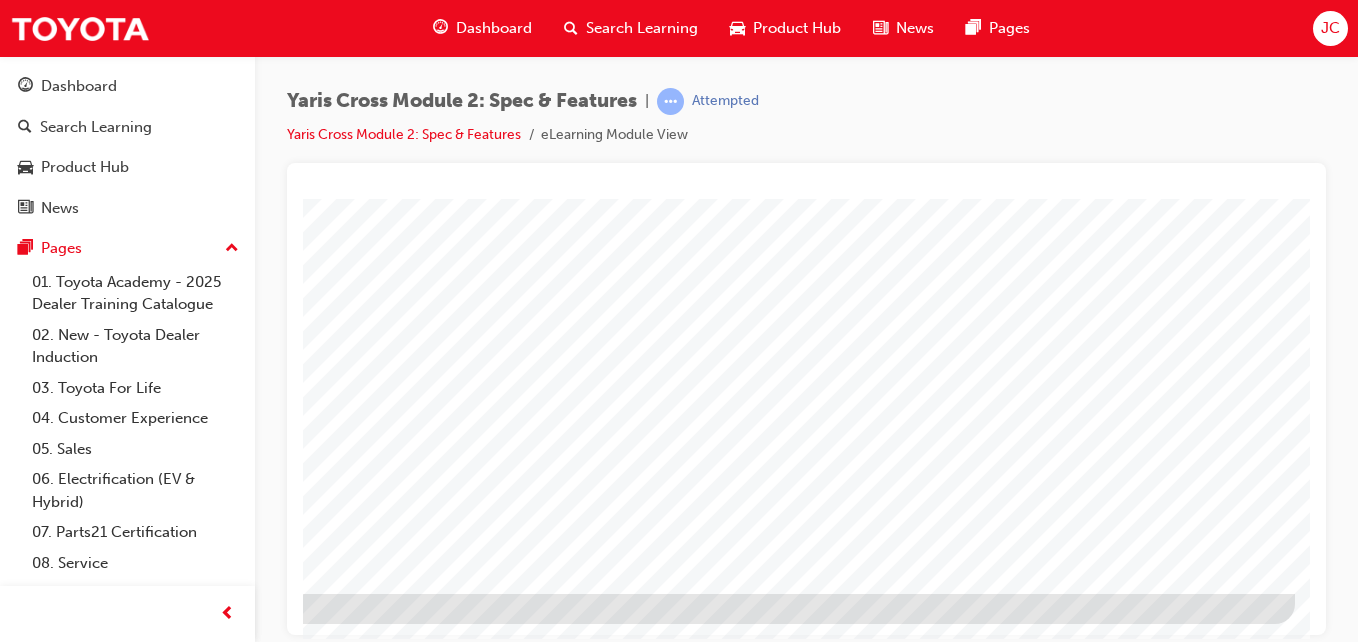 click at bounding box center [-2, 2045] 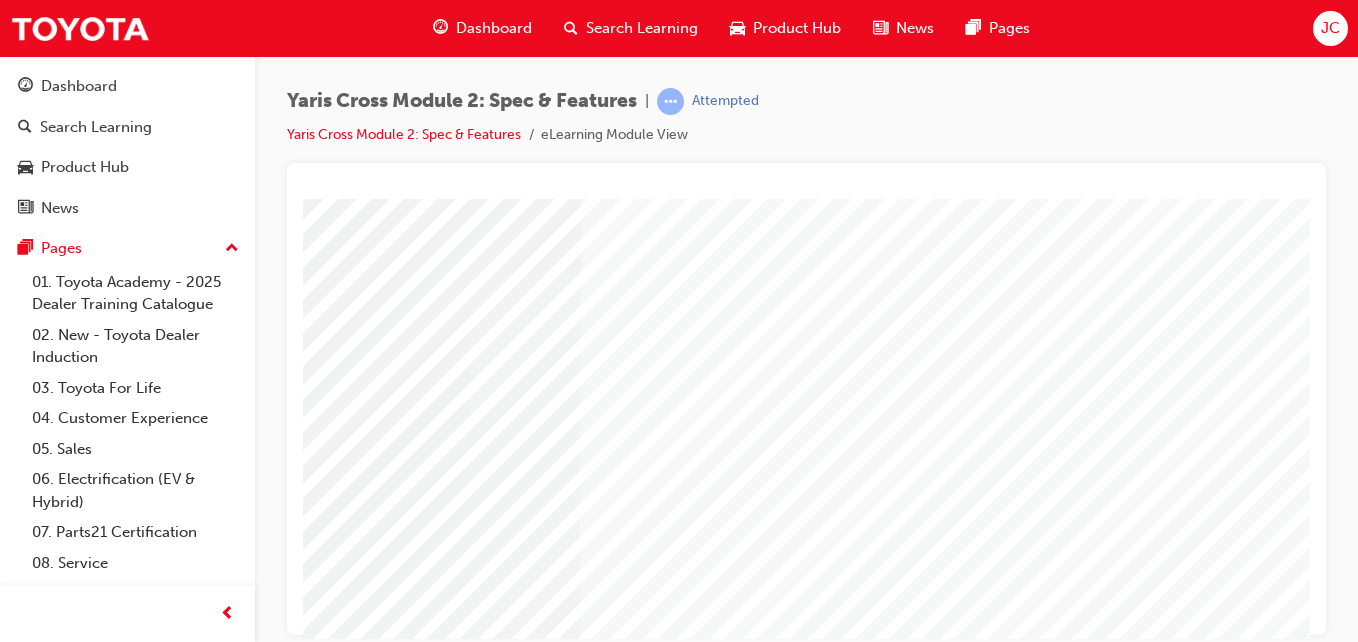 drag, startPoint x: 976, startPoint y: 628, endPoint x: 1630, endPoint y: 793, distance: 674.49316 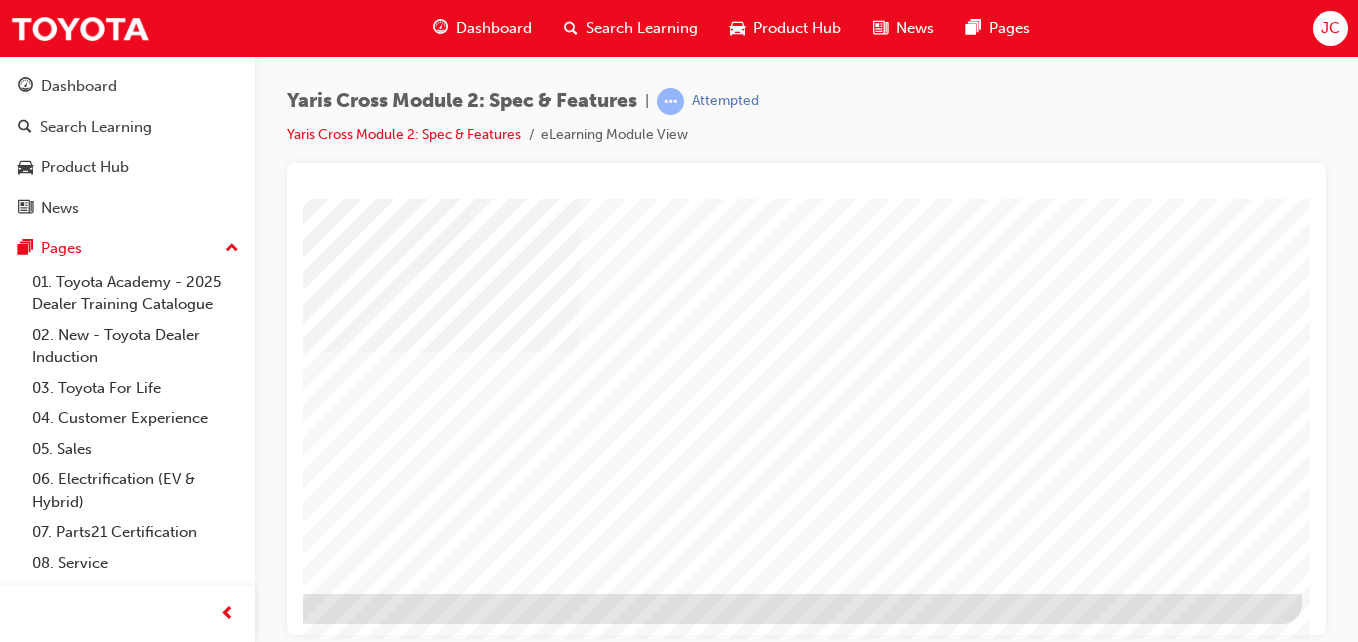 click at bounding box center [5, 1555] 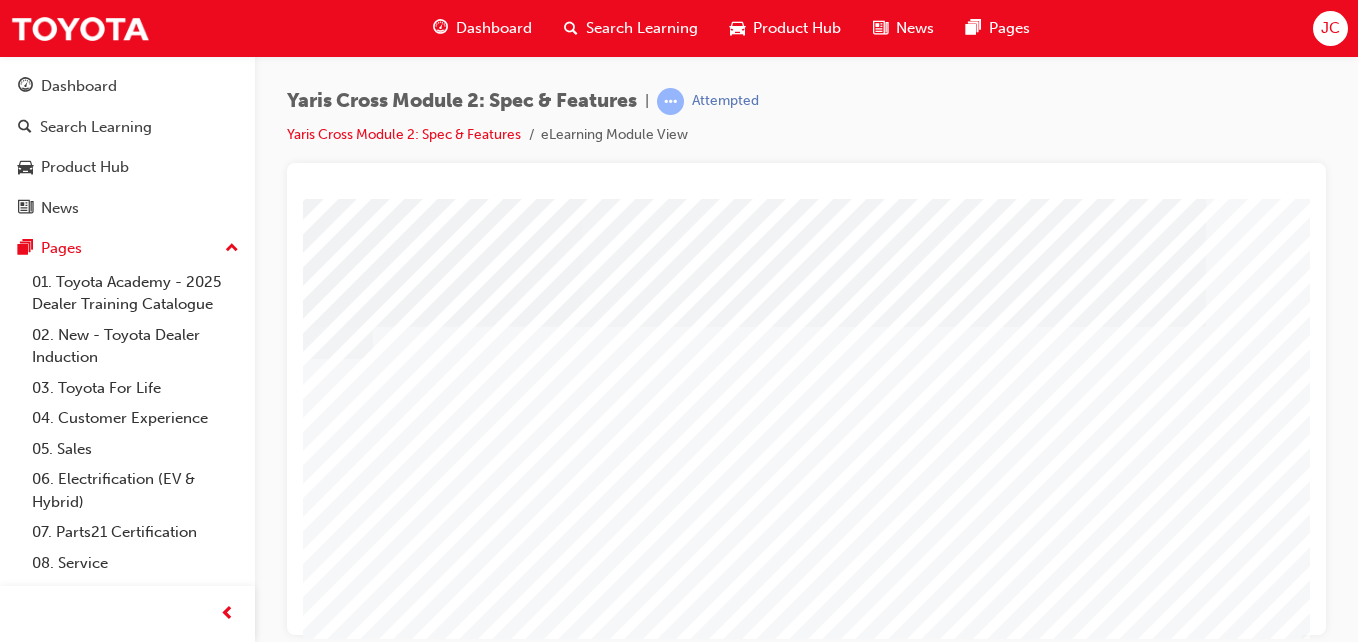 drag, startPoint x: 946, startPoint y: 625, endPoint x: 1617, endPoint y: 796, distance: 692.4464 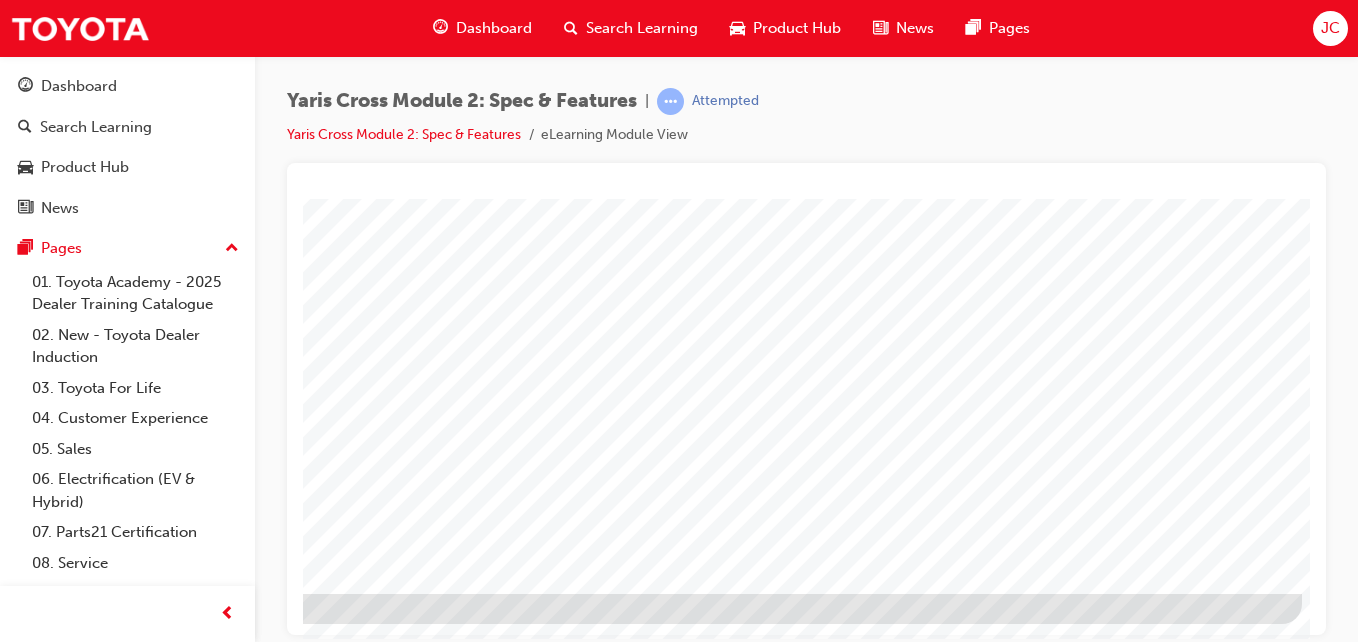 click at bounding box center (5, 1737) 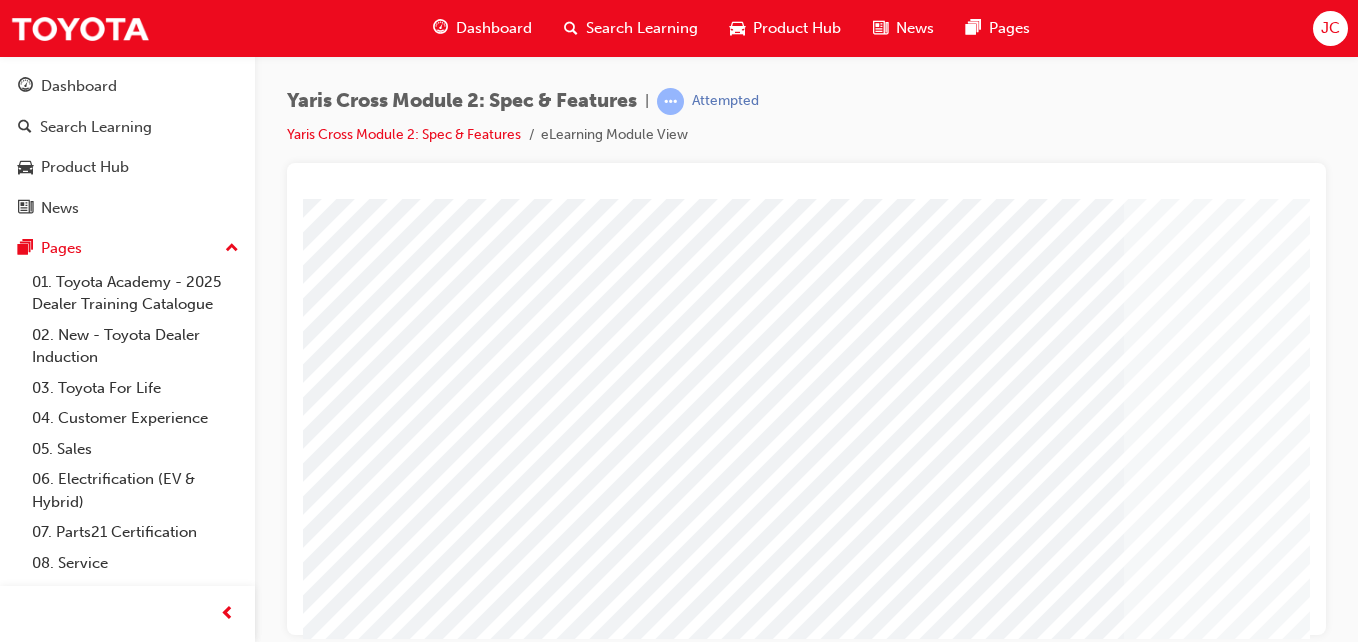 drag, startPoint x: 916, startPoint y: 622, endPoint x: 1229, endPoint y: 617, distance: 313.03995 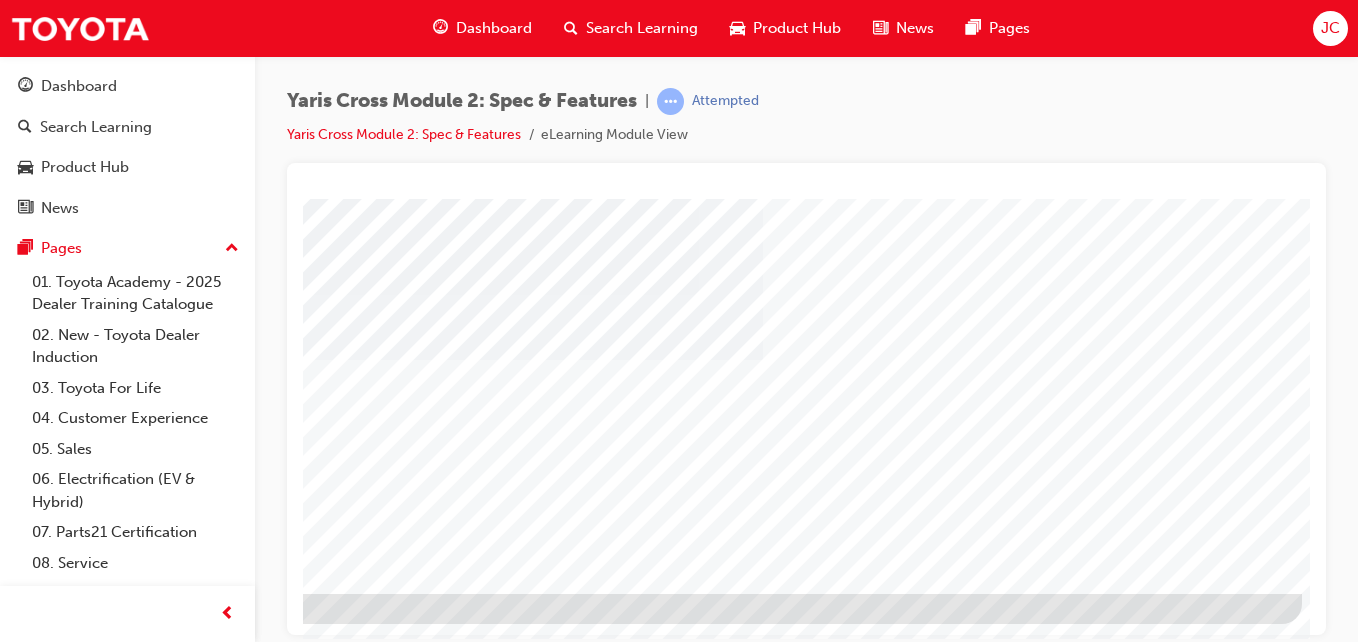 click at bounding box center [5, 1555] 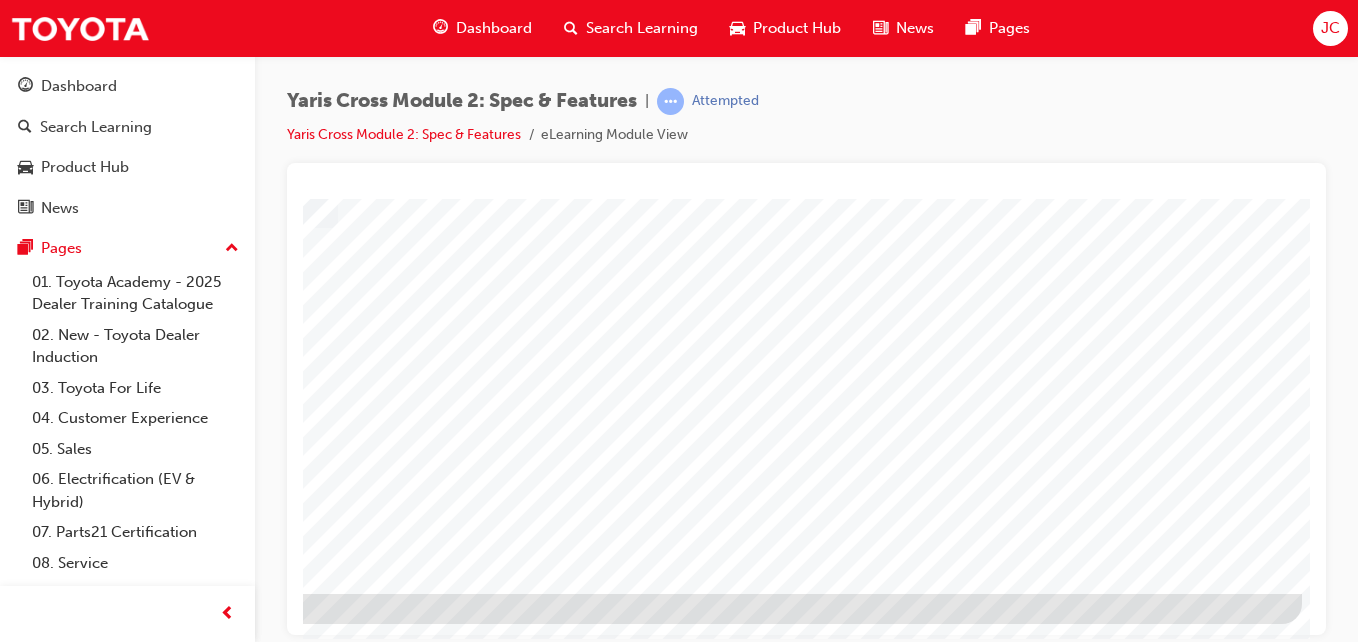 click at bounding box center [5, 1555] 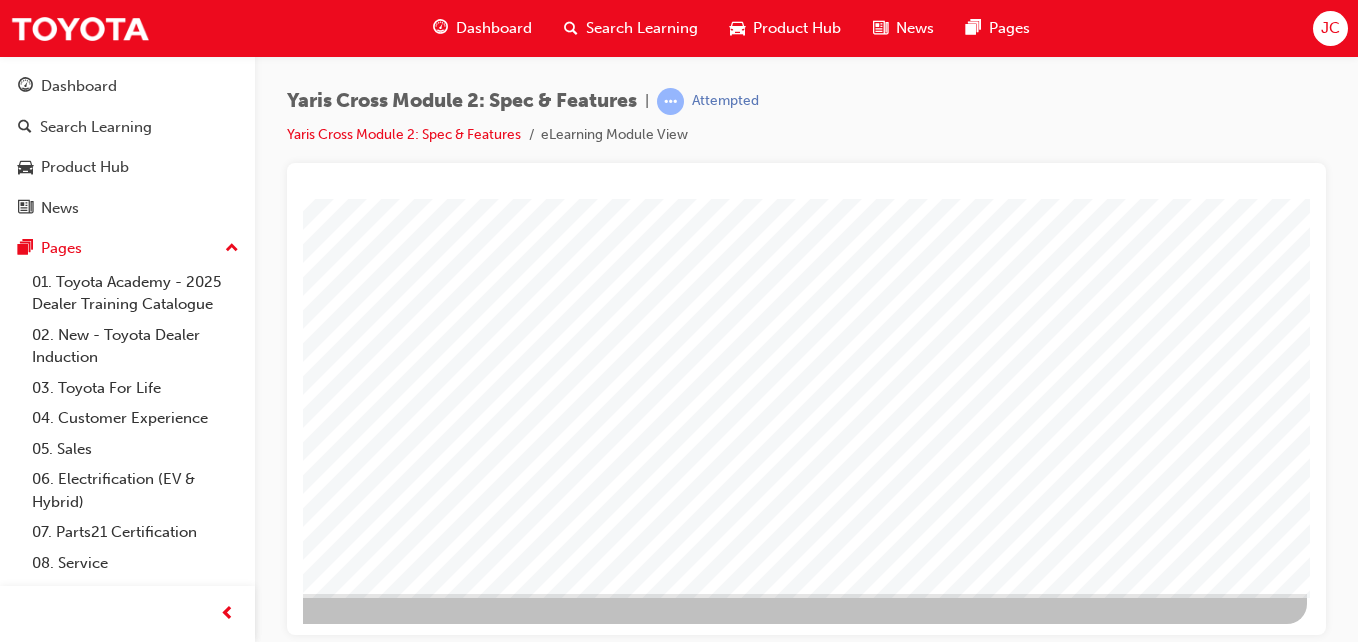 click at bounding box center [10, 1335] 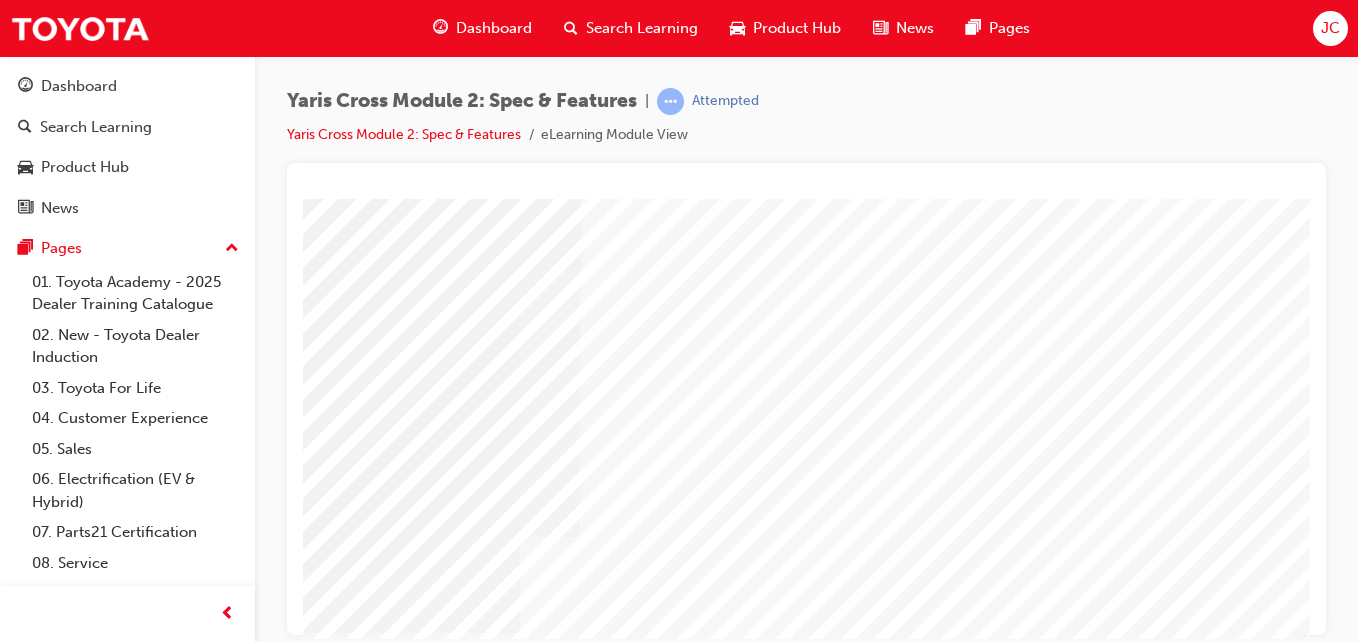 drag, startPoint x: 959, startPoint y: 628, endPoint x: 1613, endPoint y: 775, distance: 670.3171 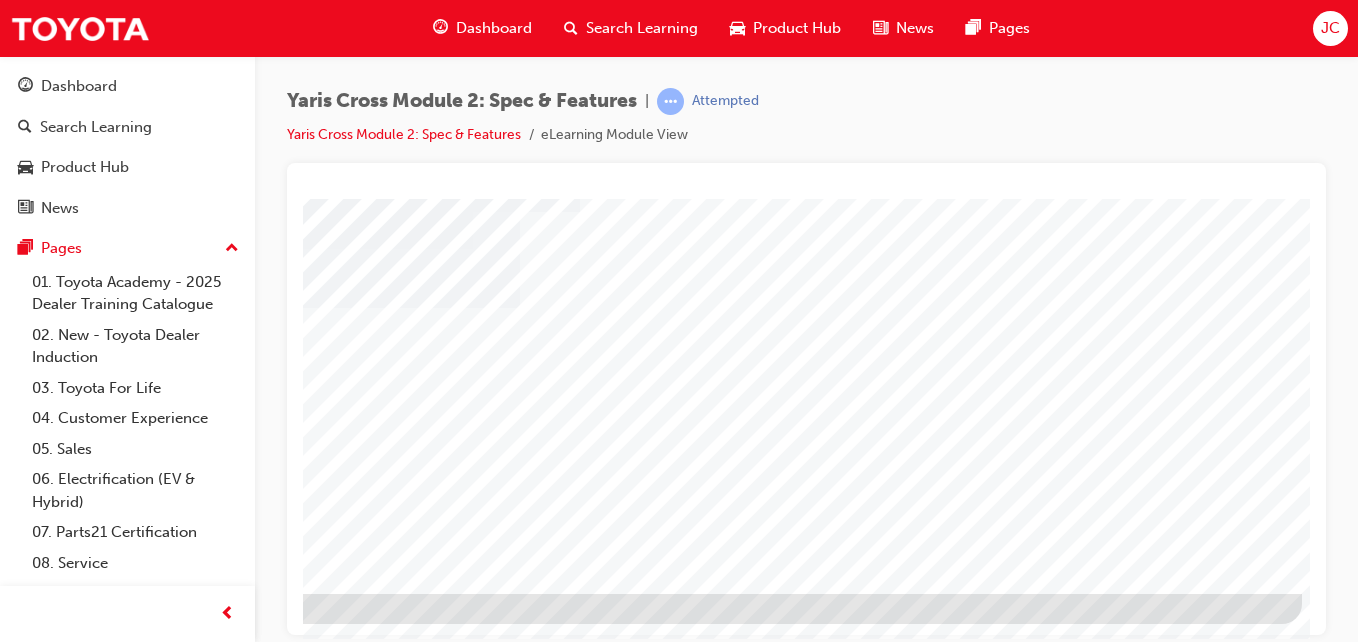 click at bounding box center (5, 1555) 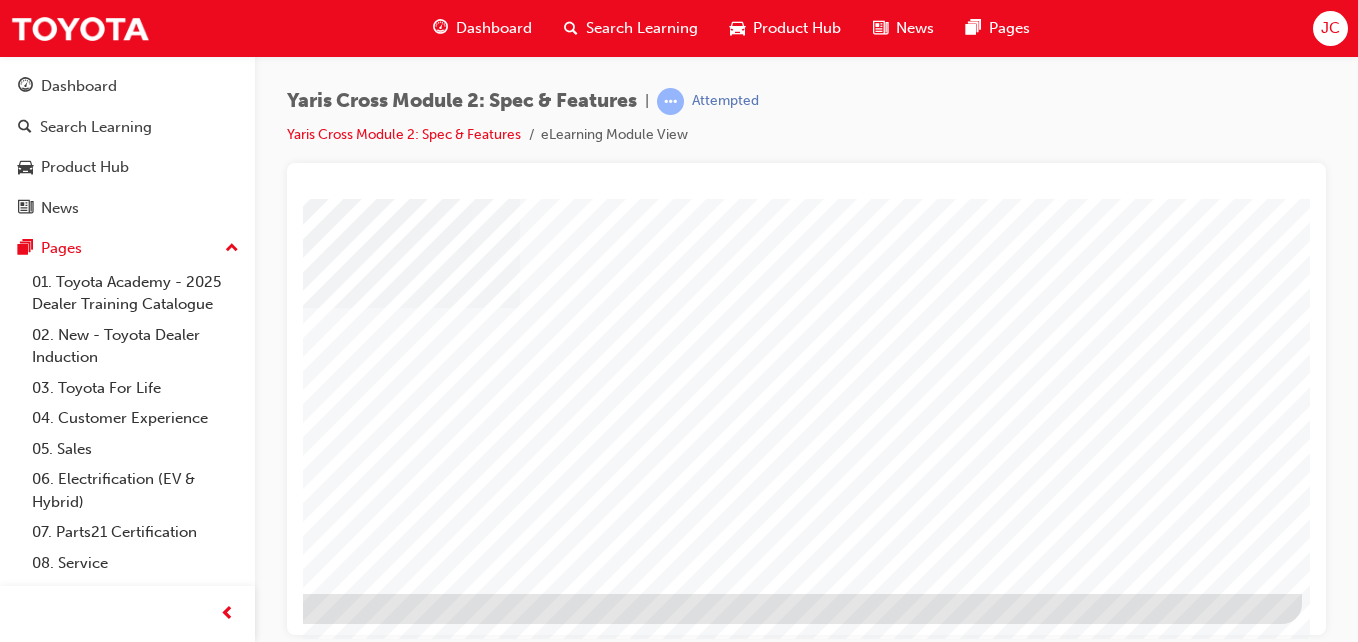 click at bounding box center [5, 1555] 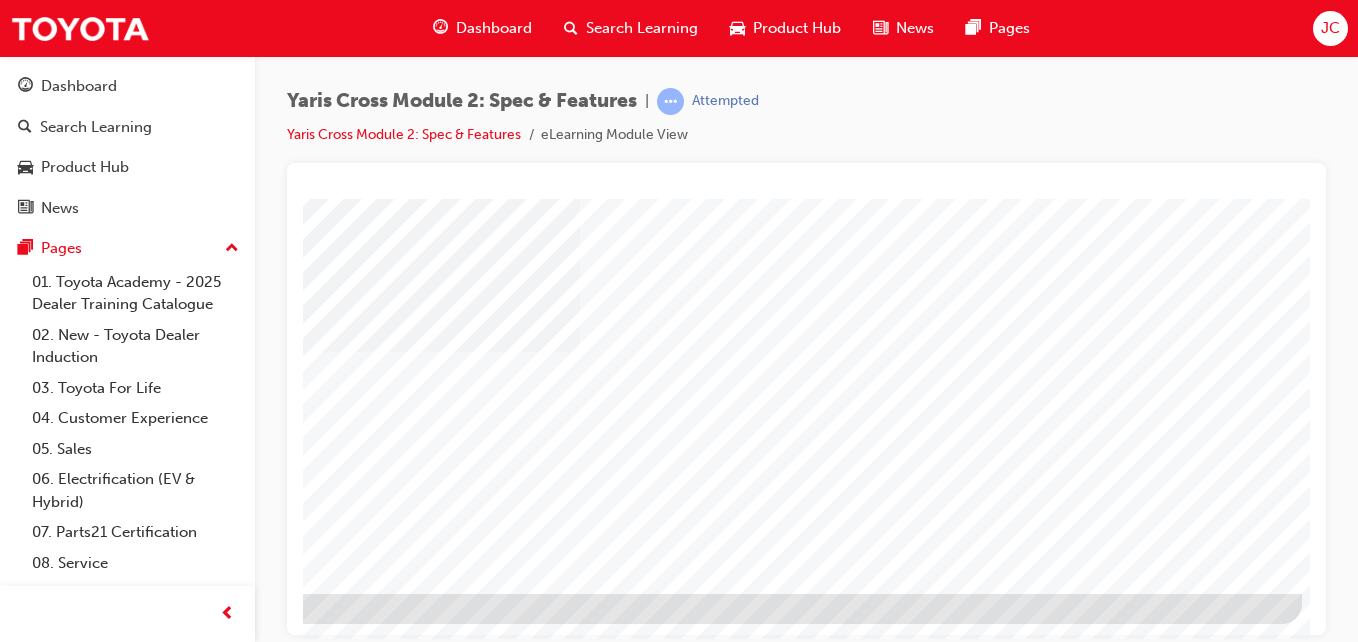 click at bounding box center [5, 1555] 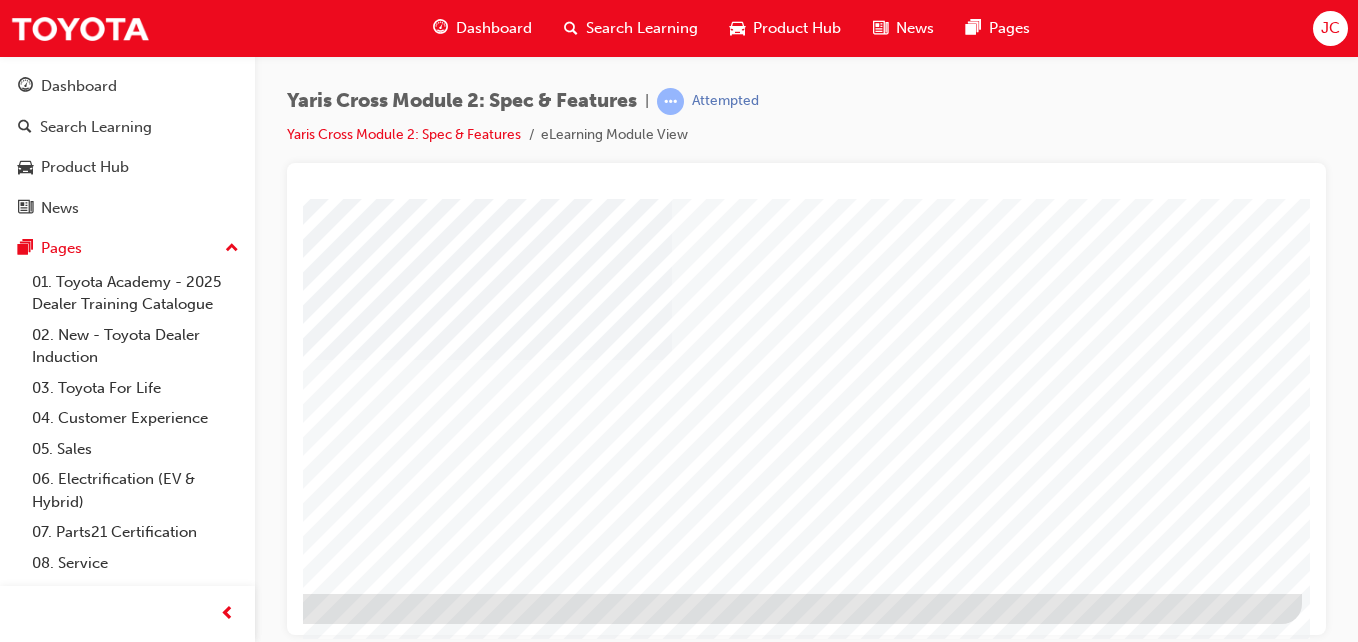 click at bounding box center (5, 1555) 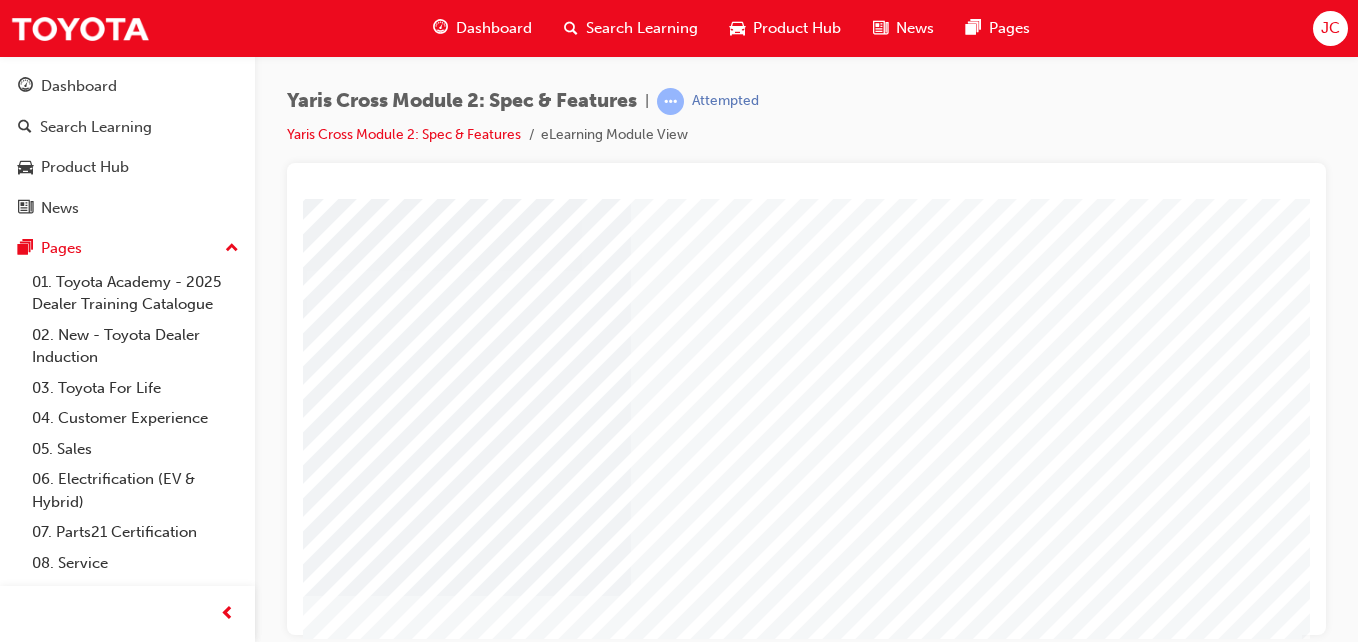 drag, startPoint x: 1012, startPoint y: 627, endPoint x: 1614, endPoint y: 748, distance: 614.0399 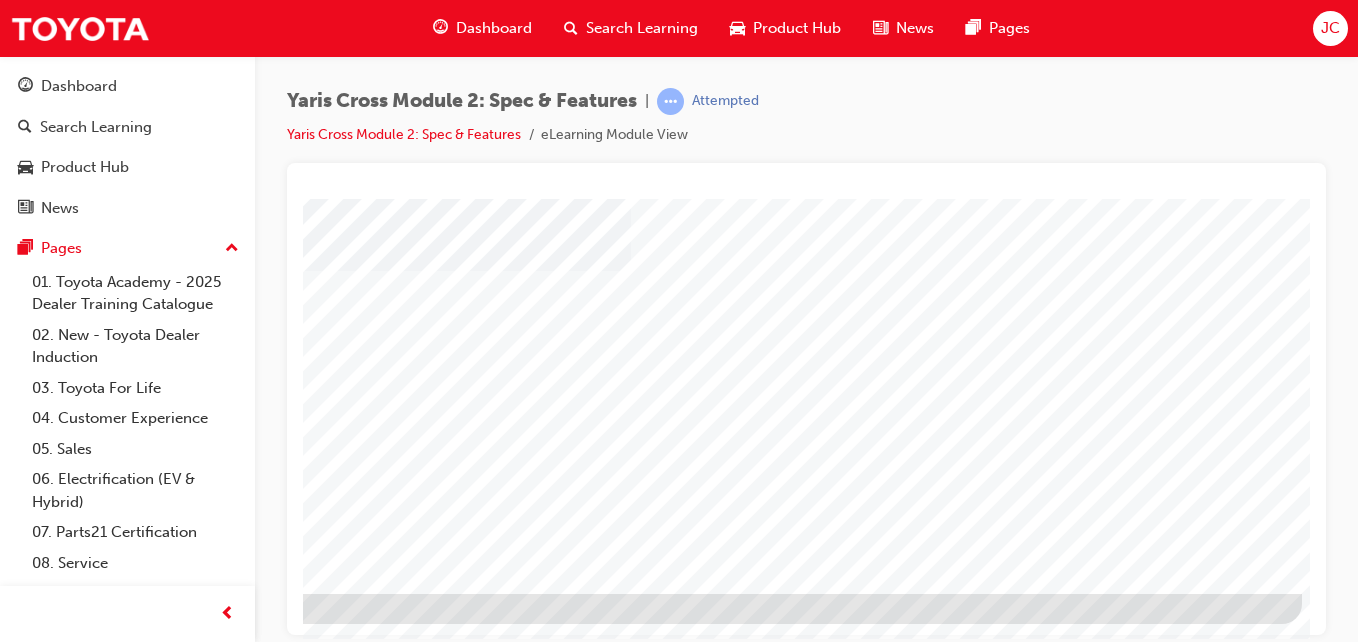 click at bounding box center [5, 1555] 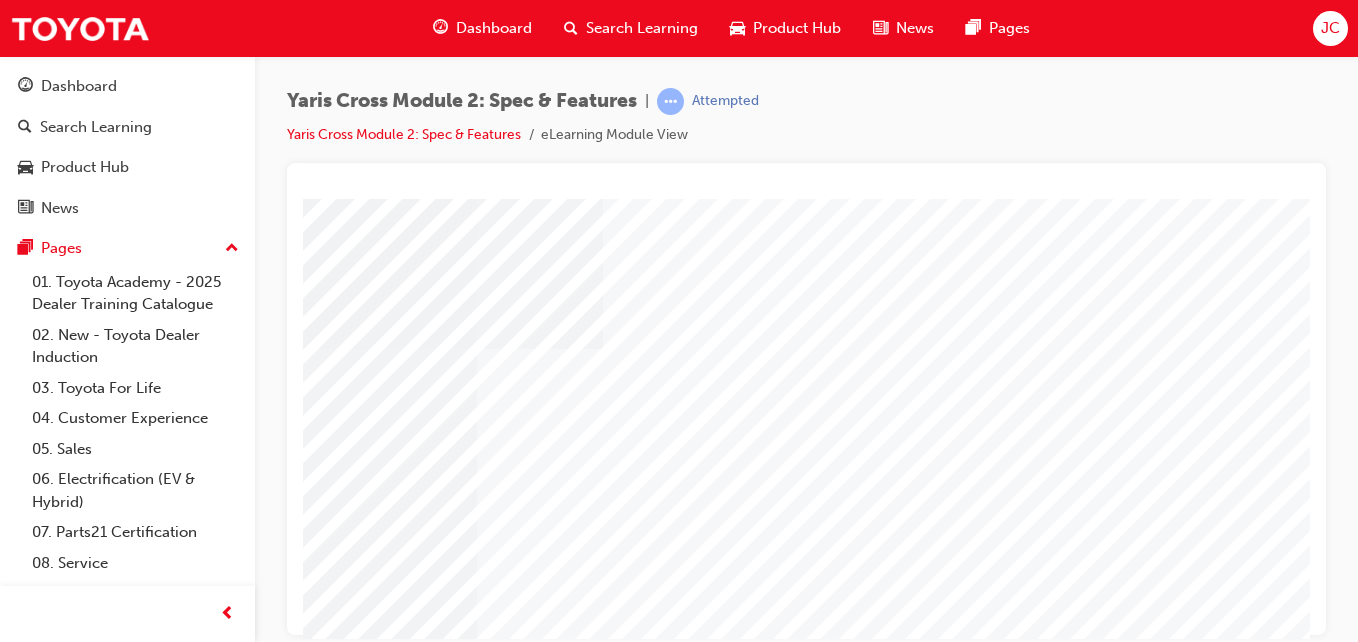 drag, startPoint x: 947, startPoint y: 614, endPoint x: 1018, endPoint y: 619, distance: 71.17584 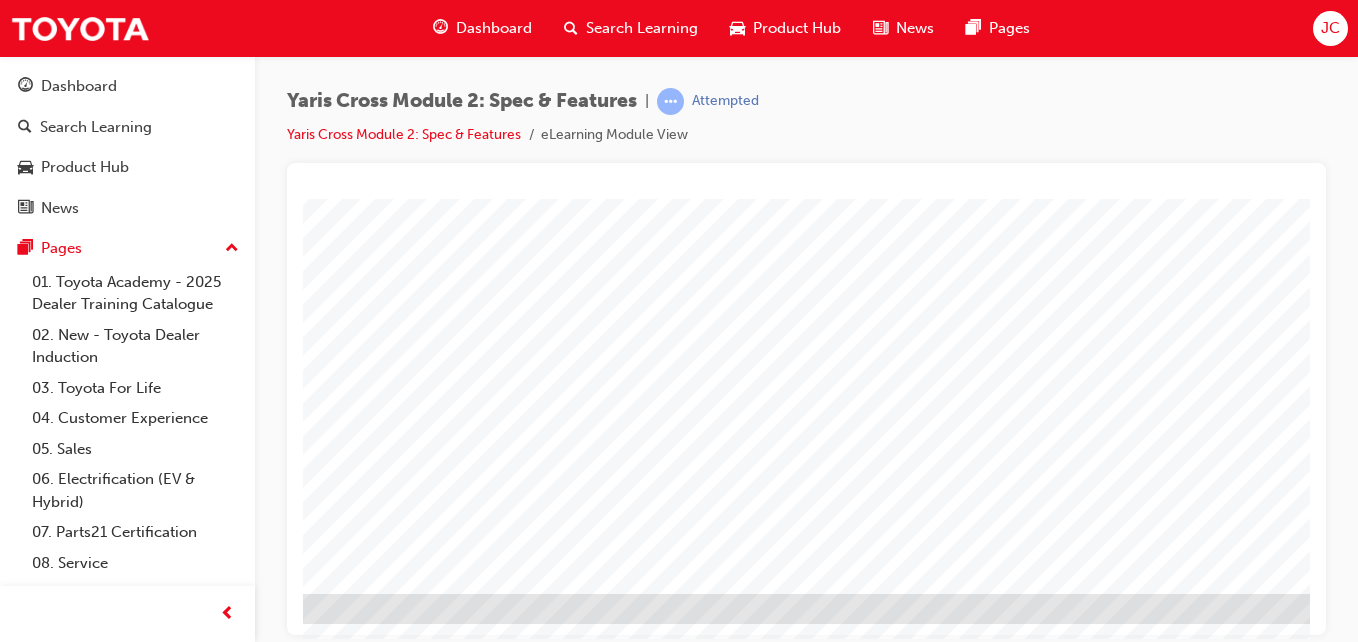 click at bounding box center (37, 1541) 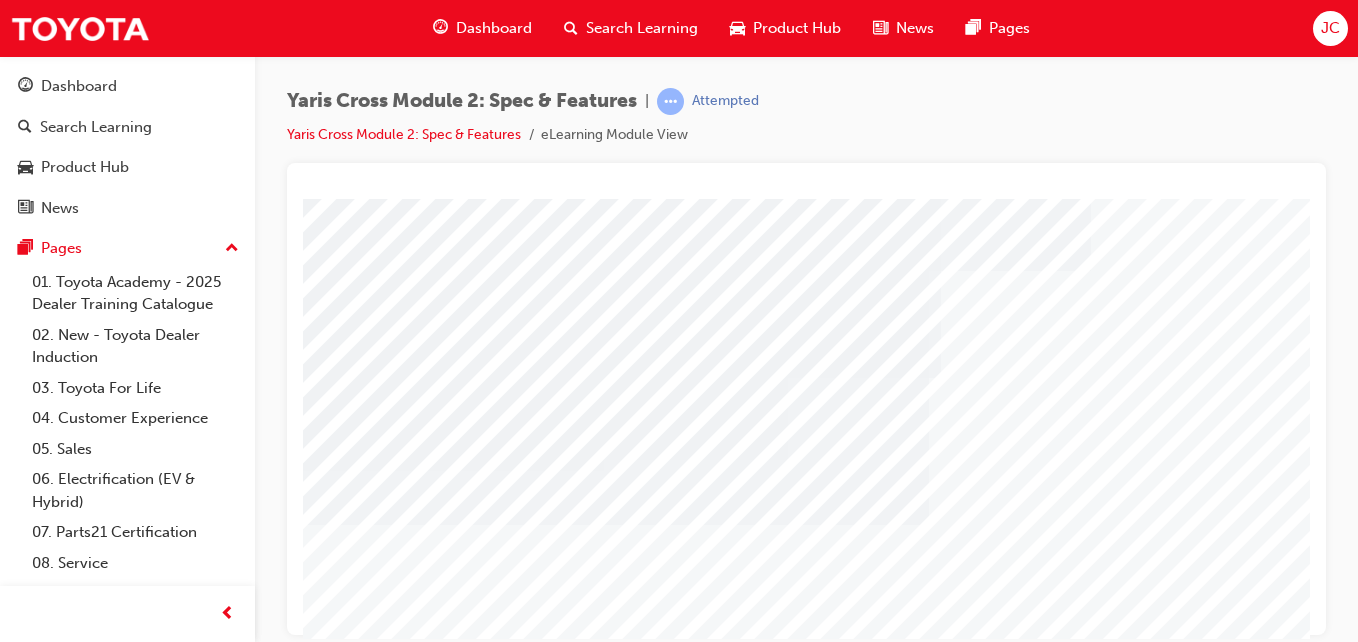 drag, startPoint x: 968, startPoint y: 619, endPoint x: 1240, endPoint y: 603, distance: 272.47018 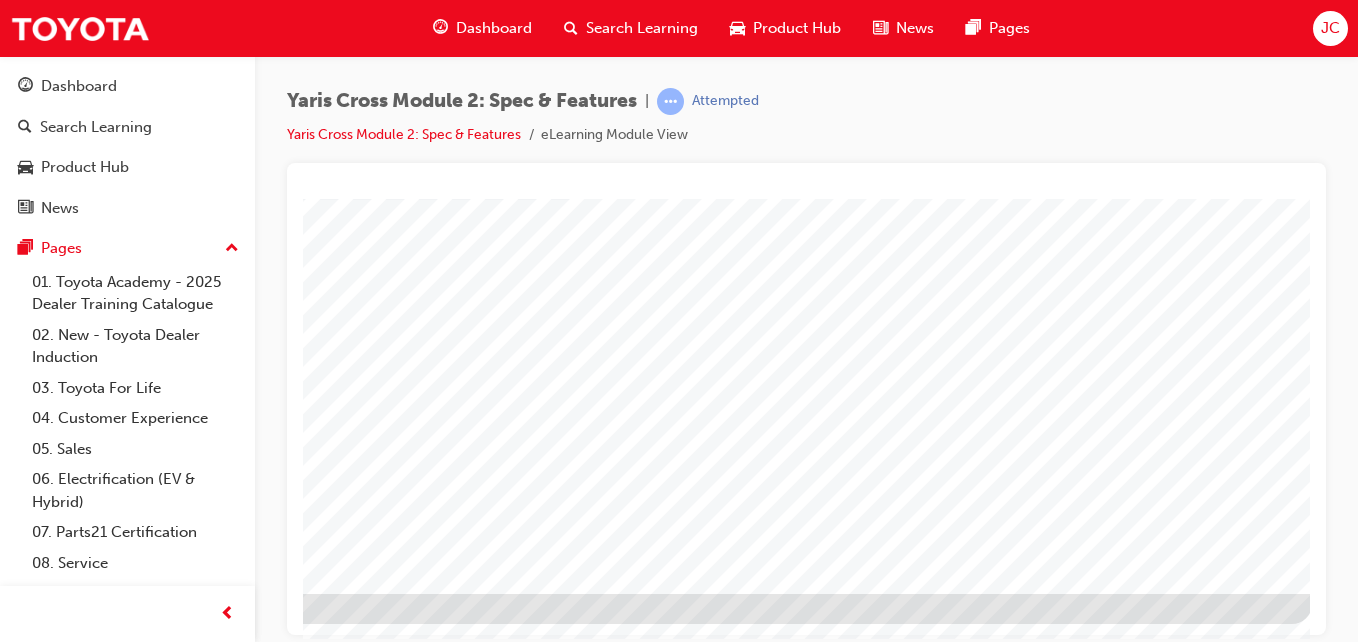 click at bounding box center [15, 1555] 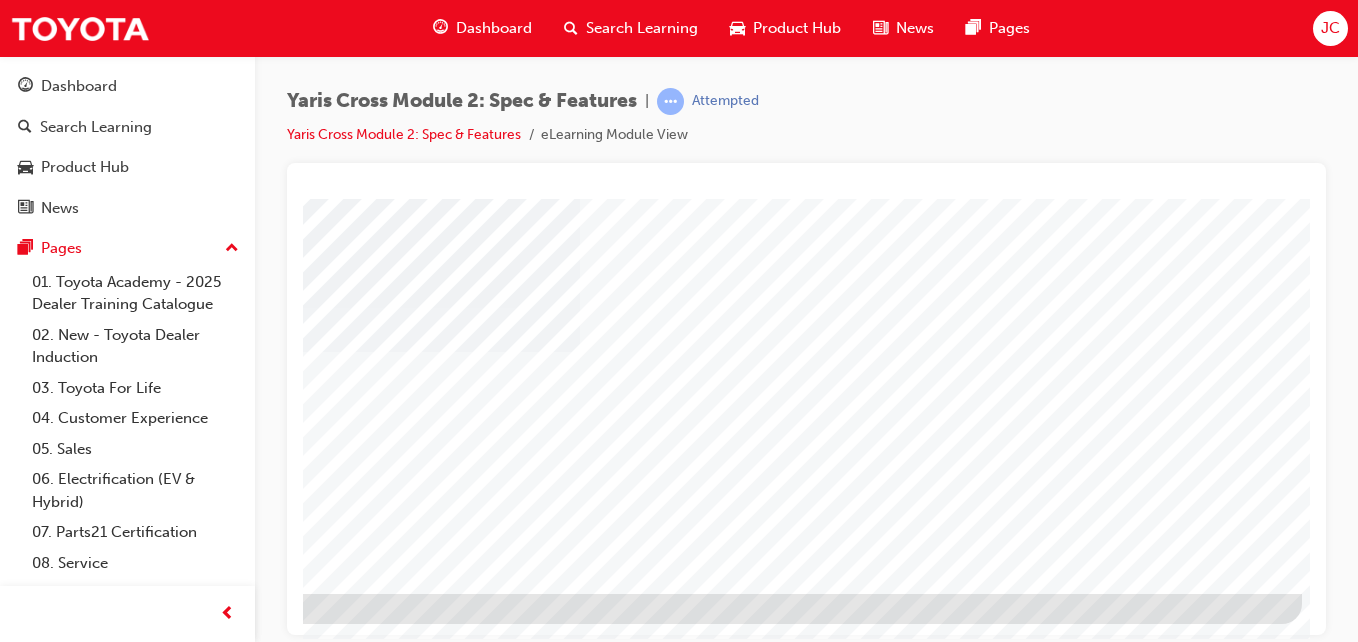 click at bounding box center (5, 1555) 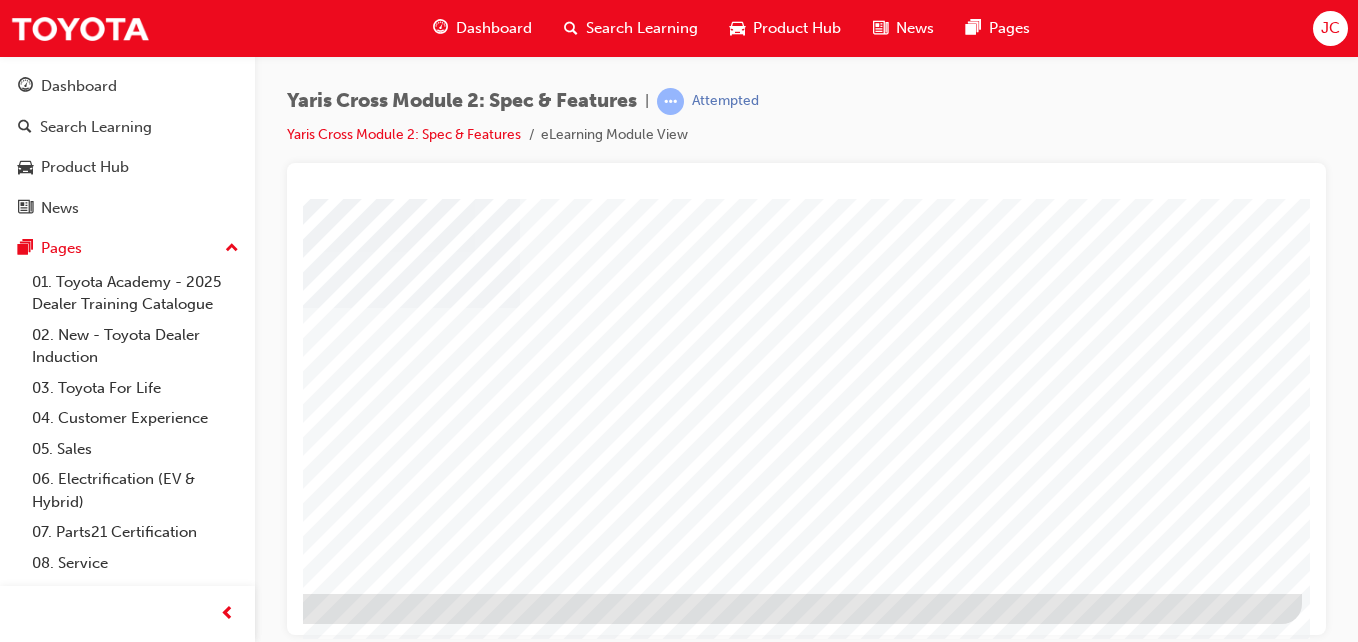 click at bounding box center [5, 1555] 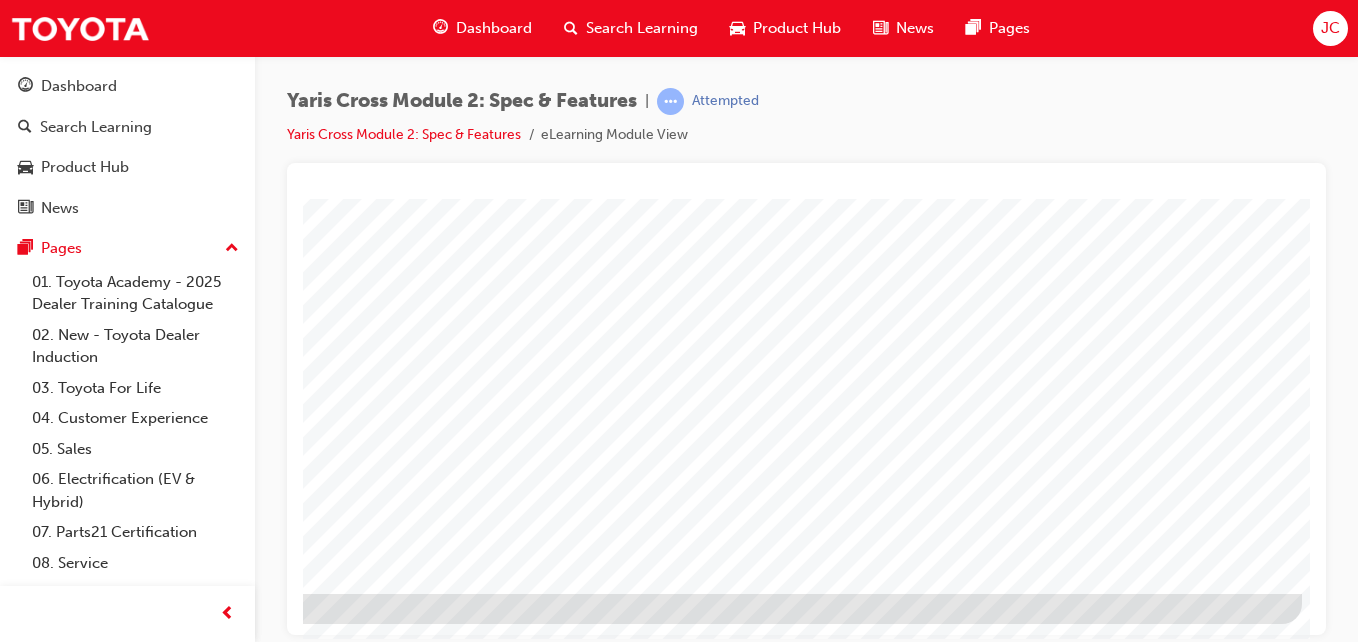 click at bounding box center [5, 1555] 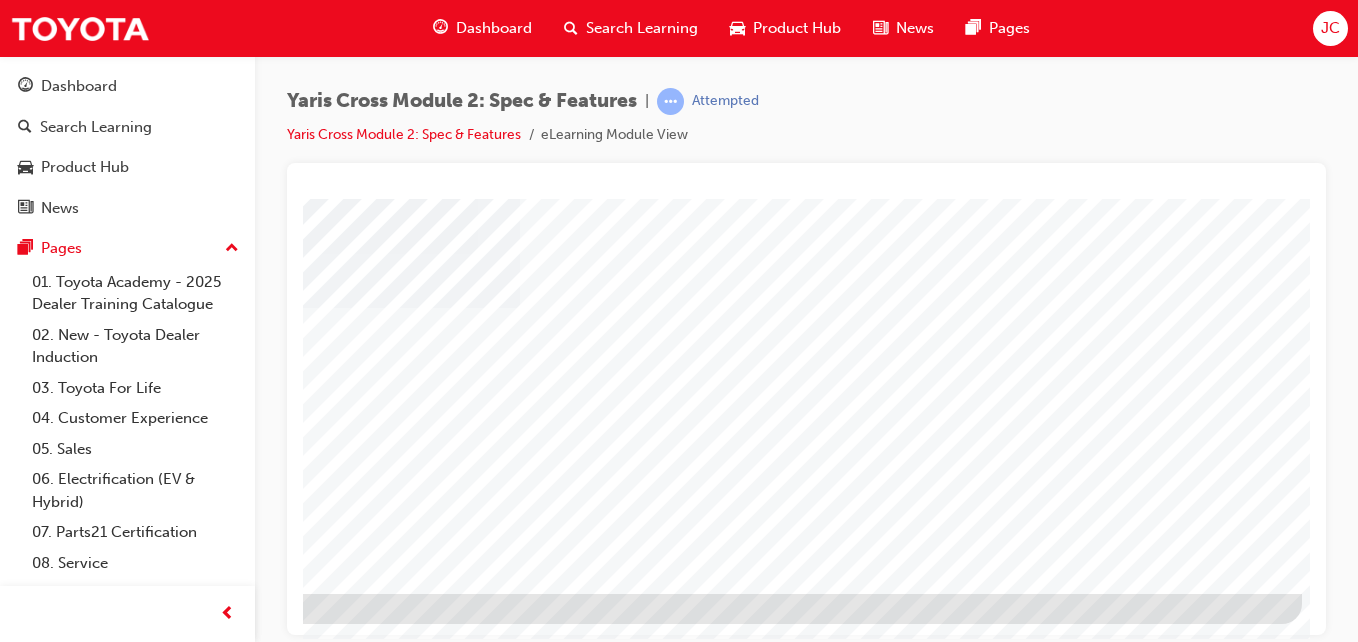 click at bounding box center (5, 1555) 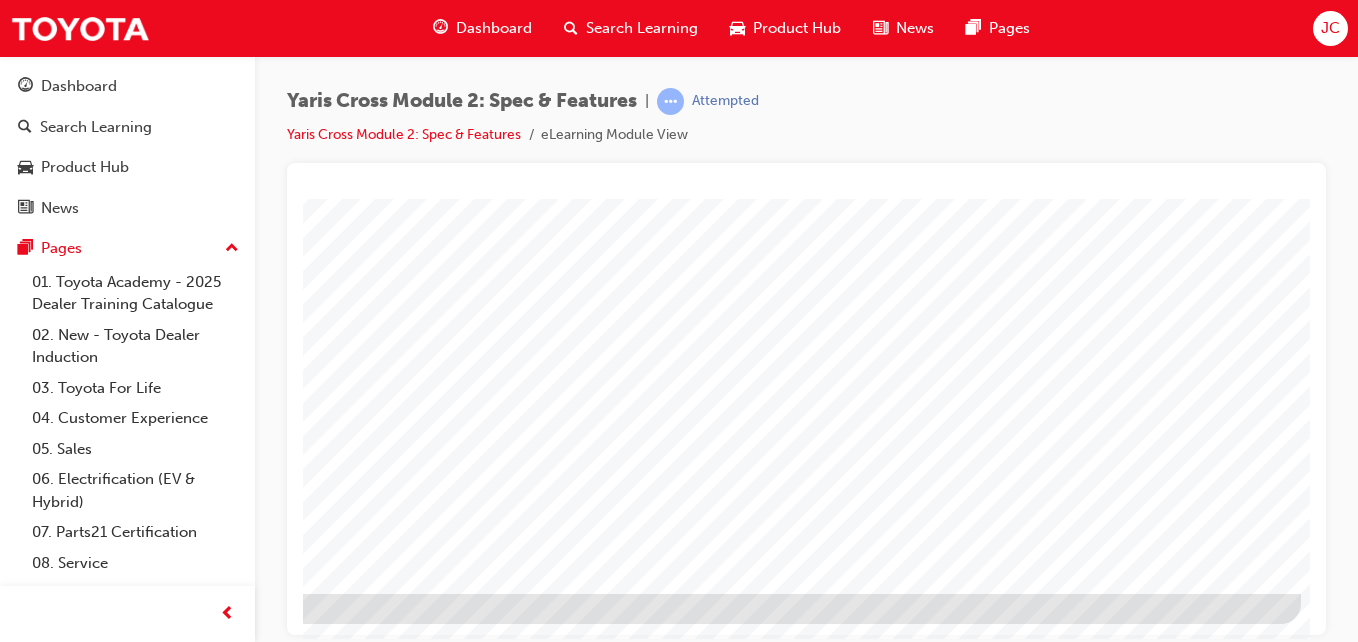 click at bounding box center [4, 1459] 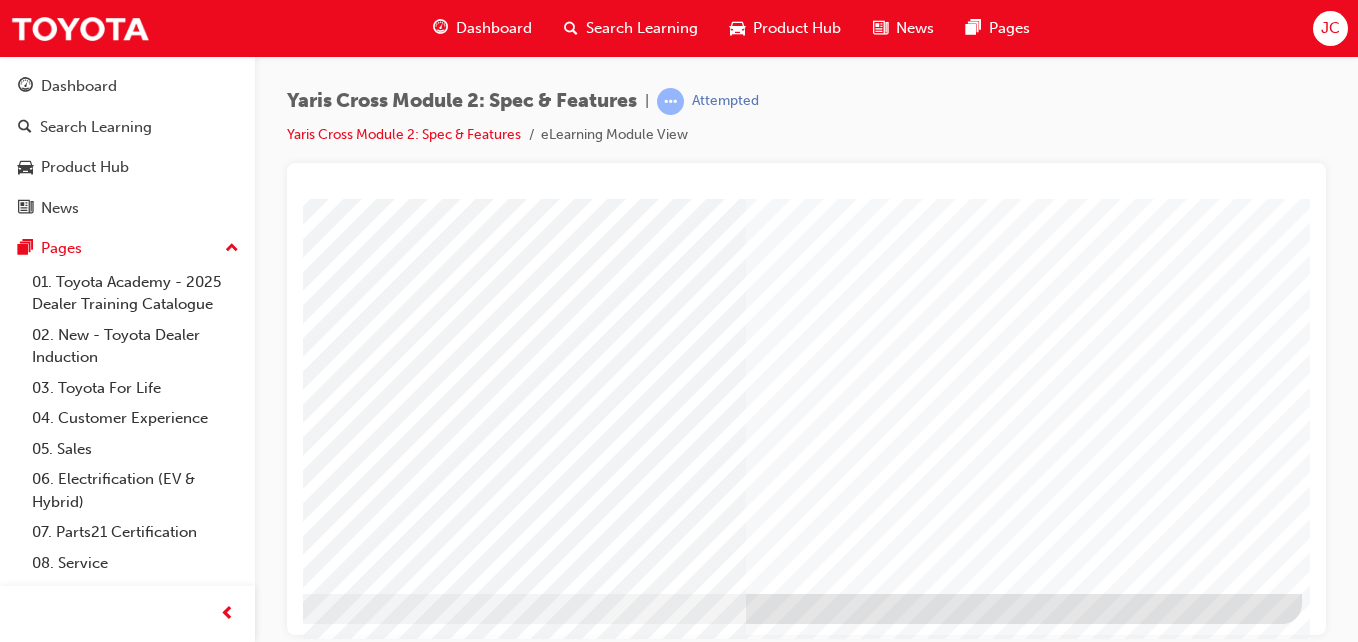 click at bounding box center (5, 2820) 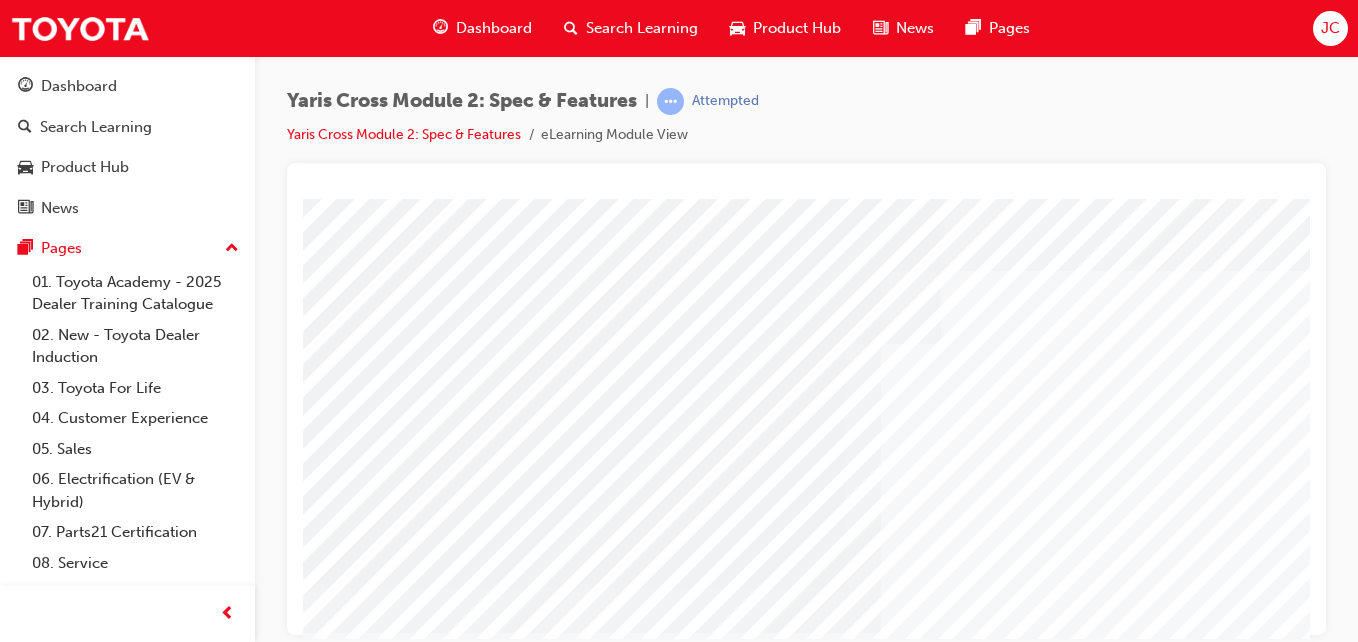 drag, startPoint x: 935, startPoint y: 621, endPoint x: 1069, endPoint y: 590, distance: 137.53908 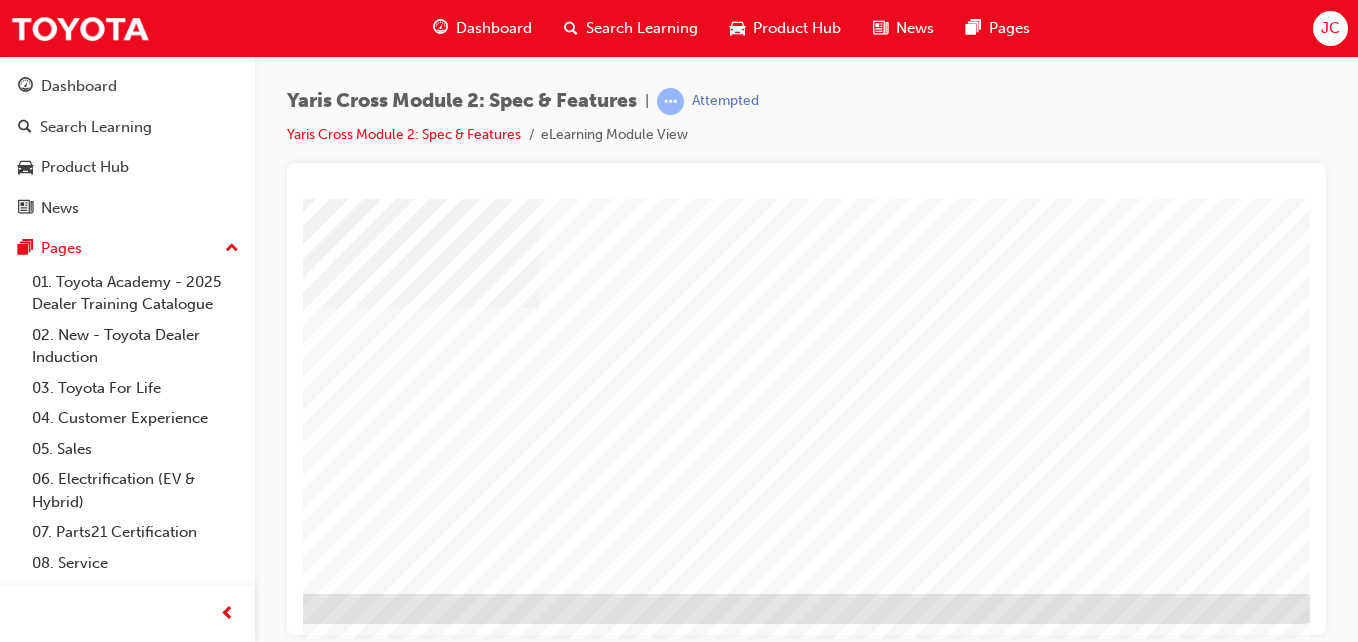 click at bounding box center (25, 1555) 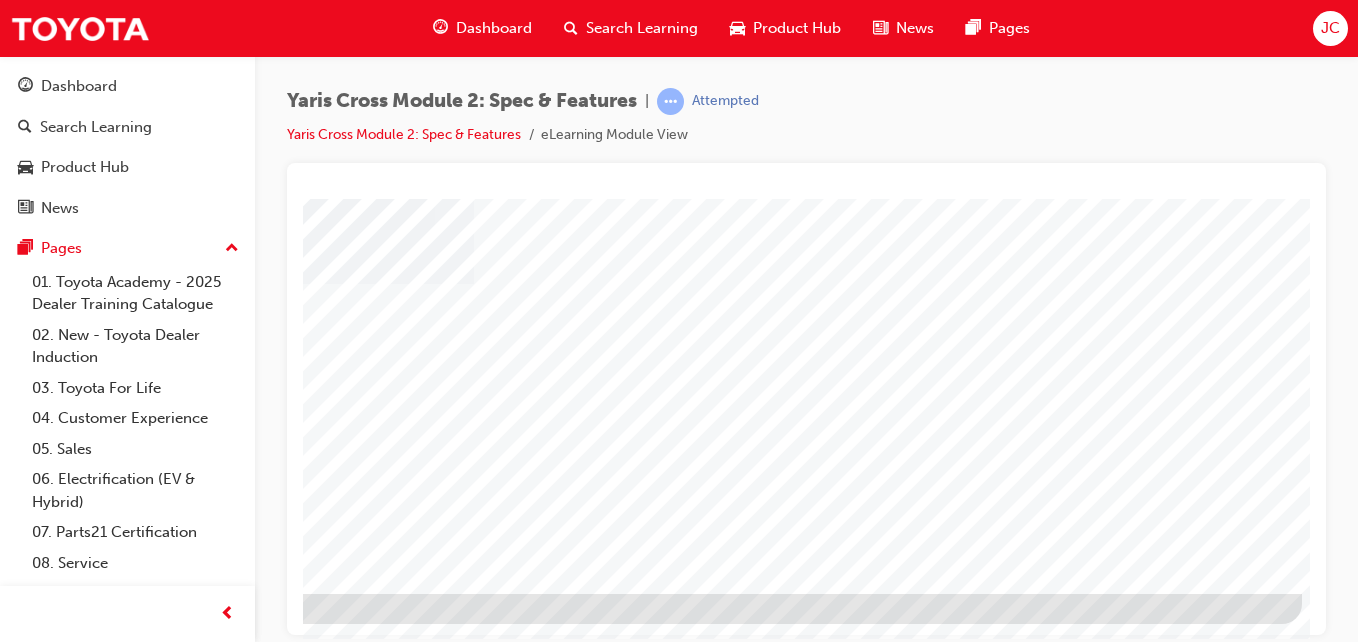 click at bounding box center [5, 1555] 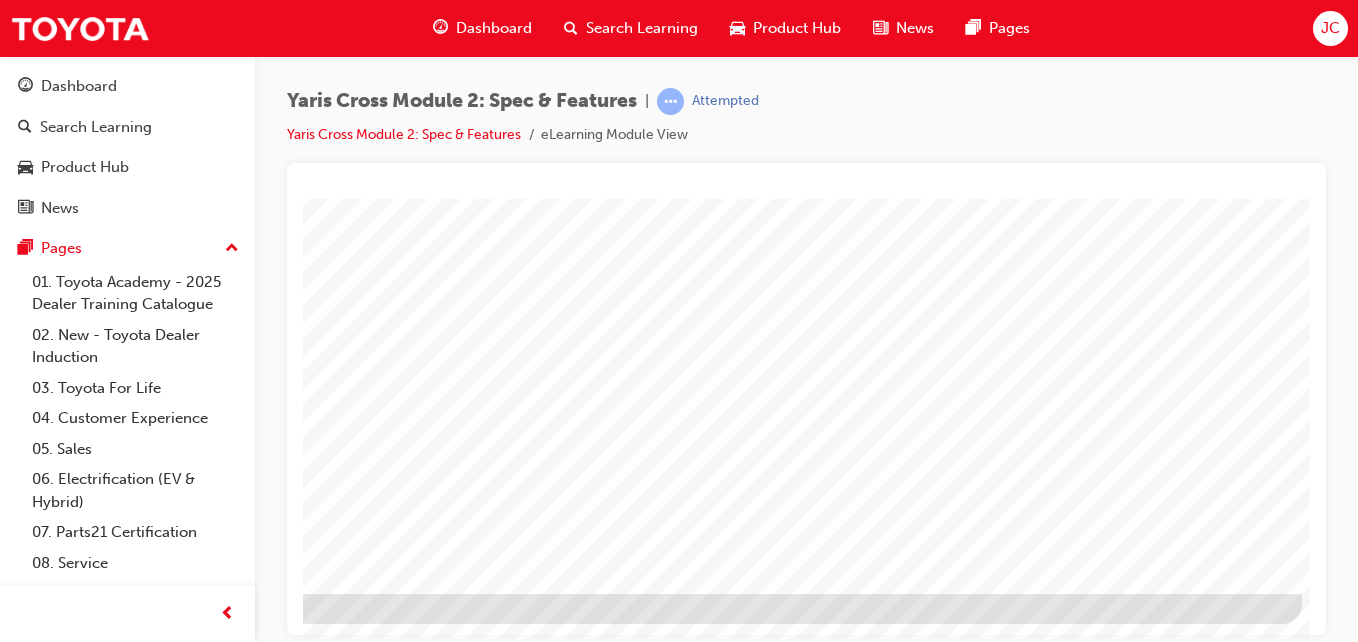 click at bounding box center (5, 3032) 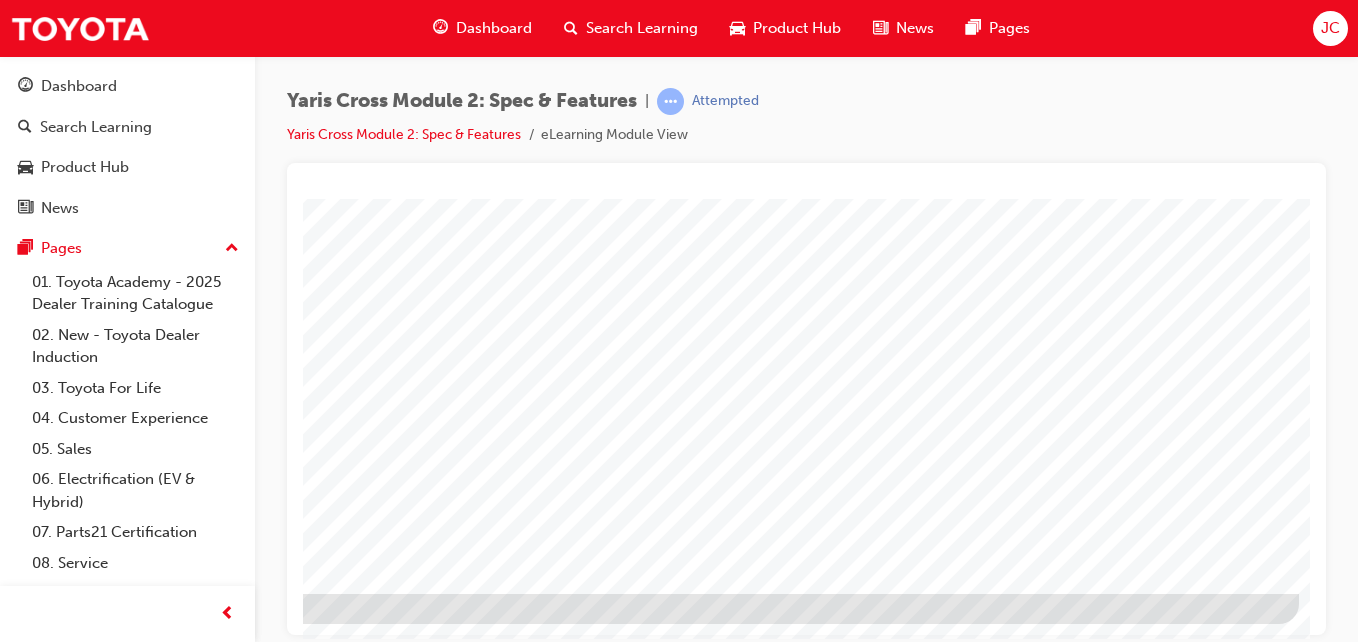 click at bounding box center [2, 1784] 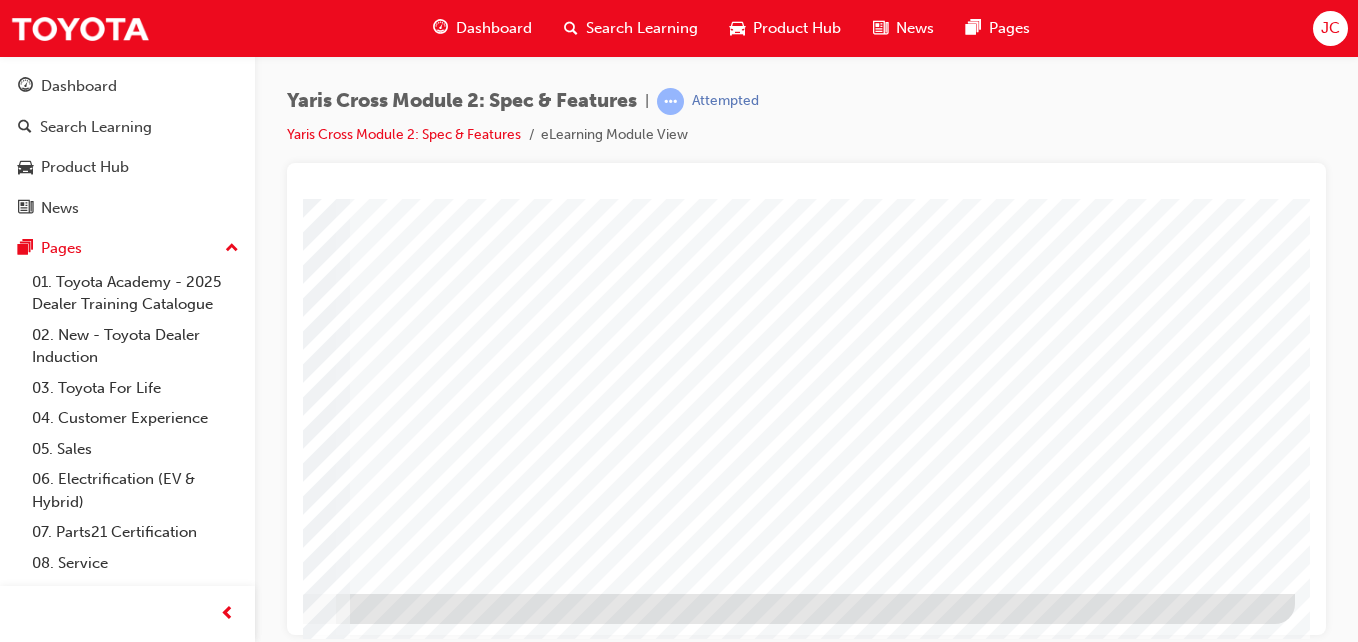 click at bounding box center [-2, 2274] 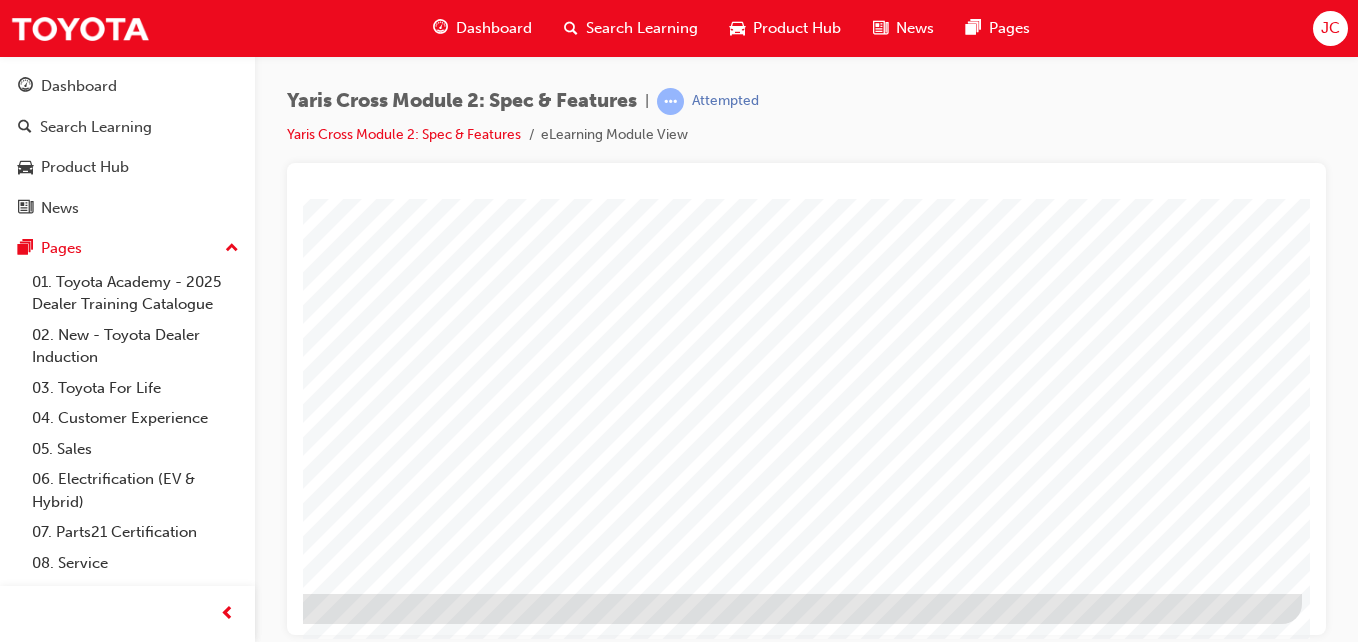 click at bounding box center [5, 1483] 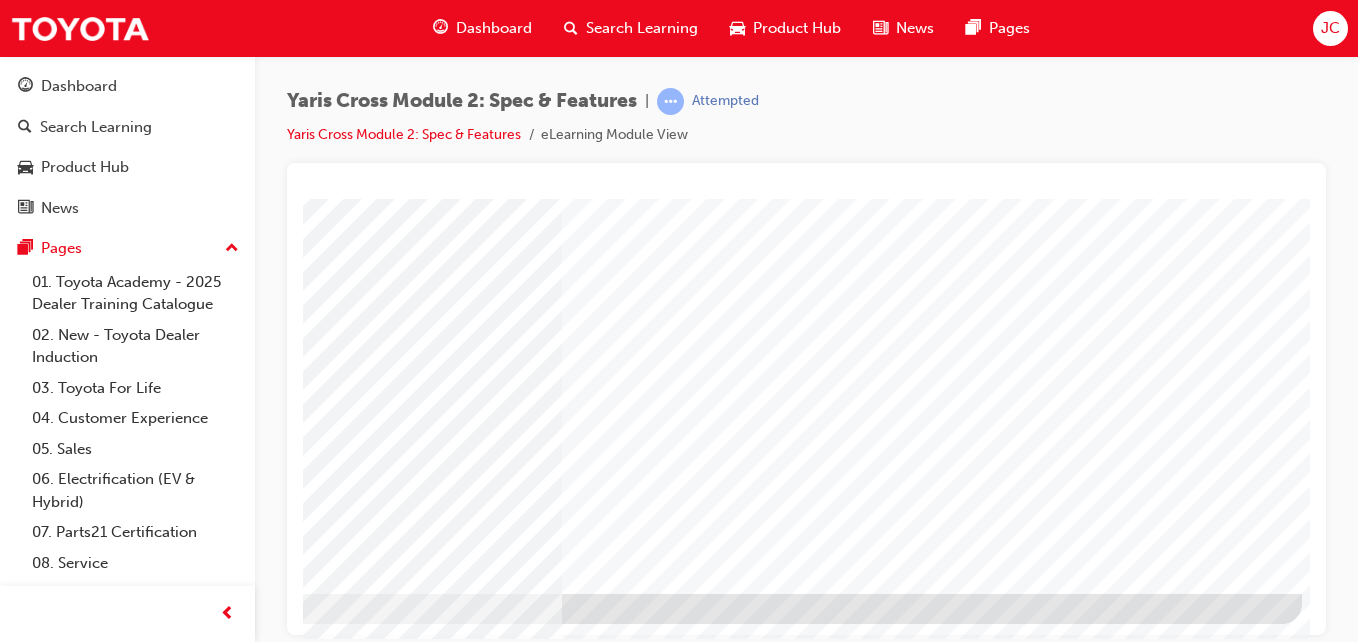 drag, startPoint x: 462, startPoint y: 455, endPoint x: 618, endPoint y: 468, distance: 156.54073 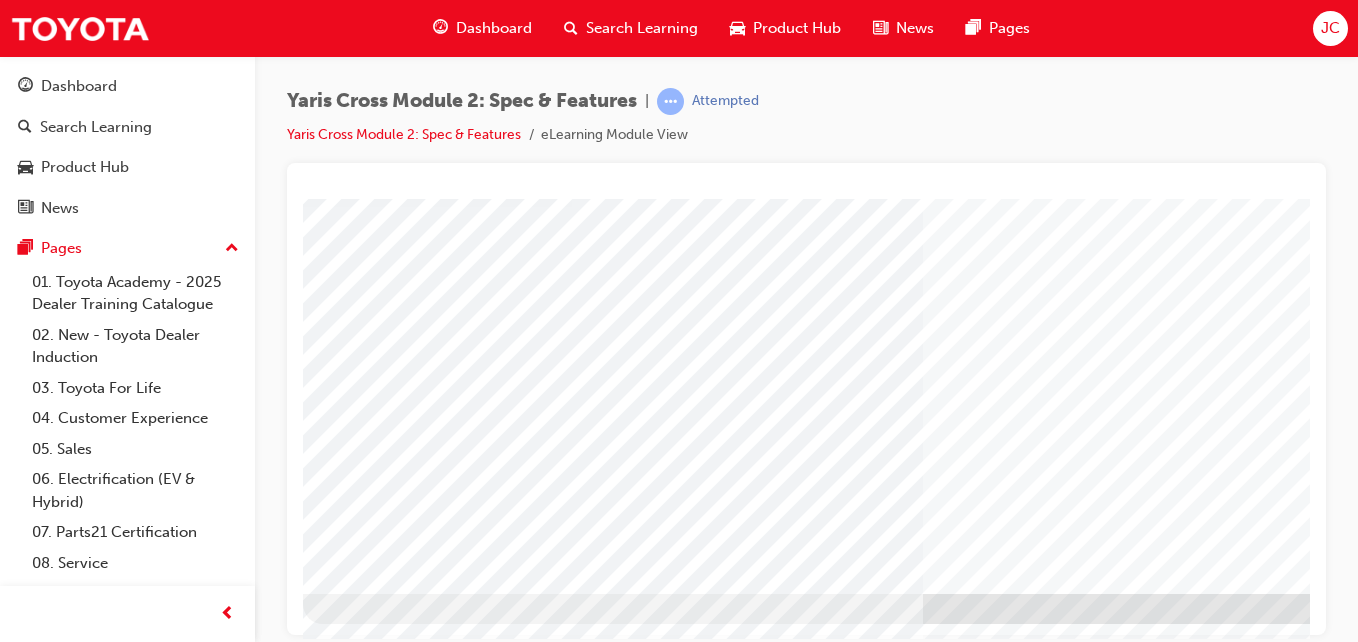 drag, startPoint x: 424, startPoint y: 471, endPoint x: 542, endPoint y: 505, distance: 122.80065 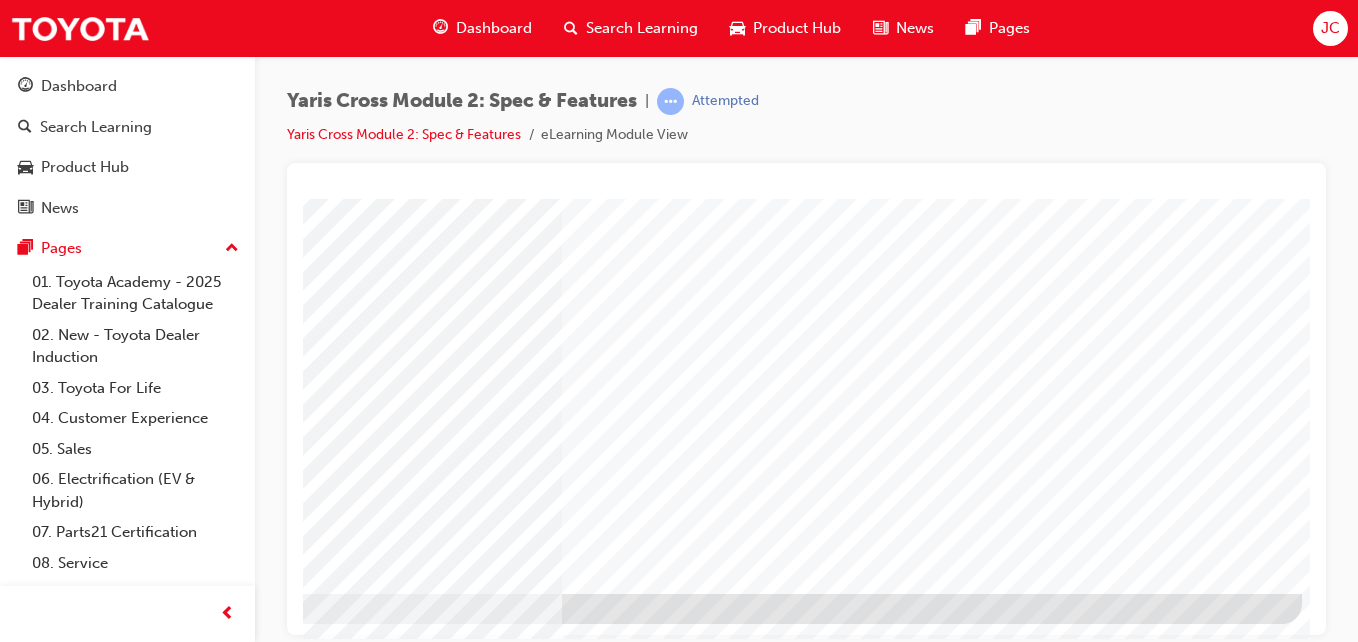 click at bounding box center (168, 3620) 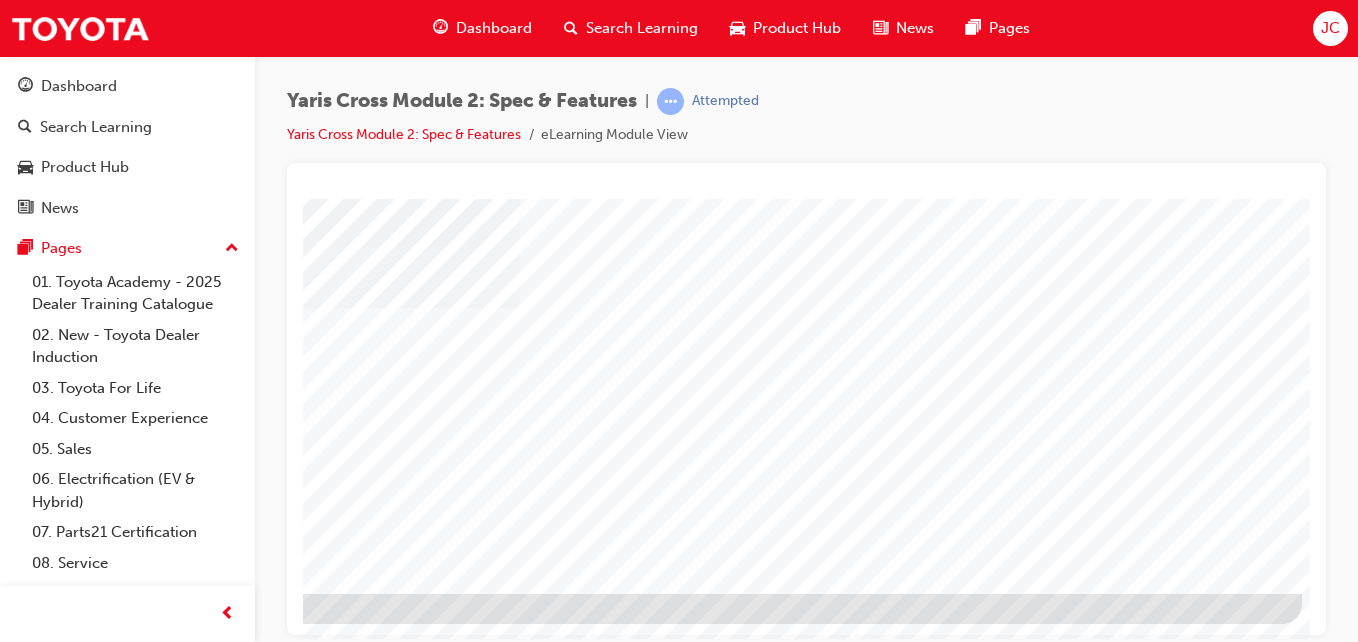 click at bounding box center (5, 1555) 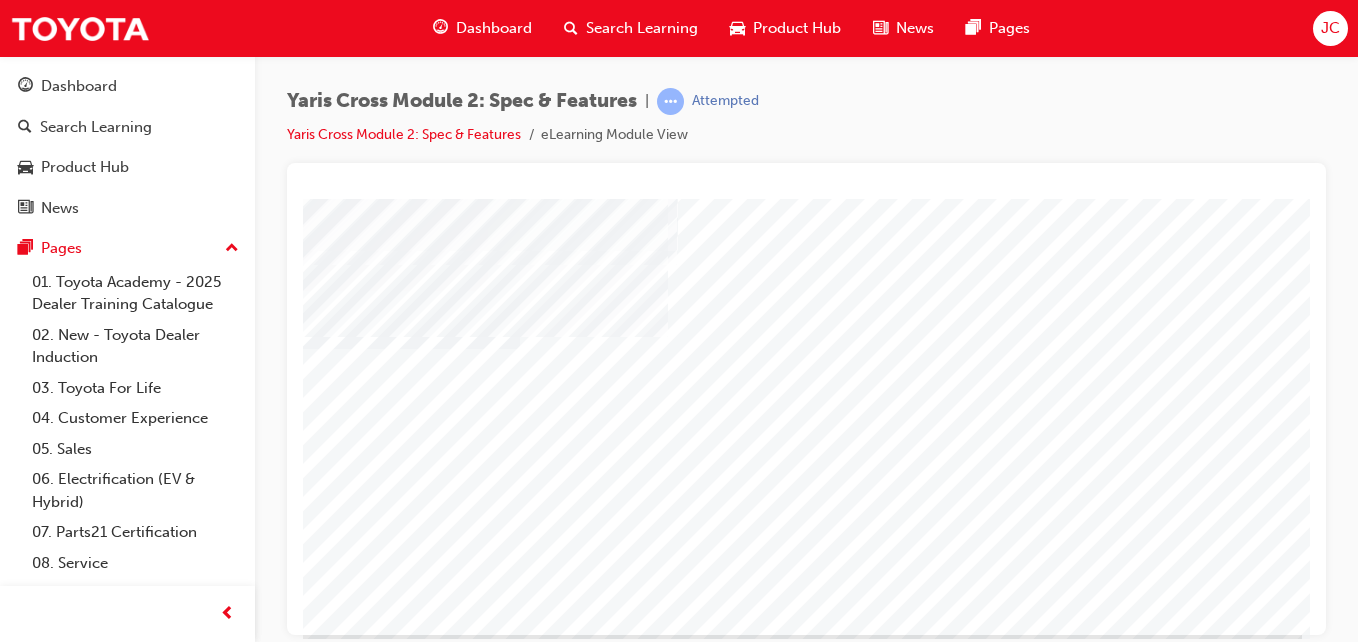 scroll, scrollTop: 325, scrollLeft: 368, axis: both 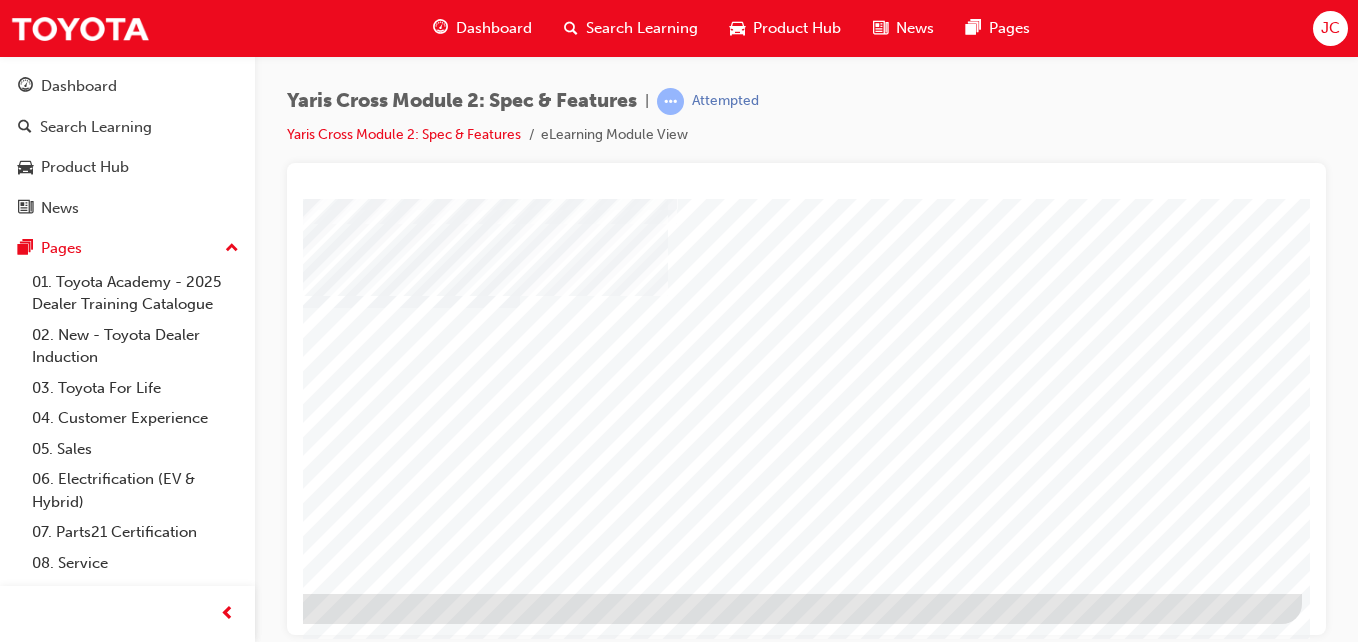 click at bounding box center [5, 1555] 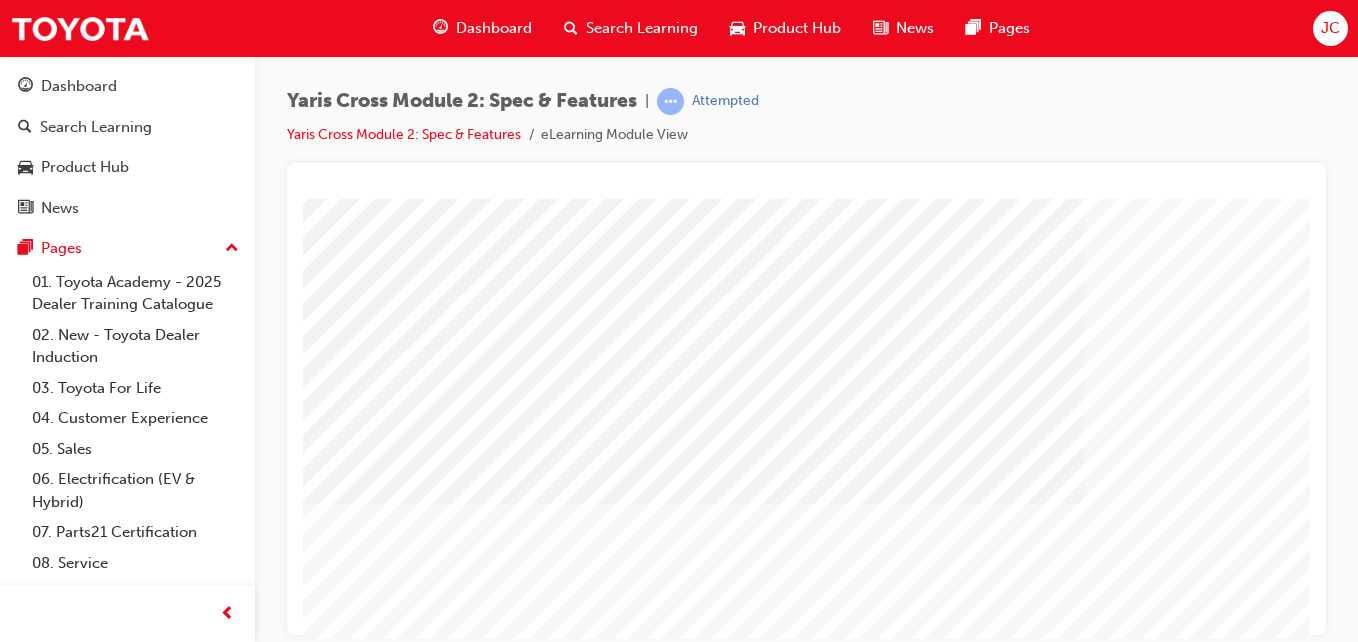 scroll, scrollTop: 0, scrollLeft: 368, axis: horizontal 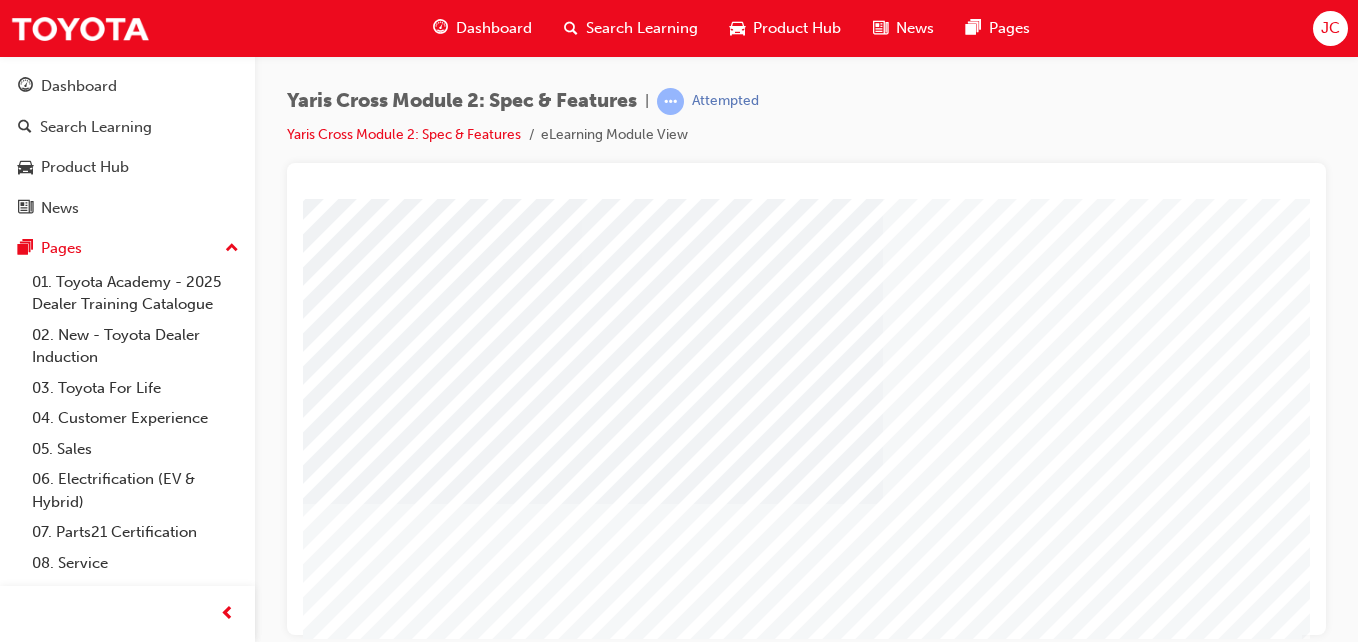 drag, startPoint x: 951, startPoint y: 637, endPoint x: 1278, endPoint y: 633, distance: 327.02448 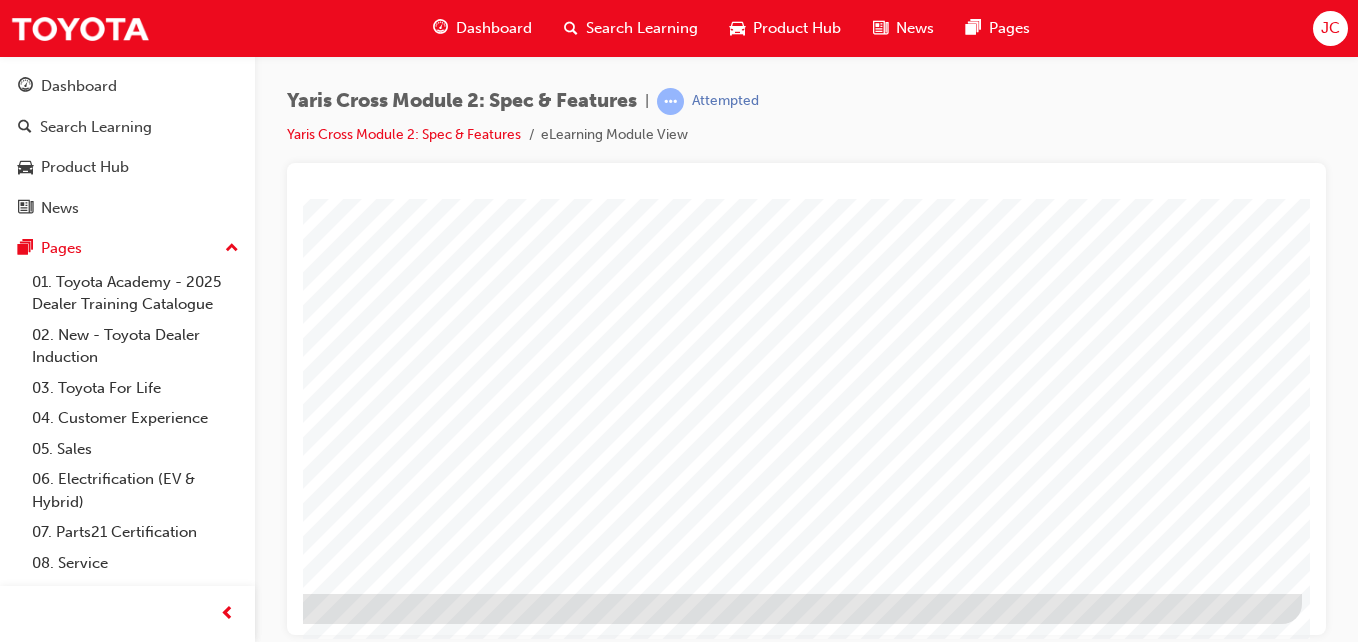 click at bounding box center [5, 1555] 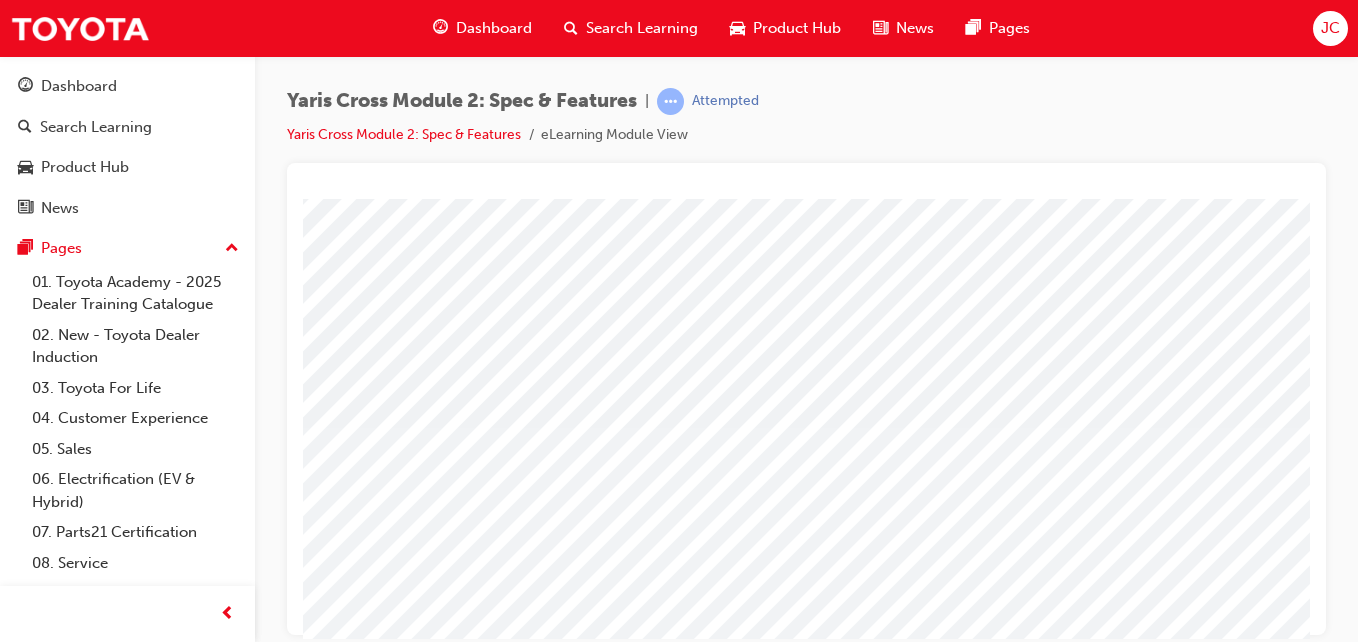 scroll, scrollTop: 0, scrollLeft: 368, axis: horizontal 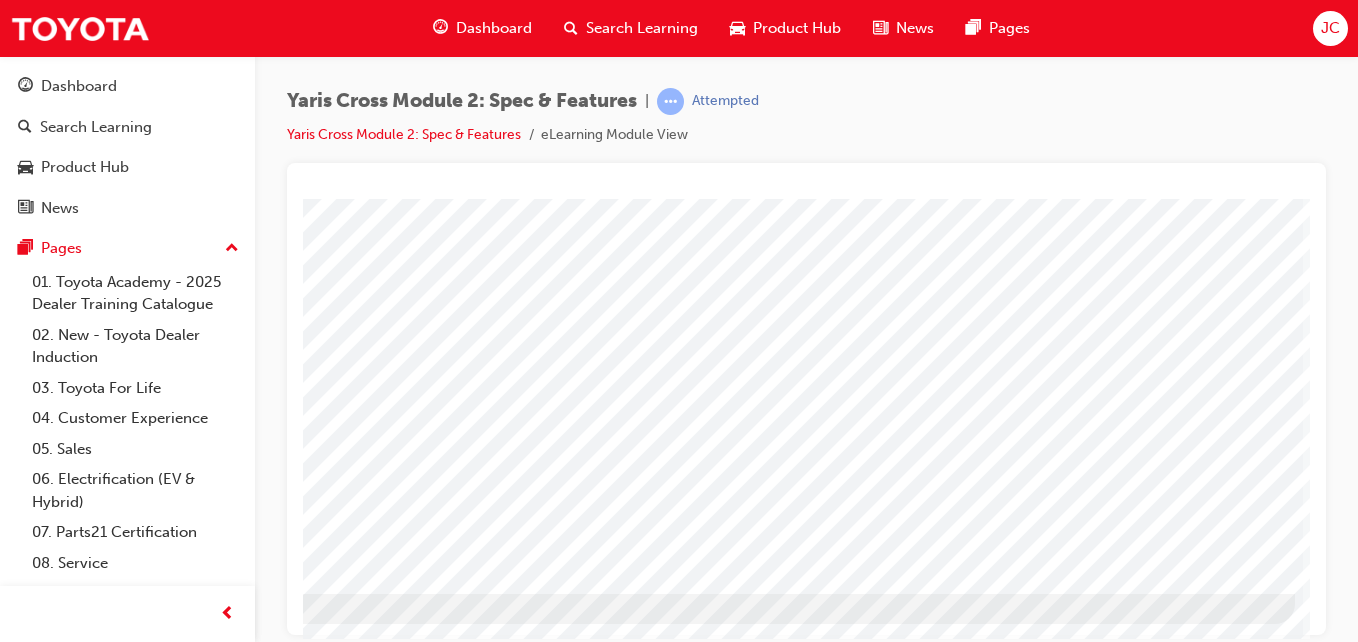click at bounding box center [-2, 2458] 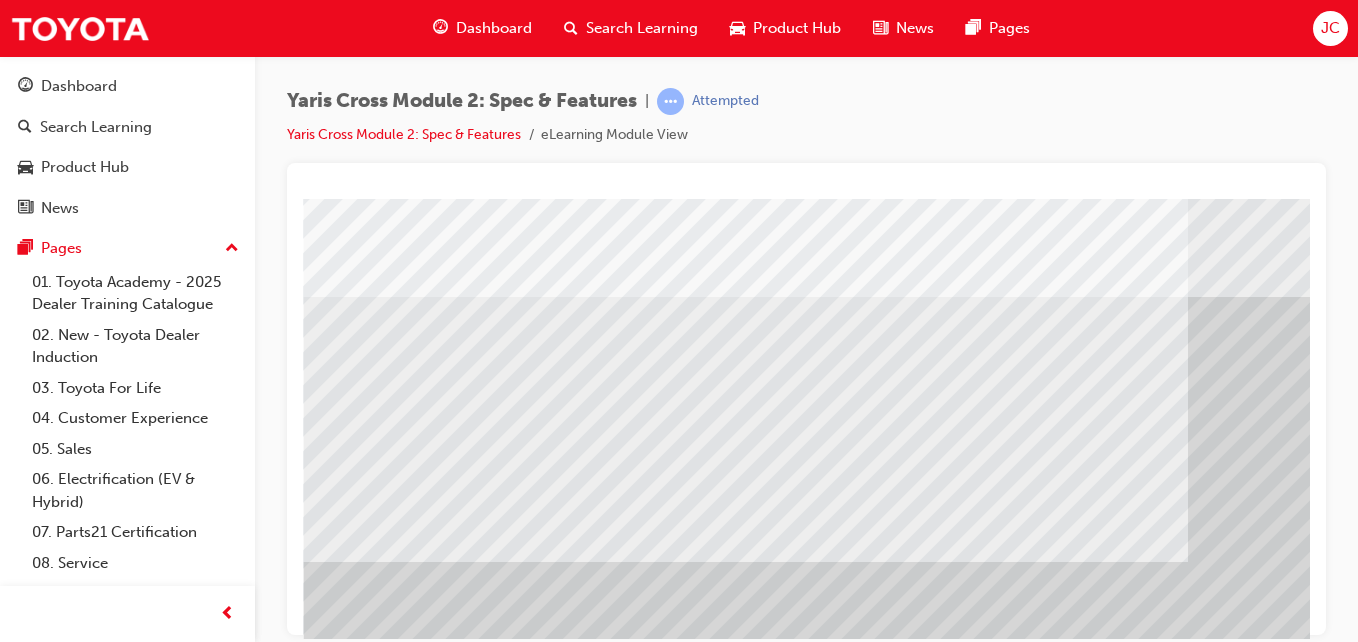 scroll, scrollTop: 0, scrollLeft: 368, axis: horizontal 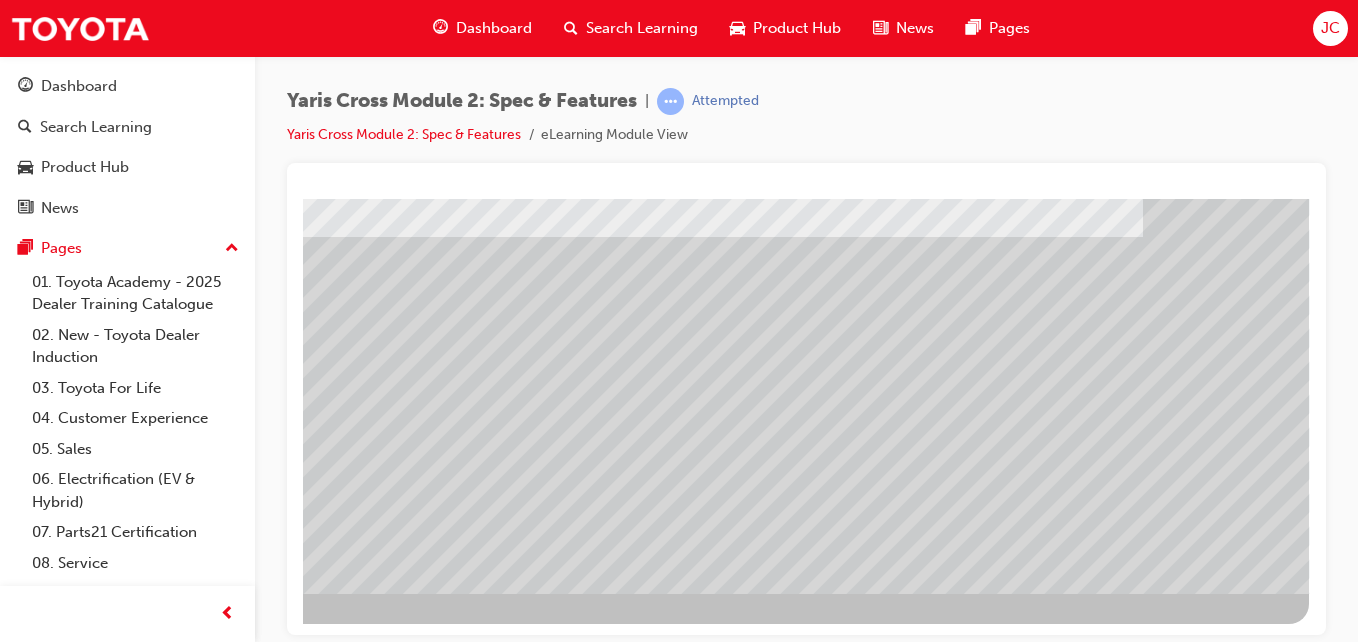 click at bounding box center [12, 3130] 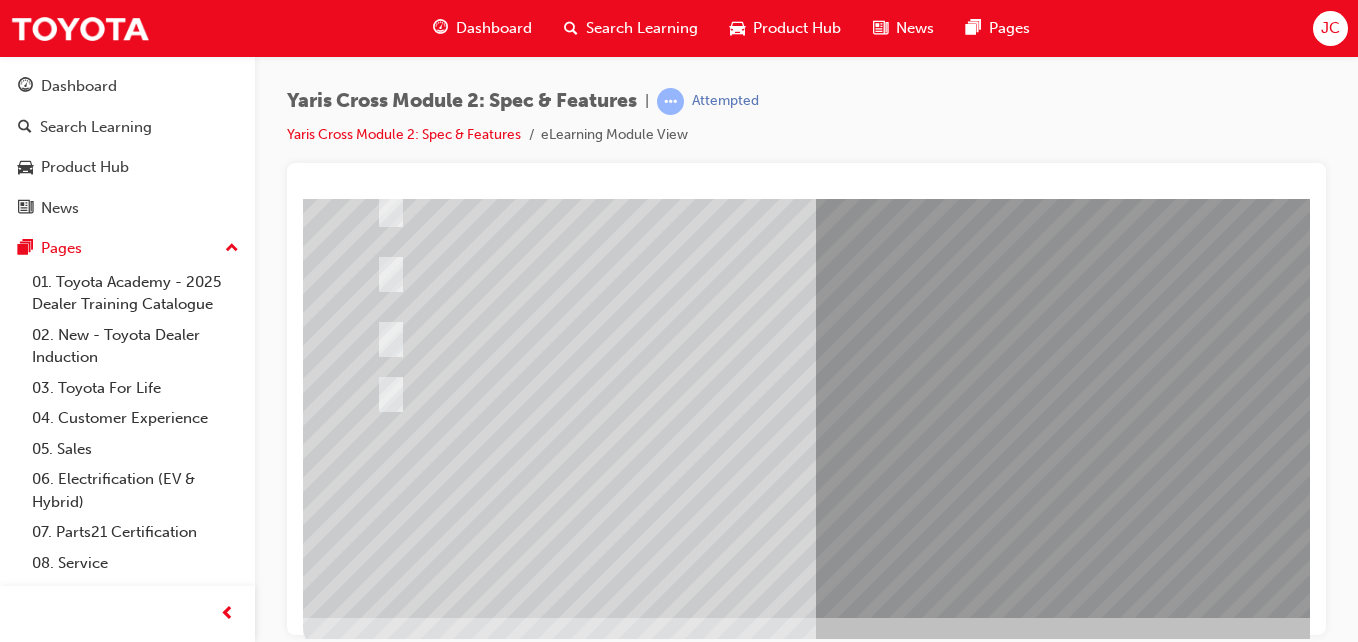 scroll, scrollTop: 325, scrollLeft: 0, axis: vertical 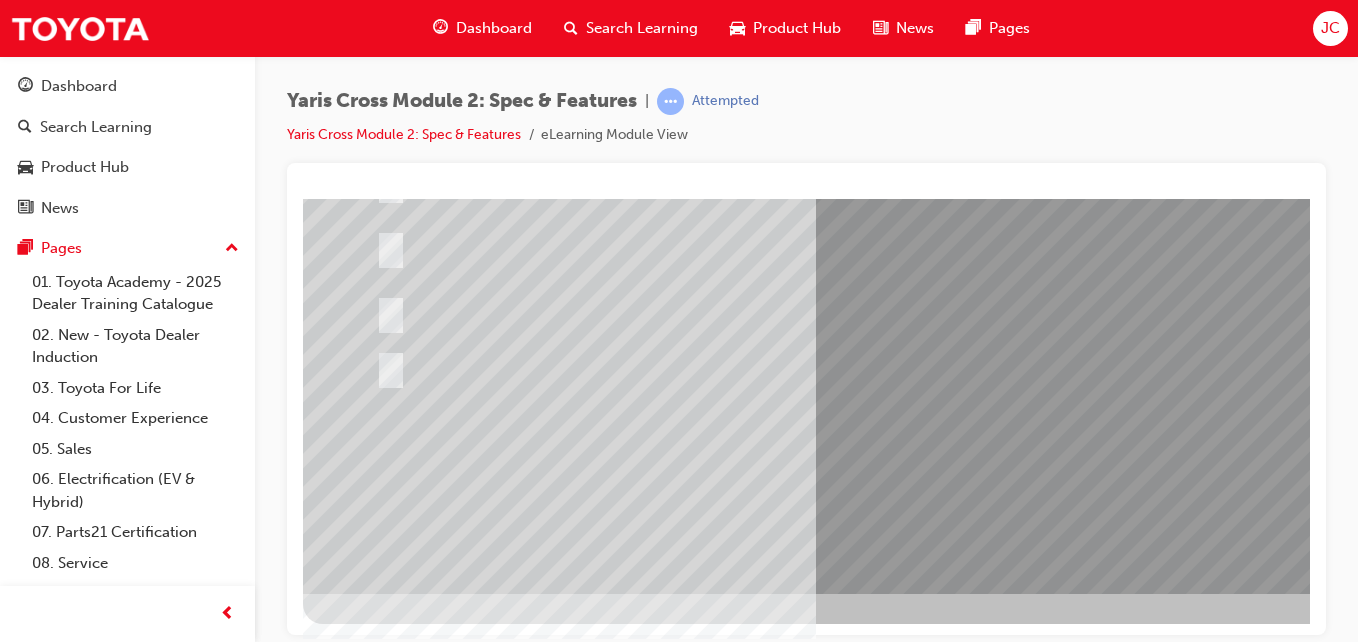 click at bounding box center [375, 2676] 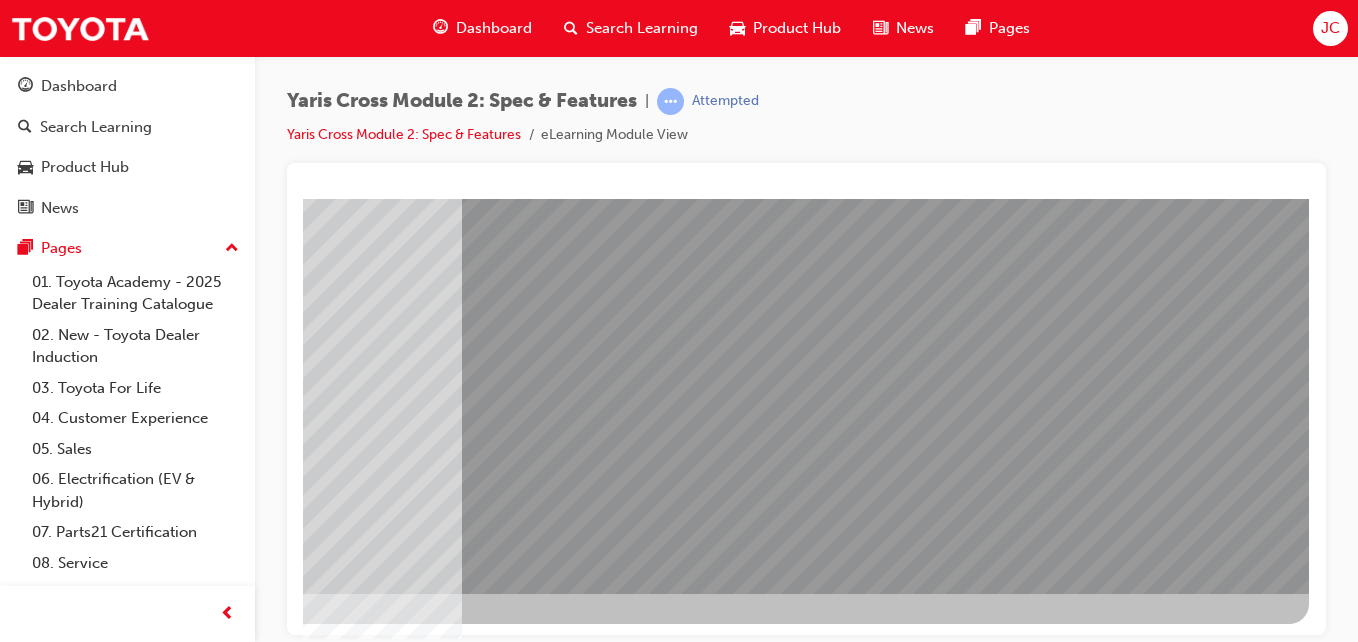 scroll, scrollTop: 325, scrollLeft: 368, axis: both 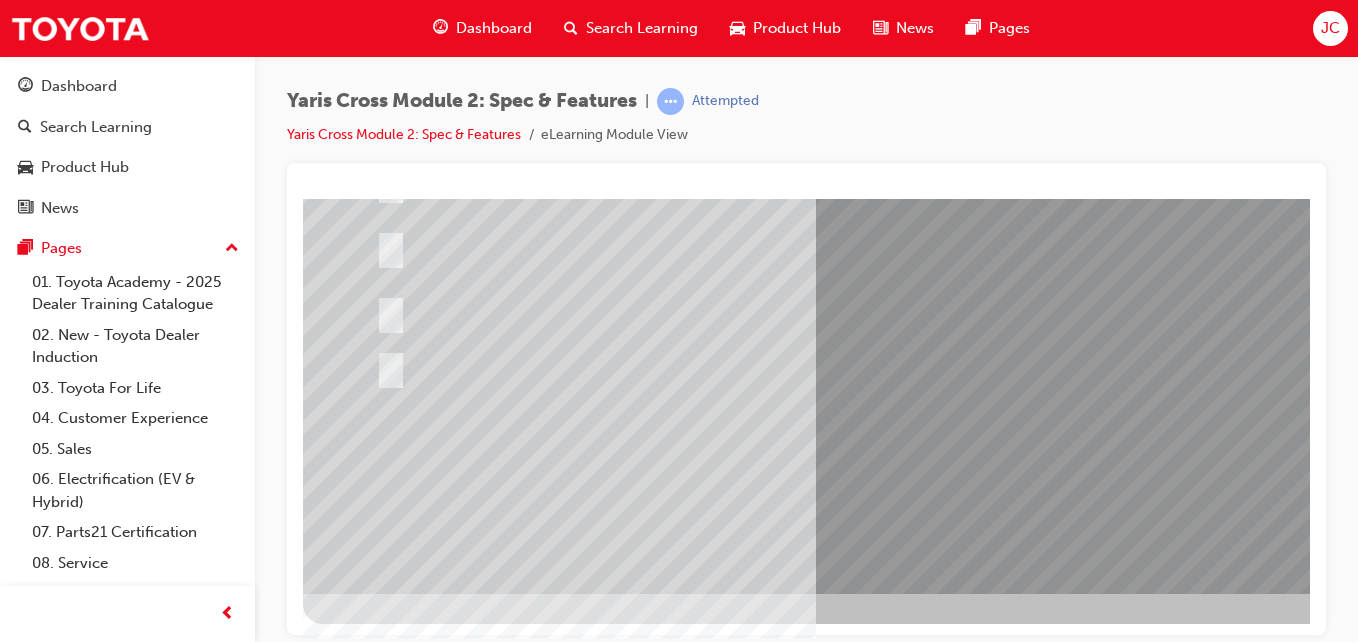click at bounding box center (375, 2676) 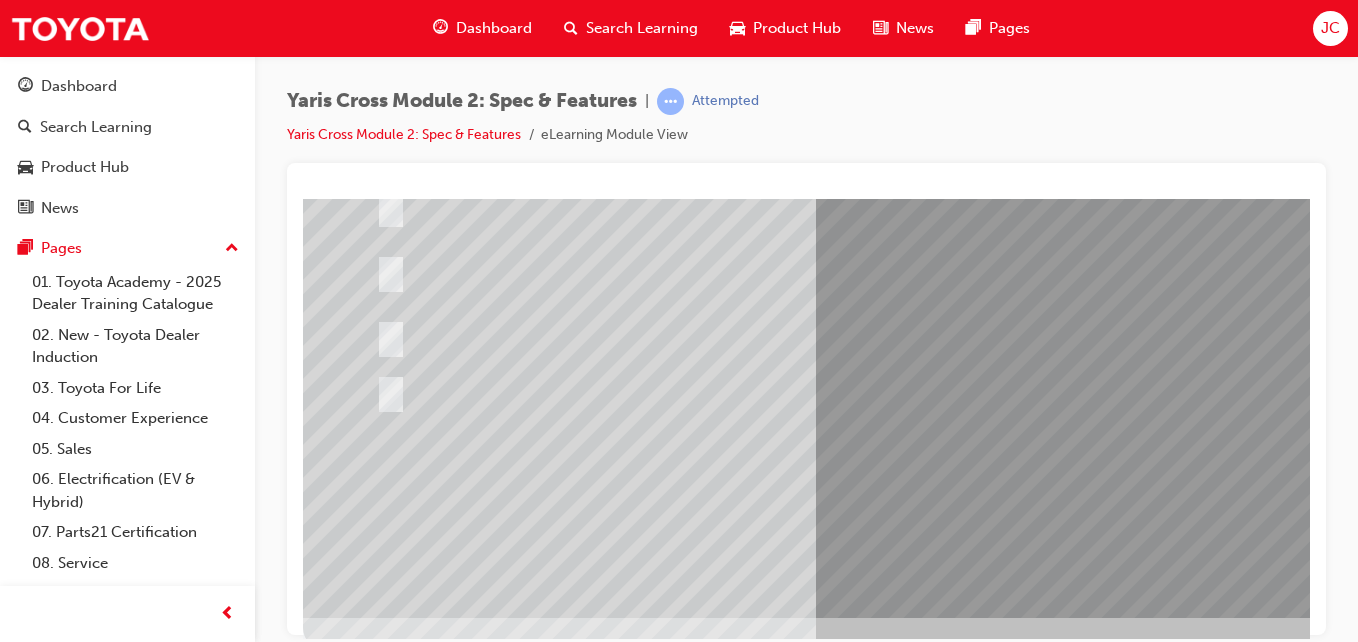 scroll, scrollTop: 325, scrollLeft: 0, axis: vertical 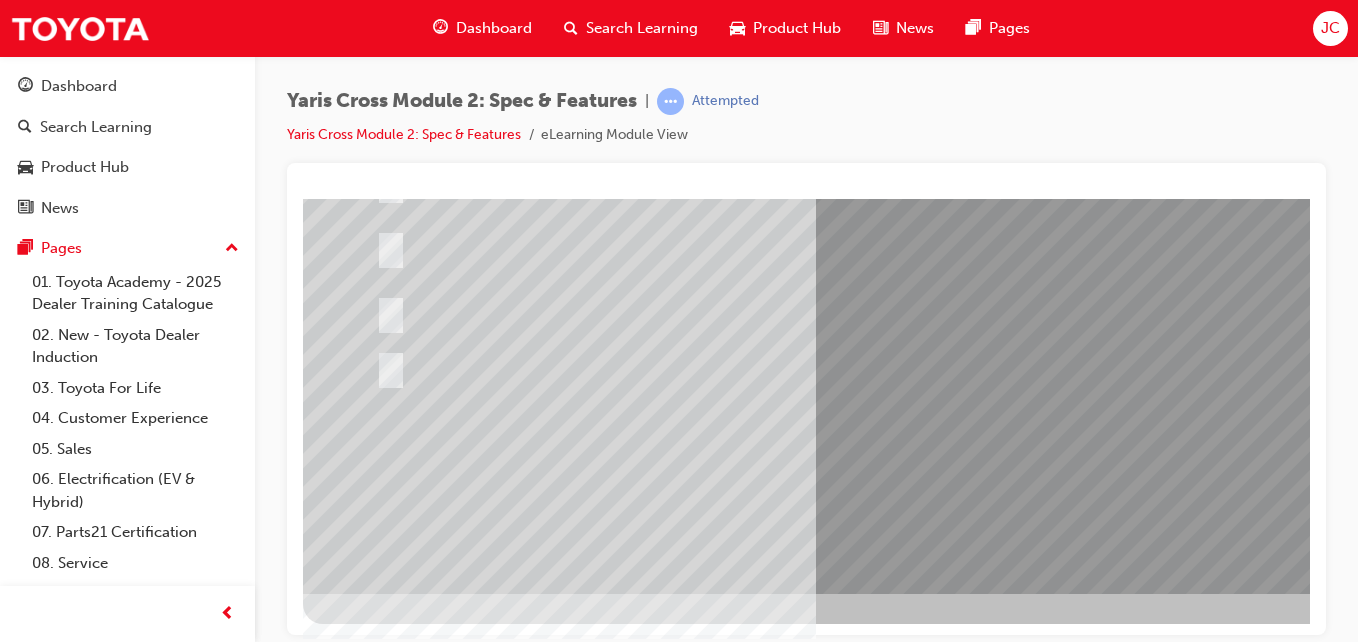 click at bounding box center [375, 2676] 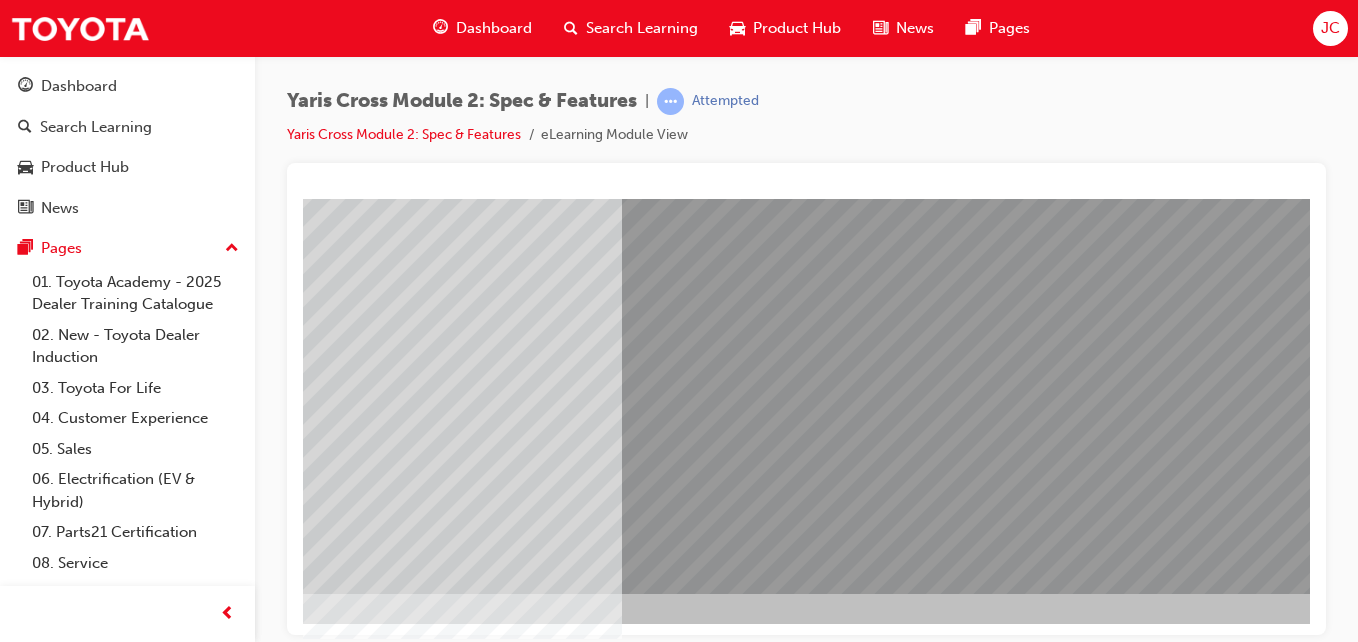 scroll, scrollTop: 325, scrollLeft: 368, axis: both 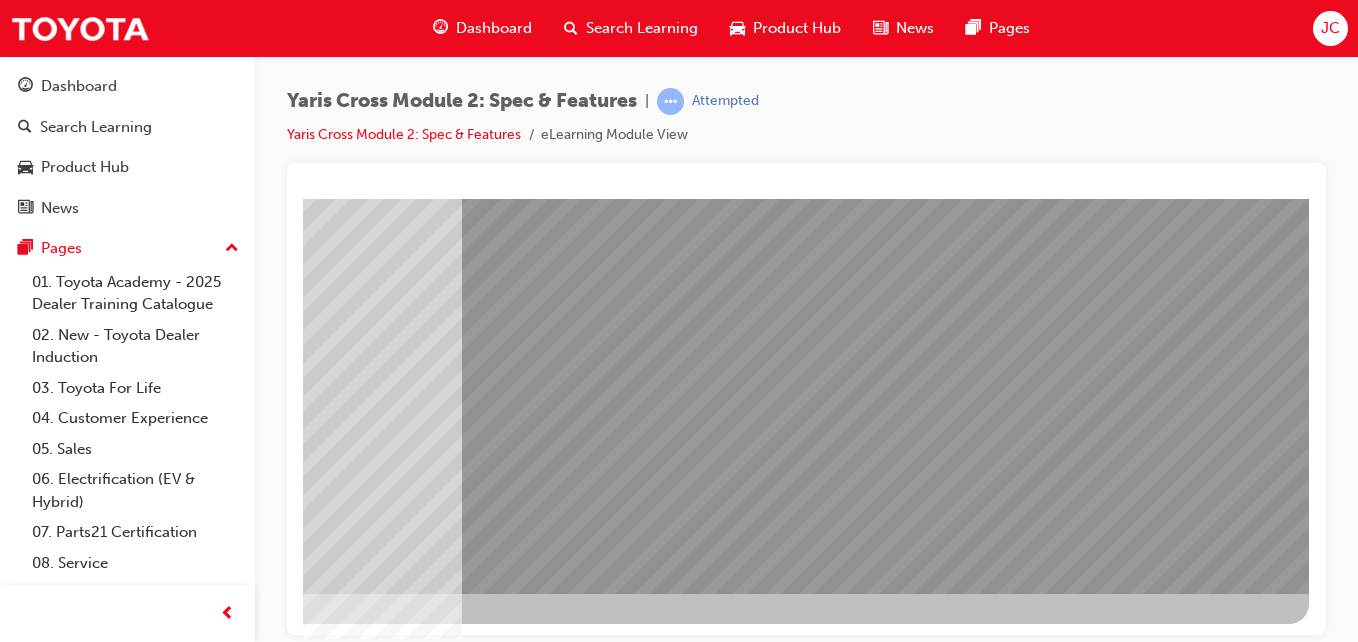 drag, startPoint x: 965, startPoint y: 629, endPoint x: 1623, endPoint y: 771, distance: 673.1478 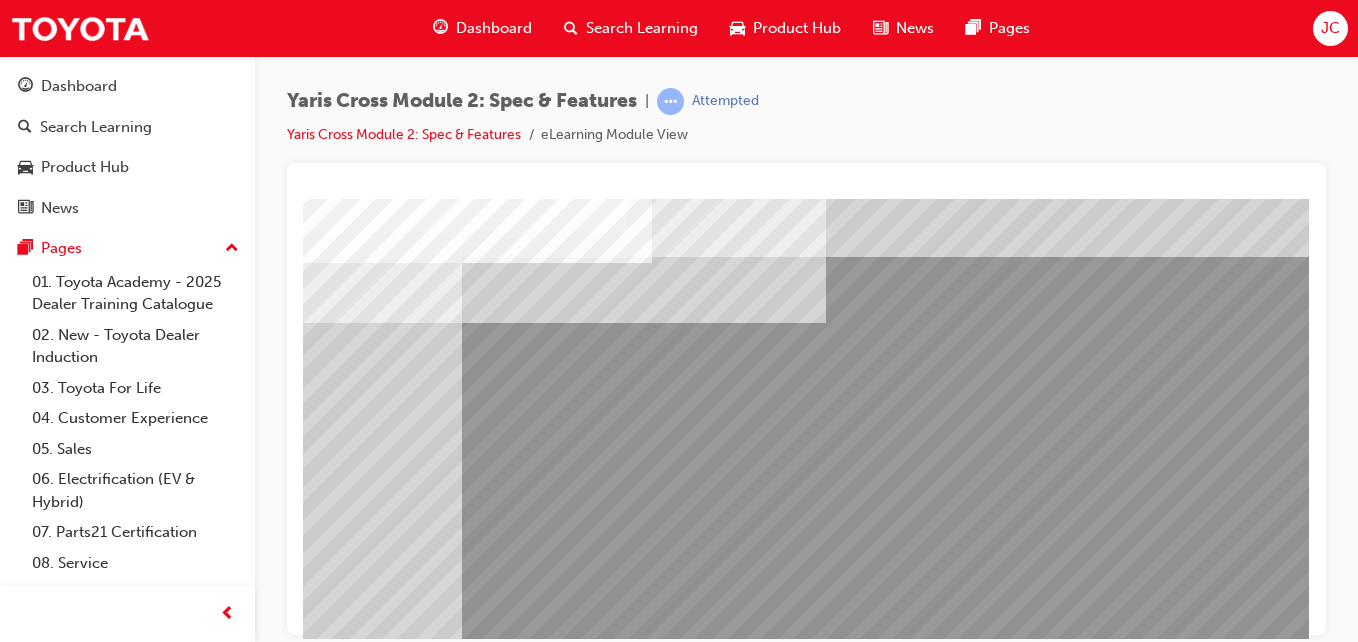 scroll, scrollTop: 0, scrollLeft: 368, axis: horizontal 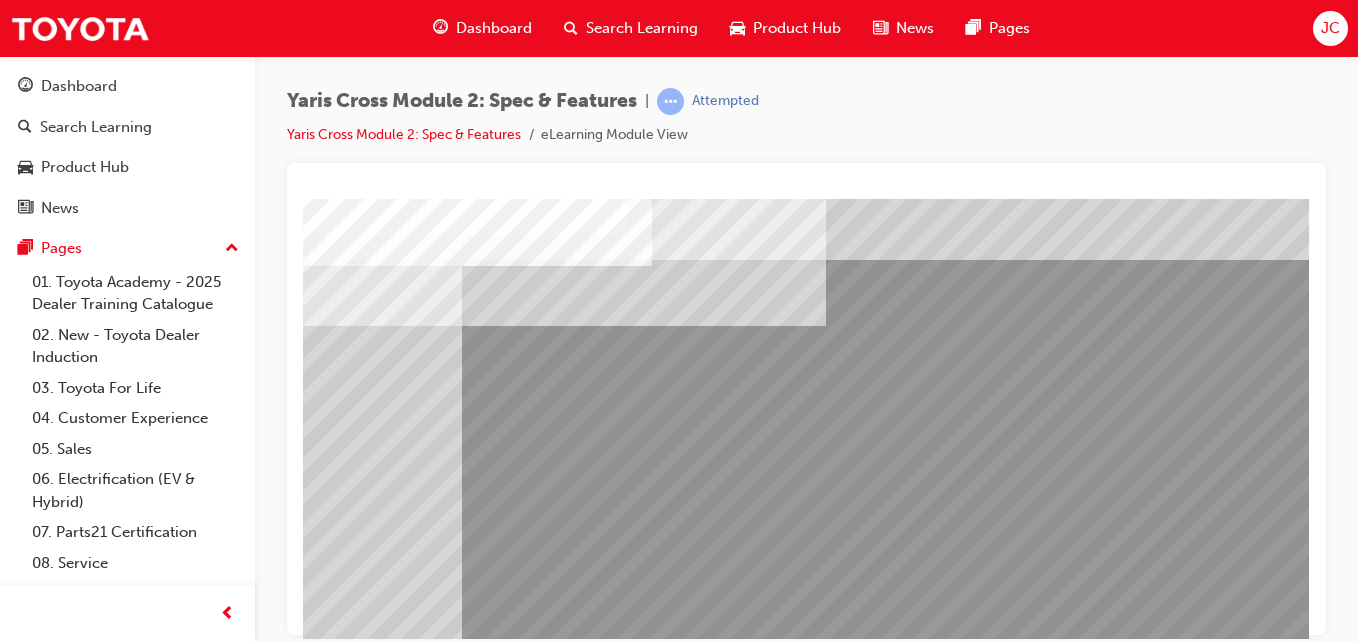 click at bounding box center [205, 2148] 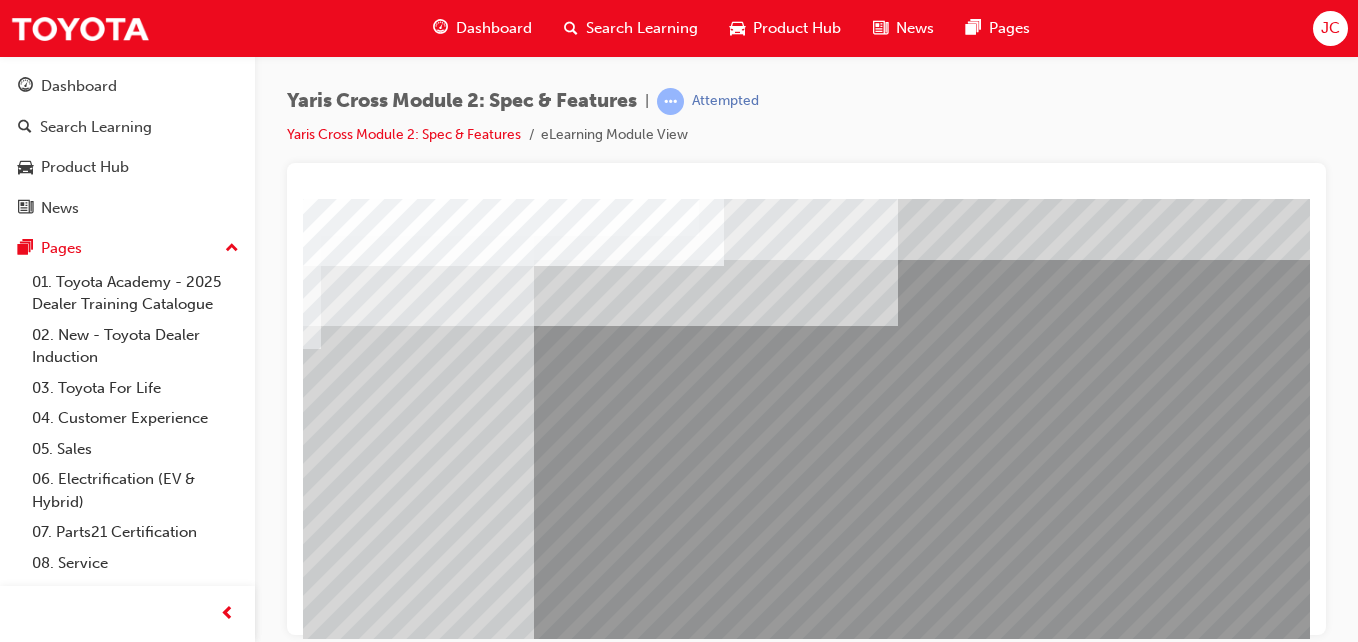 scroll, scrollTop: 0, scrollLeft: 0, axis: both 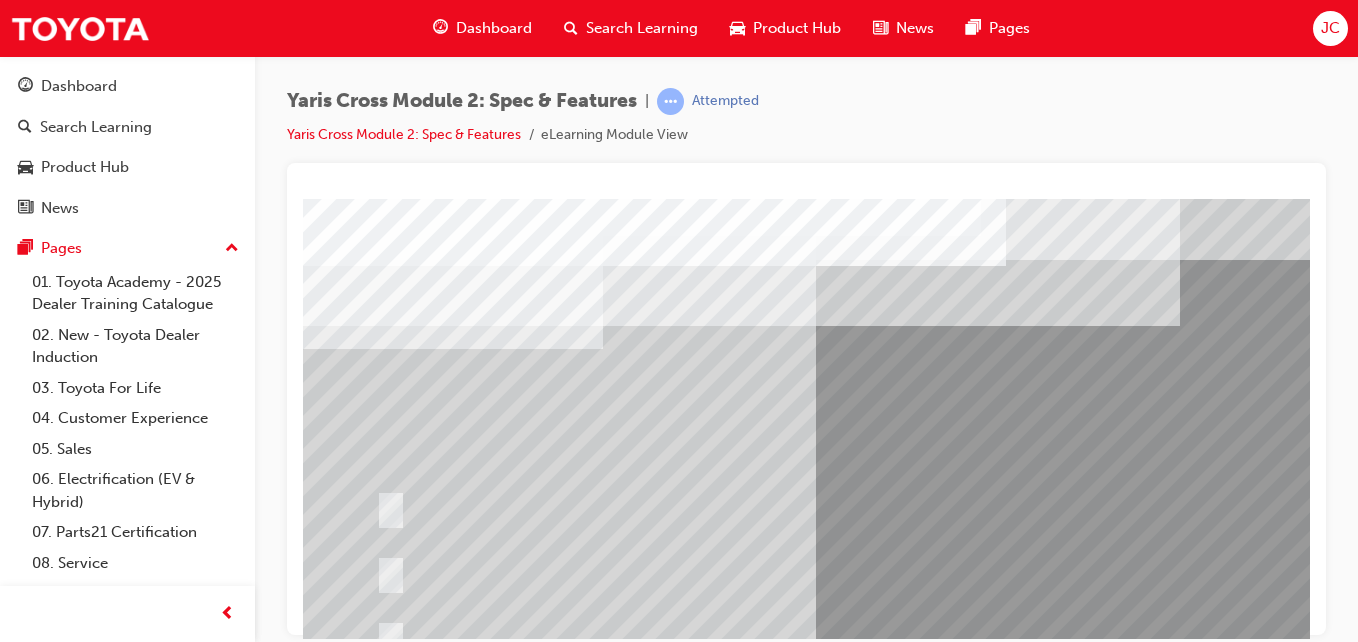 drag, startPoint x: 818, startPoint y: 628, endPoint x: 481, endPoint y: 677, distance: 340.54367 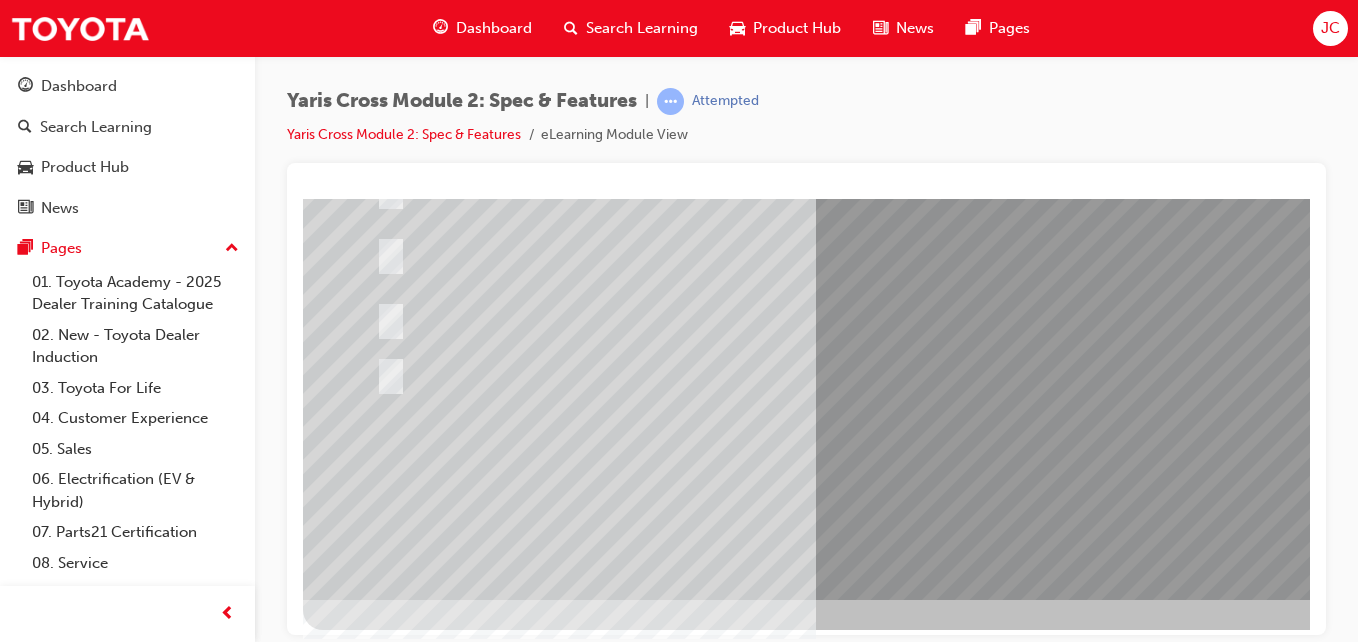 scroll, scrollTop: 325, scrollLeft: 0, axis: vertical 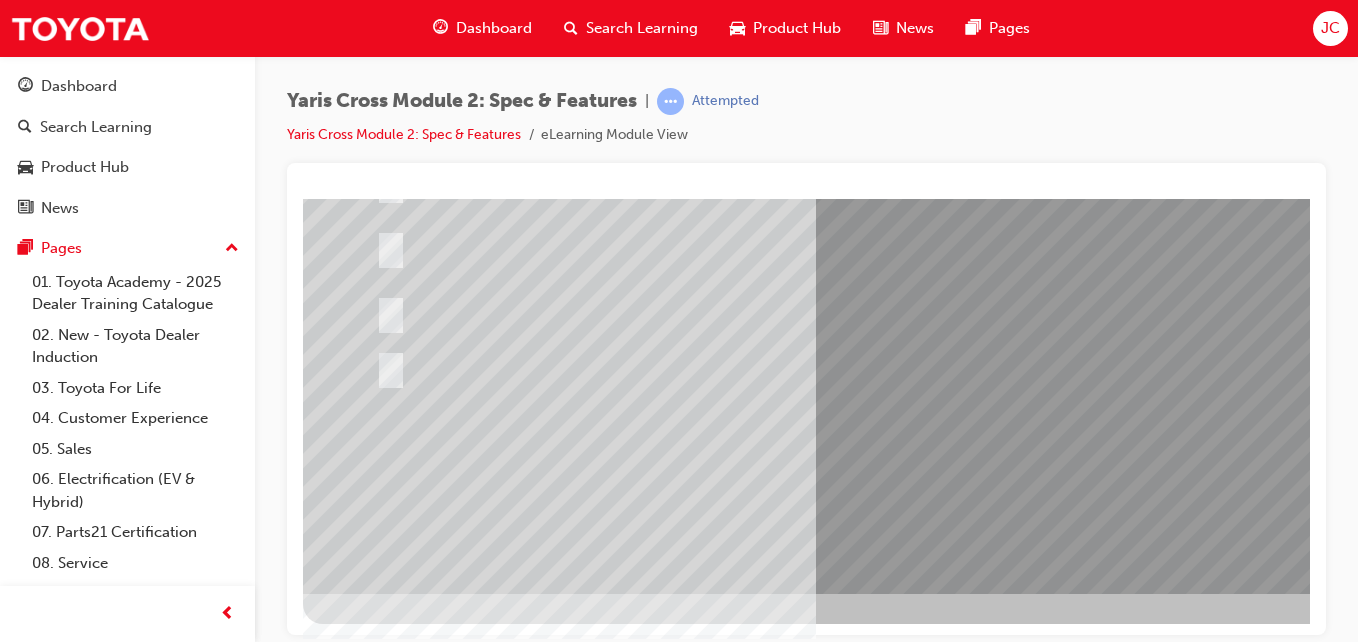 click at bounding box center (375, 2676) 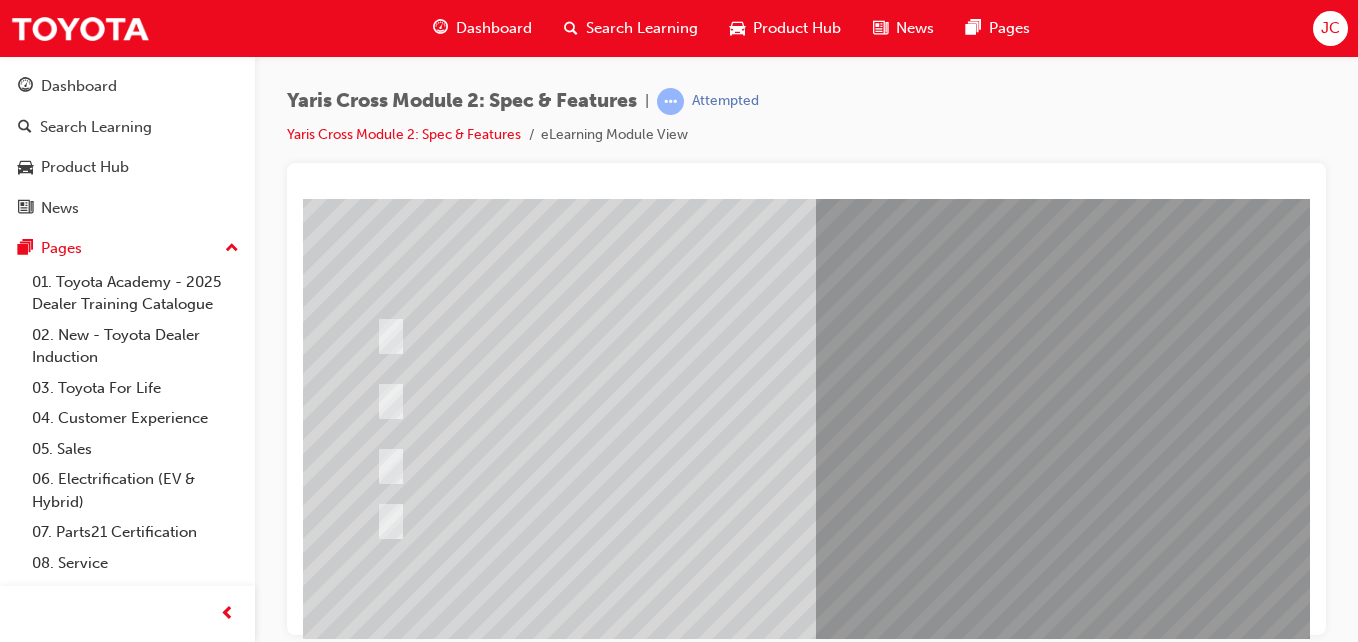 scroll, scrollTop: 125, scrollLeft: 0, axis: vertical 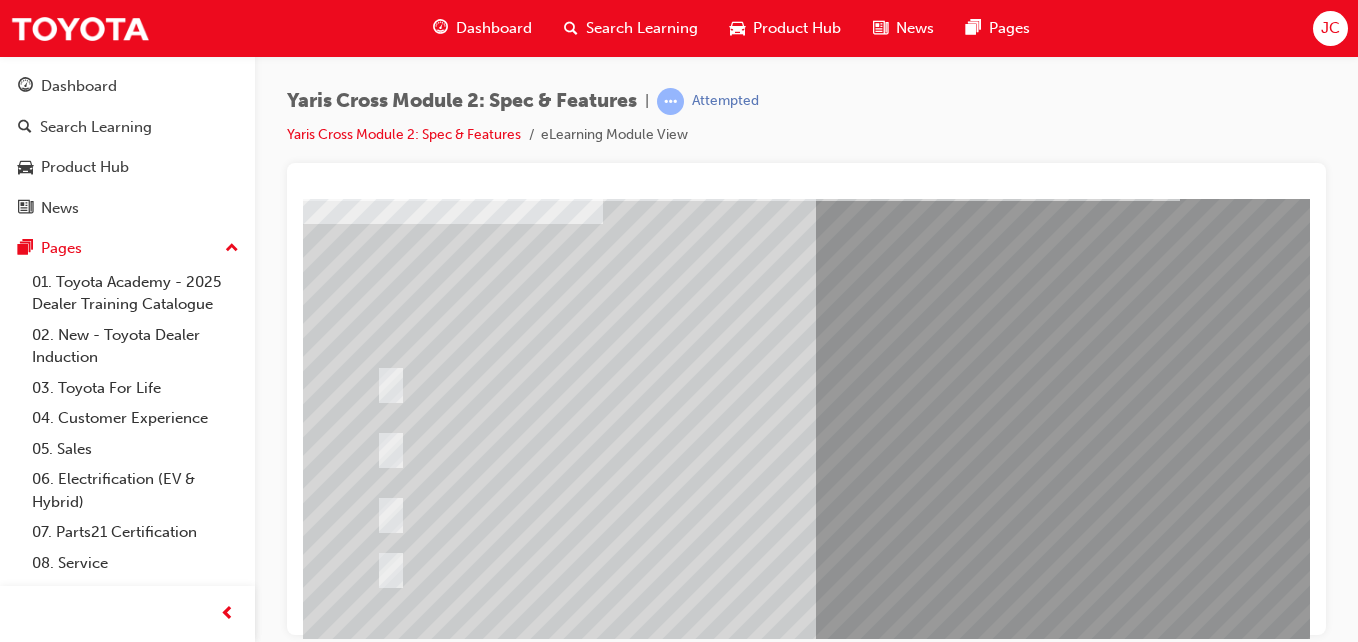 click at bounding box center (741, 2669) 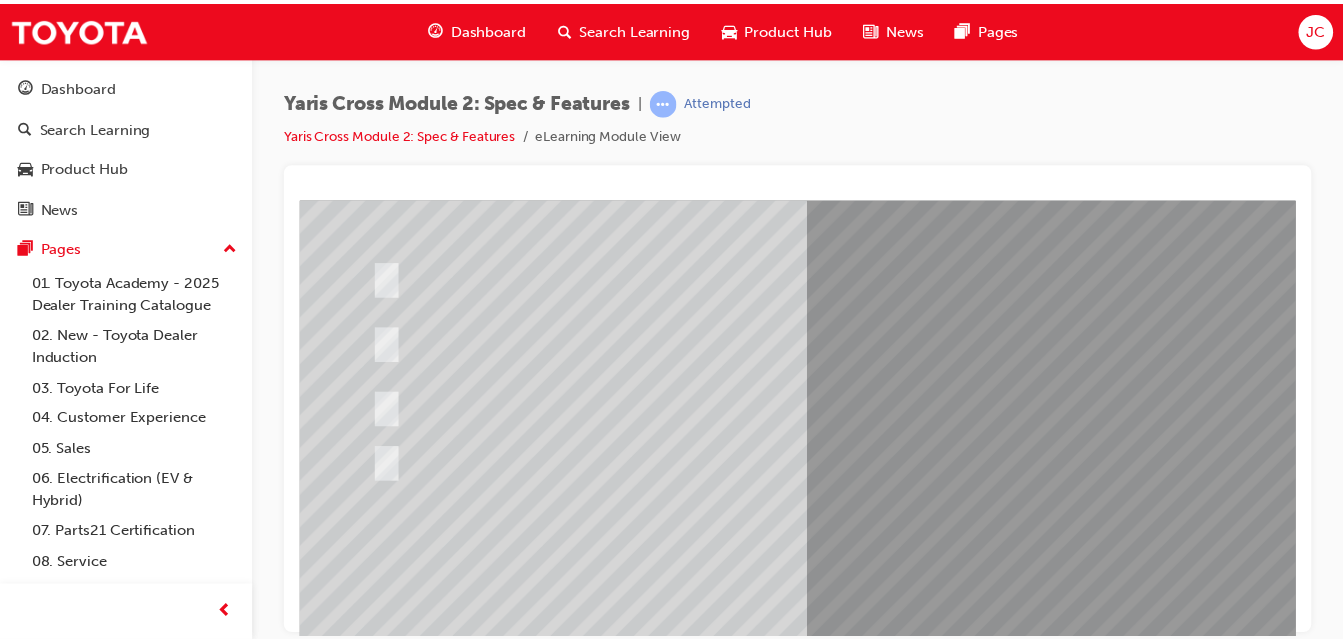 scroll, scrollTop: 325, scrollLeft: 0, axis: vertical 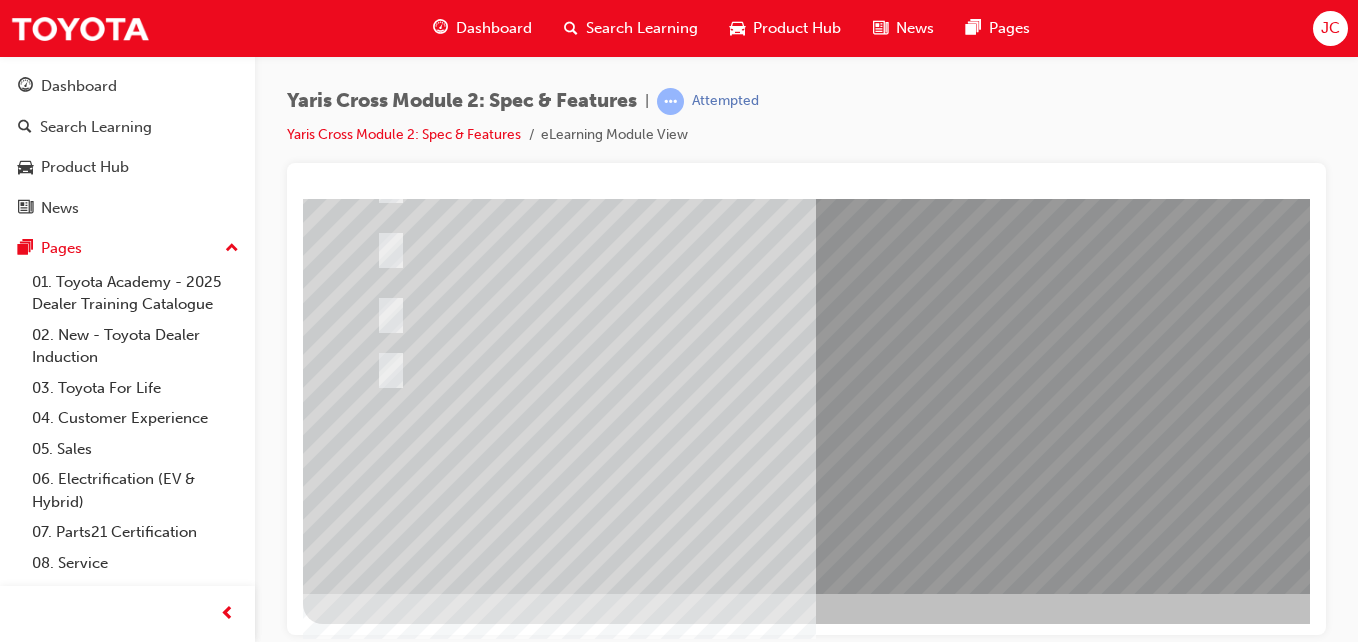 click at bounding box center (375, 2676) 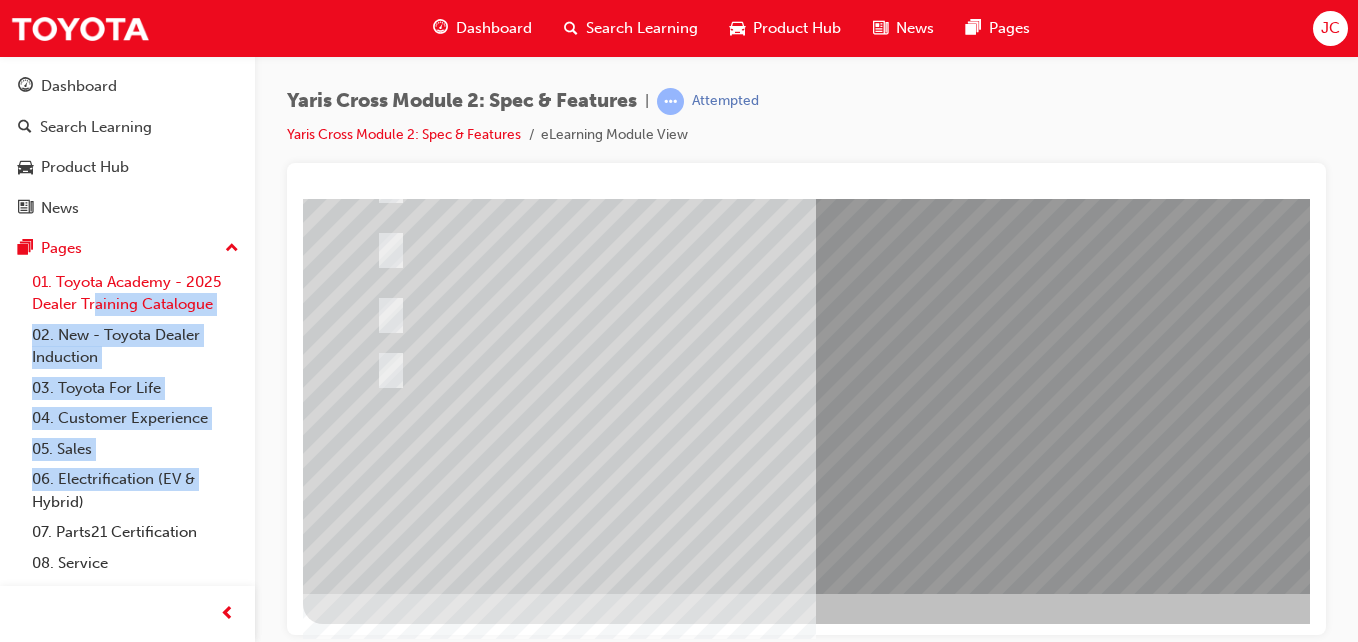 click on "01. Toyota Academy - 2025 Dealer Training Catalogue" at bounding box center (135, 293) 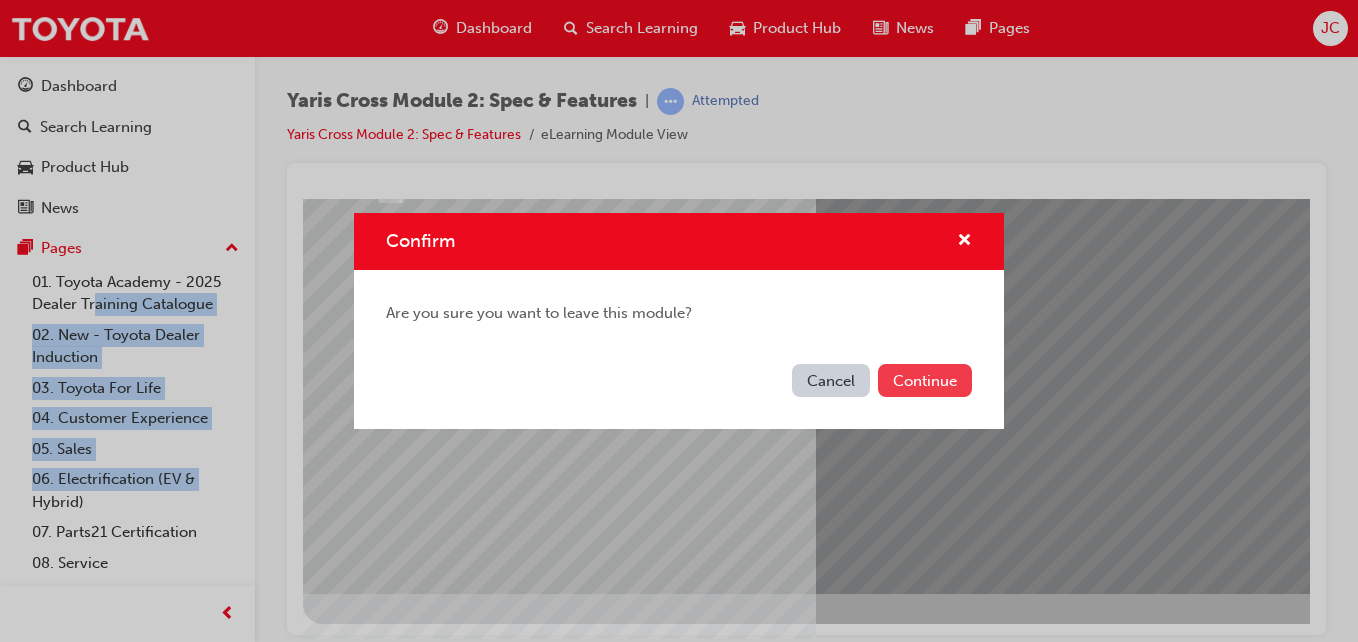 click on "Continue" at bounding box center (925, 380) 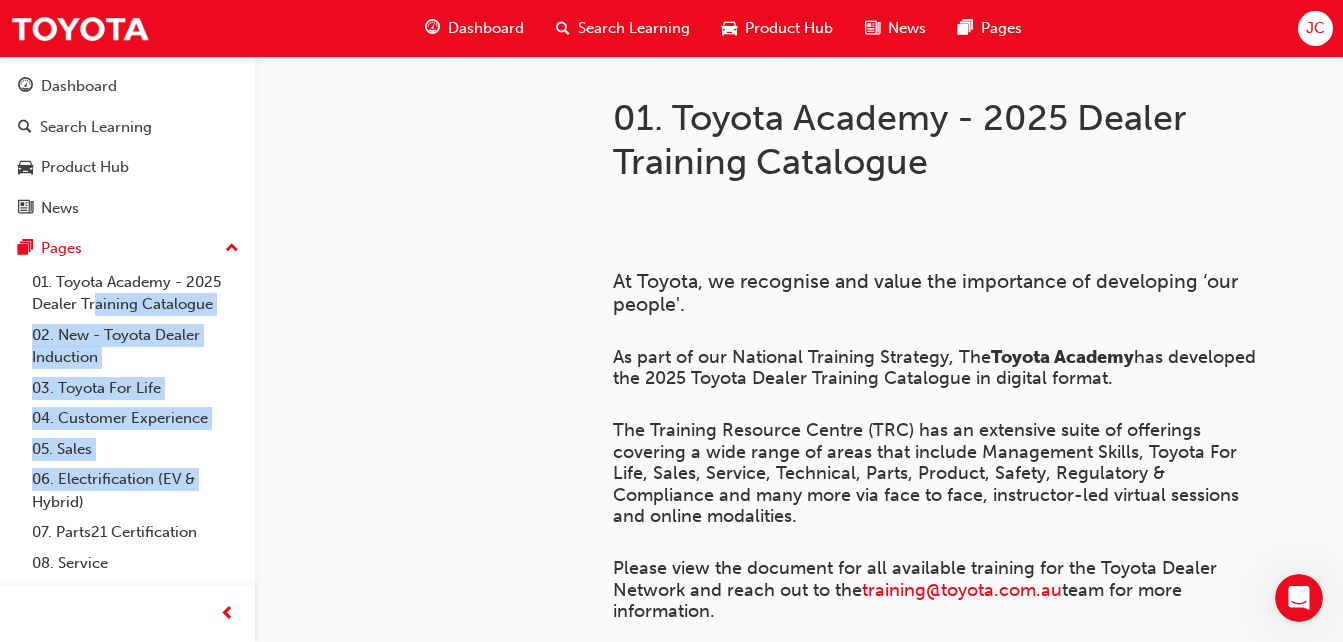 click at bounding box center (613, 248) 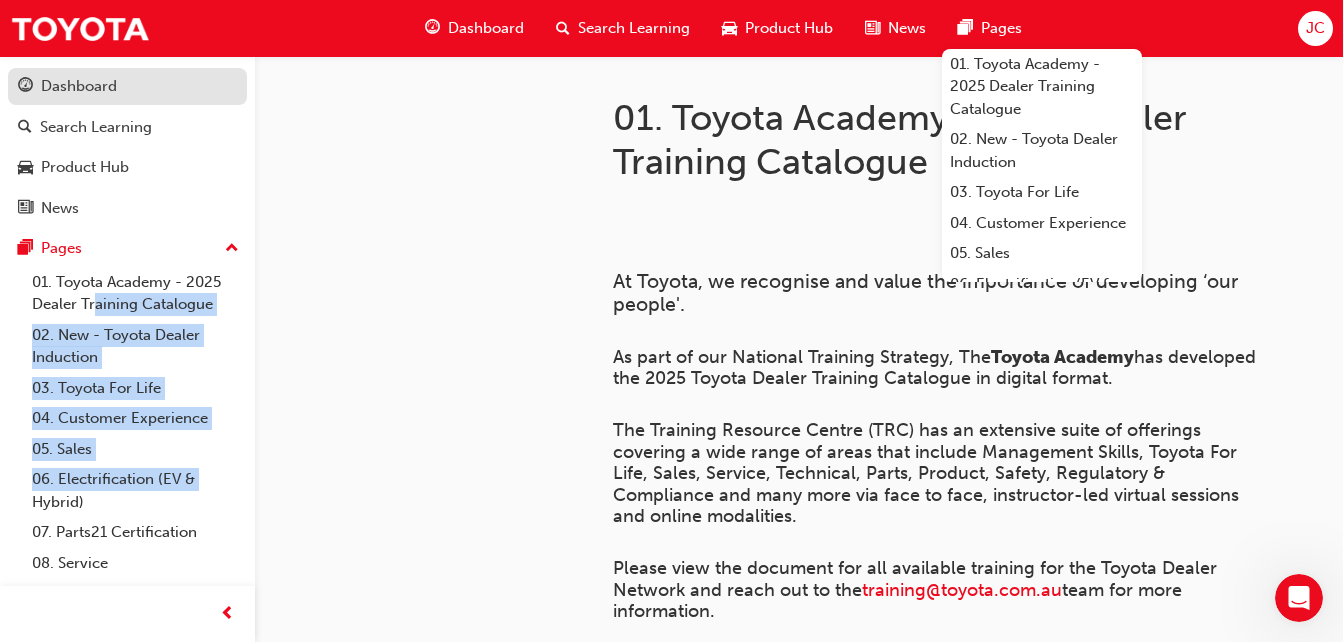 click on "Dashboard" at bounding box center (79, 86) 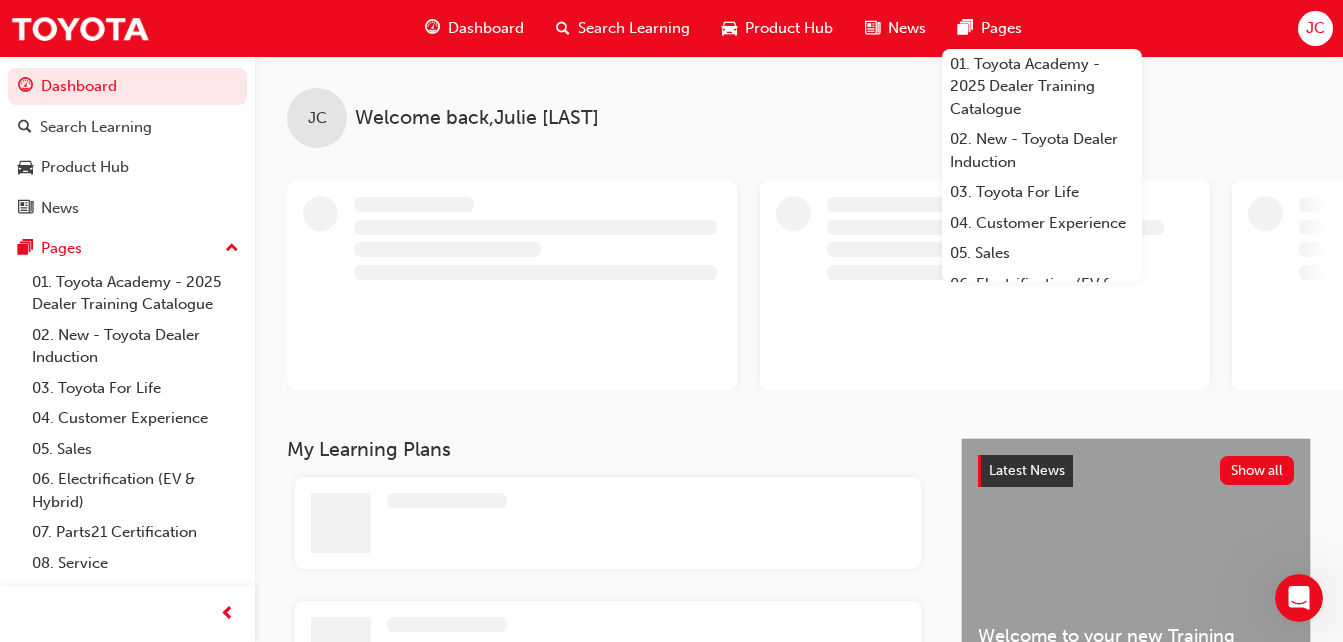 click on "[GREETING] , [FIRST] [LAST]" at bounding box center [799, 102] 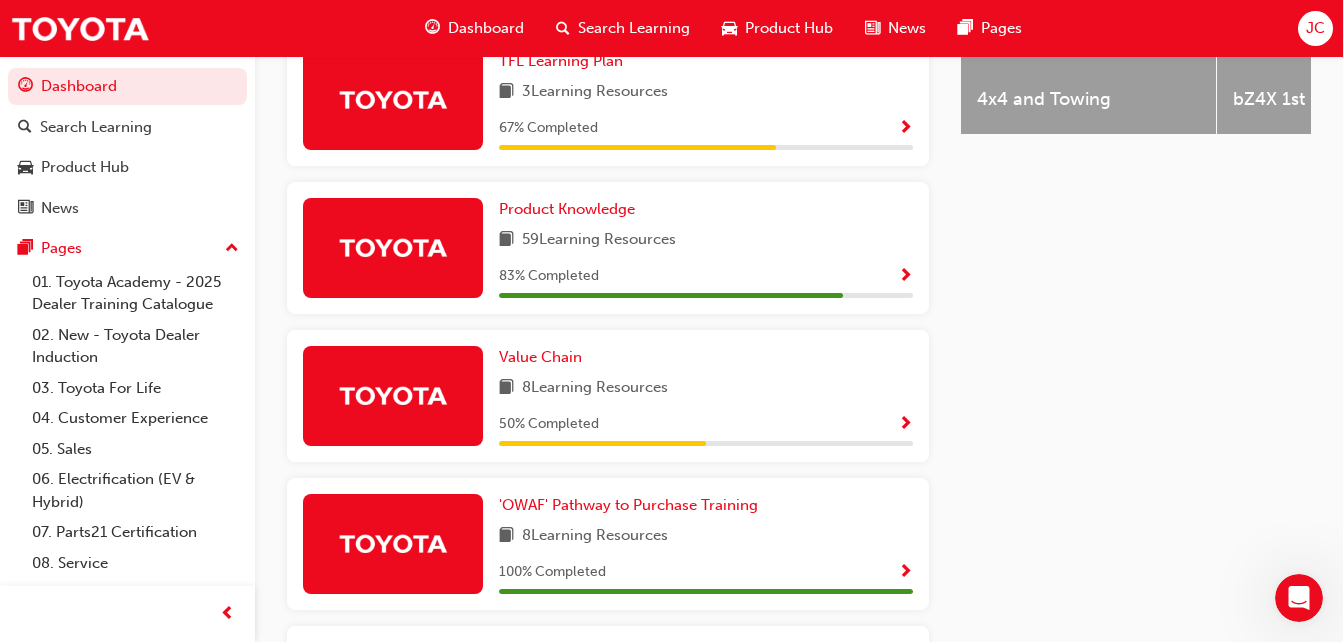 scroll, scrollTop: 972, scrollLeft: 0, axis: vertical 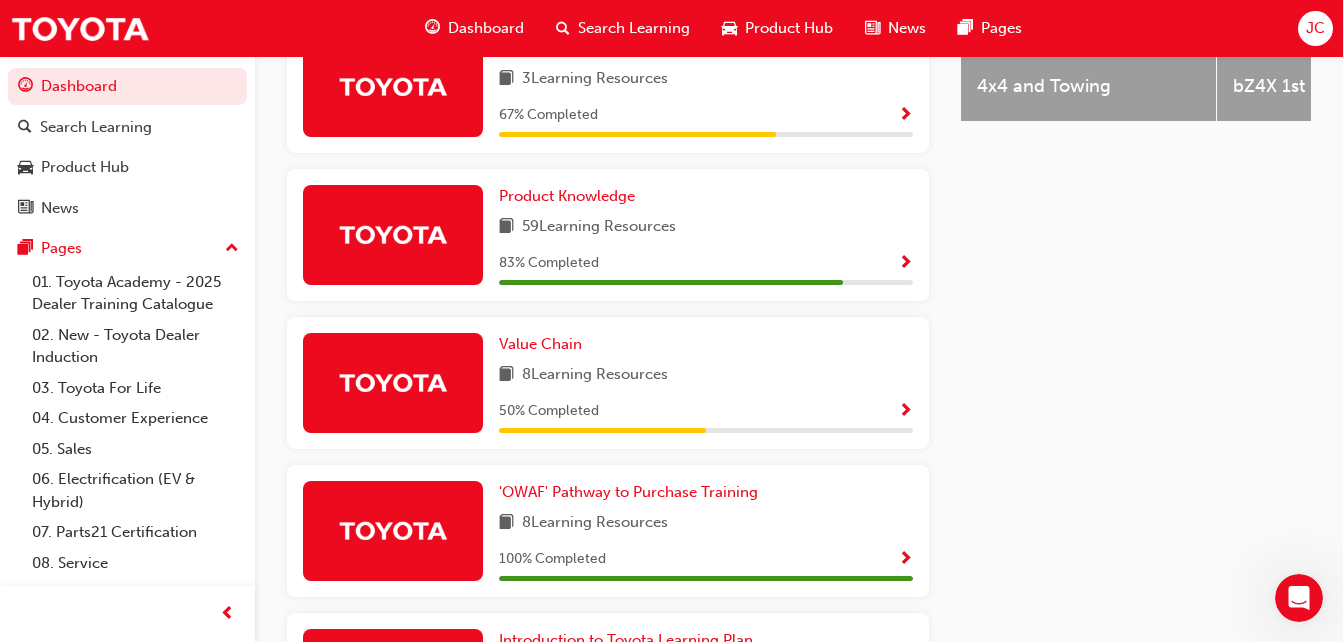 click on "59  Learning Resources" at bounding box center (599, 227) 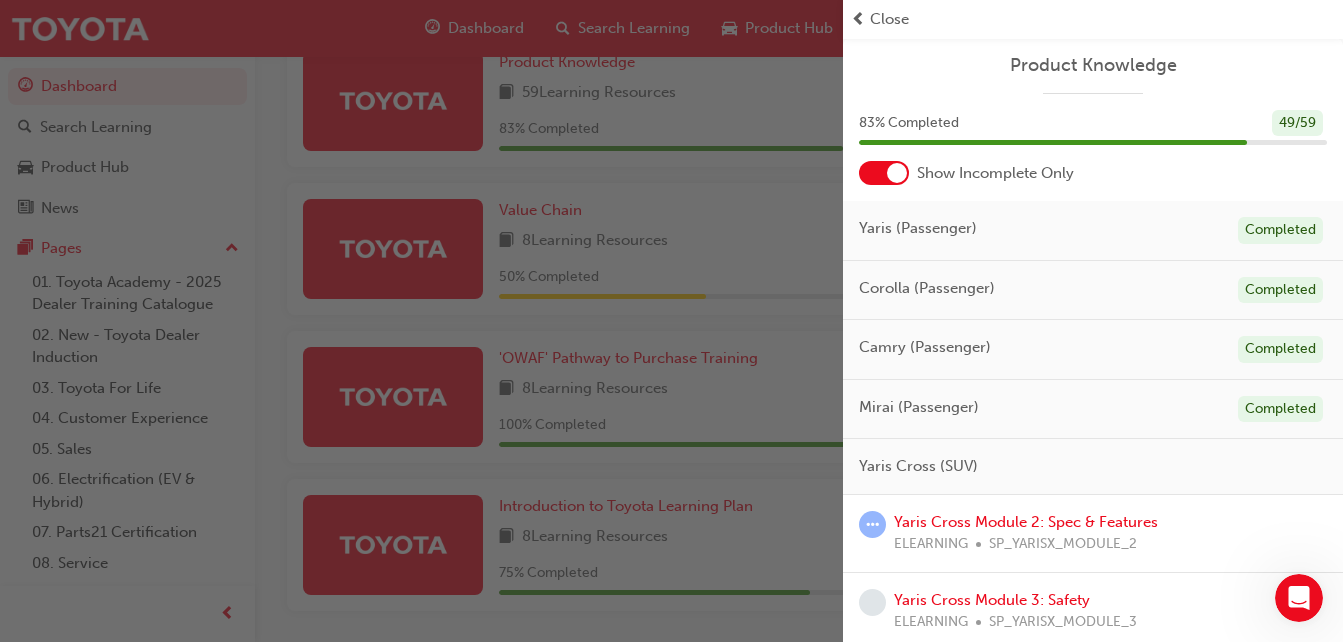 scroll, scrollTop: 1181, scrollLeft: 0, axis: vertical 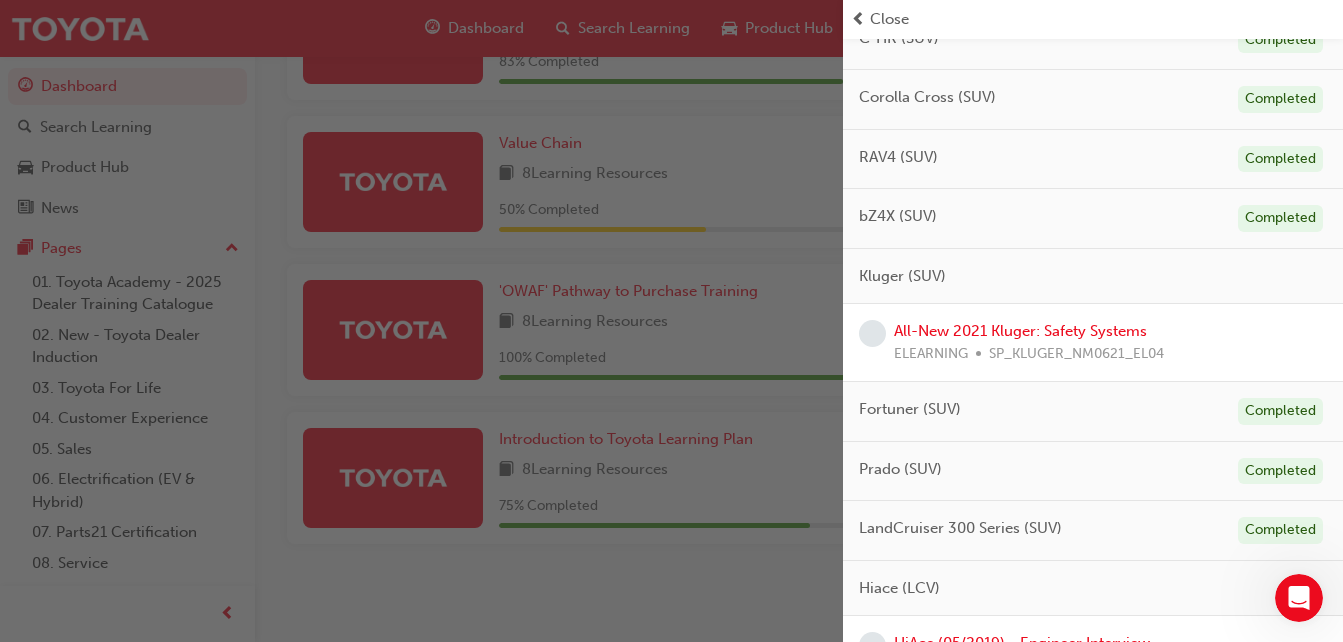 click on "All-New 2021 Kluger: Safety Systems ELEARNING SP_KLUGER_NM0621_EL04" at bounding box center [1029, 342] 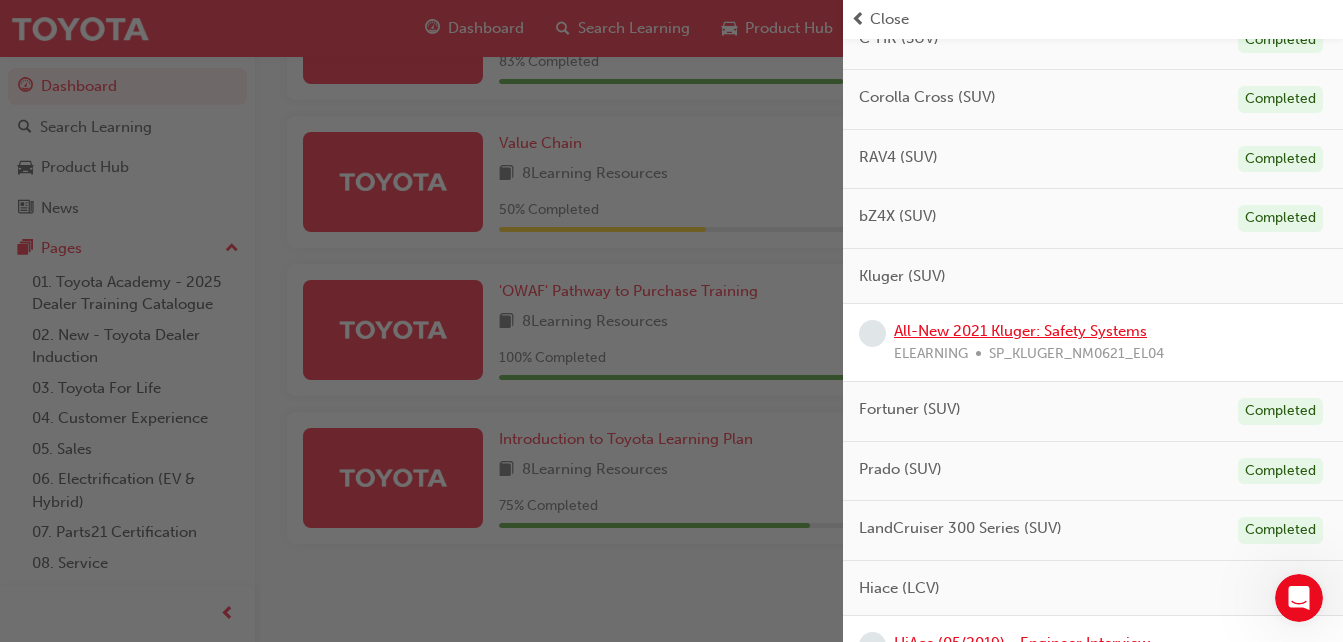 click on "All-New 2021 Kluger: Safety Systems" at bounding box center [1020, 331] 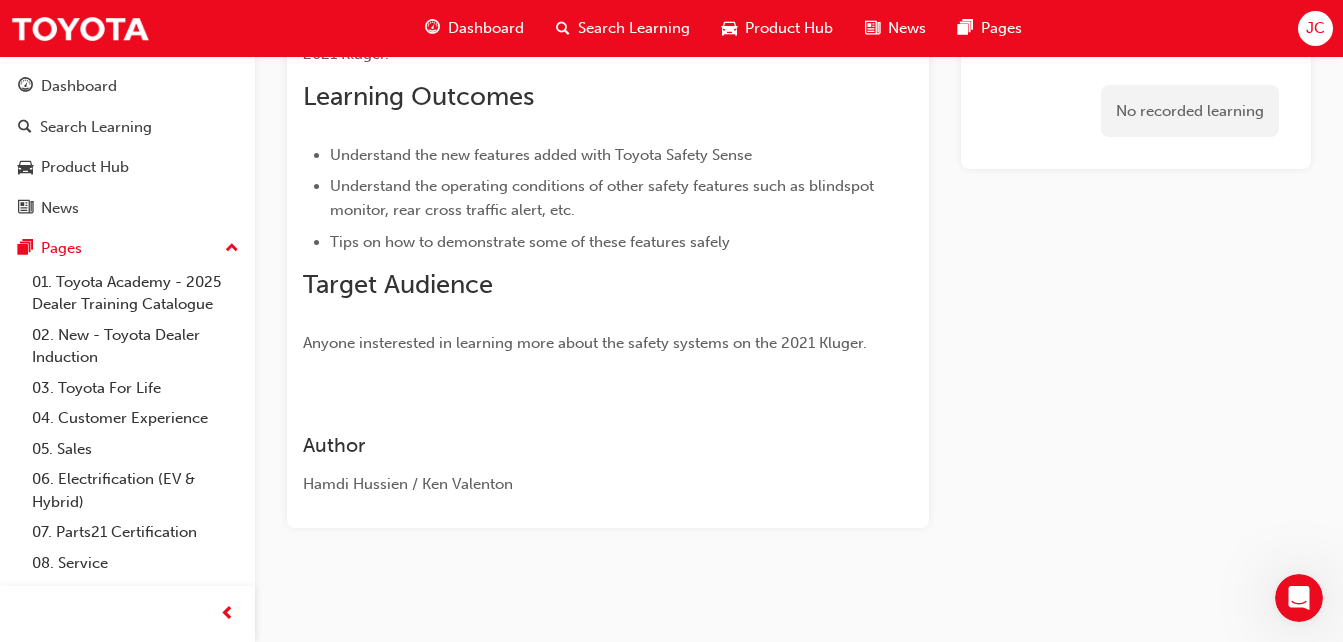 scroll, scrollTop: 256, scrollLeft: 0, axis: vertical 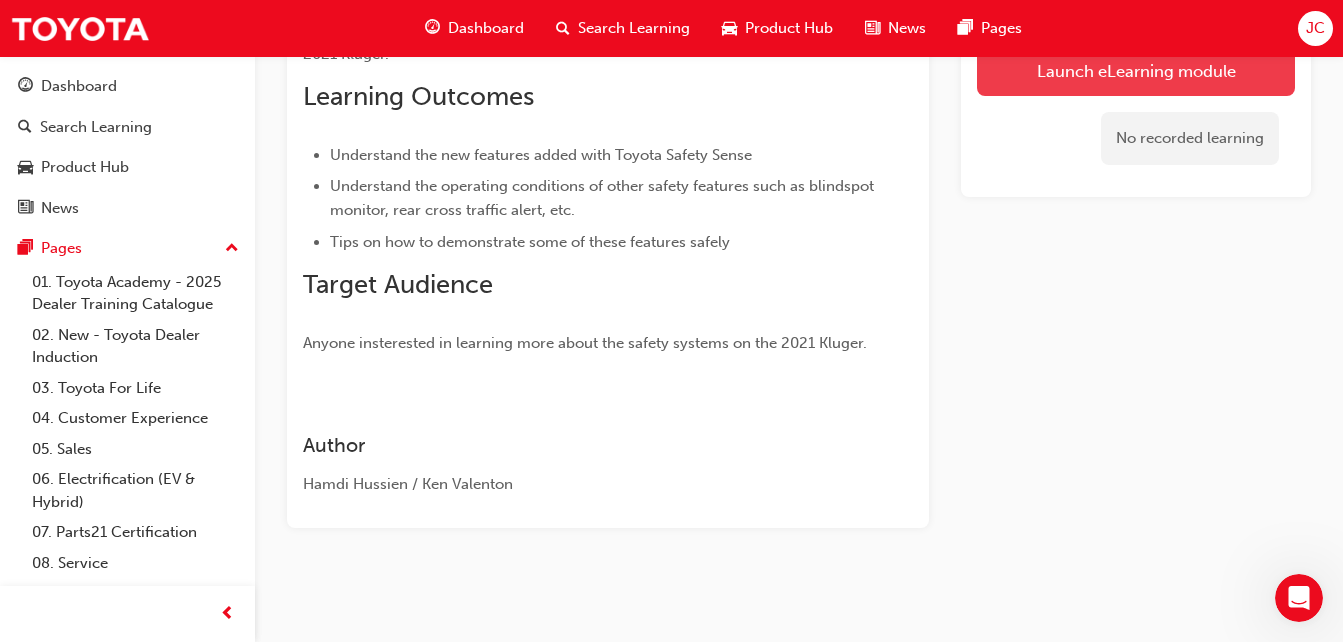 click on "Launch eLearning module" at bounding box center [1136, 71] 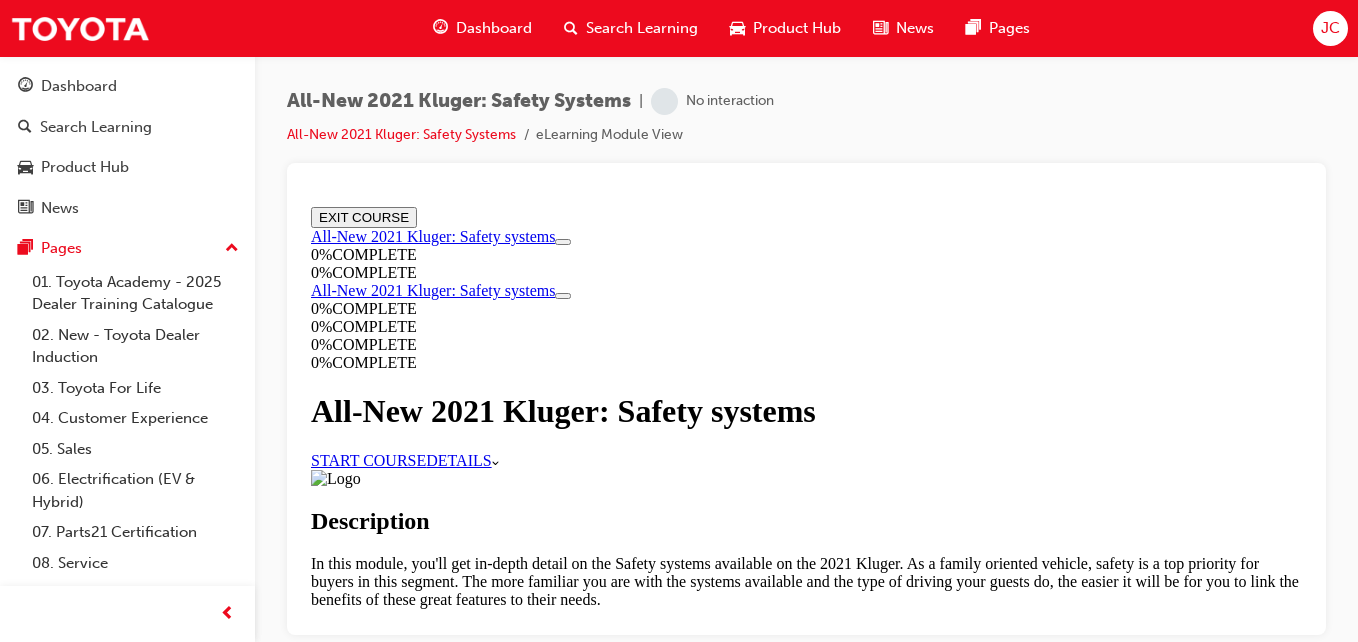 scroll, scrollTop: 0, scrollLeft: 0, axis: both 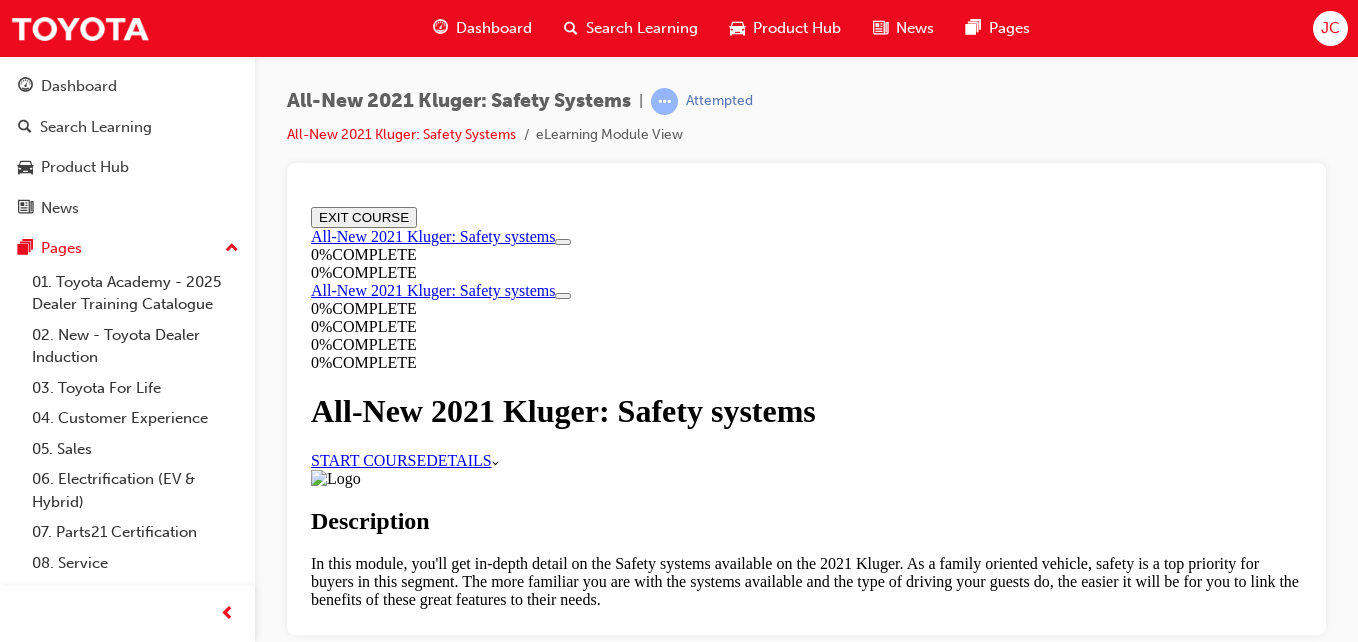 click on "Kluger Safety Systems - Introduction" at bounding box center (826, 856) 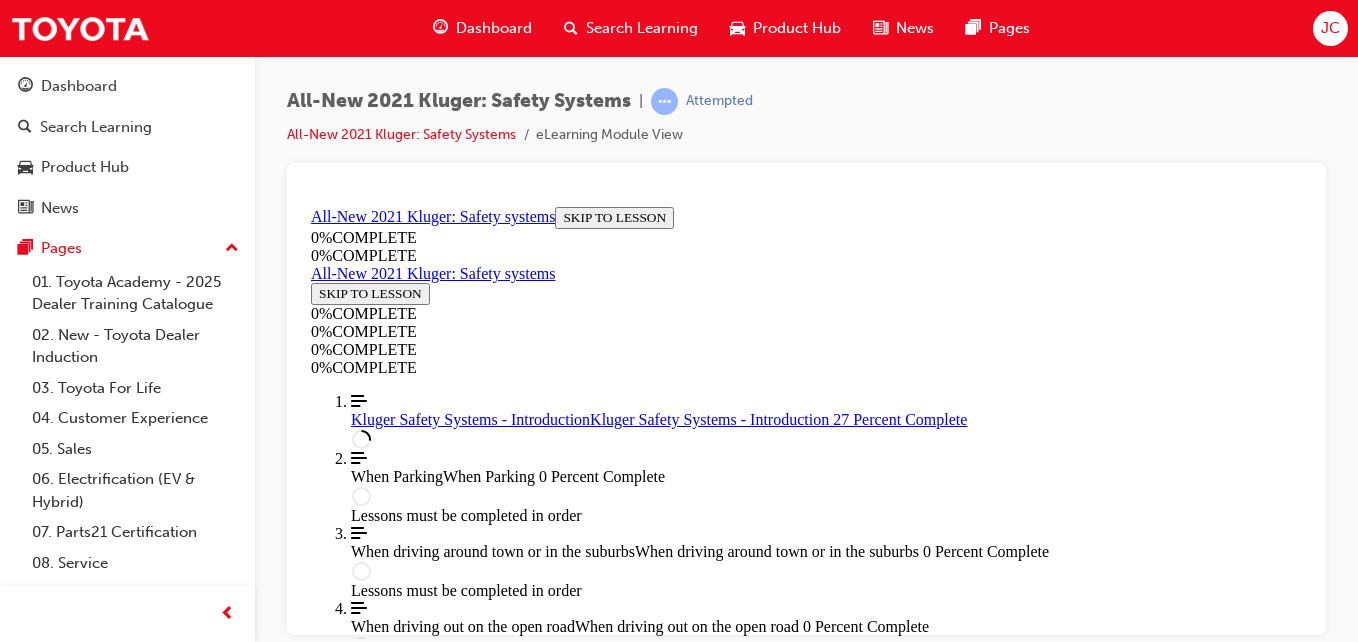 scroll, scrollTop: 774, scrollLeft: 0, axis: vertical 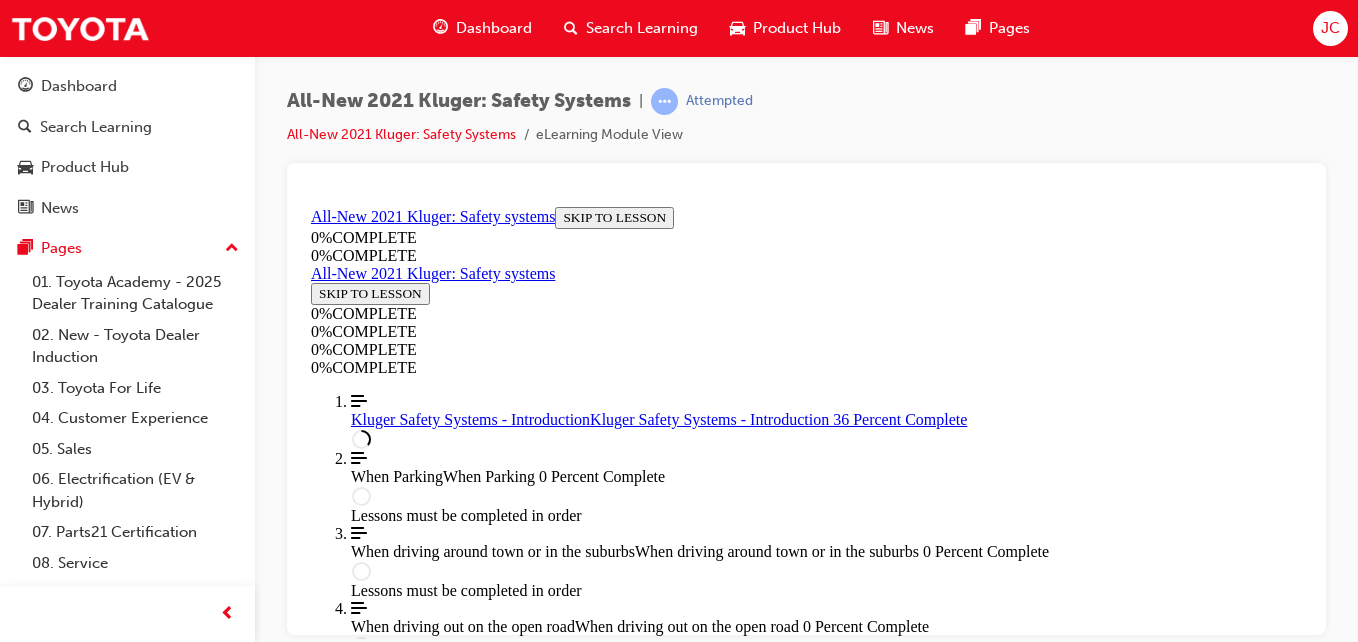 click on "The pre-collision warning system will warn me of anything ahead of me" at bounding box center [806, 1601] 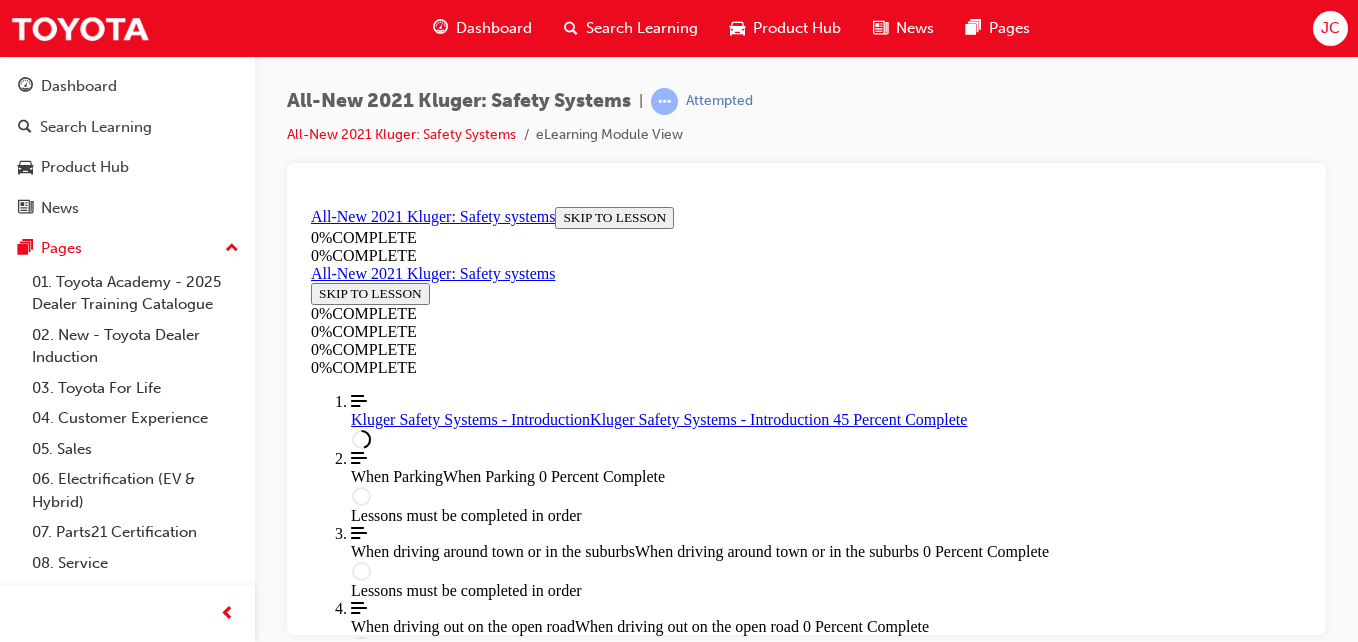 click on "The pre-collision warning system will warn me of anything ahead of me" at bounding box center (806, 1601) 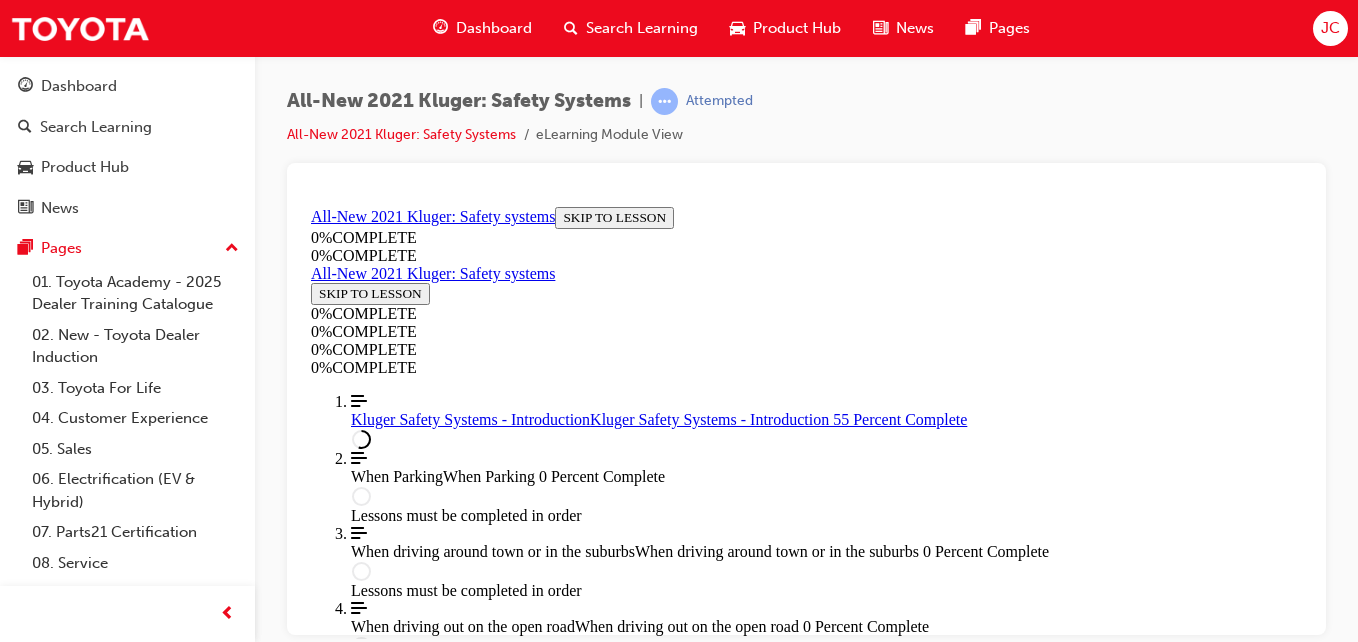 scroll, scrollTop: 1868, scrollLeft: 0, axis: vertical 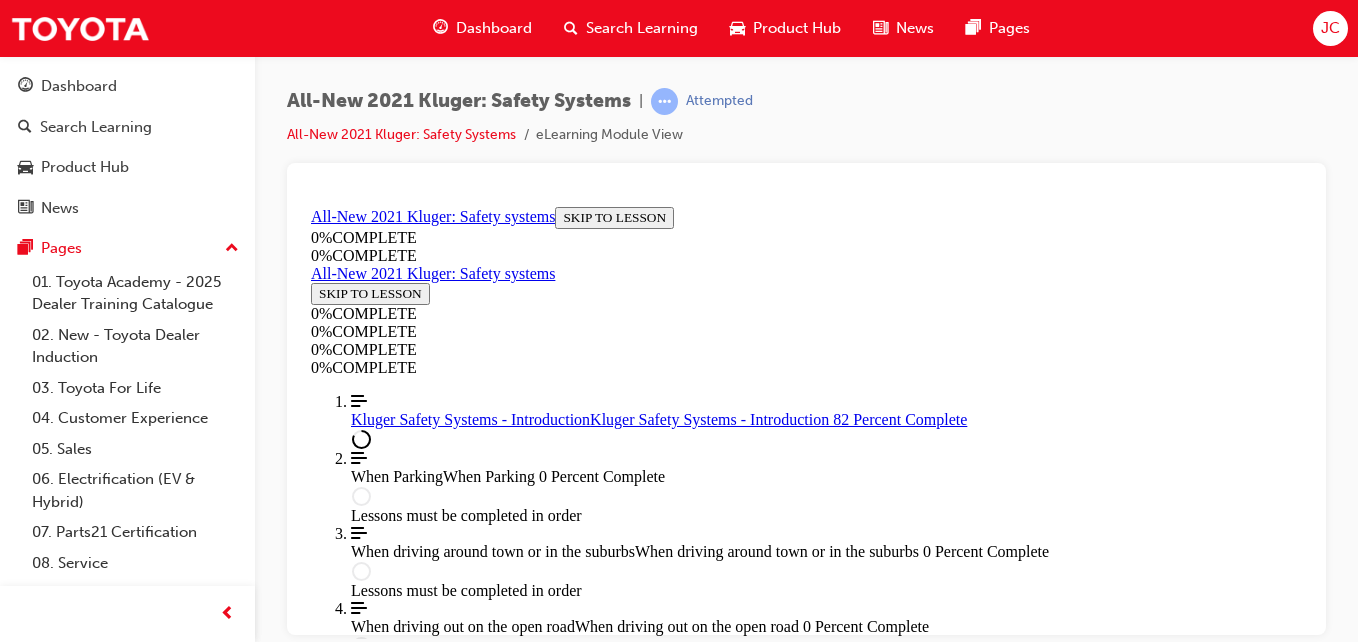 click on "KNOWLEDGE CHECK" at bounding box center [387, 2659] 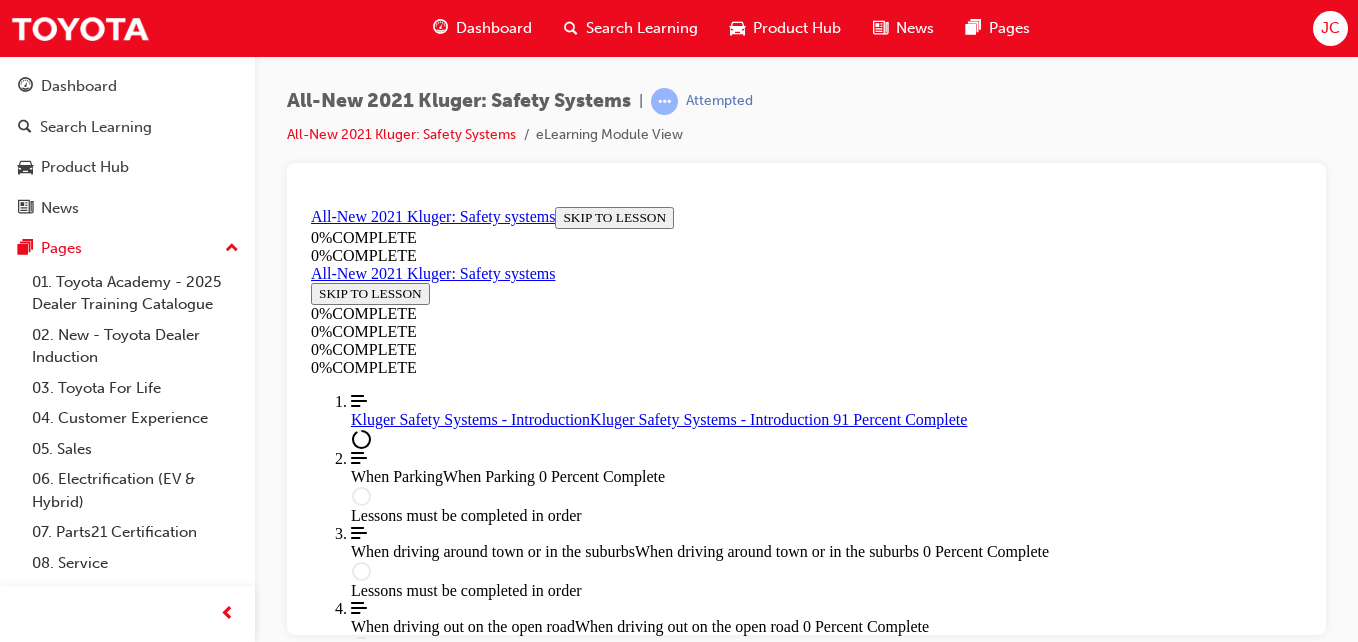 scroll, scrollTop: 3175, scrollLeft: 0, axis: vertical 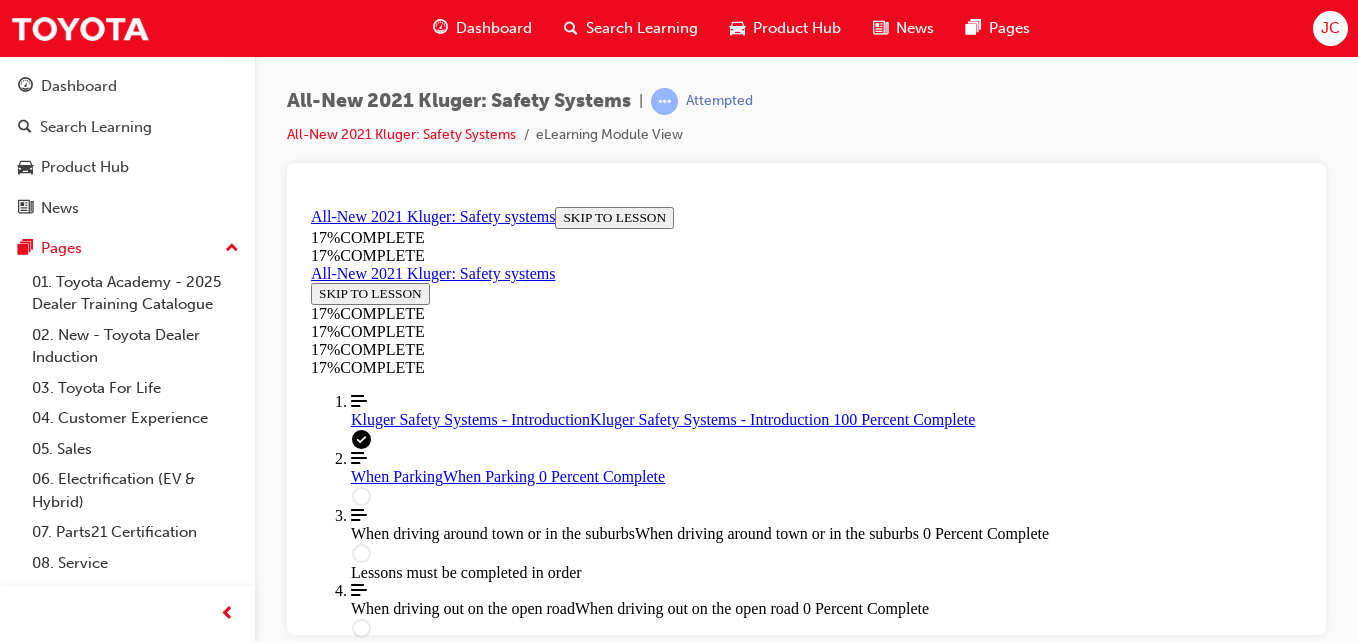 click on "SUBMIT" at bounding box center [344, 2964] 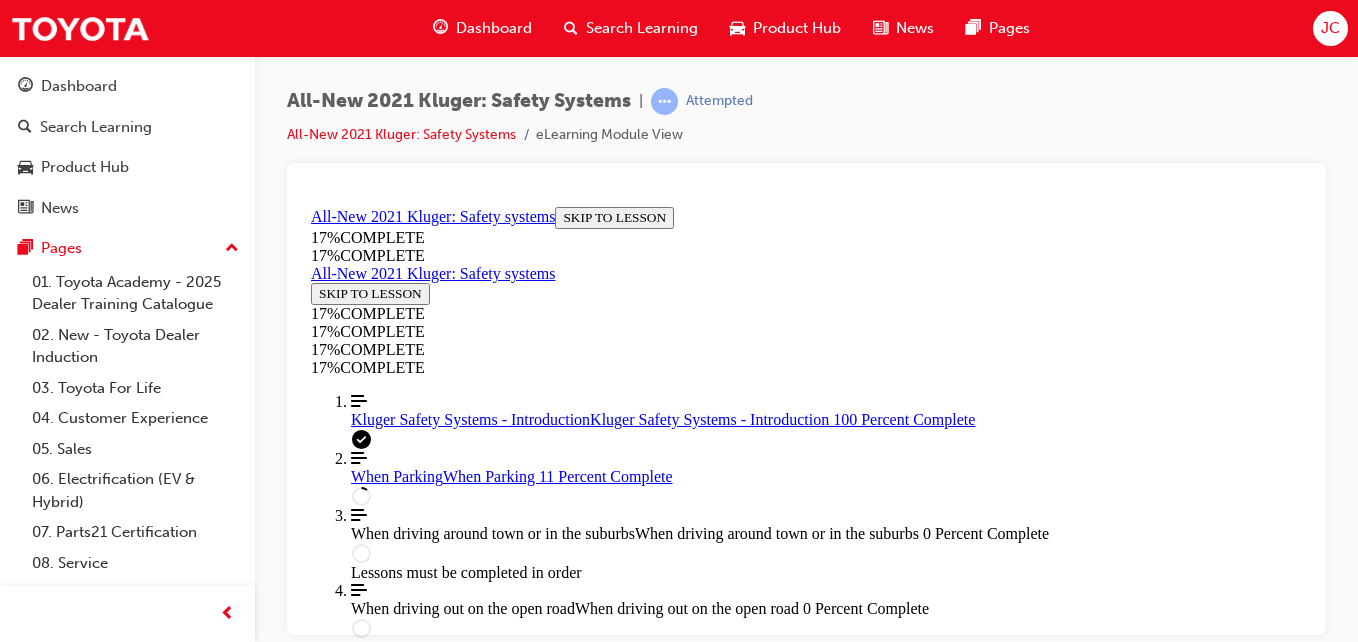 scroll, scrollTop: 789, scrollLeft: 0, axis: vertical 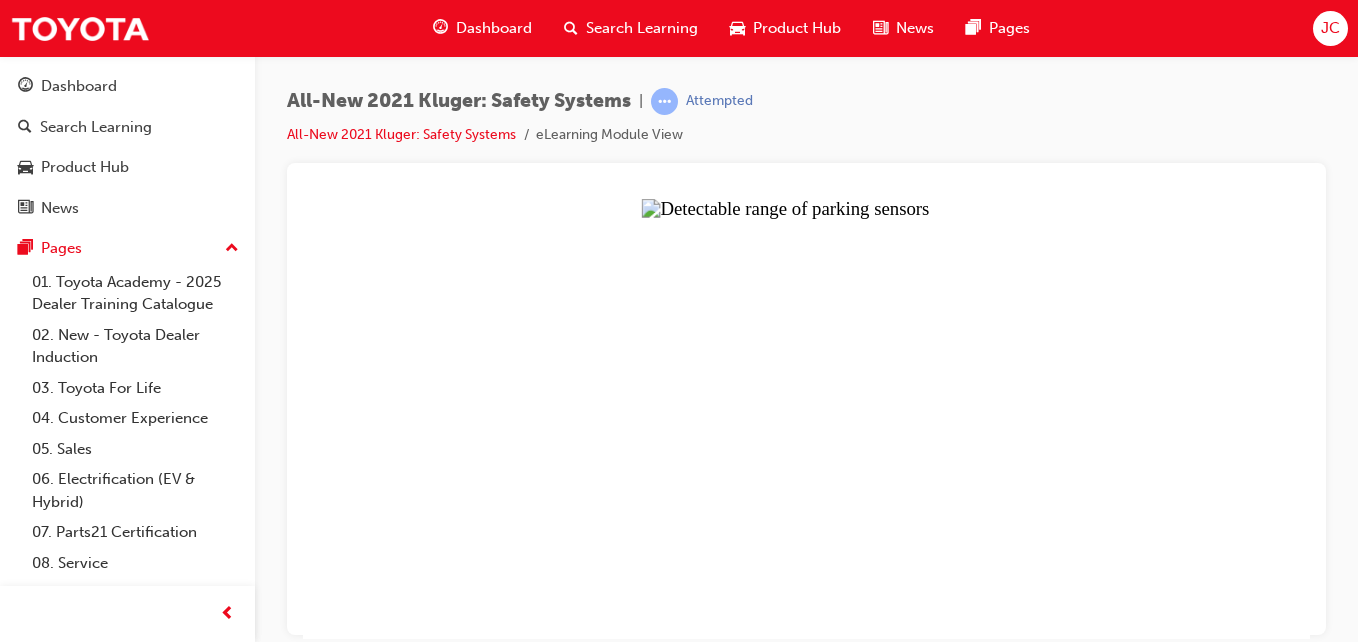 drag, startPoint x: 704, startPoint y: 519, endPoint x: 908, endPoint y: 498, distance: 205.07803 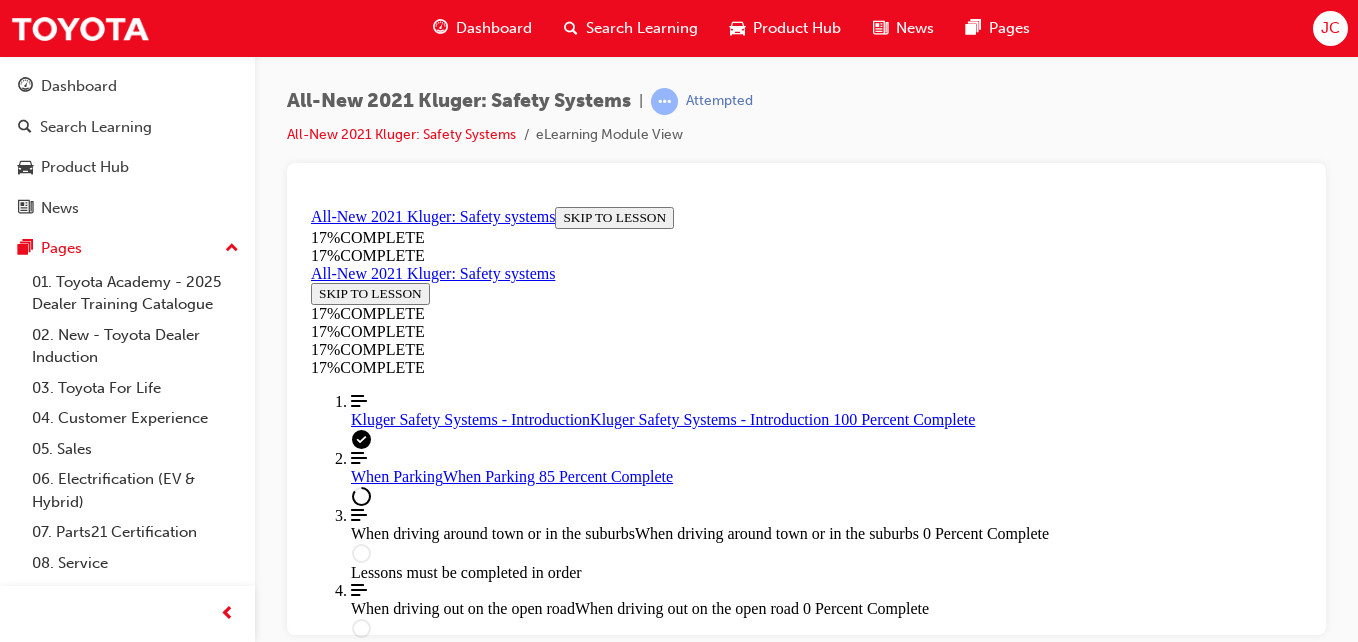 scroll, scrollTop: 4810, scrollLeft: 0, axis: vertical 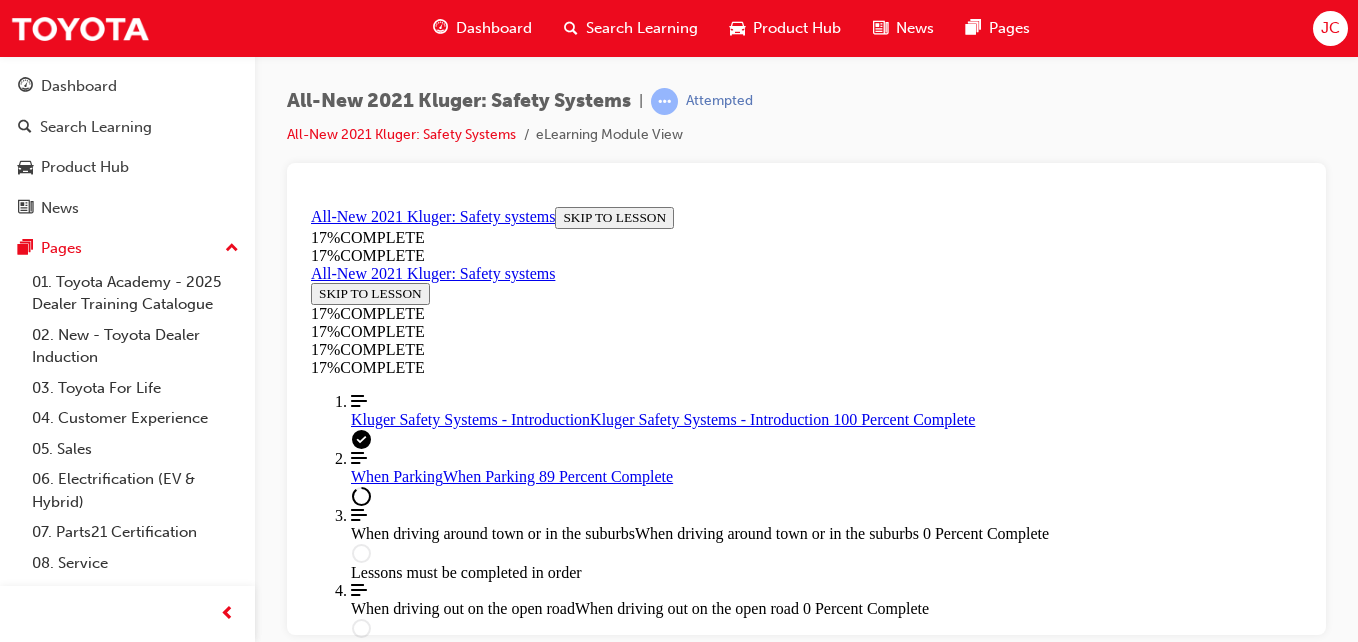 click on "FROM..." at bounding box center [391, 4826] 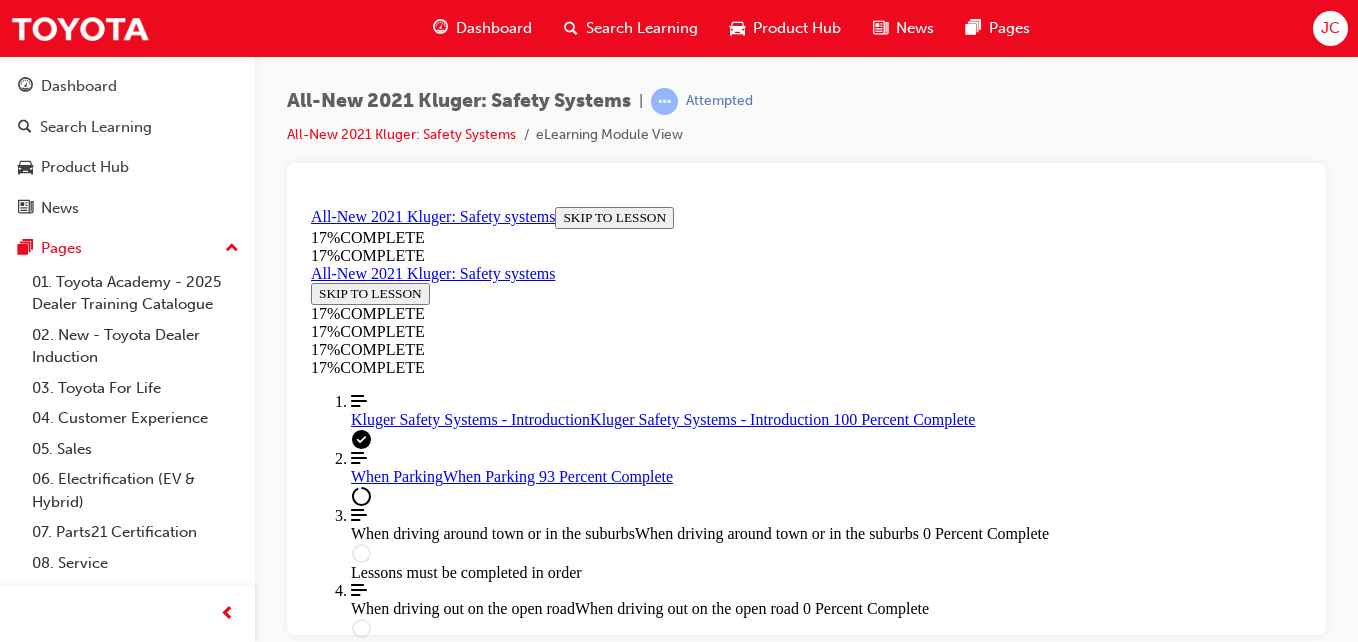 scroll, scrollTop: 7680, scrollLeft: 0, axis: vertical 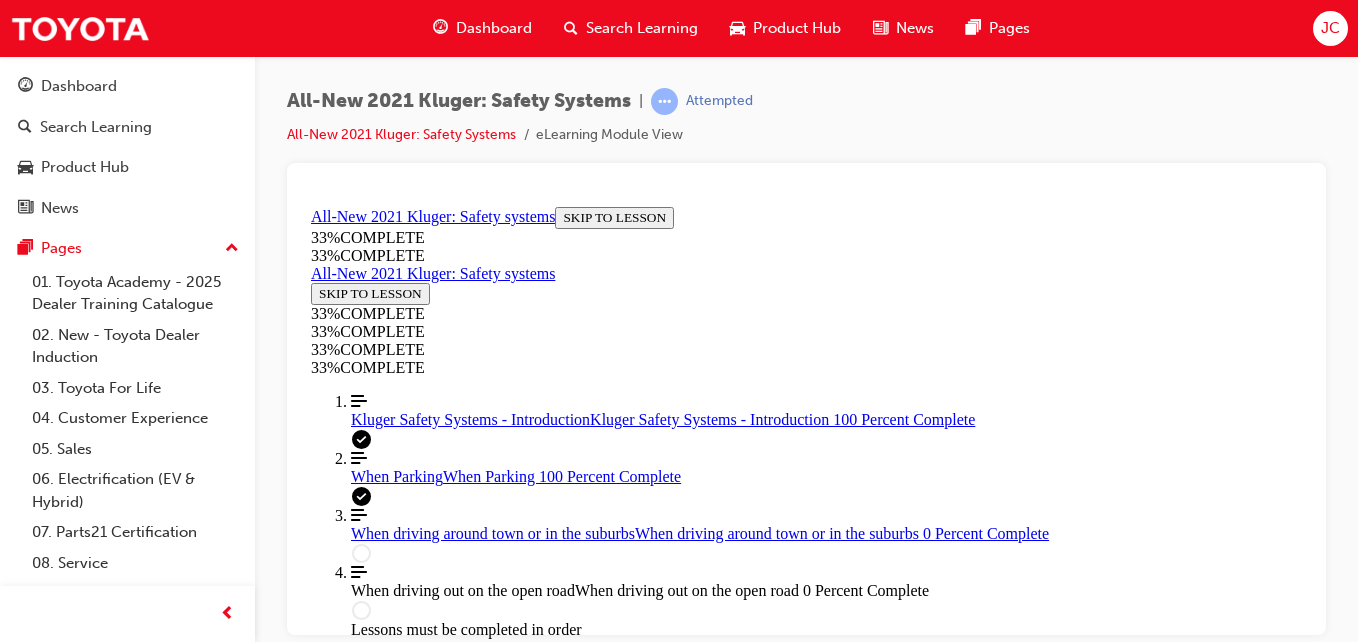 click at bounding box center [806, 5157] 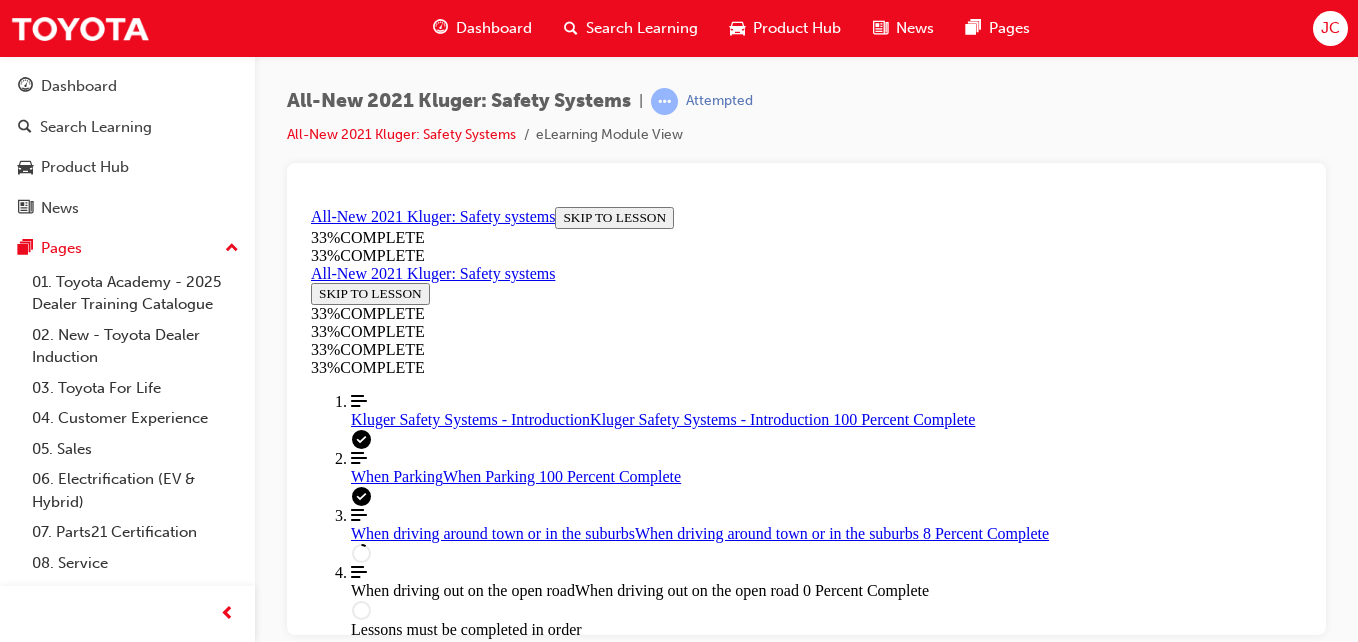 scroll, scrollTop: 769, scrollLeft: 0, axis: vertical 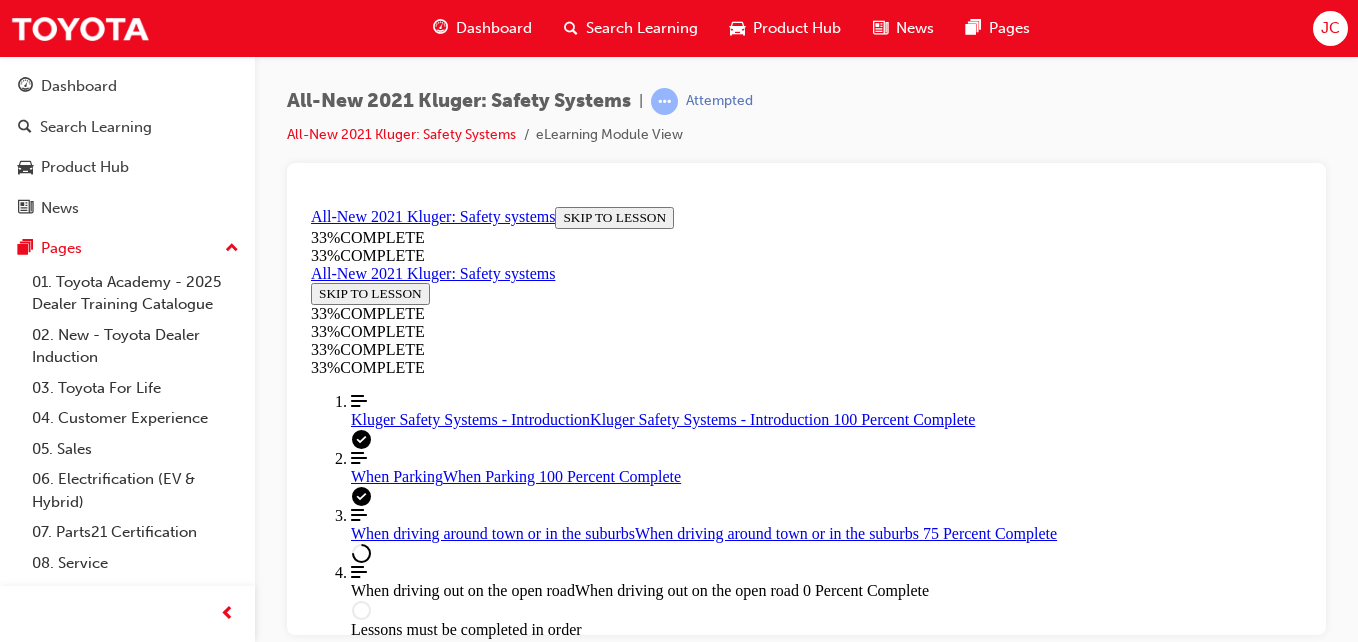 click at bounding box center [359, 2514] 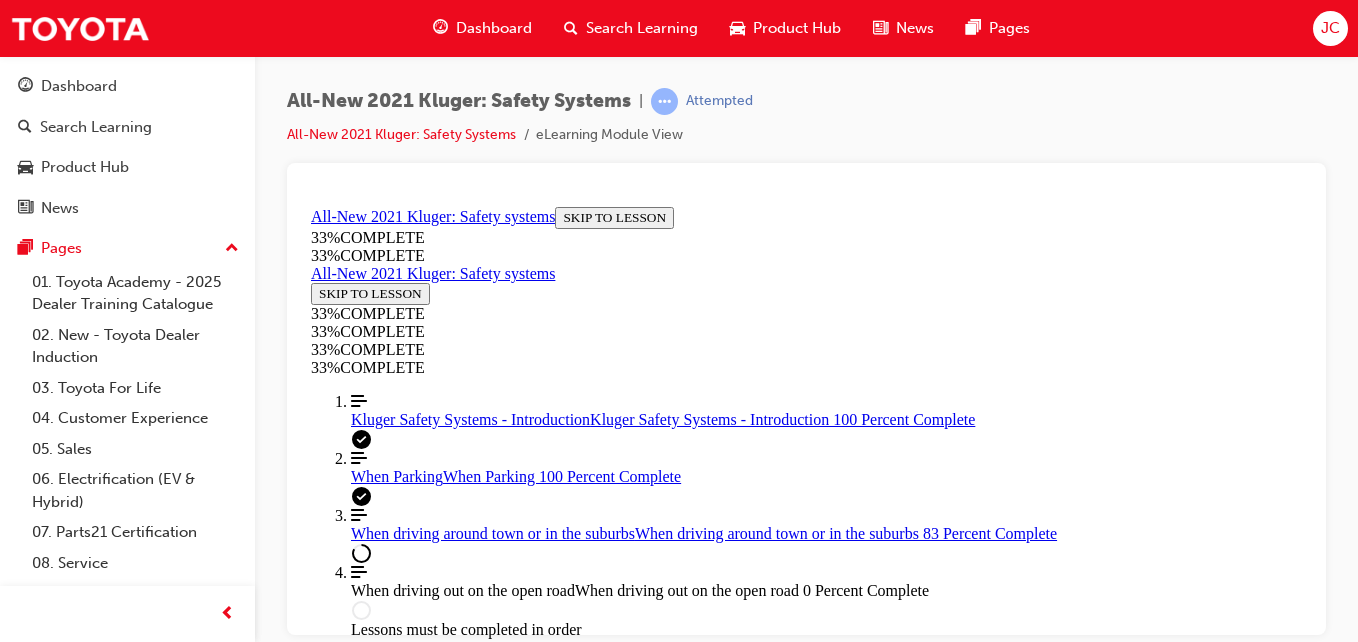 scroll, scrollTop: 3615, scrollLeft: 0, axis: vertical 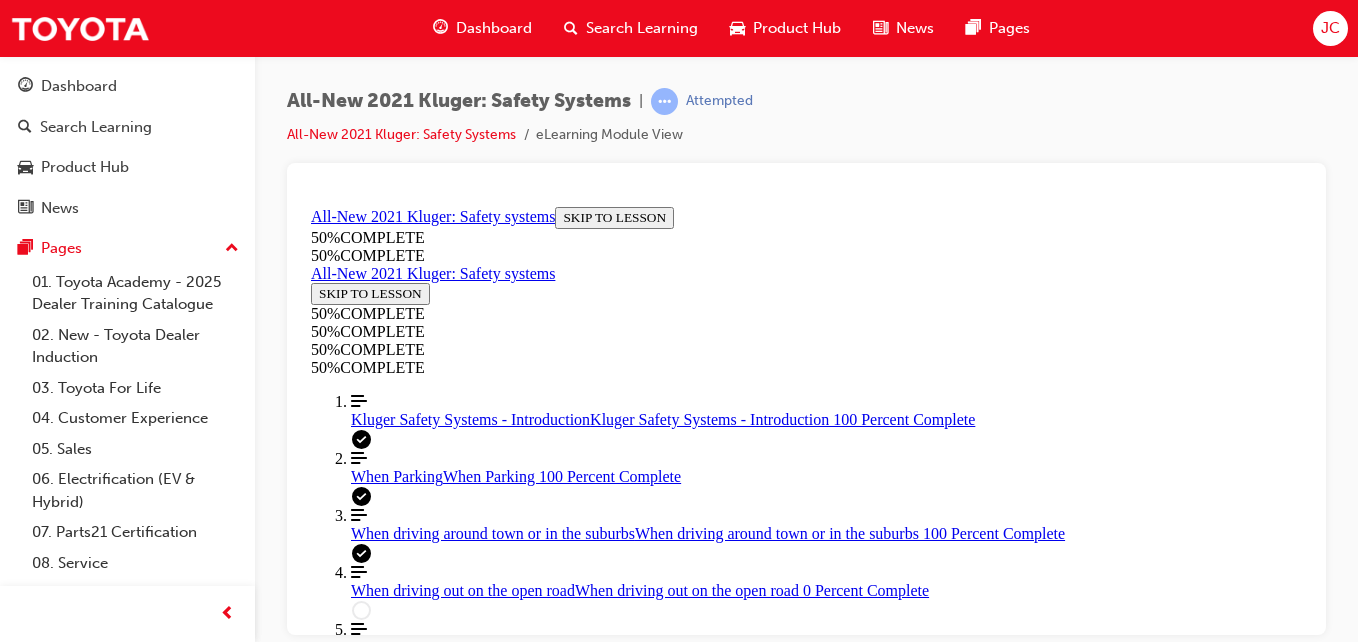 click at bounding box center (826, 2483) 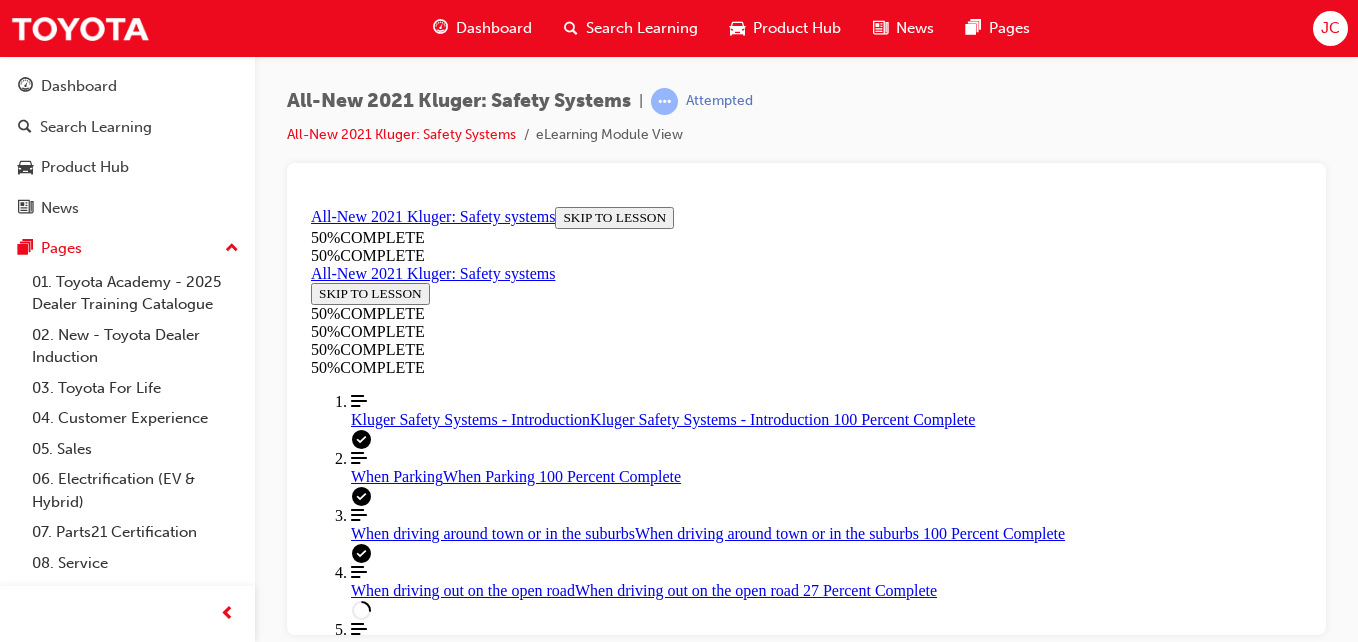 scroll, scrollTop: 2769, scrollLeft: 0, axis: vertical 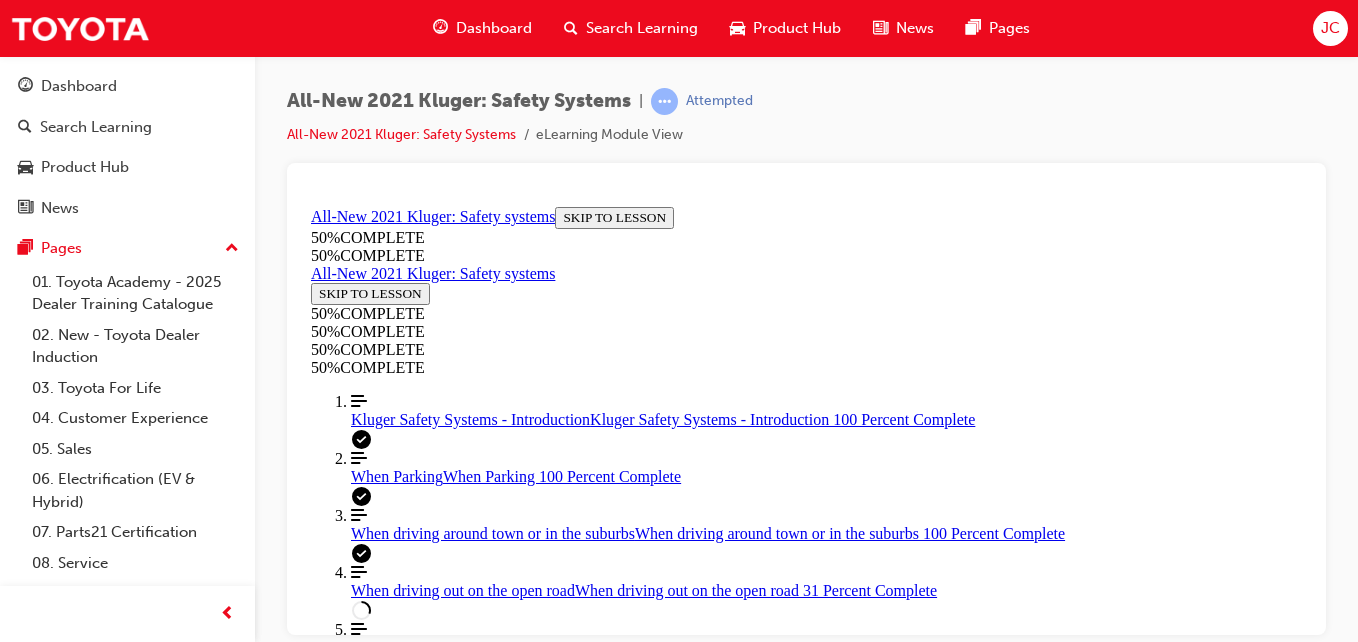click at bounding box center (359, 3764) 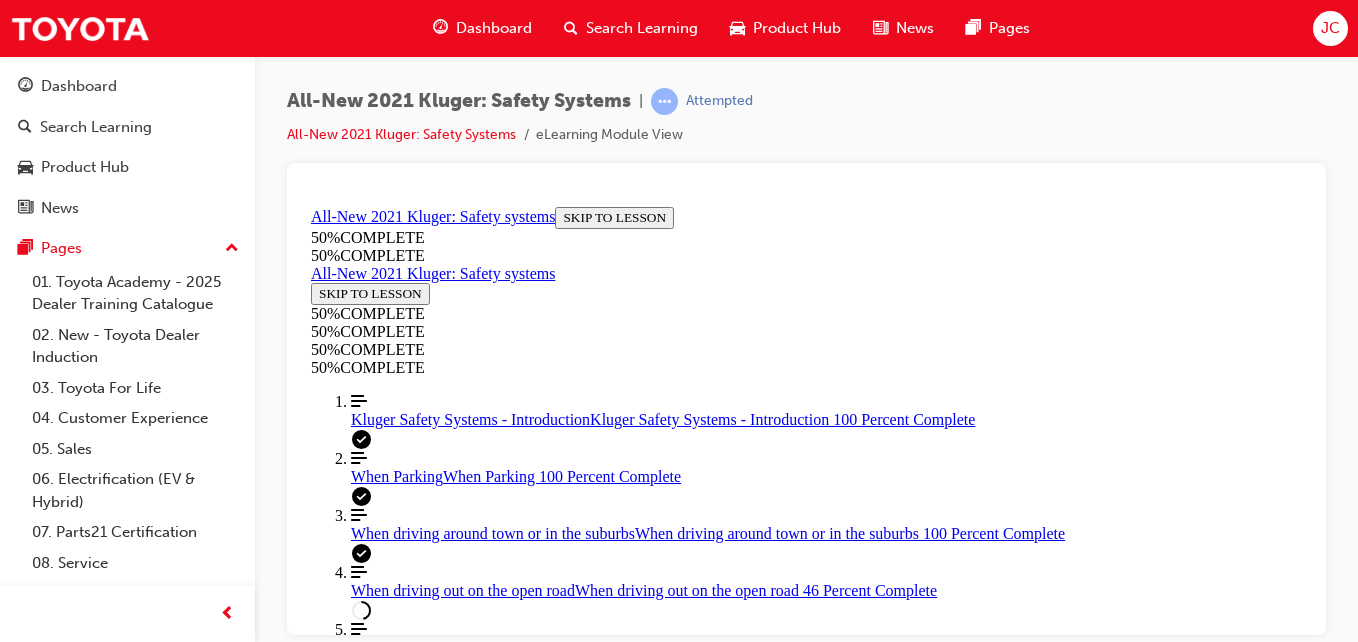 scroll, scrollTop: 6479, scrollLeft: 0, axis: vertical 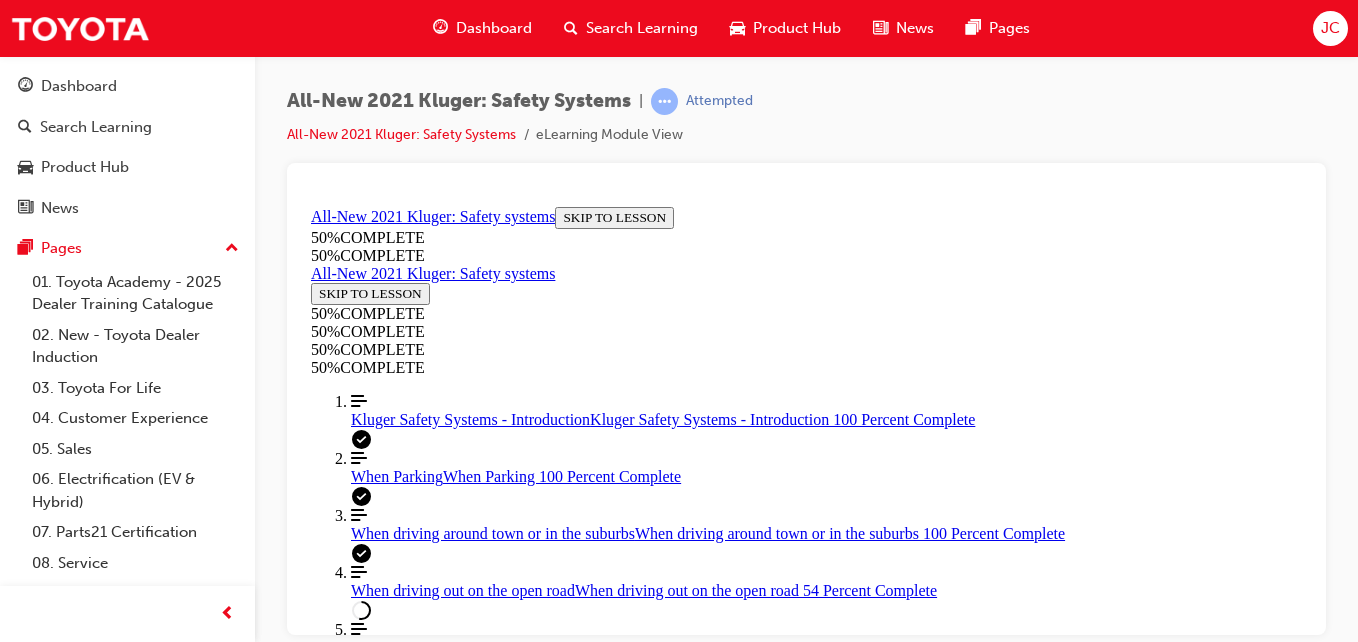 click on "traffic following" at bounding box center (499, 4505) 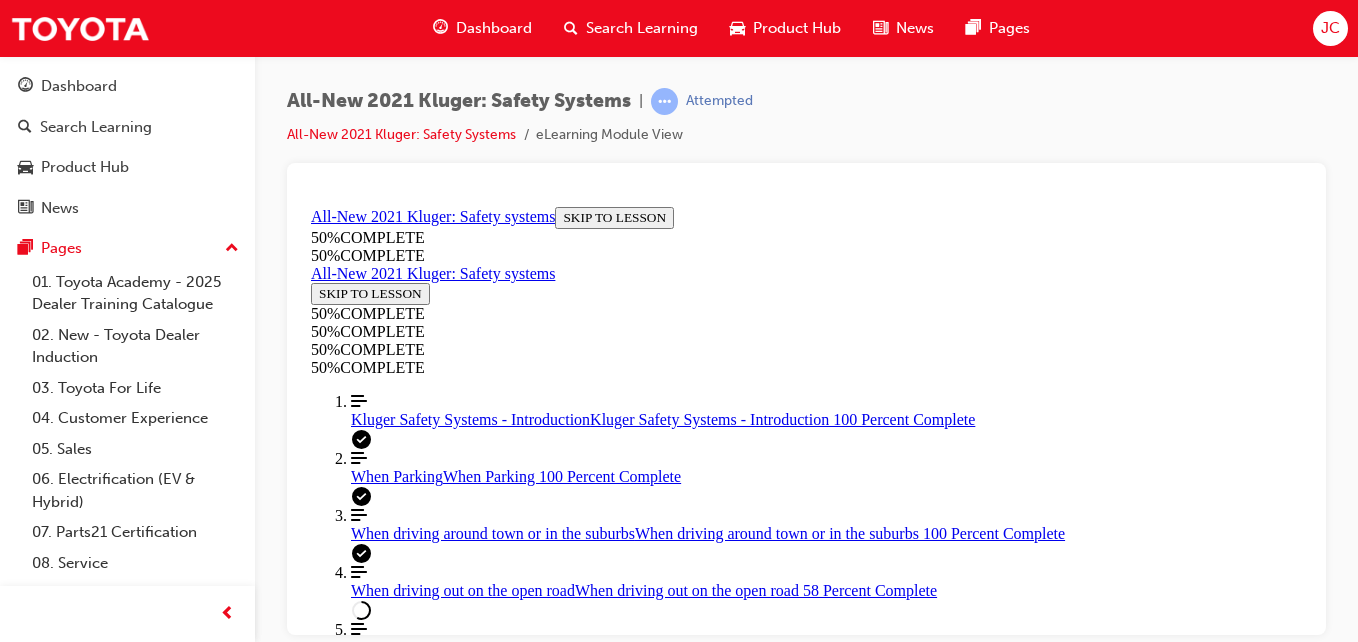 scroll, scrollTop: 6938, scrollLeft: 0, axis: vertical 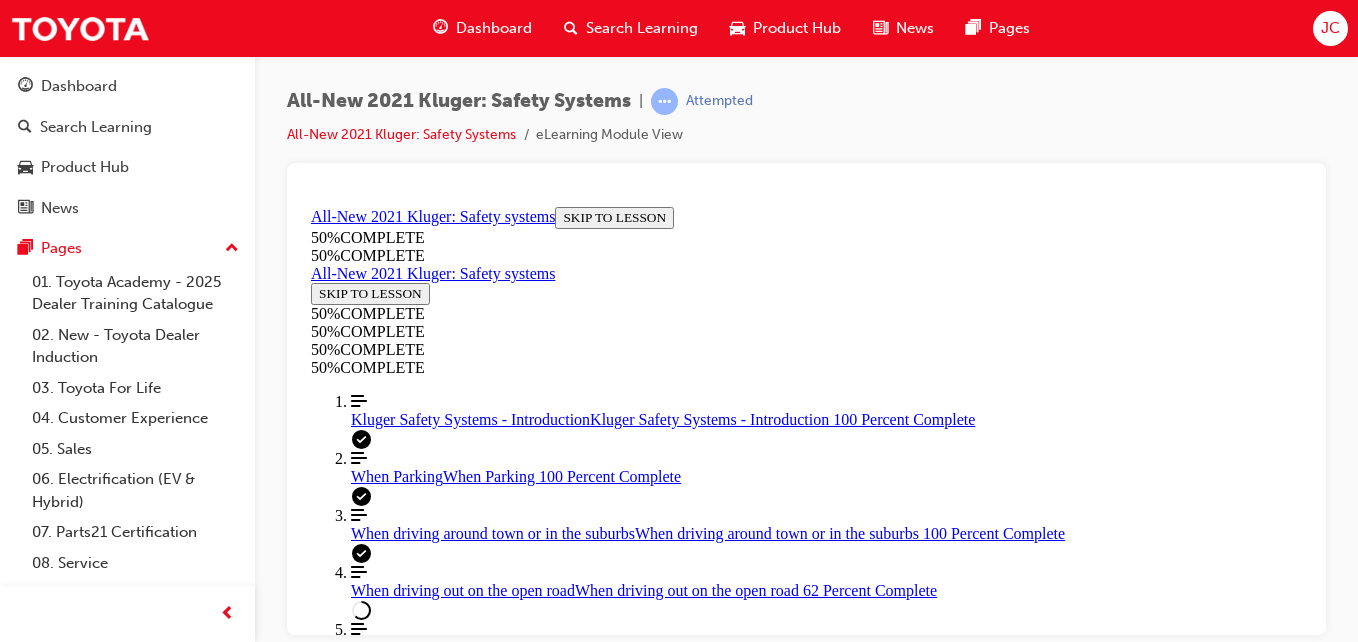 click at bounding box center [359, 5252] 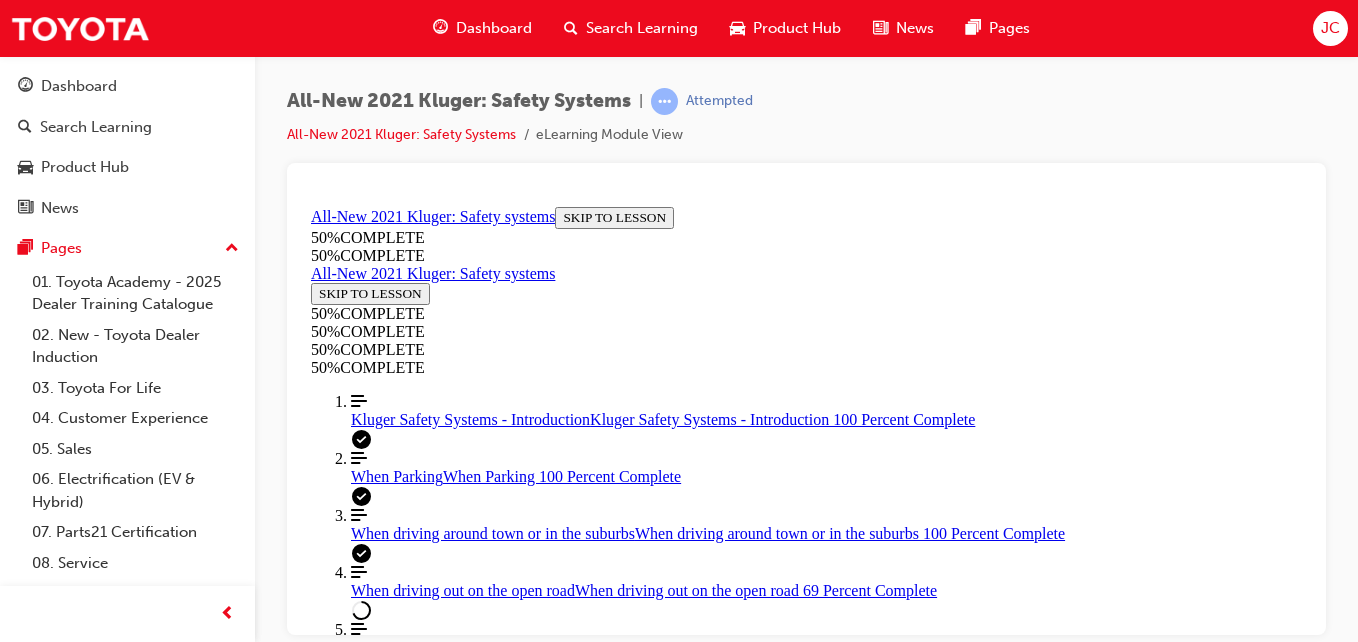 scroll, scrollTop: 9338, scrollLeft: 0, axis: vertical 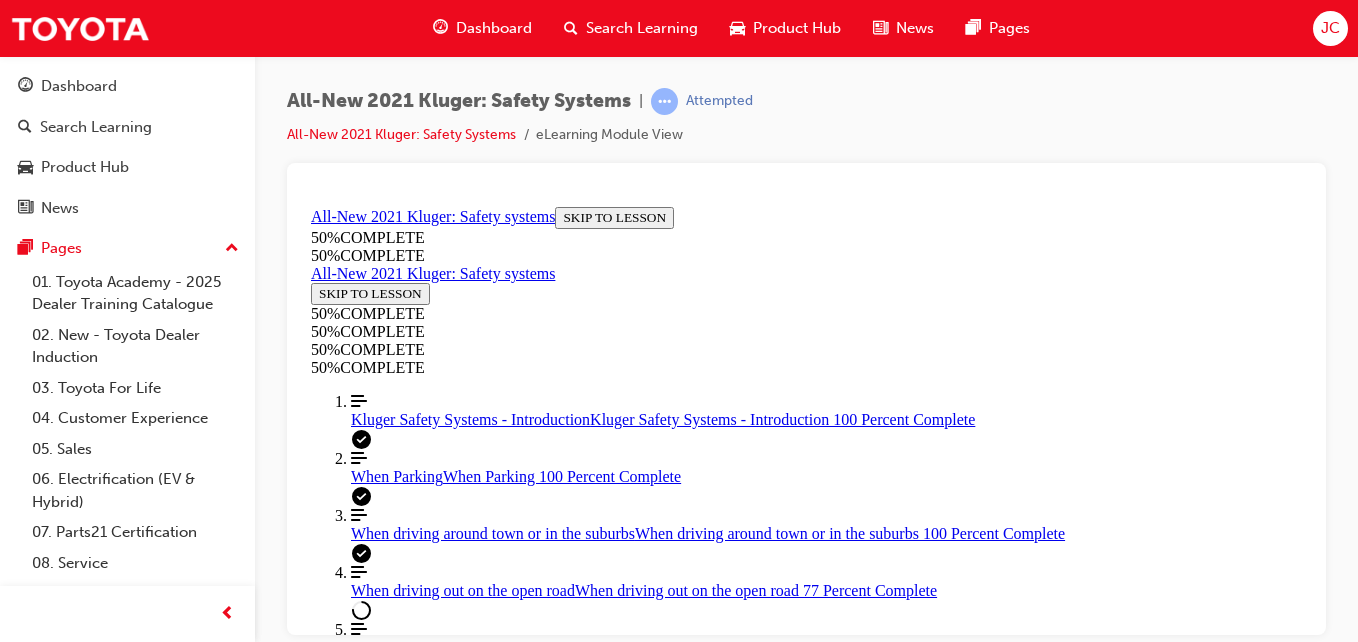 click on "ACA" at bounding box center (359, 6806) 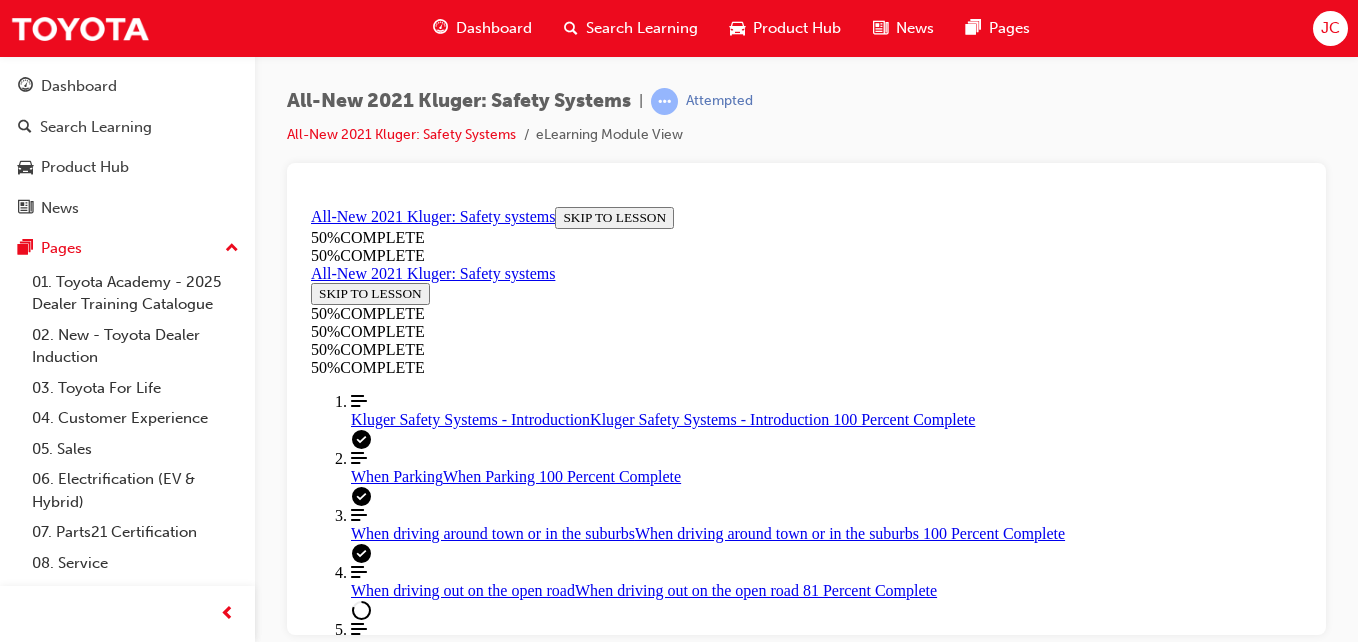 scroll, scrollTop: 10338, scrollLeft: 0, axis: vertical 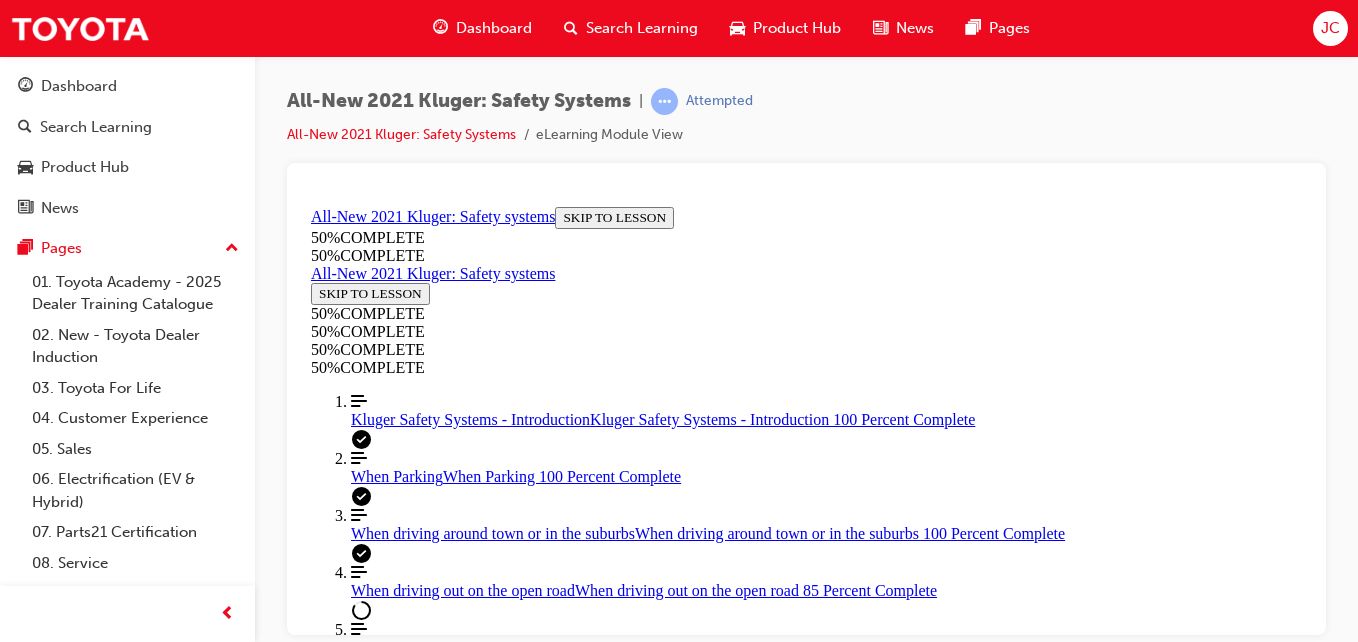 click at bounding box center (359, 7293) 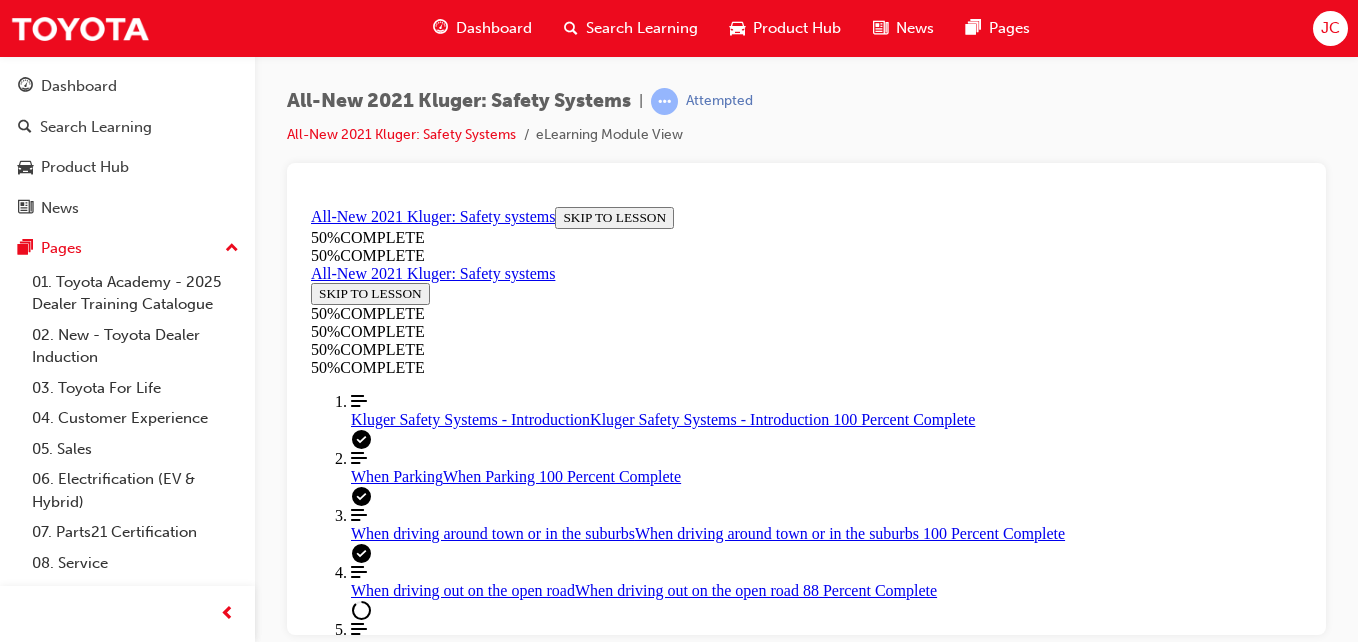 scroll, scrollTop: 11227, scrollLeft: 0, axis: vertical 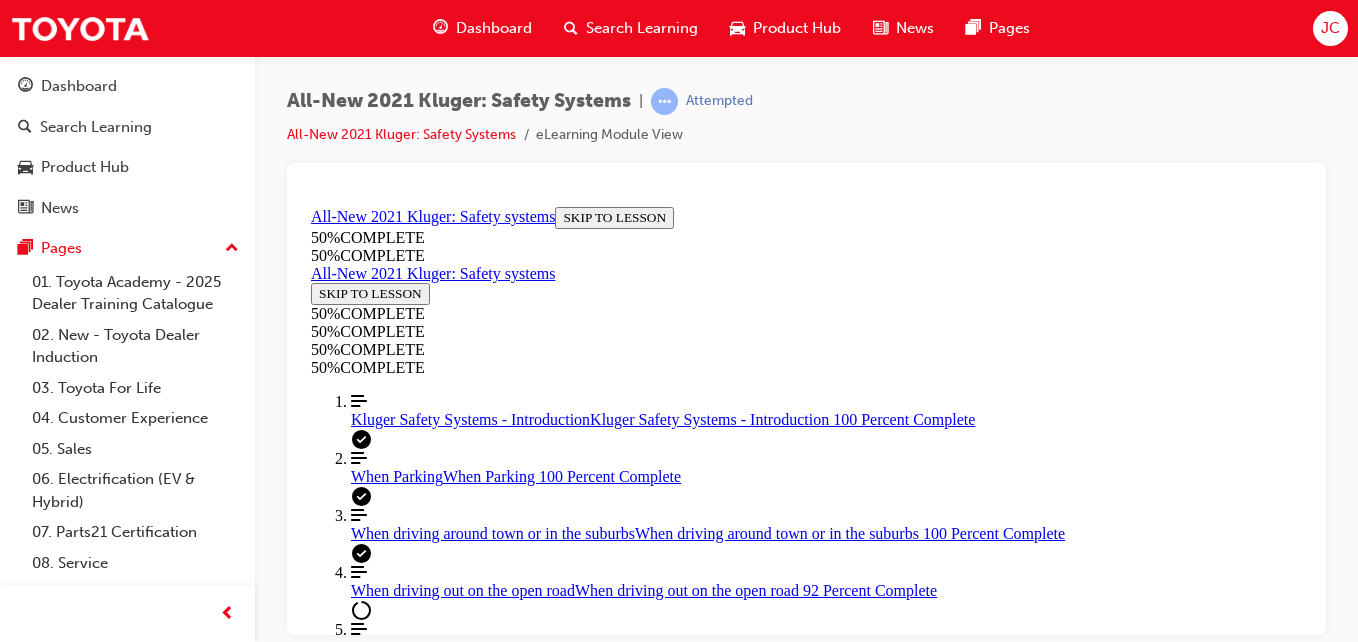 click at bounding box center (501, 8297) 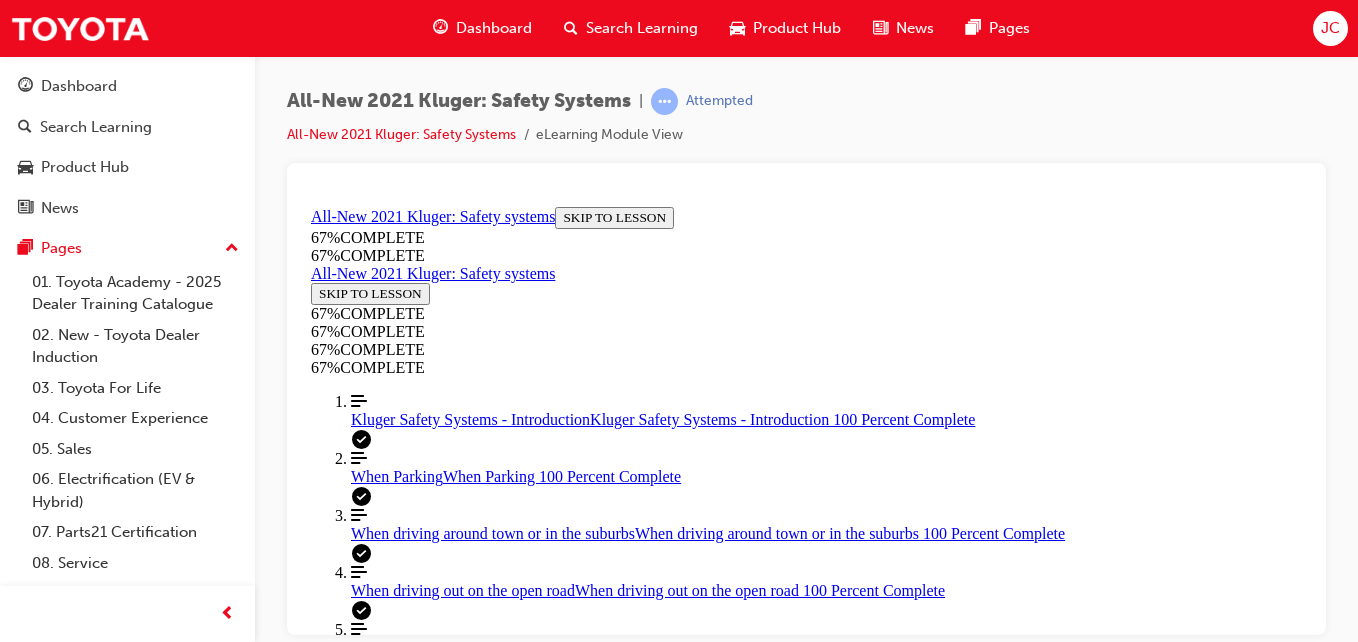 scroll, scrollTop: 11695, scrollLeft: 0, axis: vertical 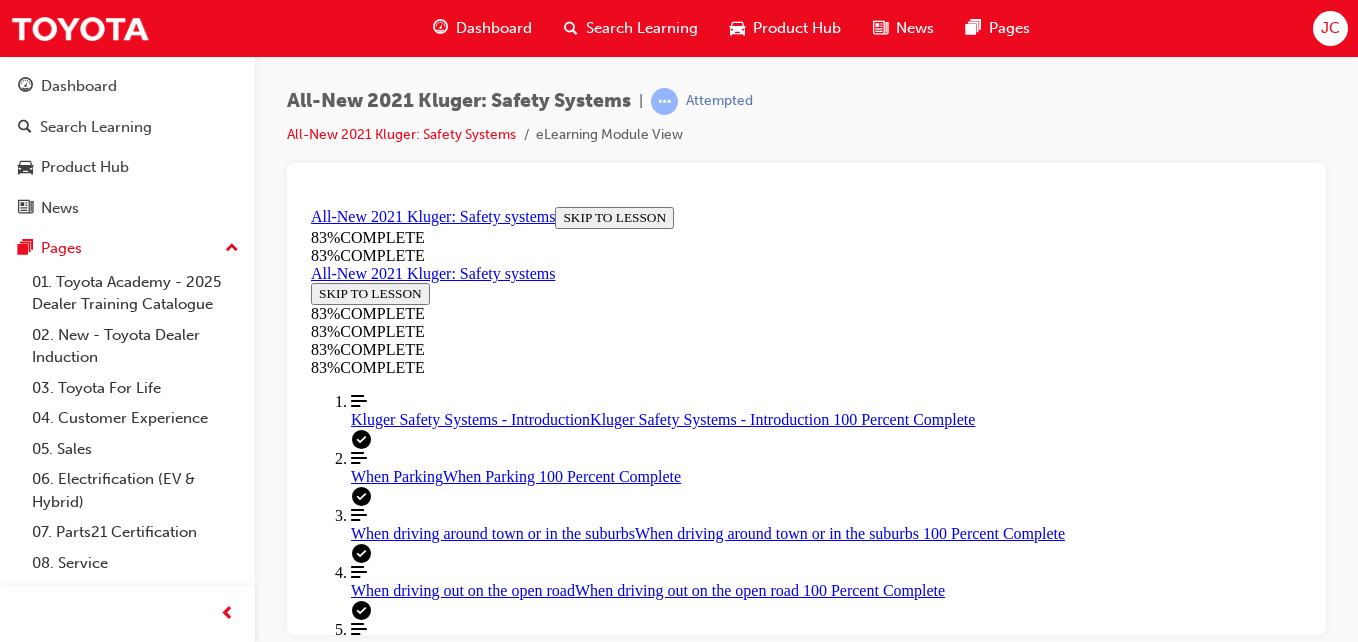 click at bounding box center [806, 2847] 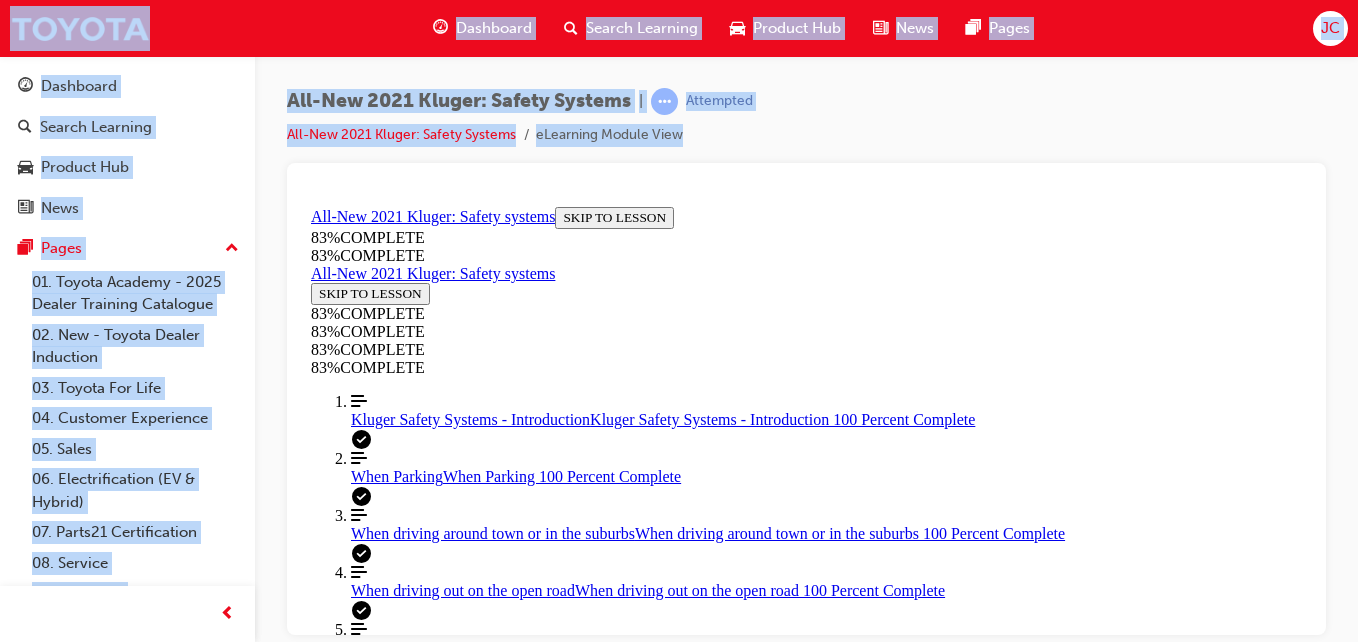 click at bounding box center [806, 399] 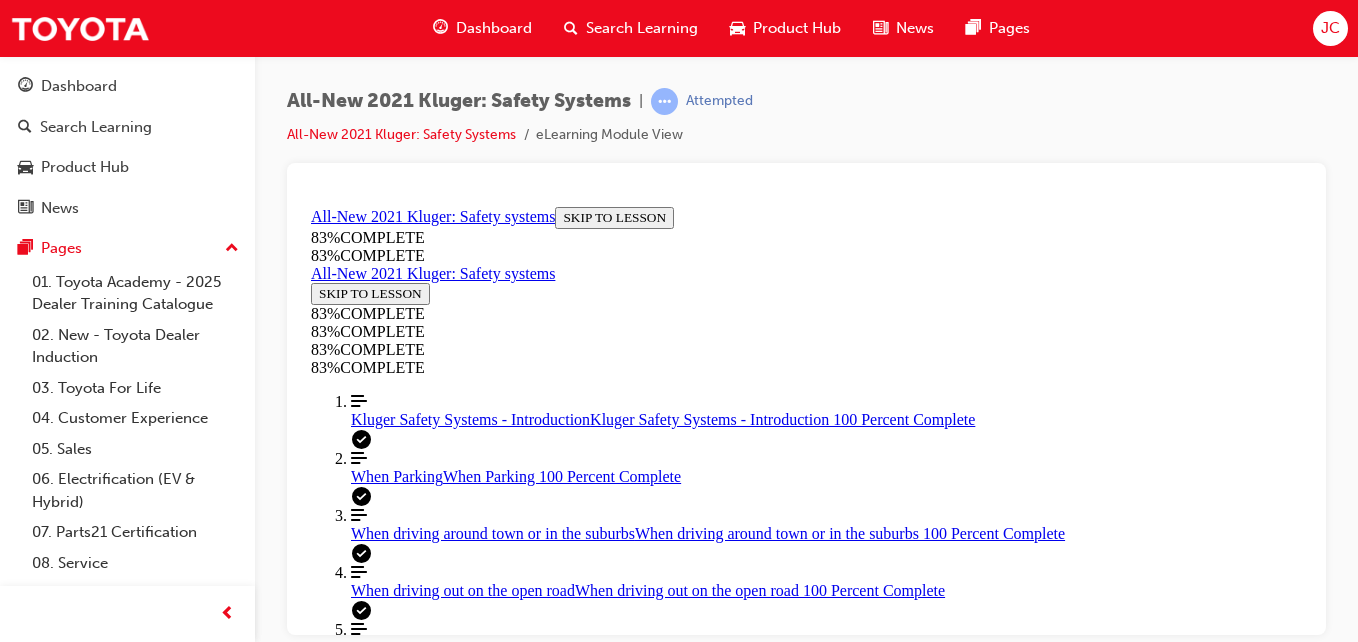 scroll, scrollTop: 633, scrollLeft: 0, axis: vertical 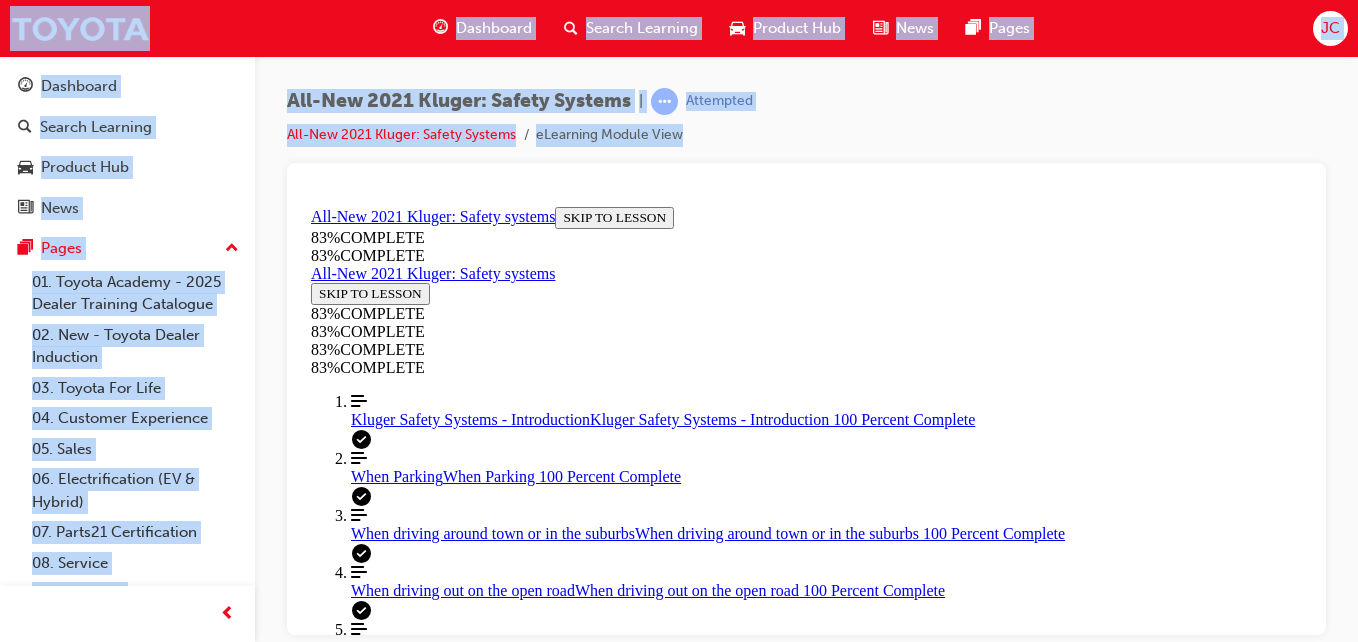 click at bounding box center [806, 399] 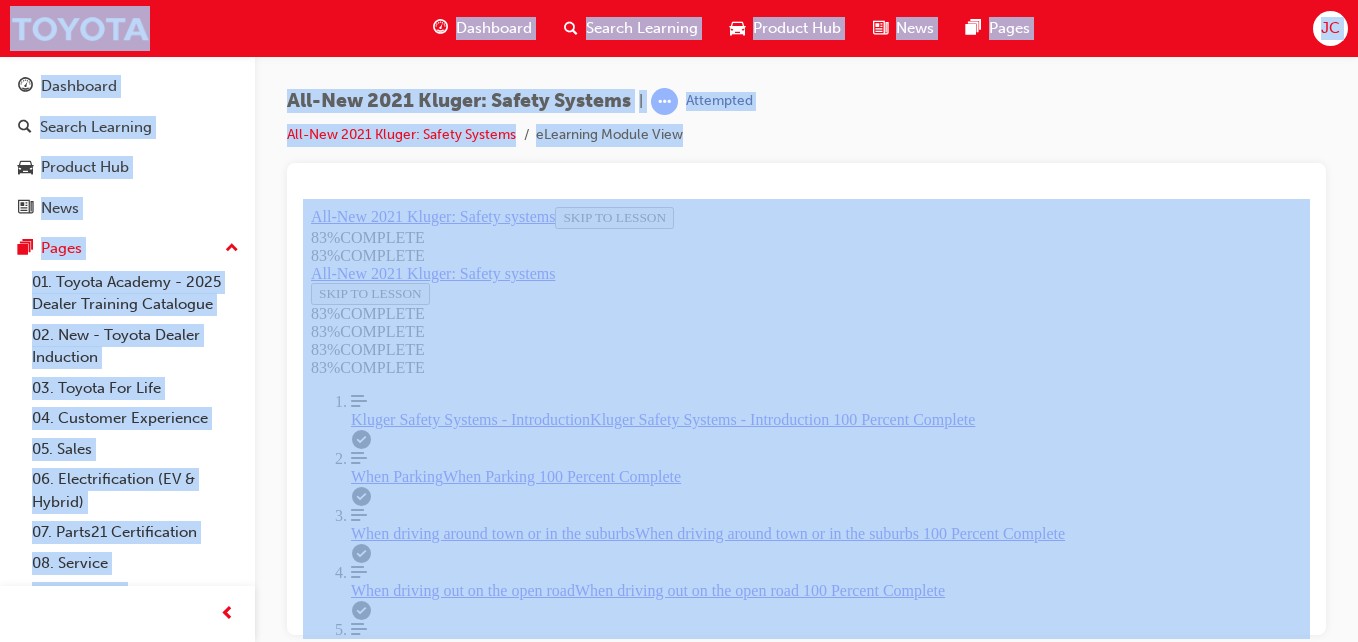drag, startPoint x: 1006, startPoint y: 427, endPoint x: 1310, endPoint y: 626, distance: 363.34143 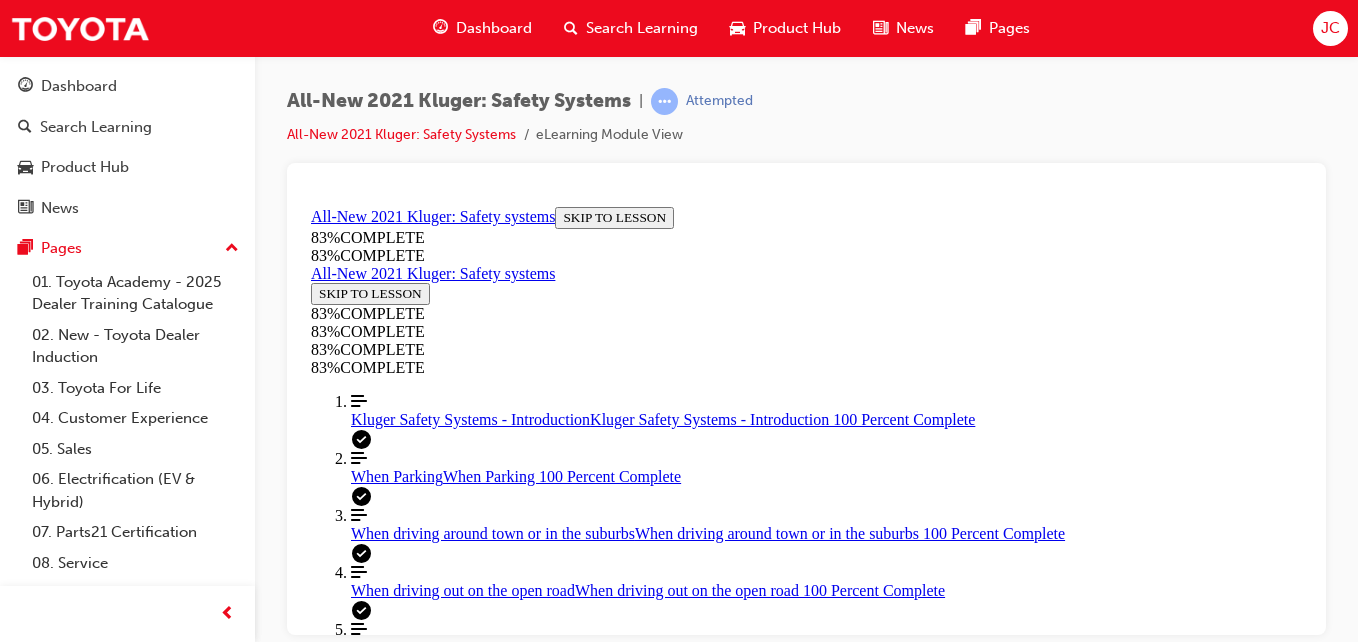 scroll, scrollTop: 508, scrollLeft: 0, axis: vertical 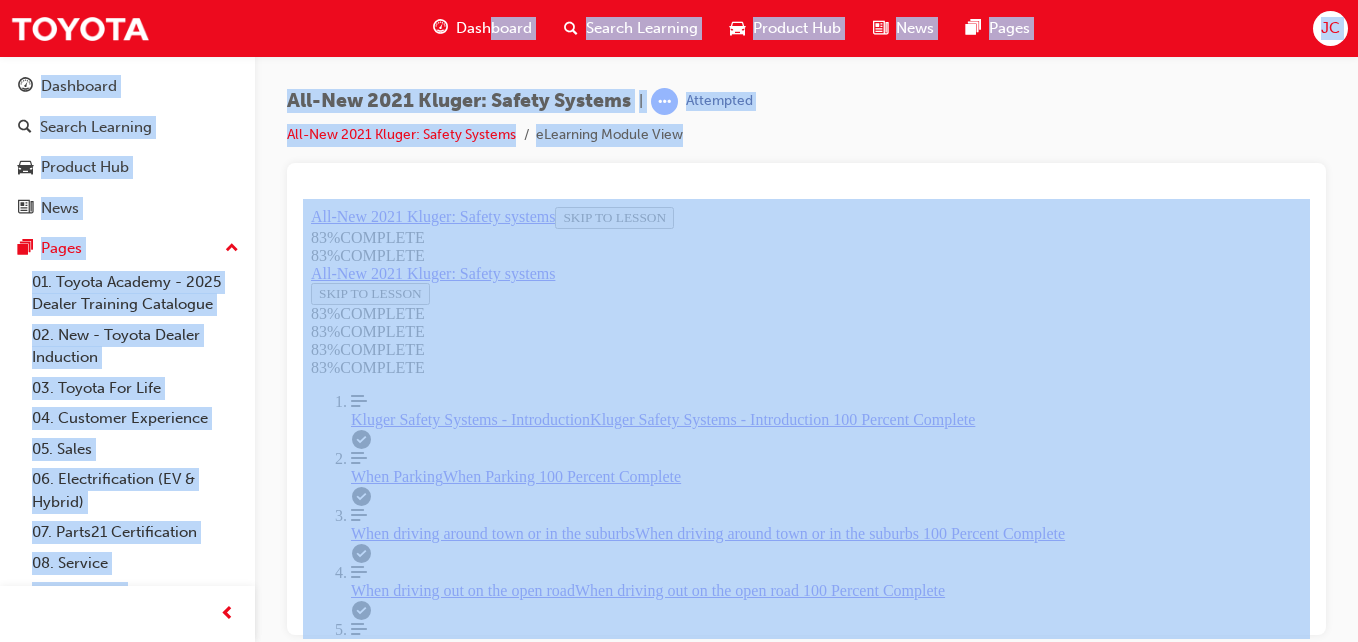 drag, startPoint x: 486, startPoint y: 3, endPoint x: 1361, endPoint y: 302, distance: 924.67615 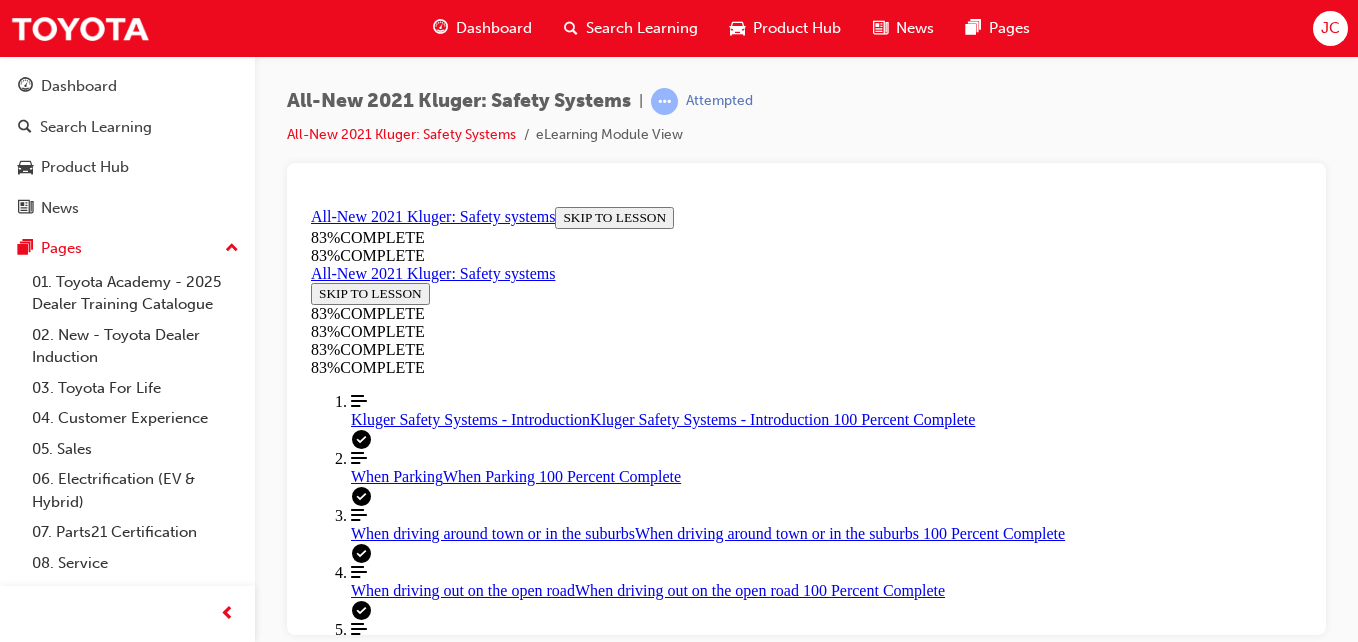 drag, startPoint x: 1664, startPoint y: 500, endPoint x: 1040, endPoint y: 374, distance: 636.59406 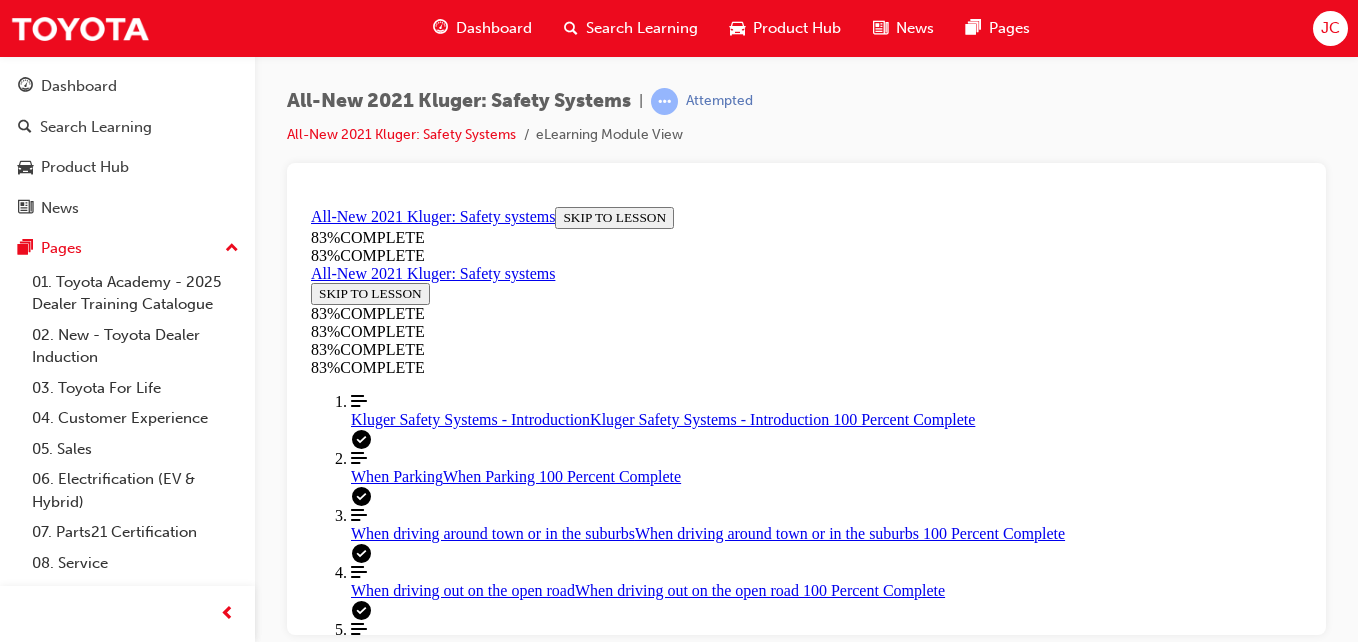 scroll, scrollTop: 443, scrollLeft: 0, axis: vertical 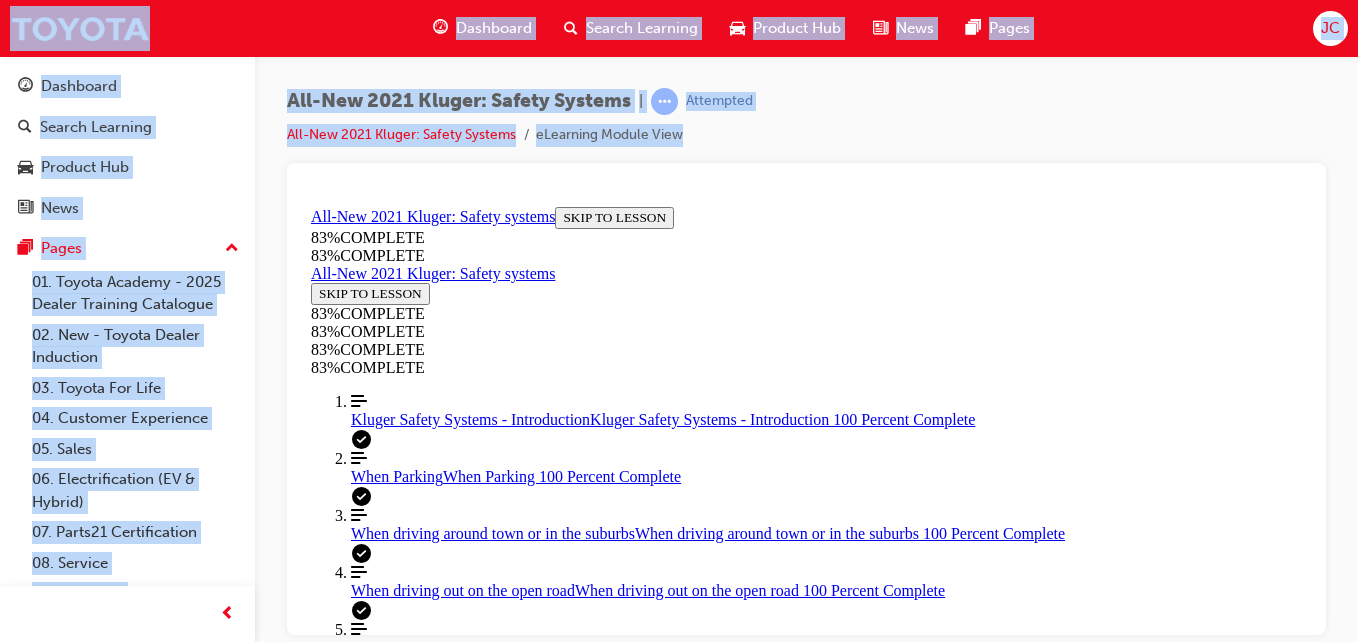 click at bounding box center (806, 399) 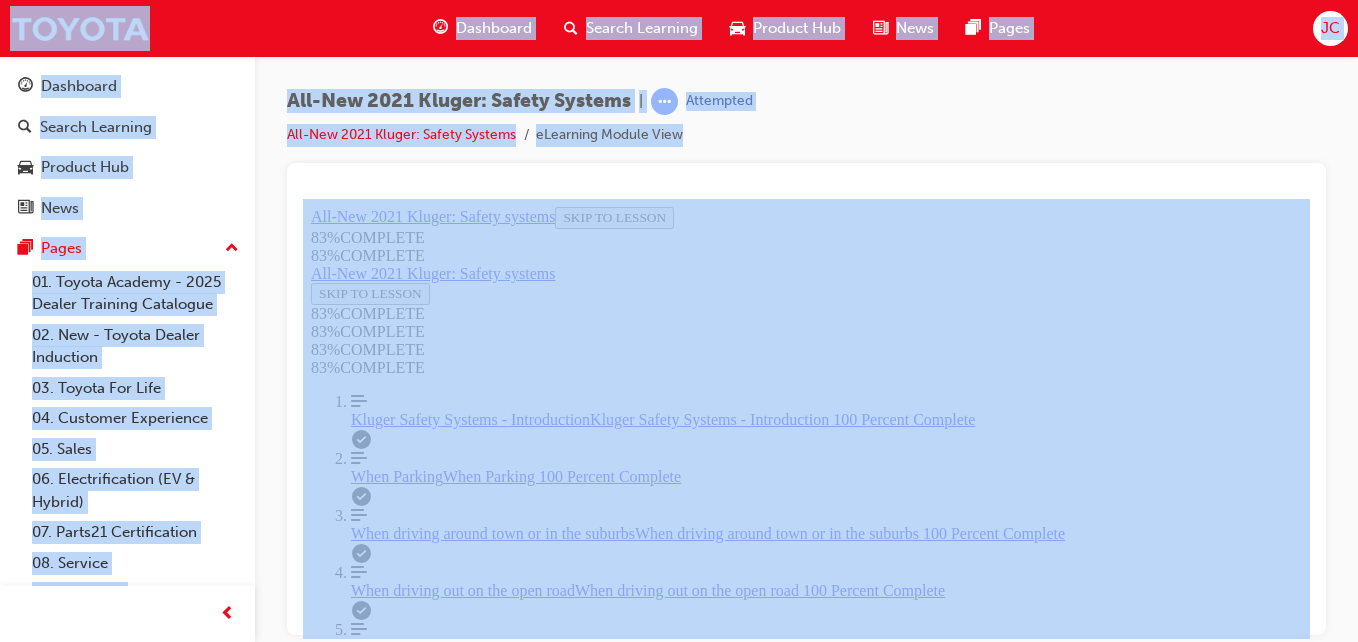 click at bounding box center (806, 399) 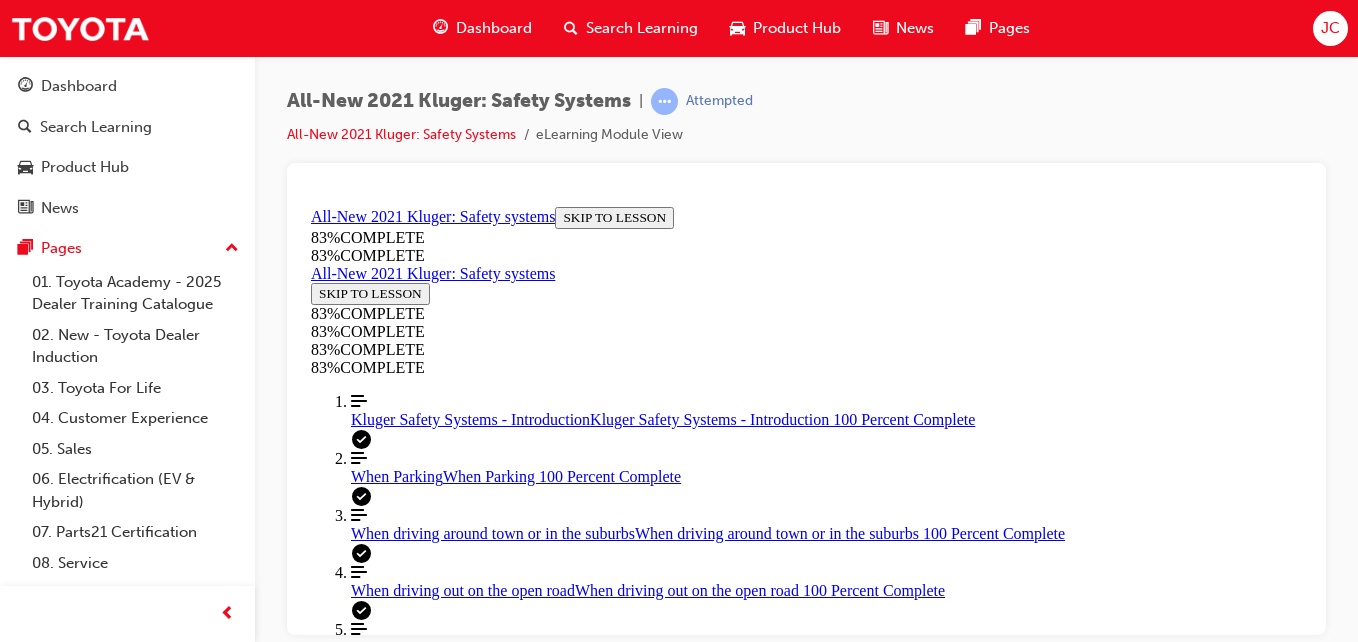 scroll, scrollTop: 273, scrollLeft: 0, axis: vertical 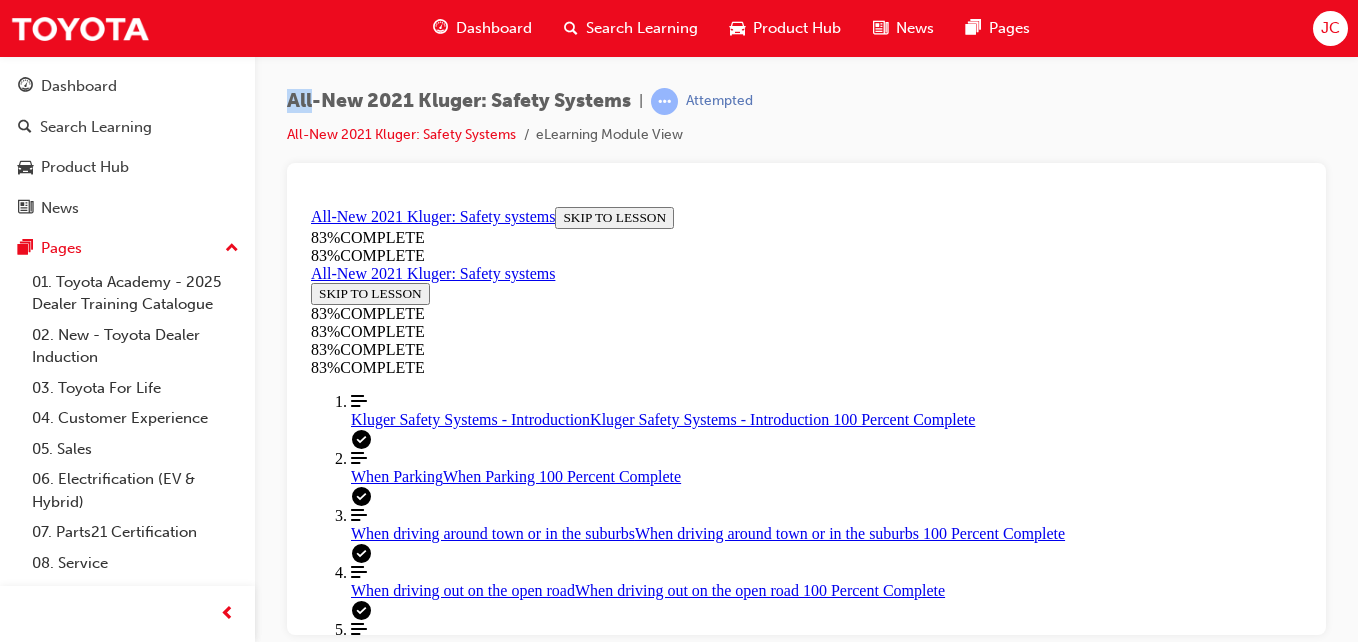click on "All-New 2021 Kluger: Safety Systems | Attempted All-New 2021 Kluger: Safety Systems eLearning Module View" at bounding box center (806, 324) 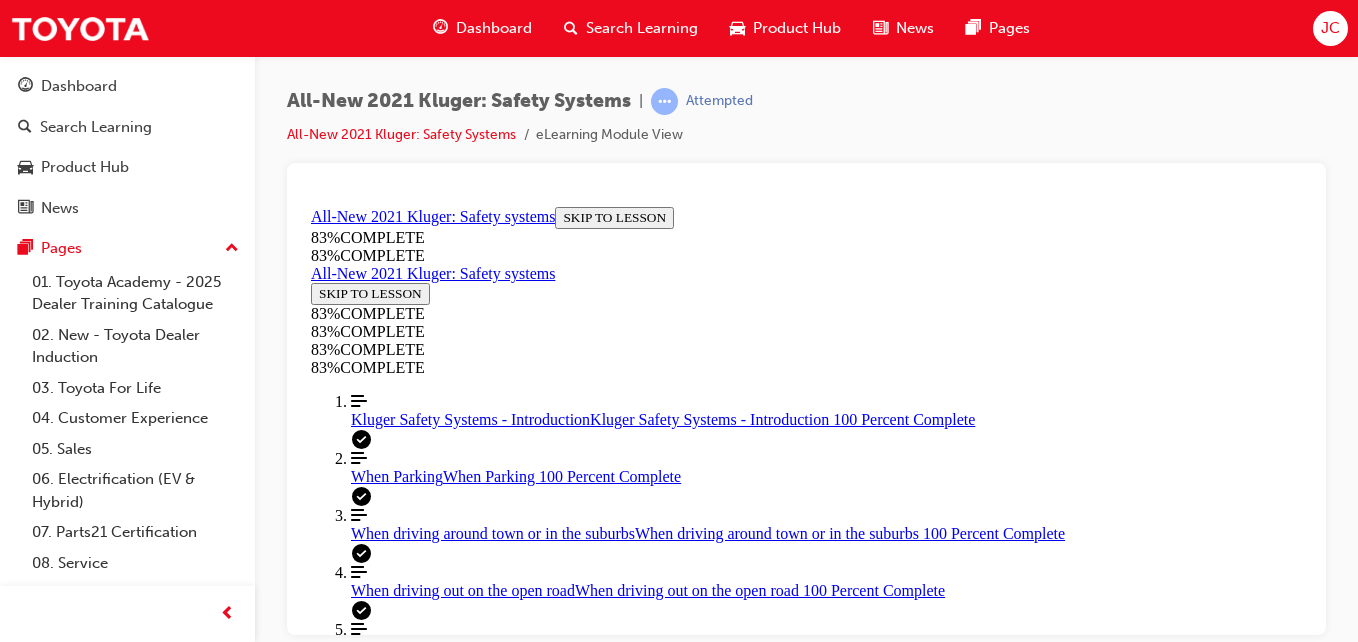 scroll, scrollTop: 526, scrollLeft: 0, axis: vertical 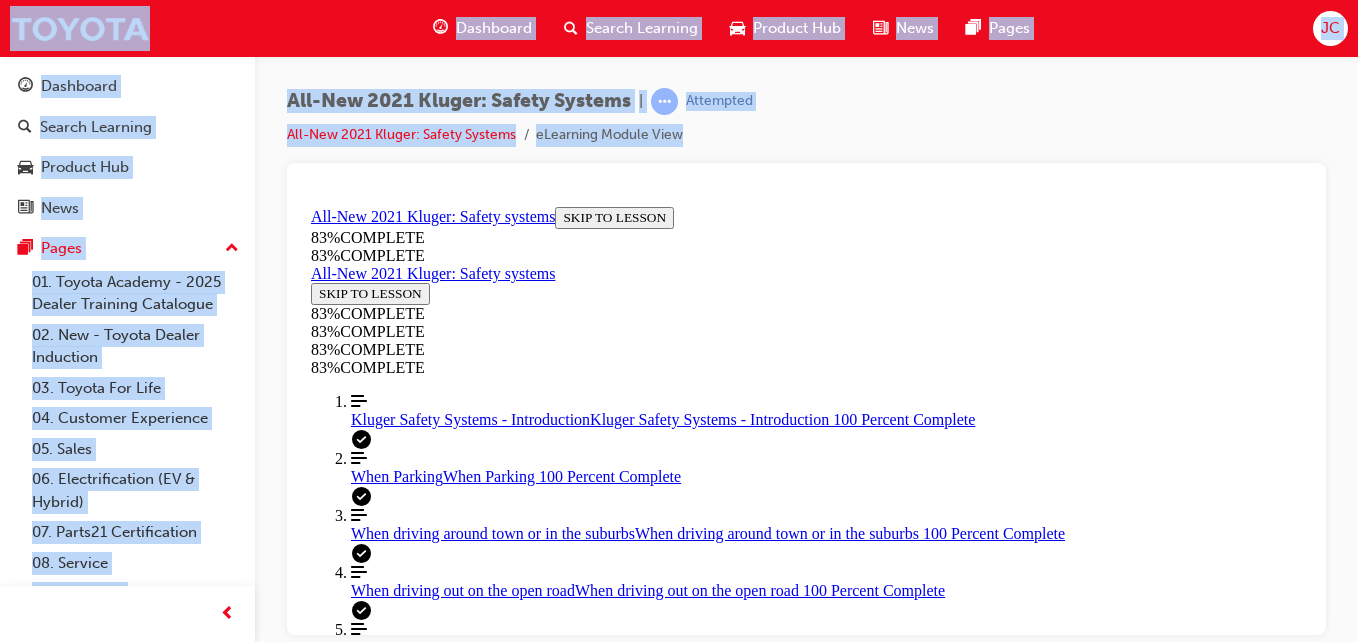 click at bounding box center (806, 399) 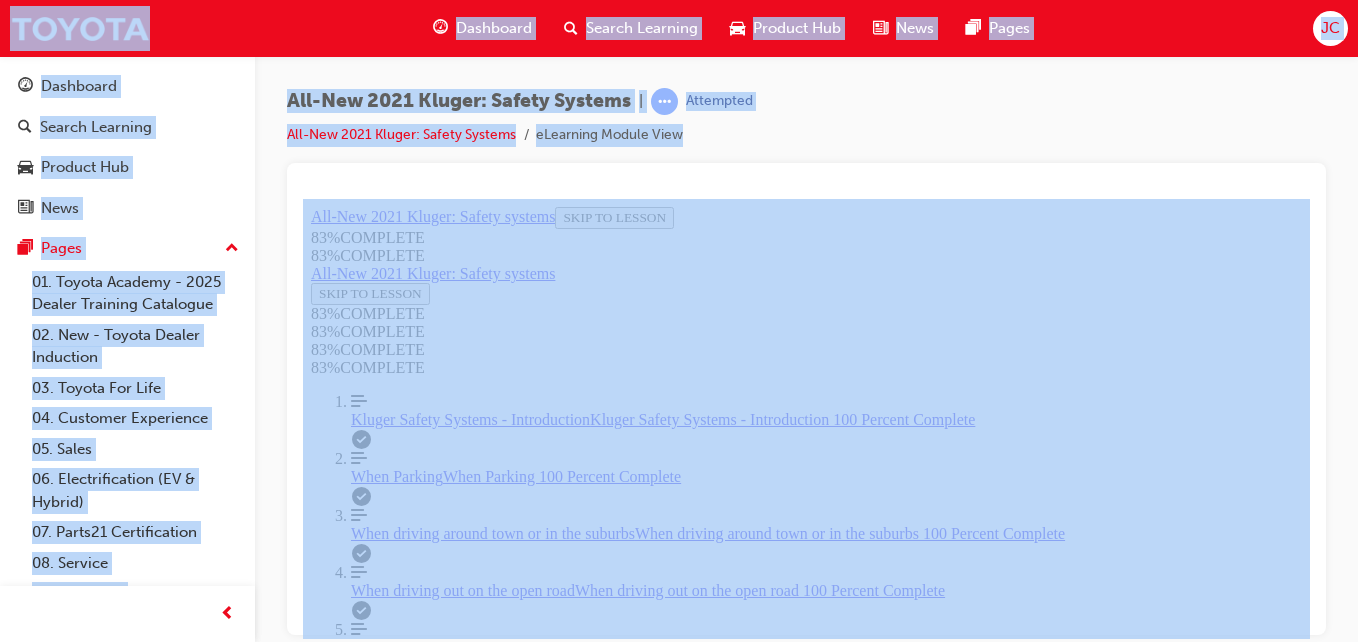 click at bounding box center (806, 399) 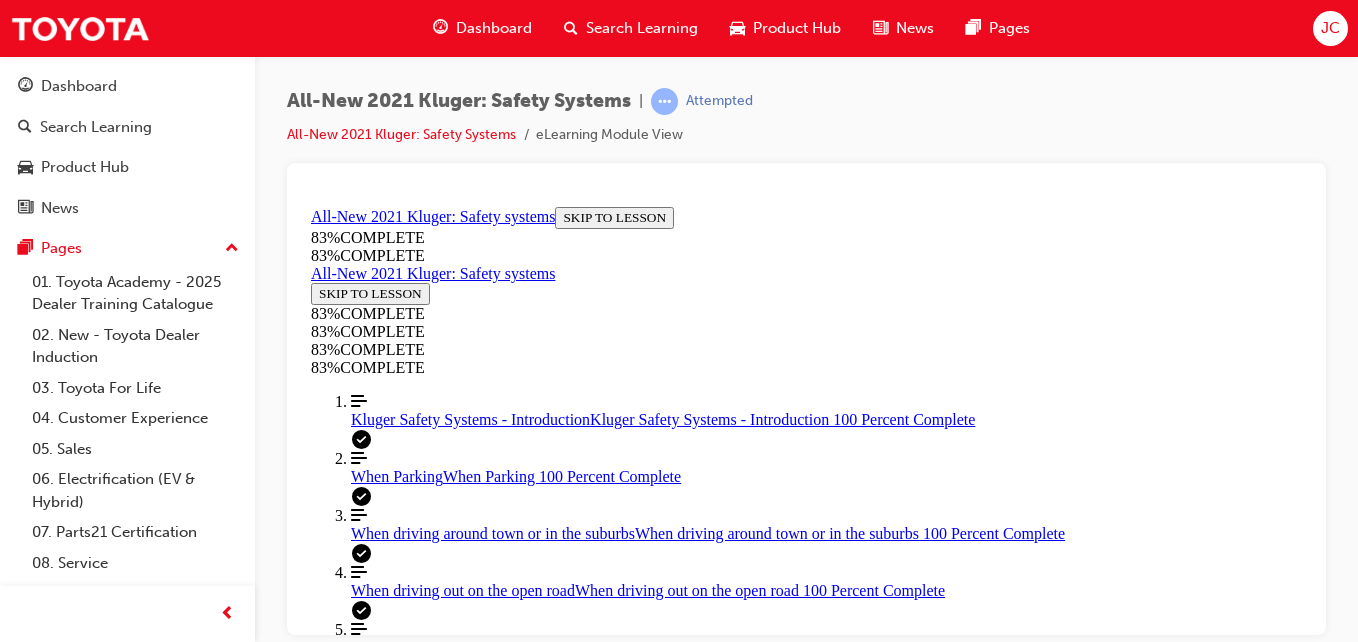 scroll, scrollTop: 606, scrollLeft: 0, axis: vertical 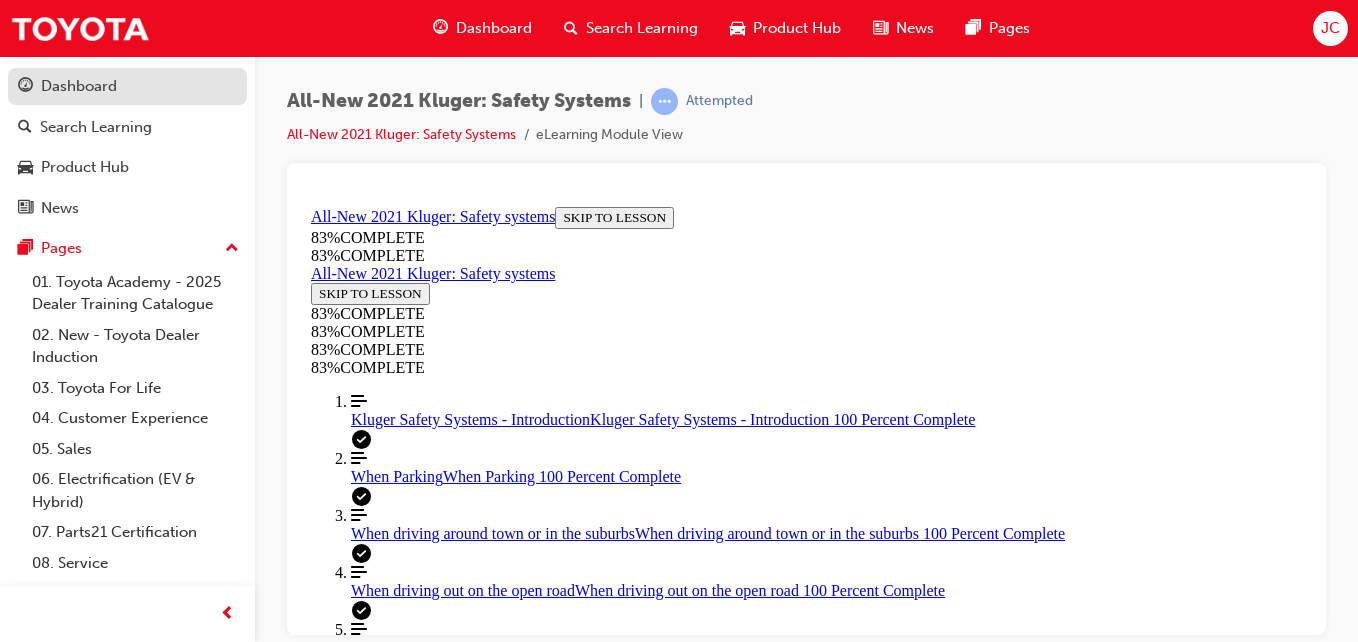 click on "Dashboard" at bounding box center (127, 86) 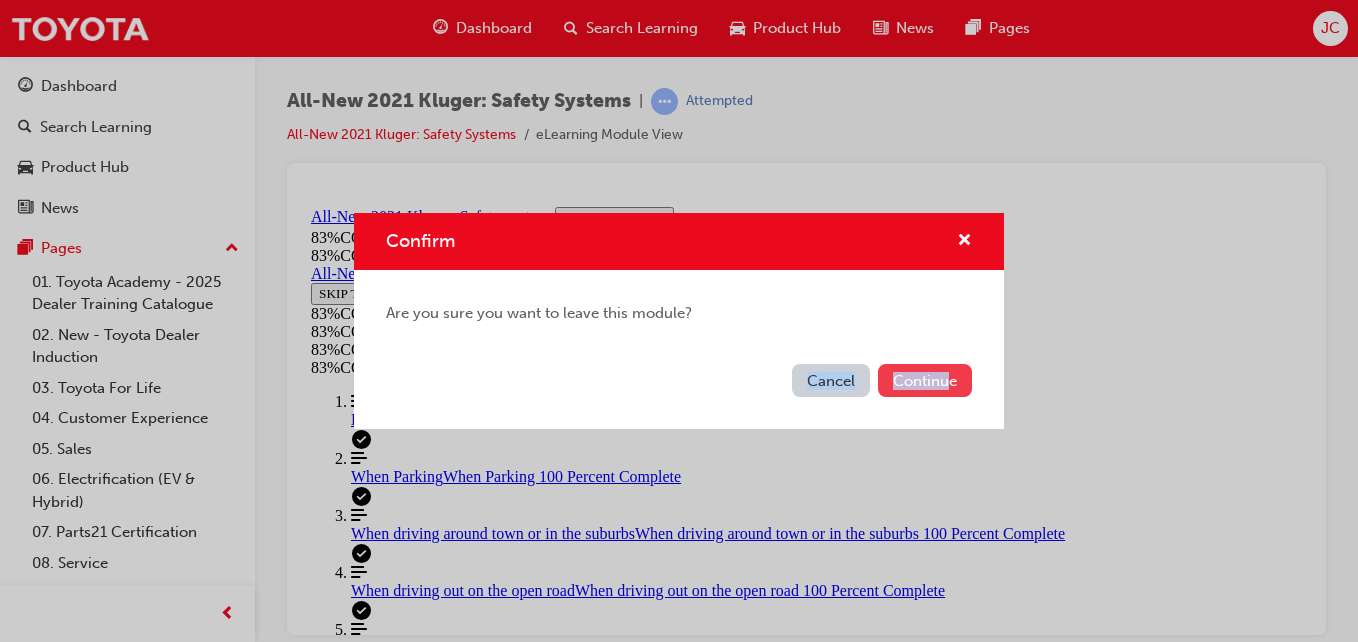 drag, startPoint x: 1175, startPoint y: 273, endPoint x: 941, endPoint y: 381, distance: 257.72076 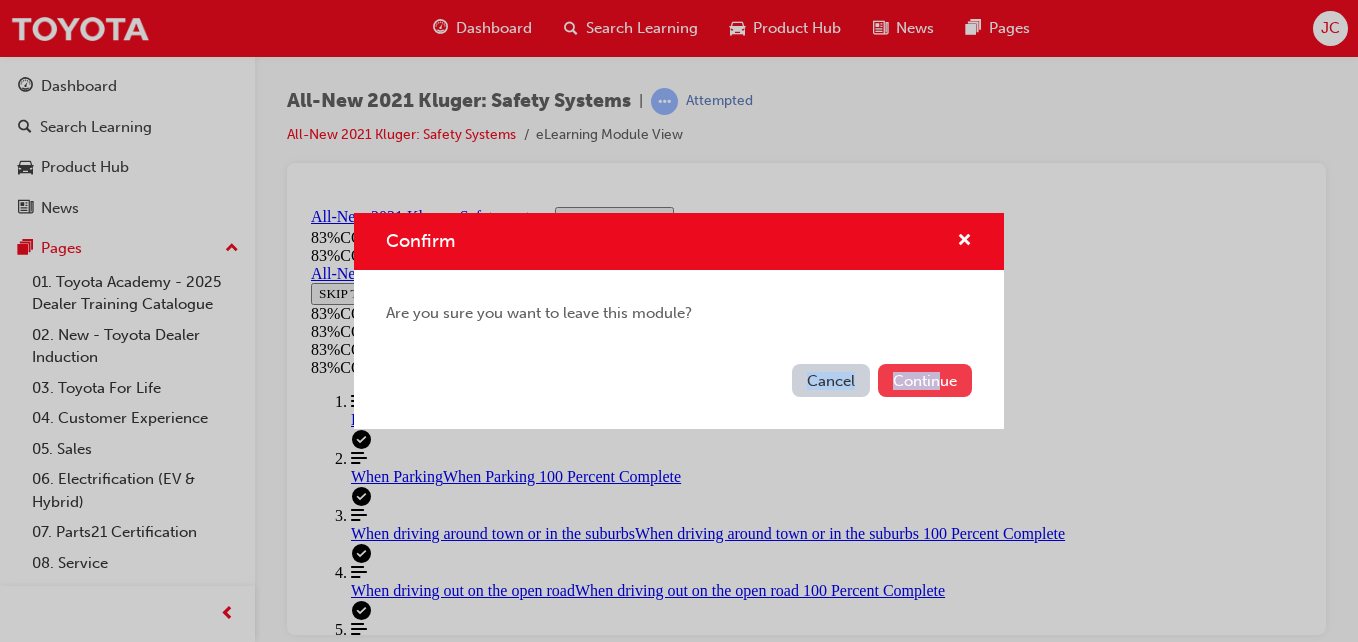 click on "Continue" at bounding box center (925, 380) 